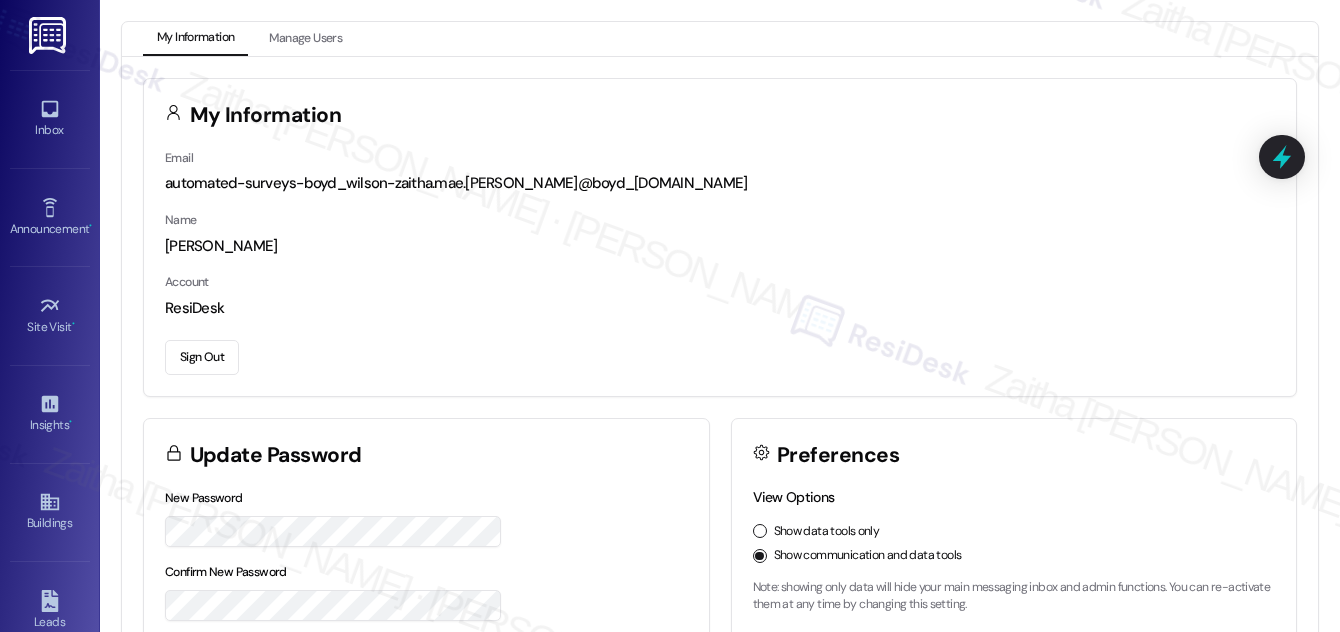 scroll, scrollTop: 0, scrollLeft: 0, axis: both 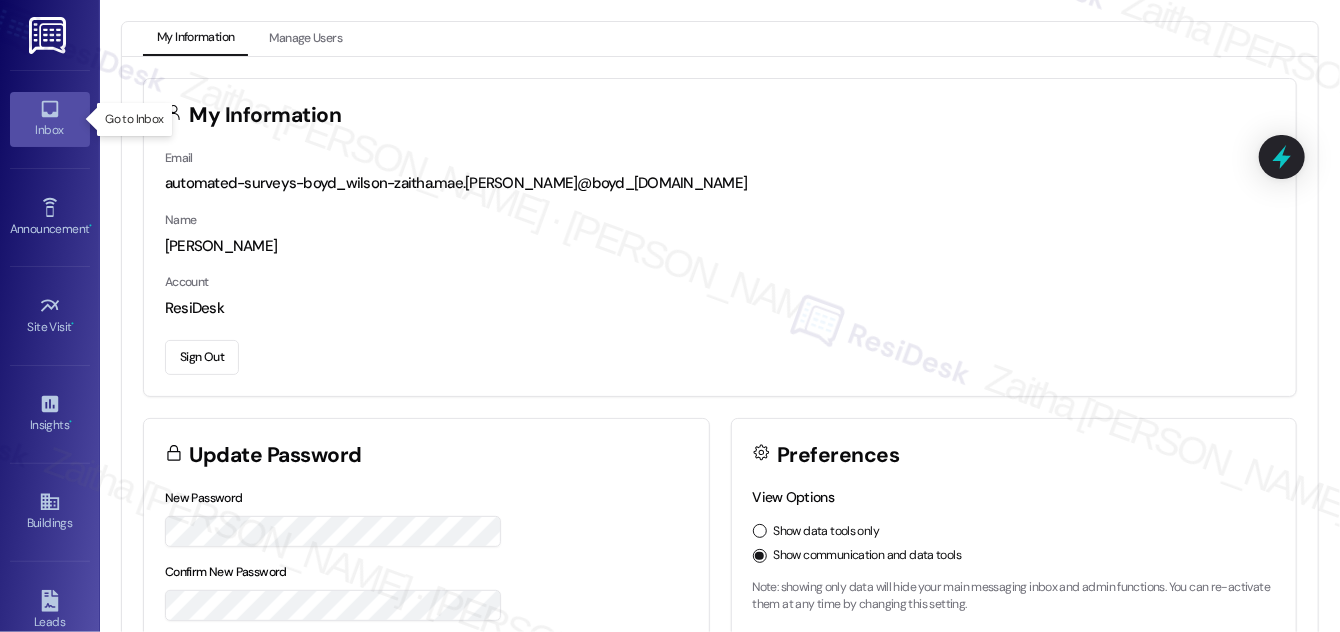 click on "Inbox" at bounding box center [50, 130] 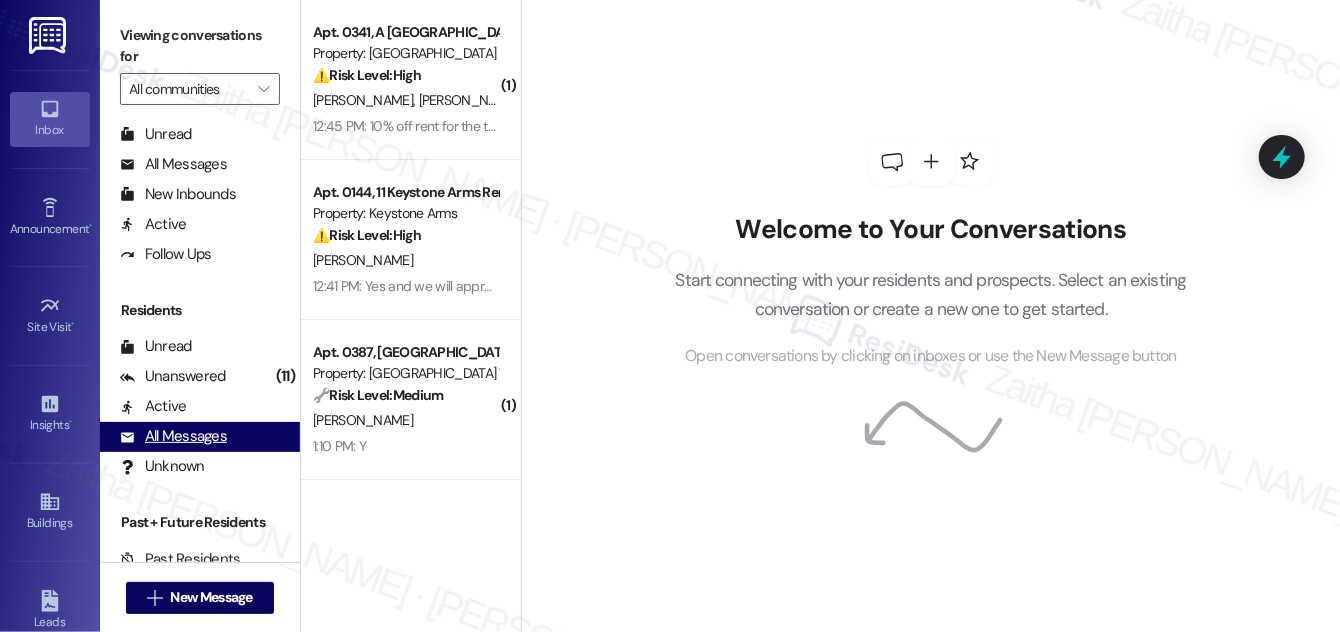 scroll, scrollTop: 384, scrollLeft: 0, axis: vertical 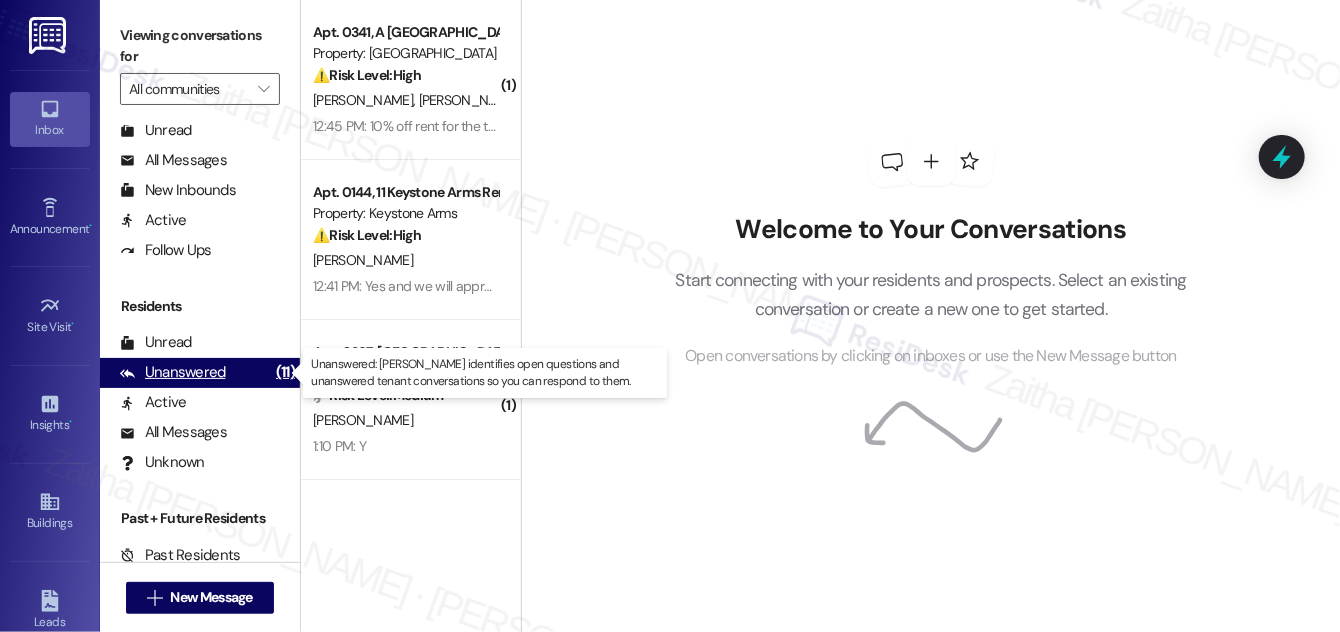 click on "Unanswered" at bounding box center [173, 372] 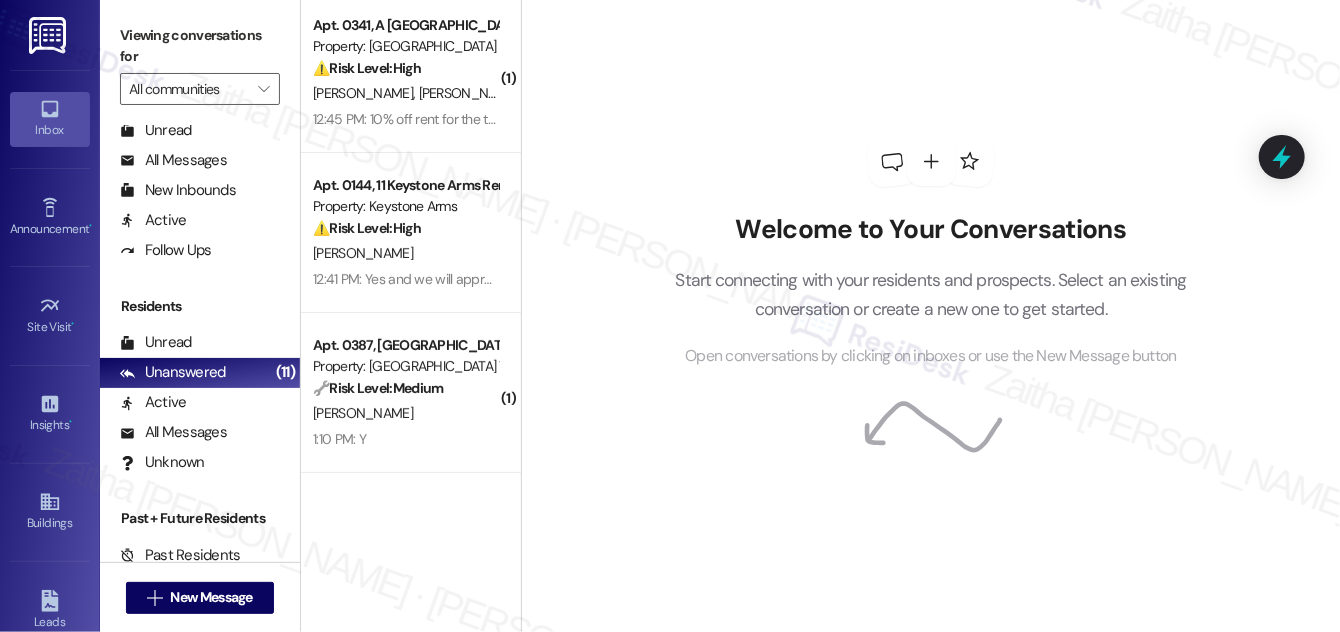 scroll, scrollTop: 0, scrollLeft: 0, axis: both 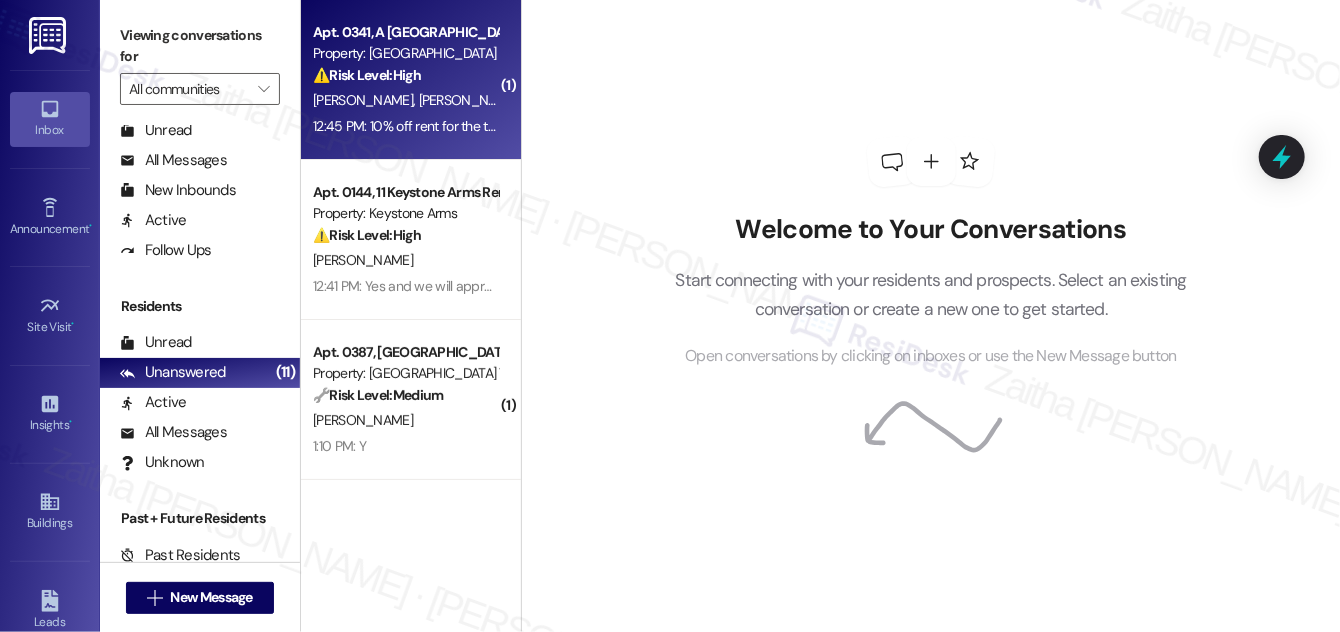 click on "[PERSON_NAME] [PERSON_NAME]" at bounding box center [405, 100] 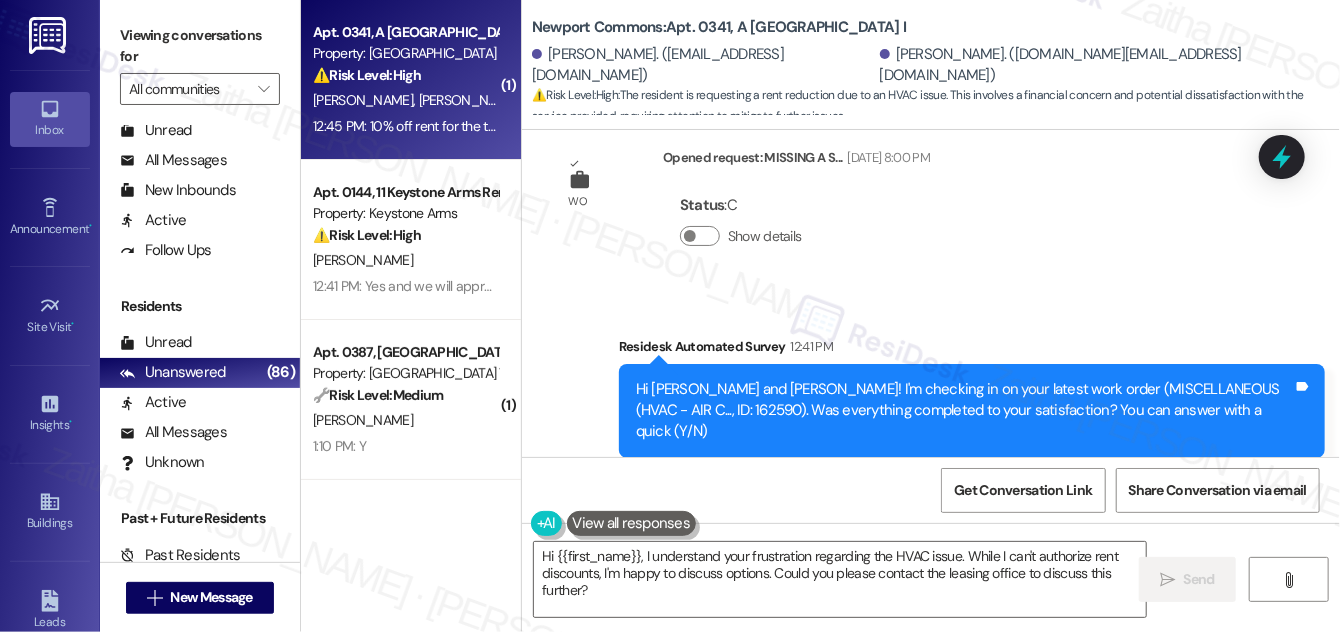 scroll, scrollTop: 16202, scrollLeft: 0, axis: vertical 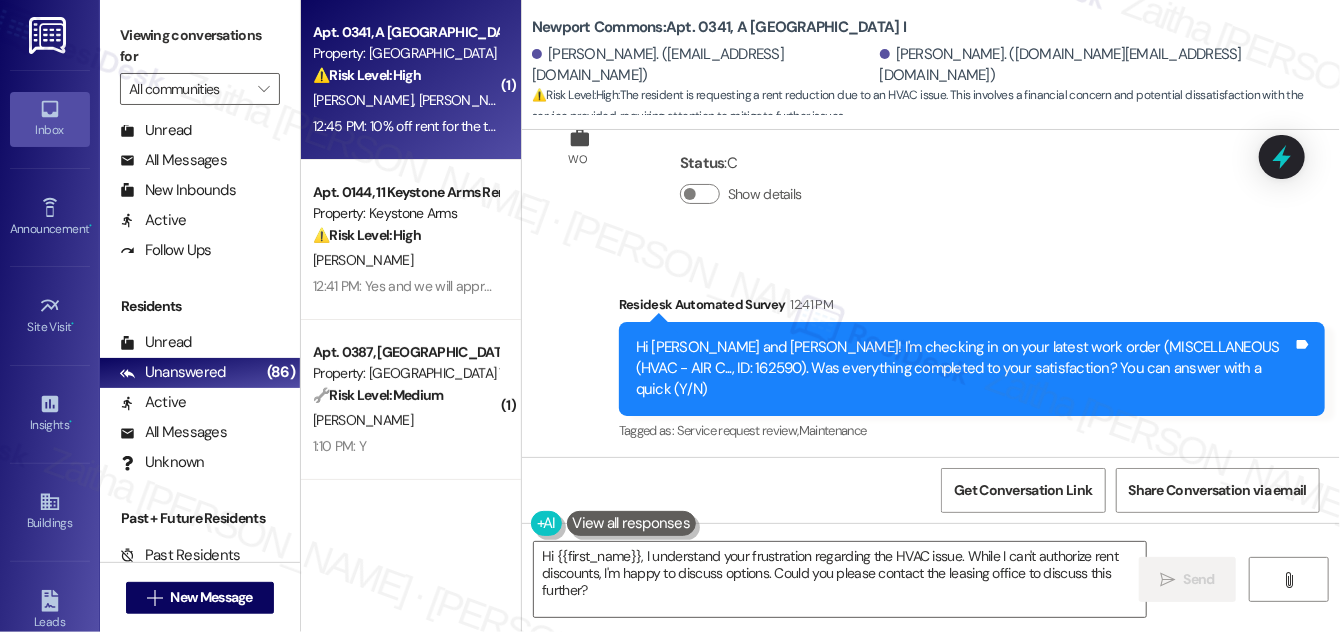 drag, startPoint x: 904, startPoint y: 375, endPoint x: 1245, endPoint y: 281, distance: 353.7188 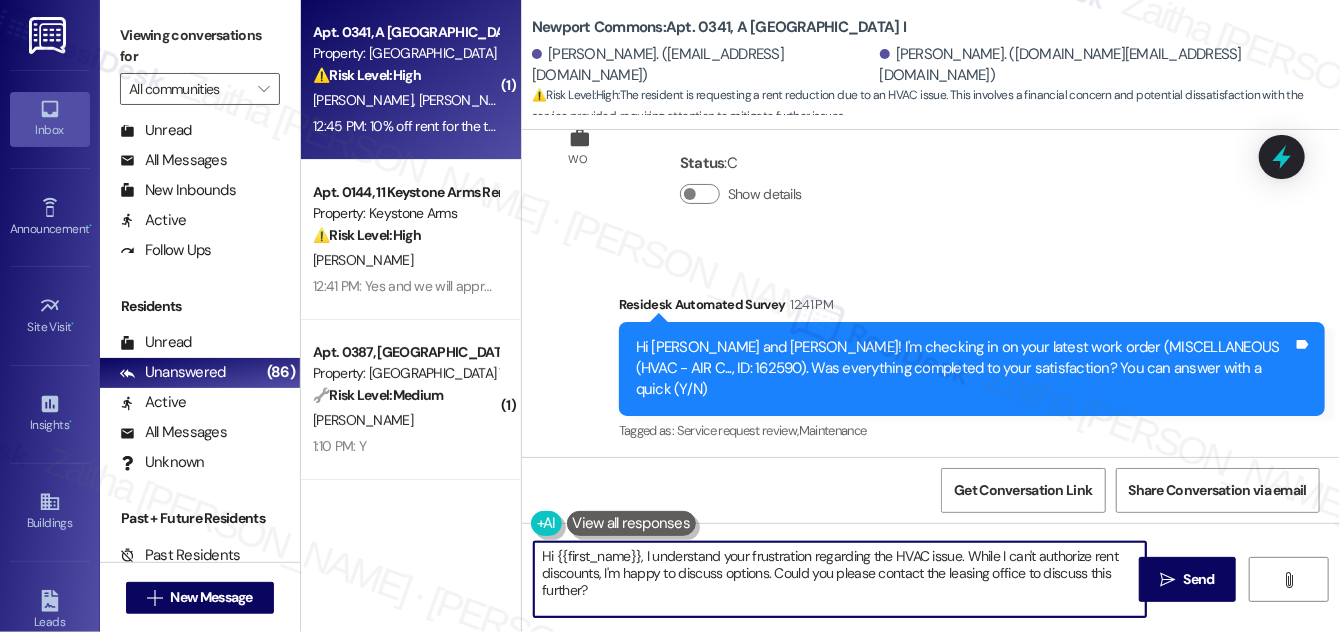 click on "Hi {{first_name}}, I understand your frustration regarding the HVAC issue. While I can't authorize rent discounts, I'm happy to discuss options. Could you please contact the leasing office to discuss this further?" at bounding box center [840, 579] 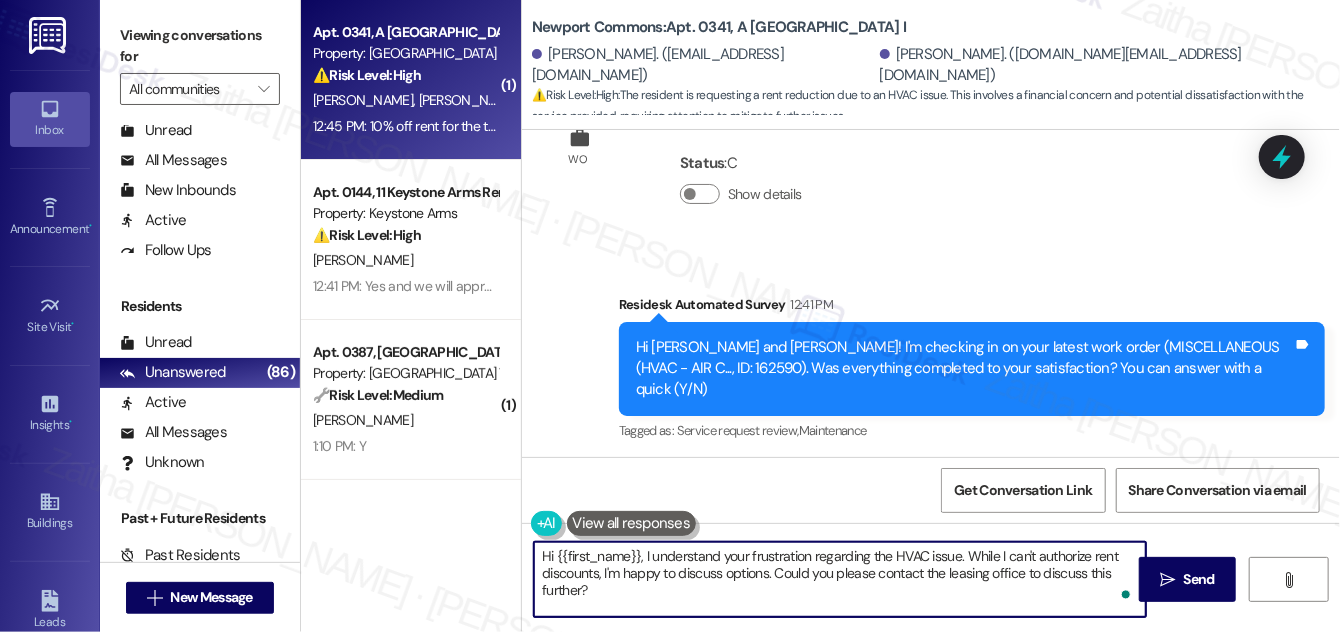 drag, startPoint x: 677, startPoint y: 573, endPoint x: 698, endPoint y: 589, distance: 26.400757 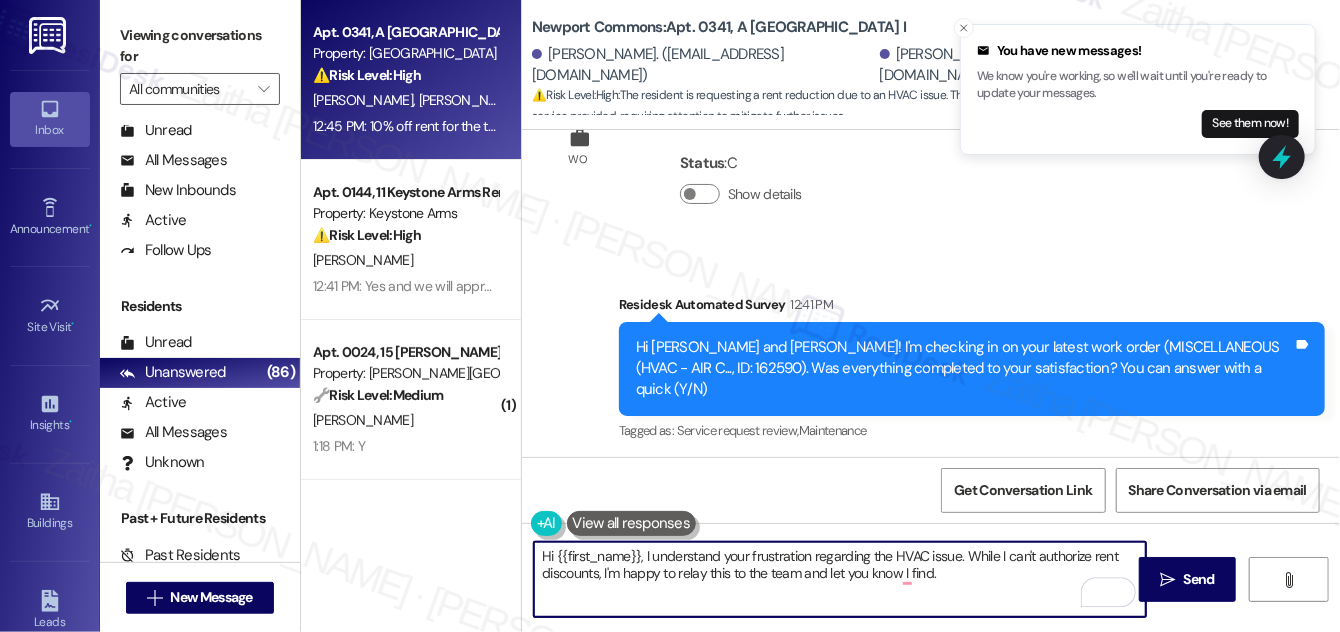 type on "Hi {{first_name}}, I understand your frustration regarding the HVAC issue. While I can't authorize rent discounts, I'm happy to relay this to the team and let you know I find." 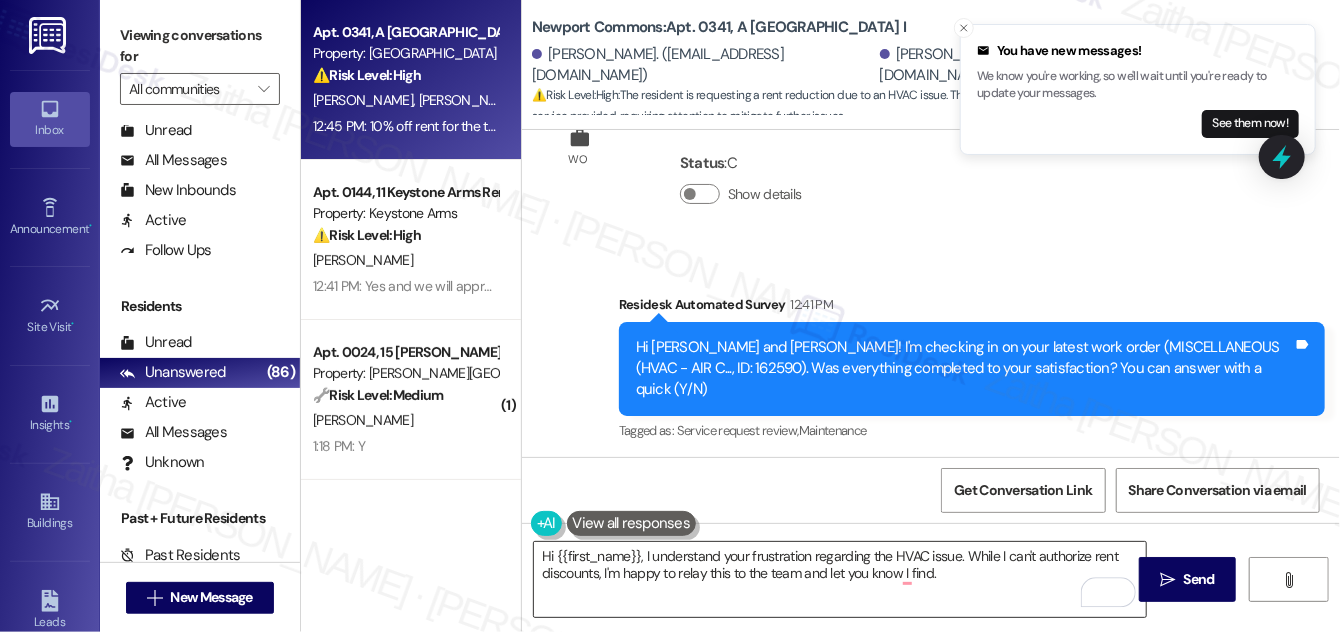 drag, startPoint x: 531, startPoint y: 554, endPoint x: 688, endPoint y: 564, distance: 157.31815 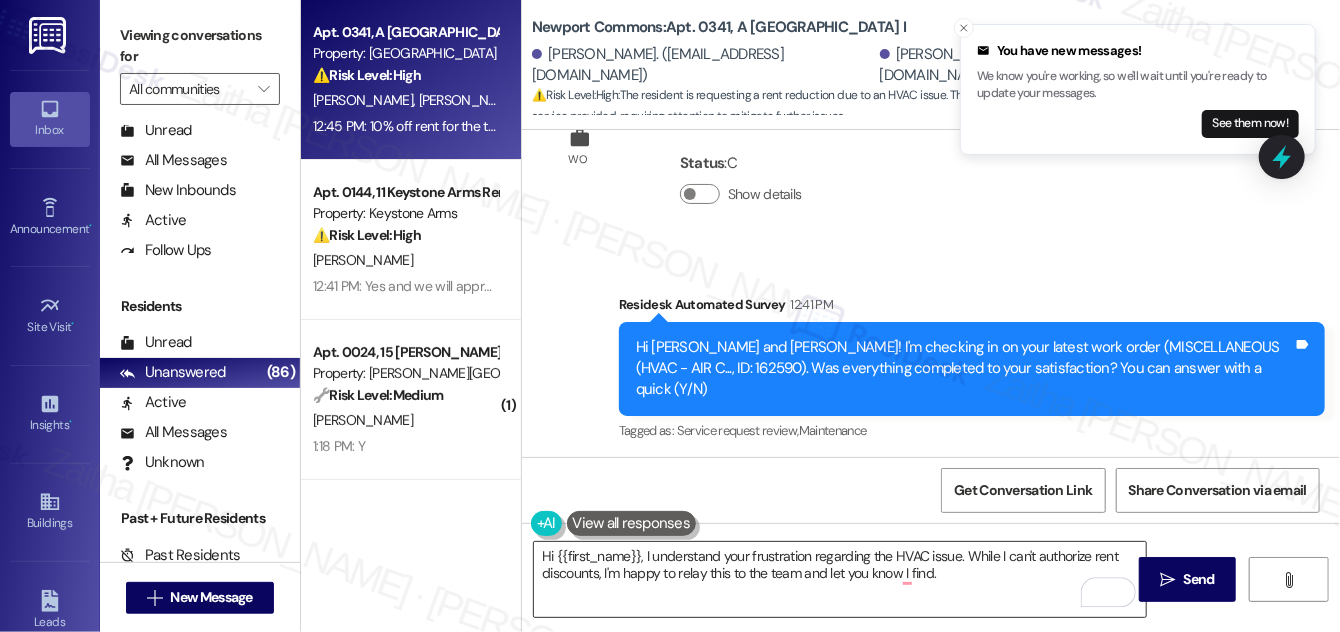 click on "Hi {{first_name}}, I understand your frustration regarding the HVAC issue. While I can't authorize rent discounts, I'm happy to relay this to the team and let you know I find." at bounding box center (840, 579) 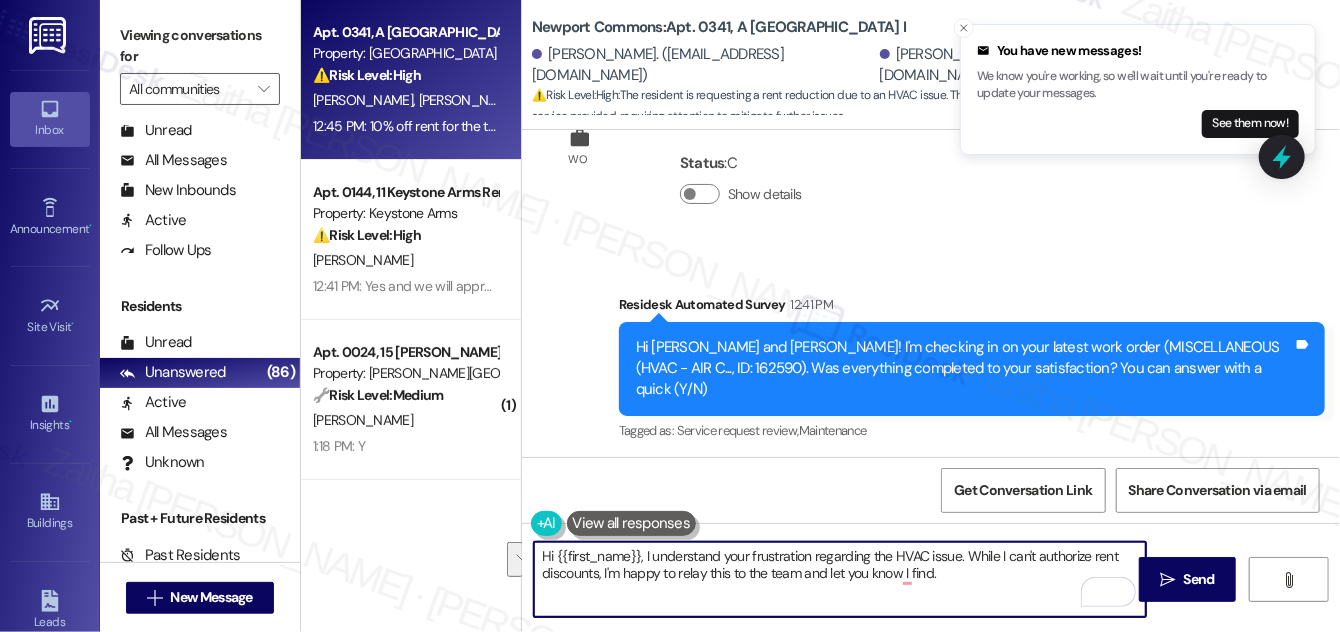 drag, startPoint x: 538, startPoint y: 554, endPoint x: 974, endPoint y: 589, distance: 437.40256 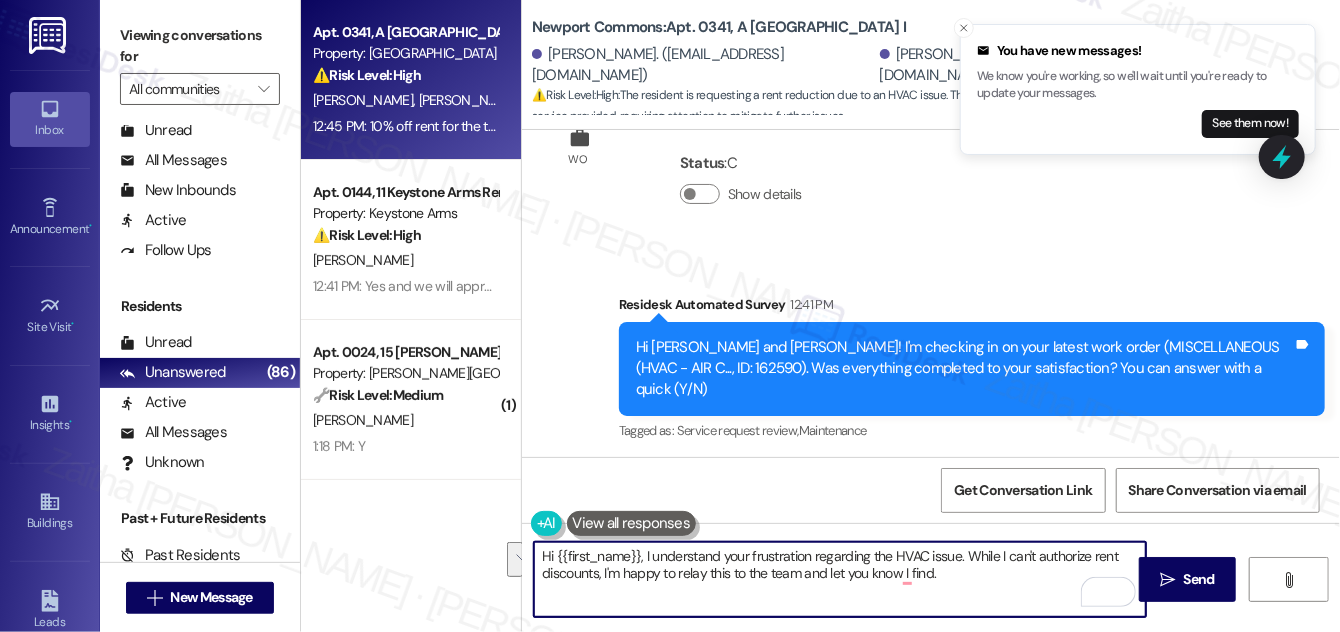 click on "Hi {{first_name}}, I understand your frustration regarding the HVAC issue. While I can't authorize rent discounts, I'm happy to relay this to the team and let you know I find." at bounding box center (840, 579) 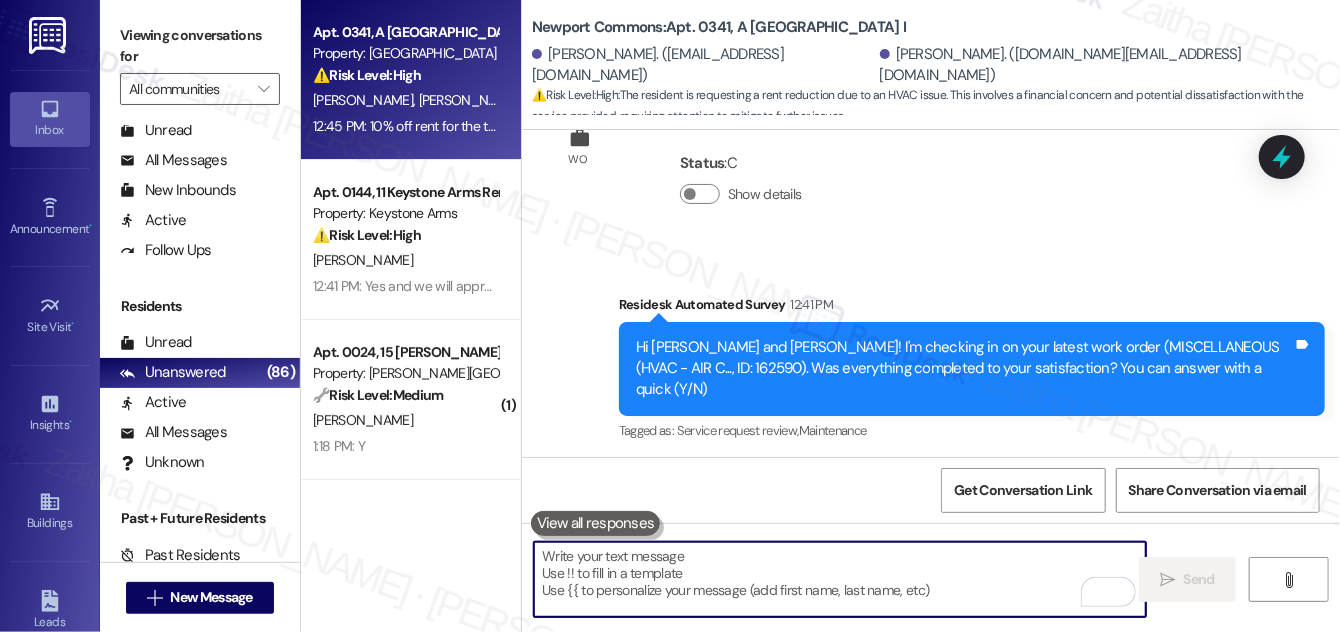 click at bounding box center (840, 579) 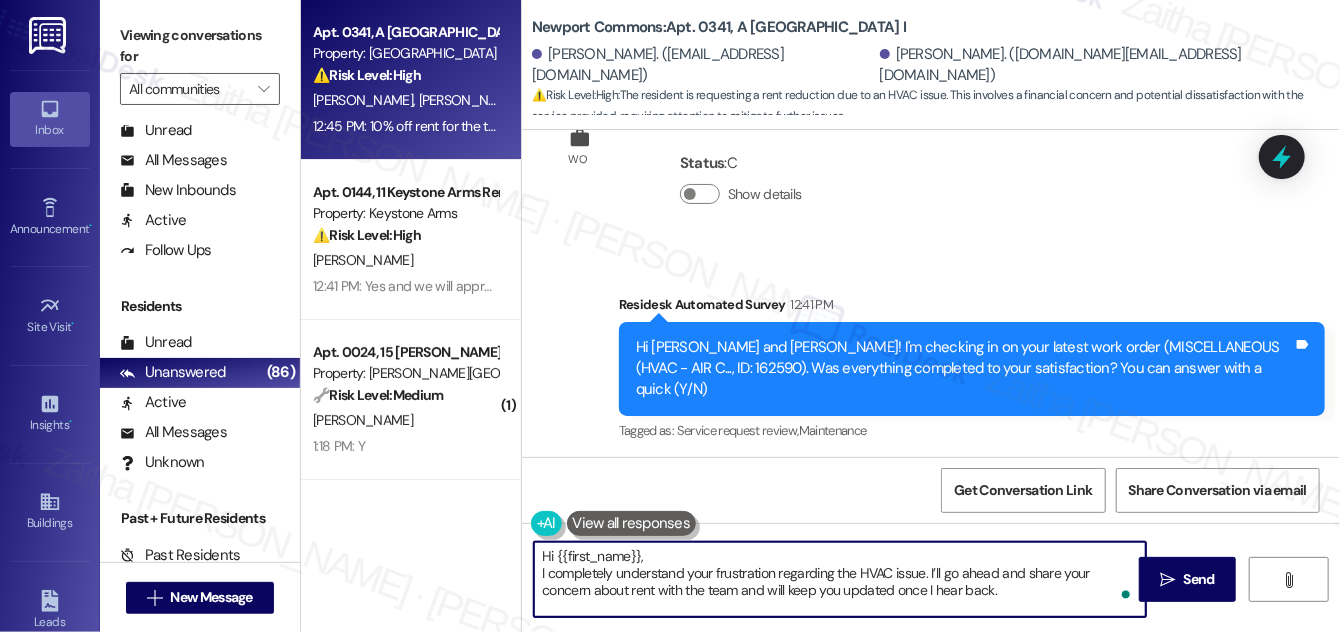 click on "Hi {{first_name}},
I completely understand your frustration regarding the HVAC issue. I’ll go ahead and share your concern about rent with the team and will keep you updated once I hear back." at bounding box center (840, 579) 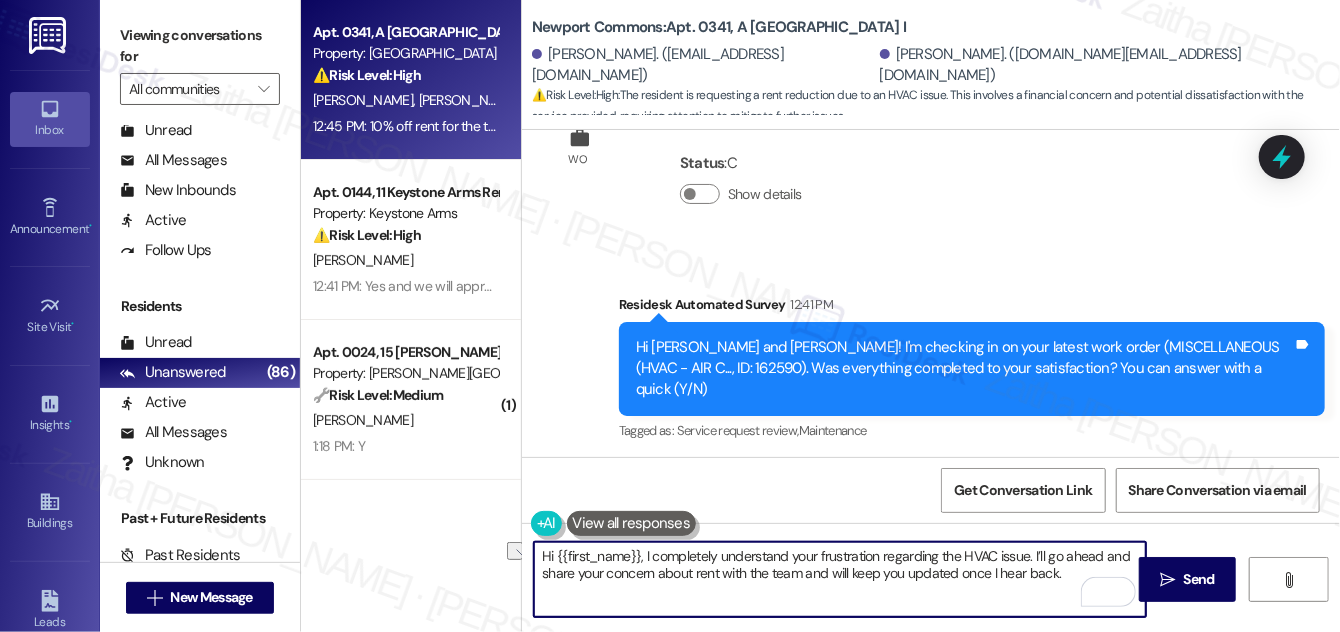 drag, startPoint x: 641, startPoint y: 554, endPoint x: 536, endPoint y: 556, distance: 105.01904 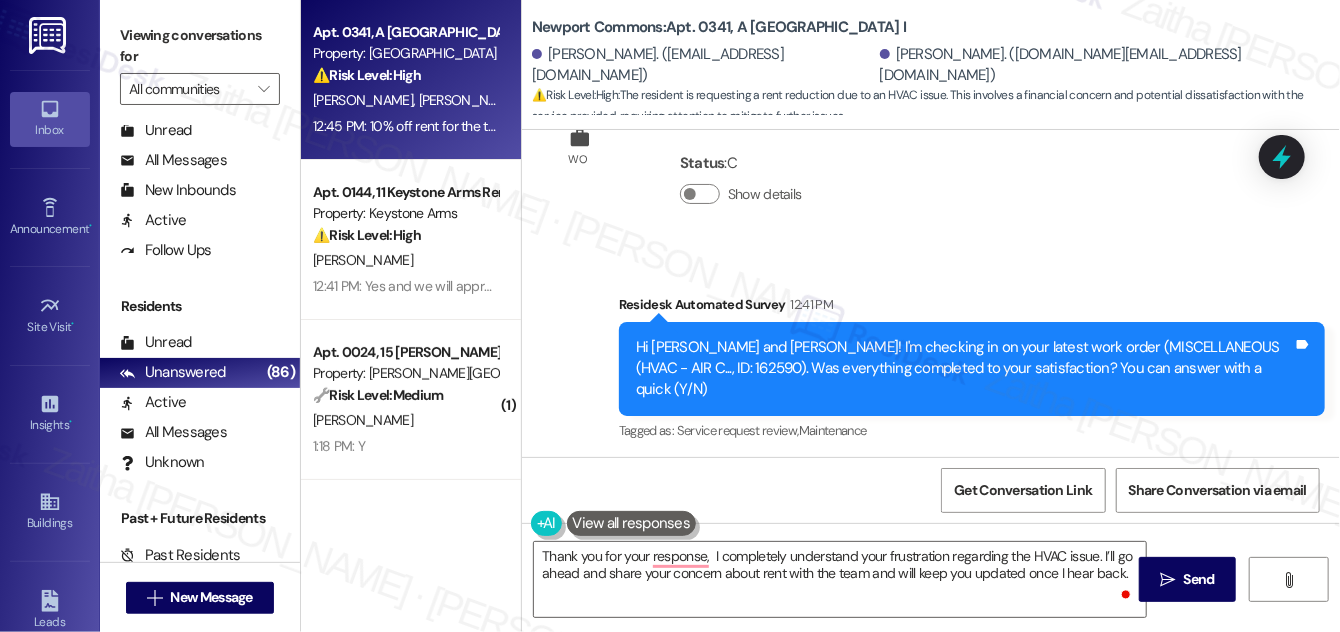 click on "Tracey Burm 12:45 PM" at bounding box center (816, 519) 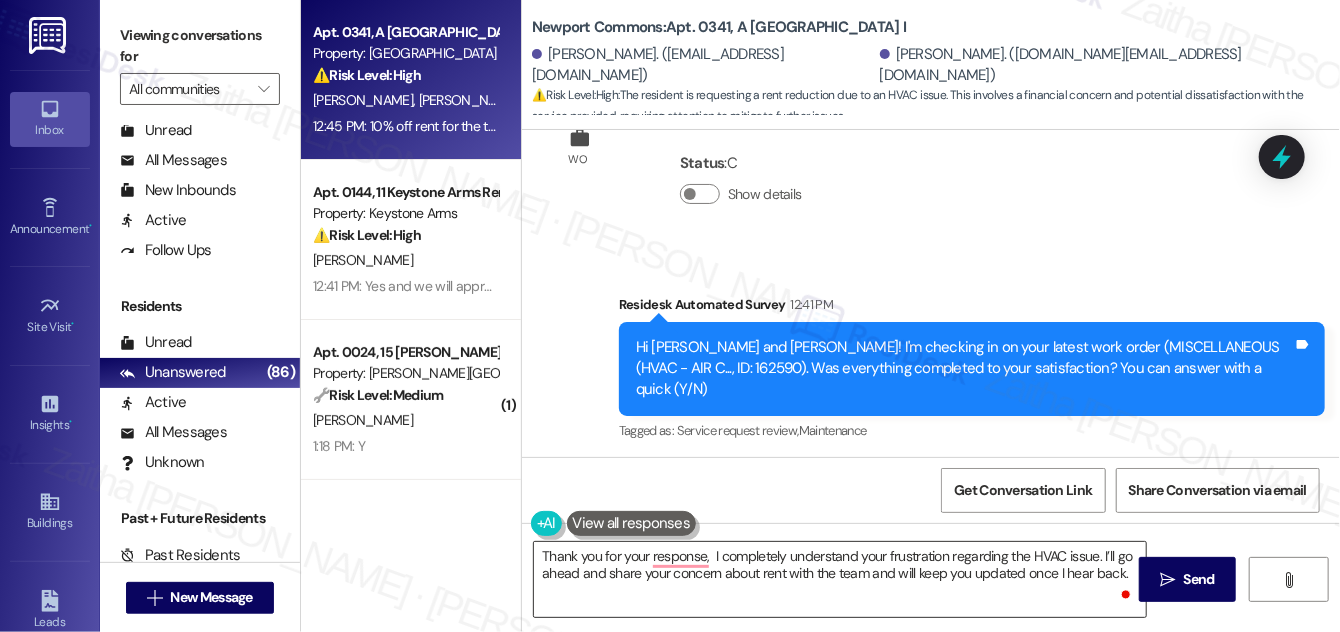 click on "Thank you for your response,  I completely understand your frustration regarding the HVAC issue. I’ll go ahead and share your concern about rent with the team and will keep you updated once I hear back." at bounding box center [840, 579] 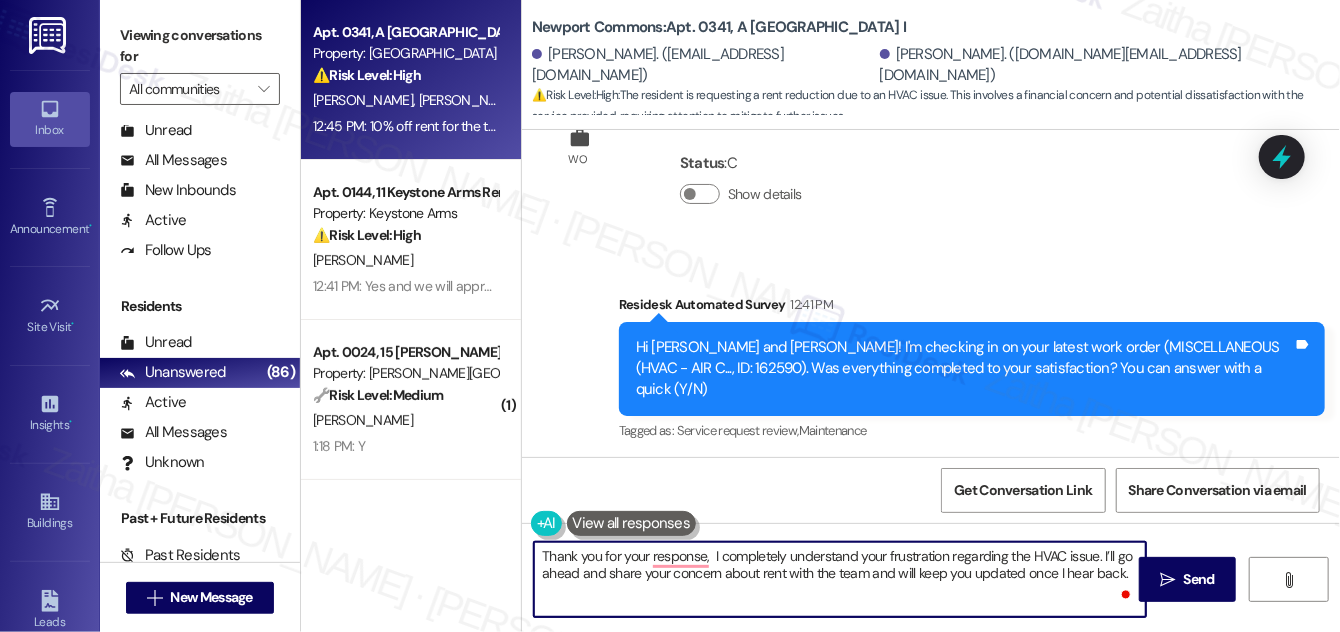 paste on "Tracey" 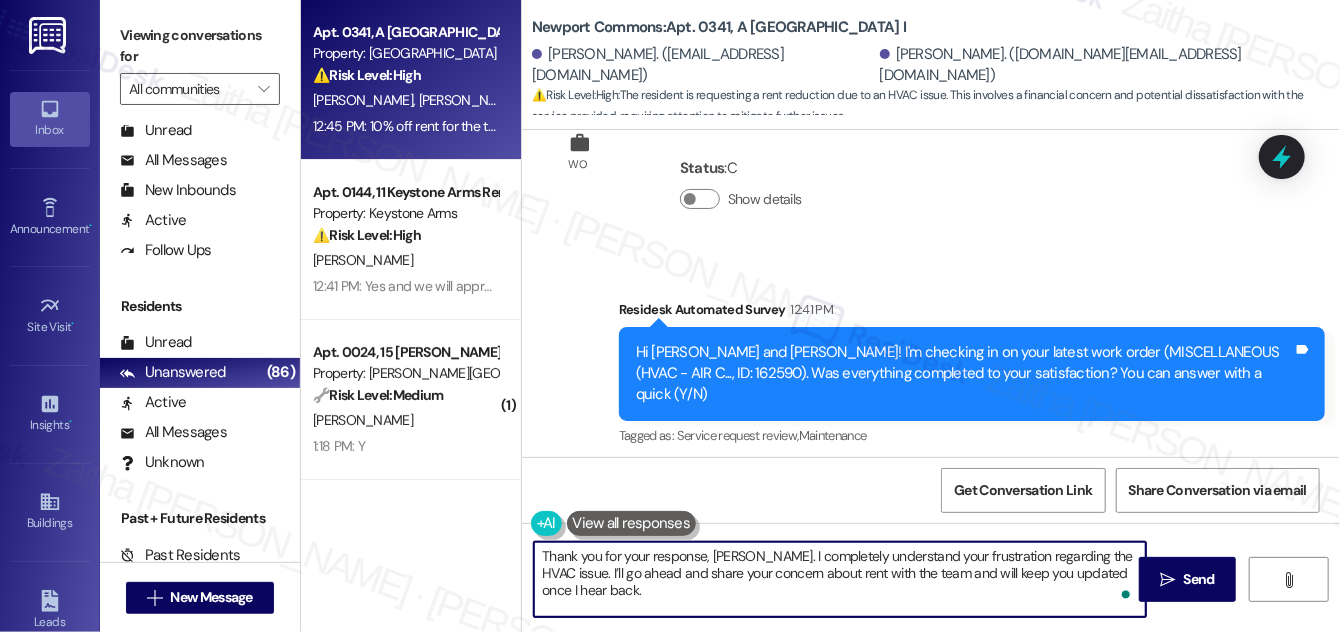 scroll, scrollTop: 16202, scrollLeft: 0, axis: vertical 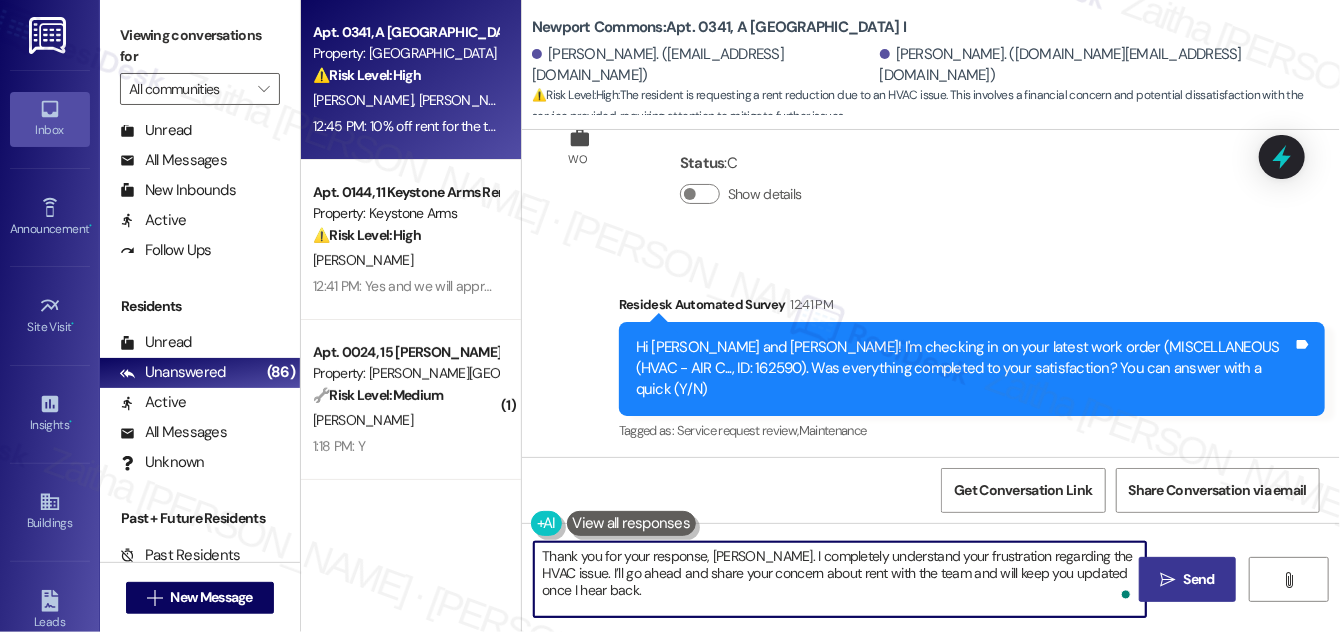 type on "Thank you for your response, Tracey. I completely understand your frustration regarding the HVAC issue. I’ll go ahead and share your concern about rent with the team and will keep you updated once I hear back." 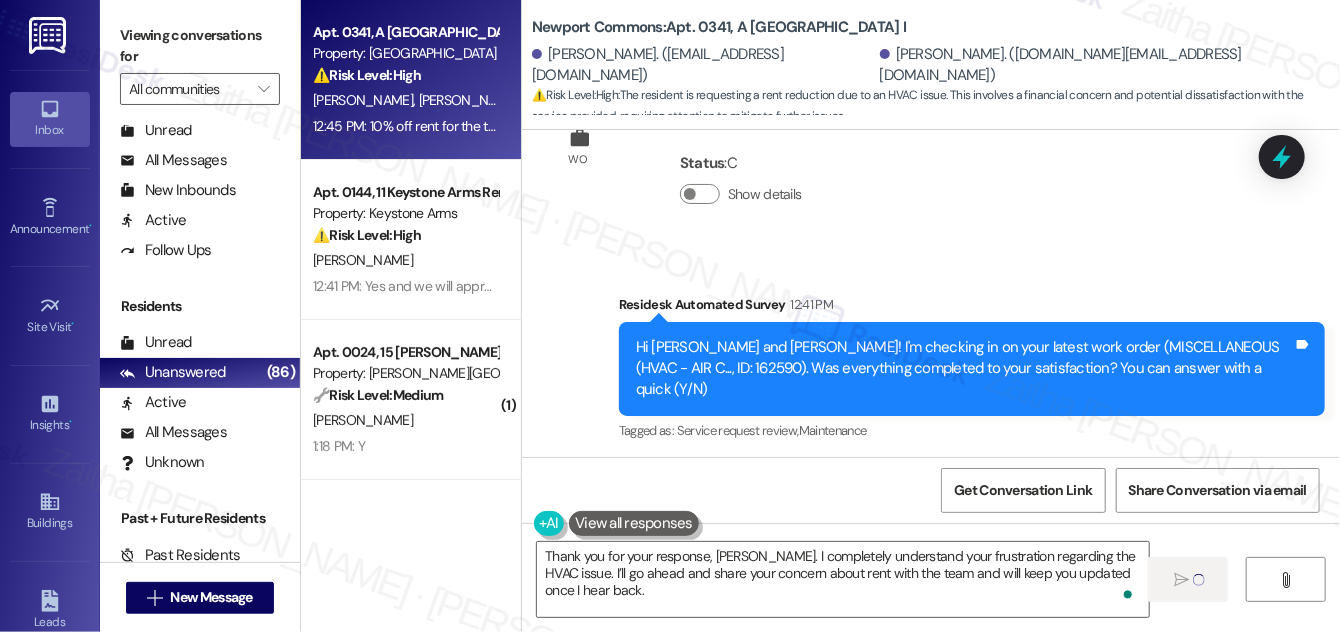 type 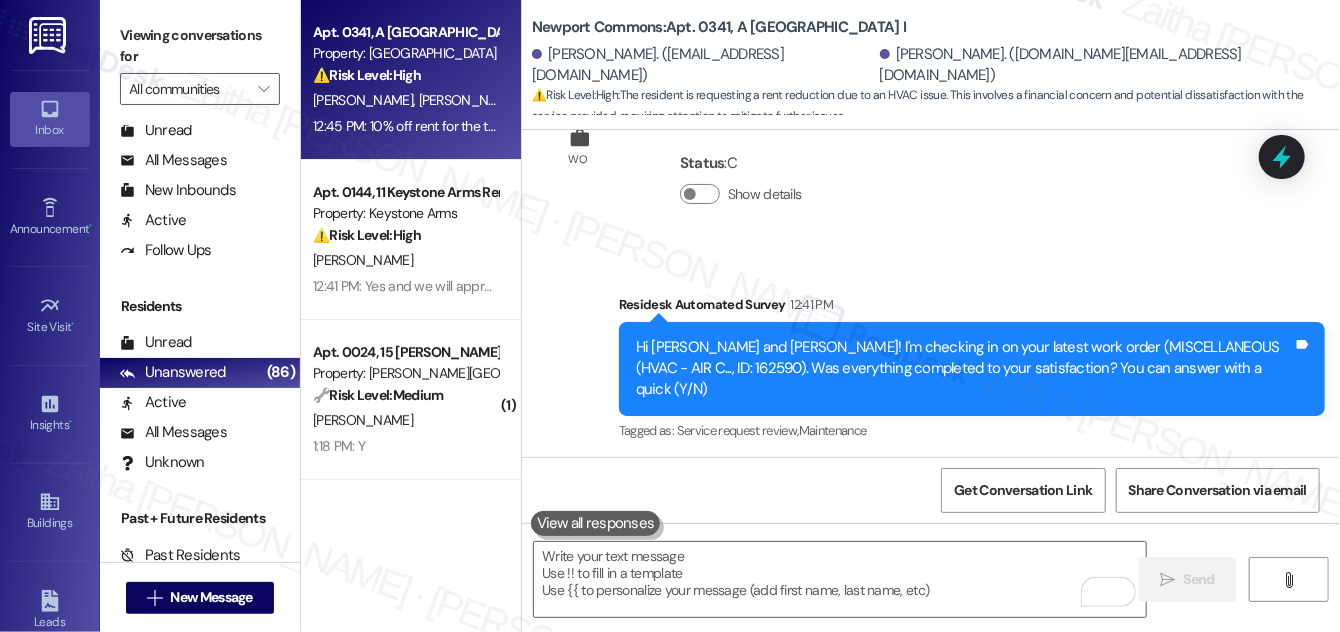 scroll, scrollTop: 16201, scrollLeft: 0, axis: vertical 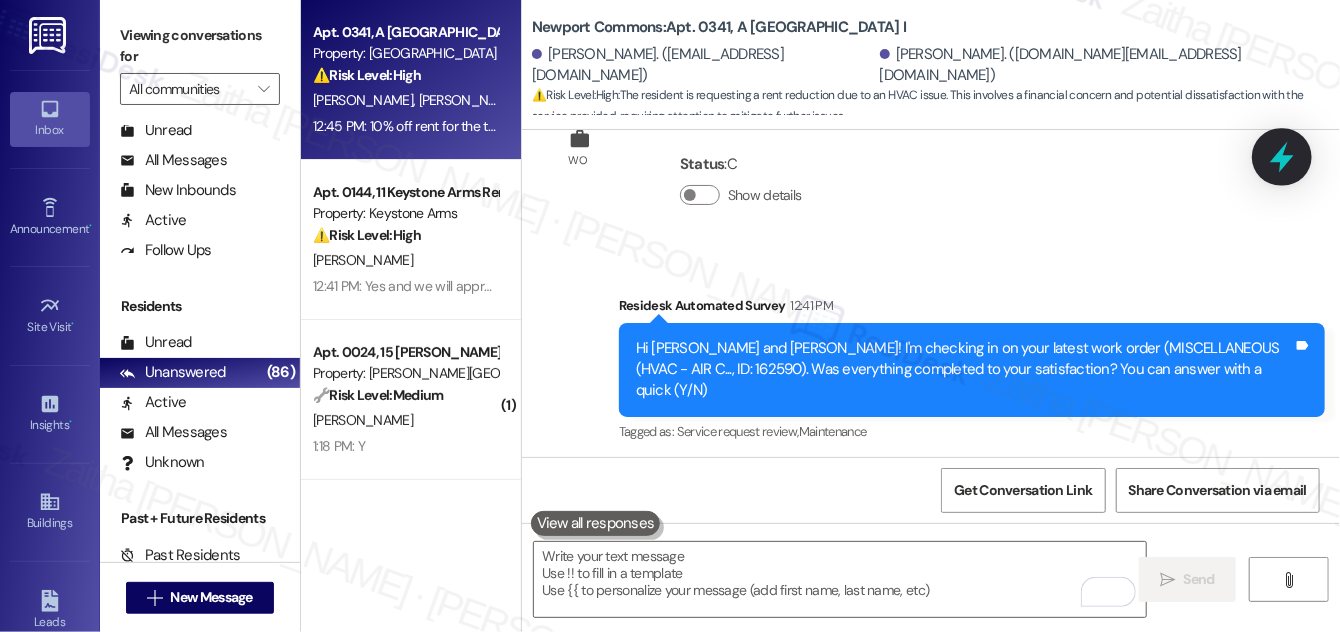 click 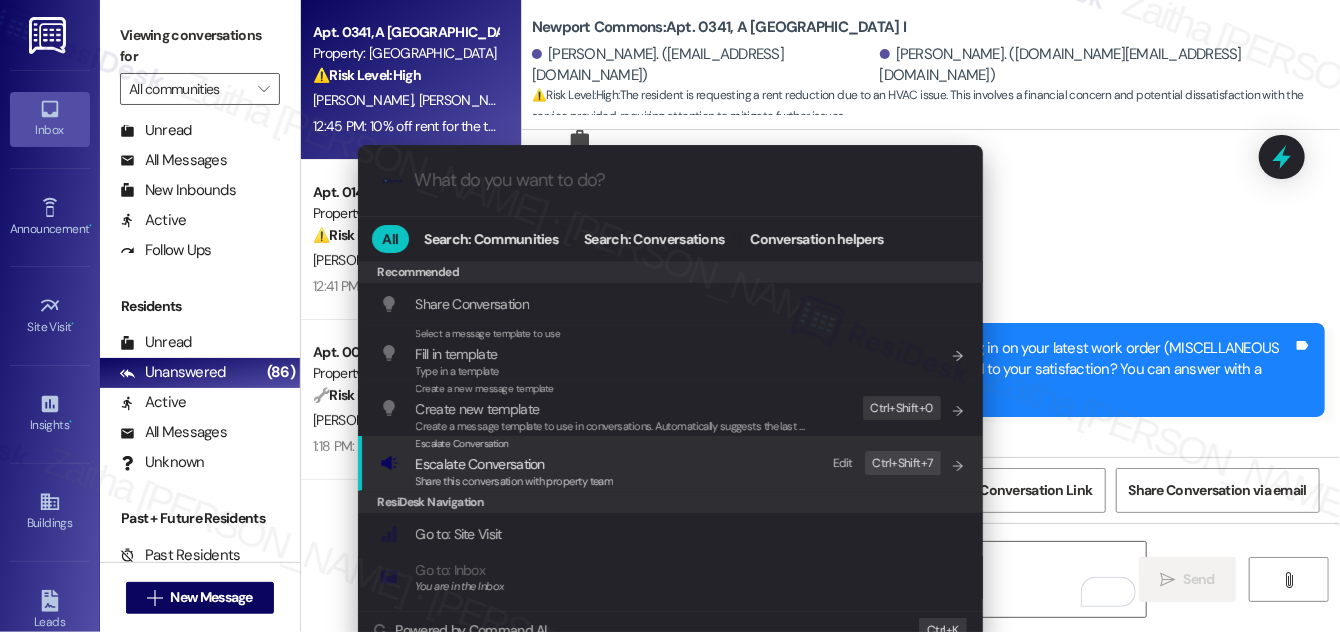 click on "Escalate Conversation" at bounding box center (480, 464) 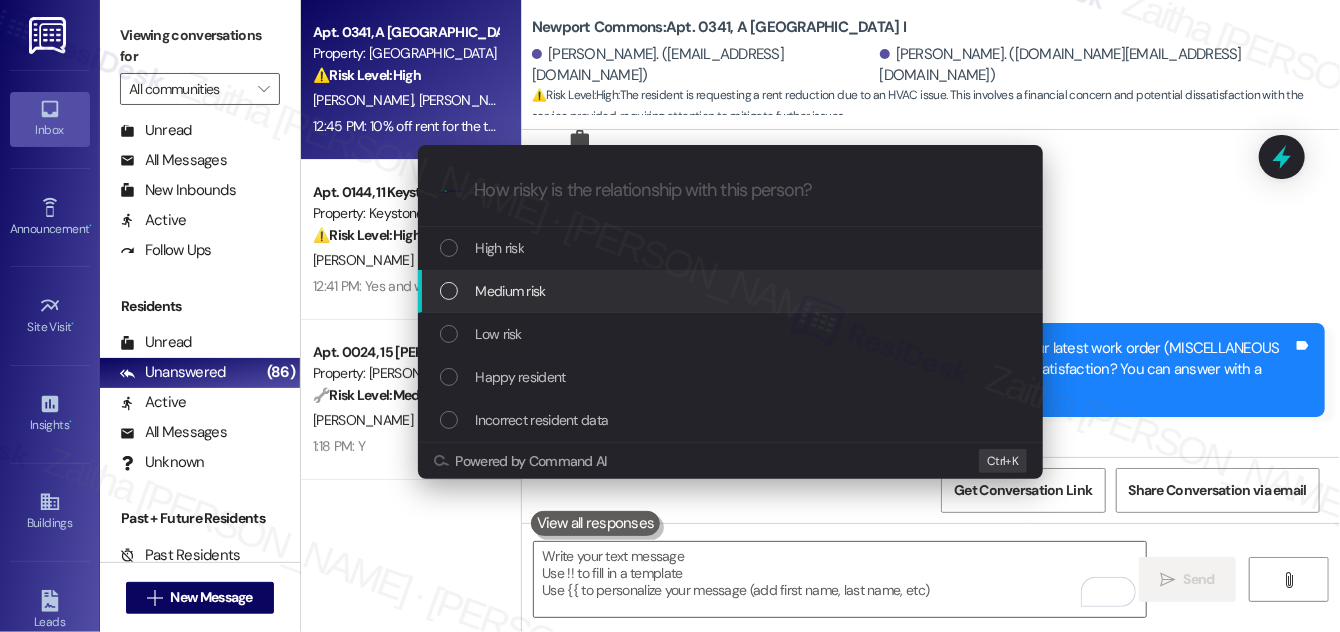 click on "Medium risk" at bounding box center [511, 291] 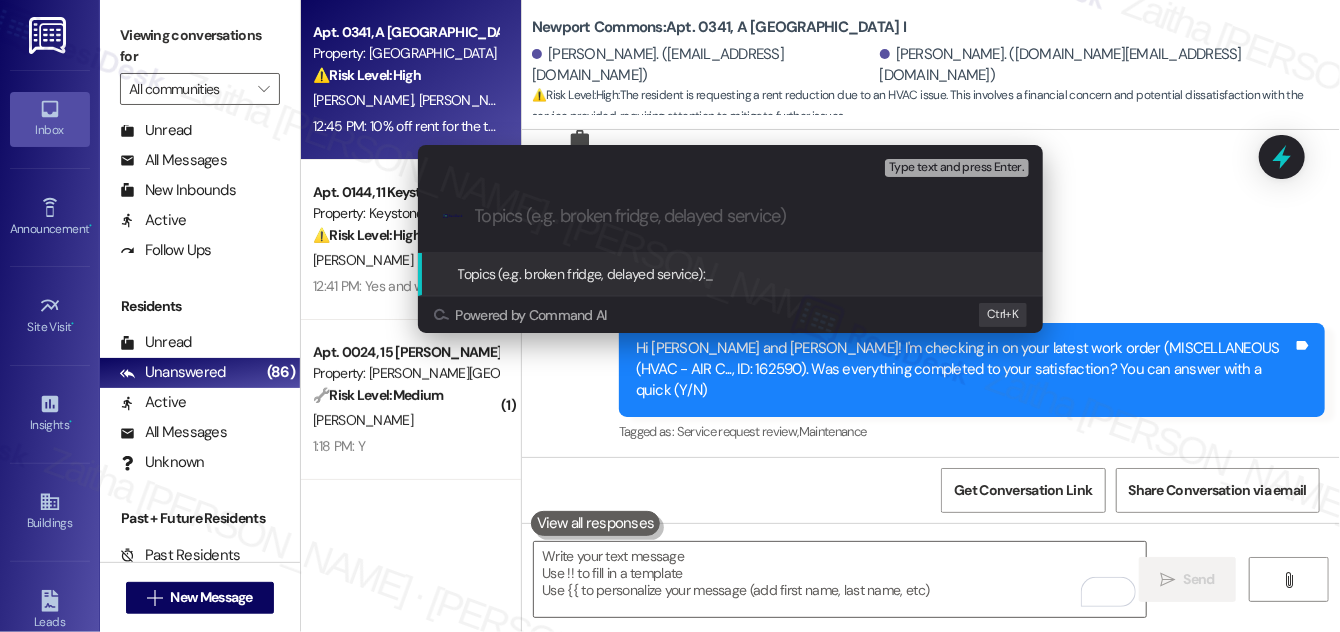 paste on "Here are a few clear and appropriate title options for your message:  1. **HVAC Concern and Rent Adjustment Request** 2. **Follow-Up on HVAC Issue** 3. **Resident Concern – HVAC and Rent** 4. **Update Request Regarding HVAC Situation** 5. **HVAC Issue Shared with Team**  Let me know if you'd prefer a more formal, urgent, or casual tone." 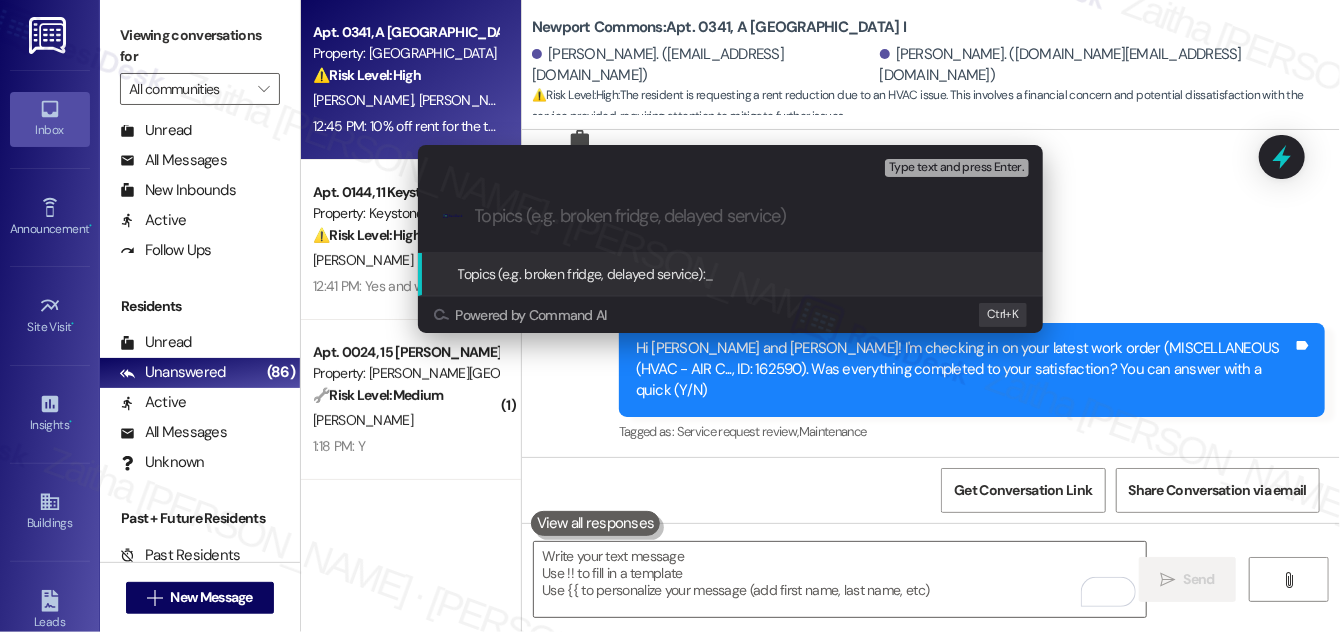 scroll, scrollTop: 0, scrollLeft: 0, axis: both 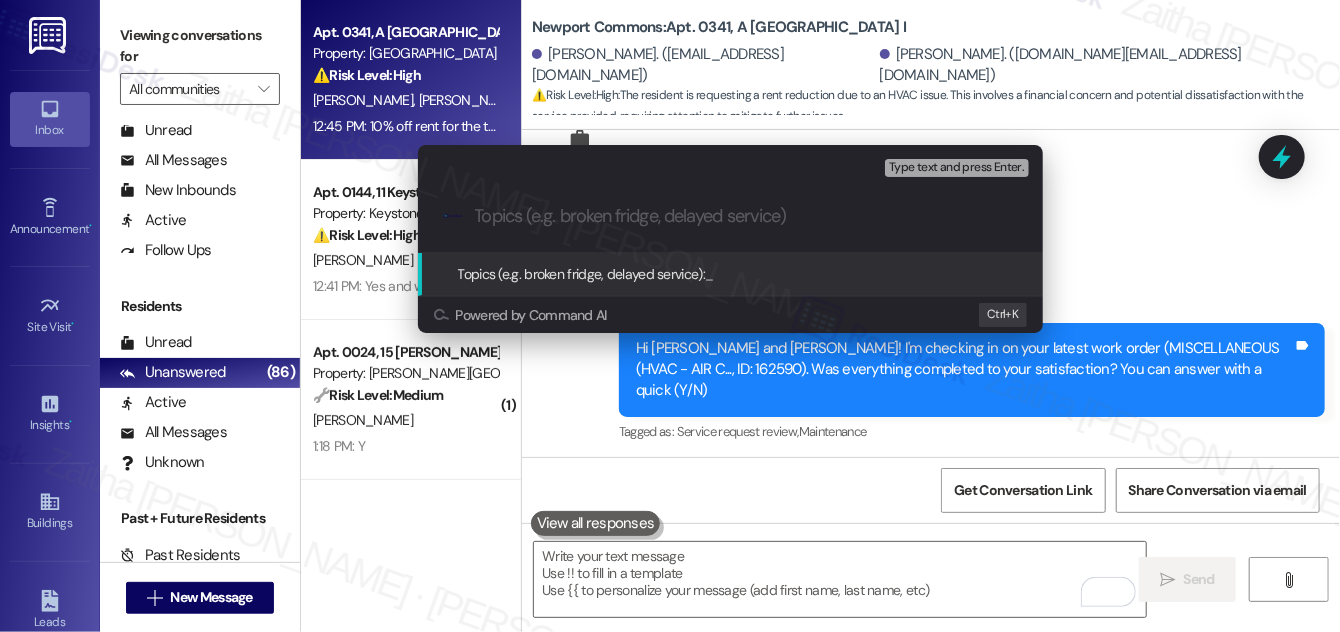 paste on "Rent Adjustment Request" 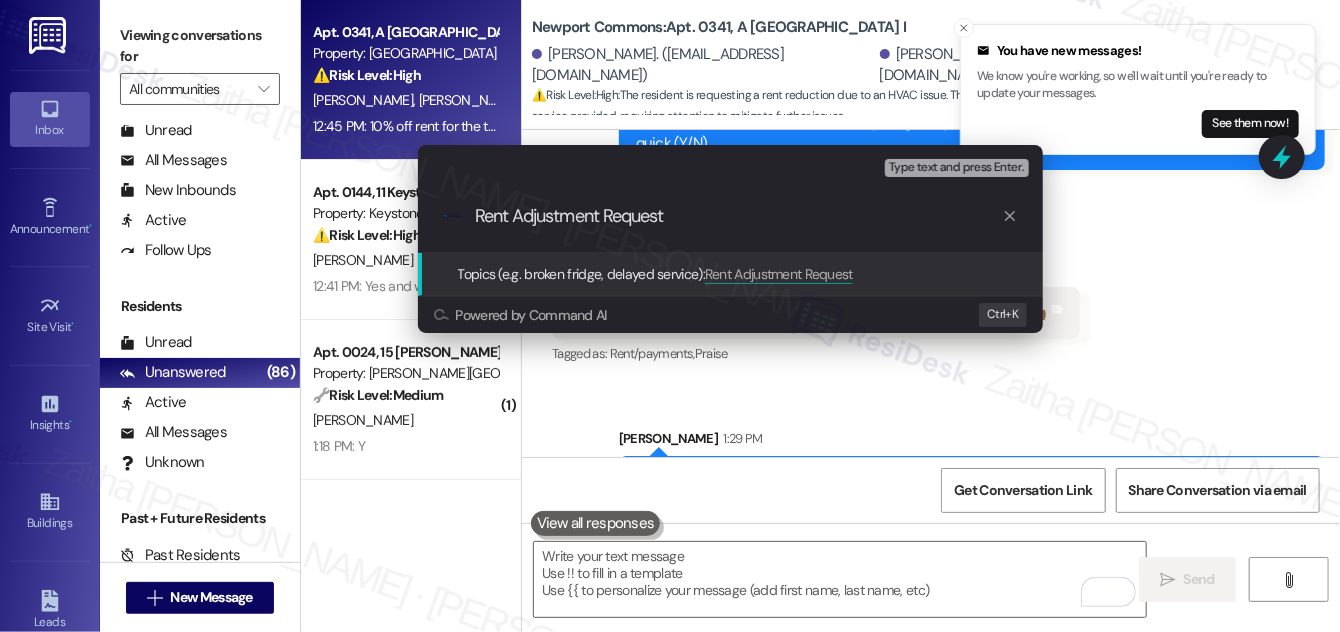scroll, scrollTop: 16522, scrollLeft: 0, axis: vertical 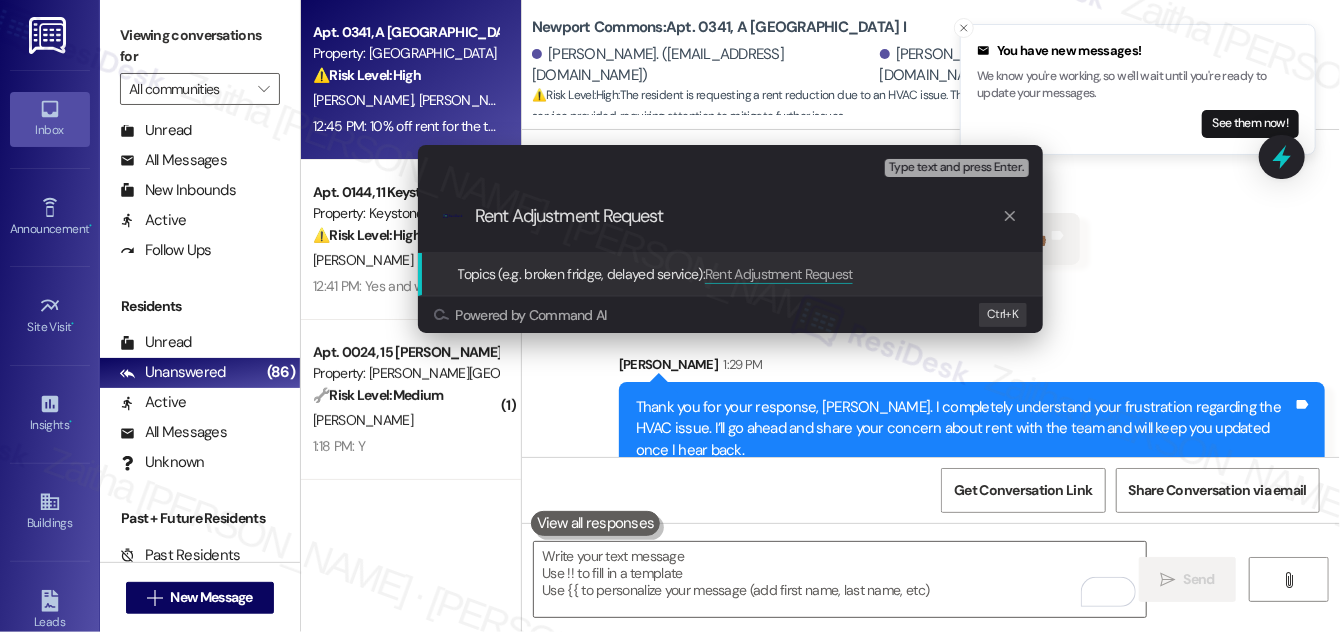 type 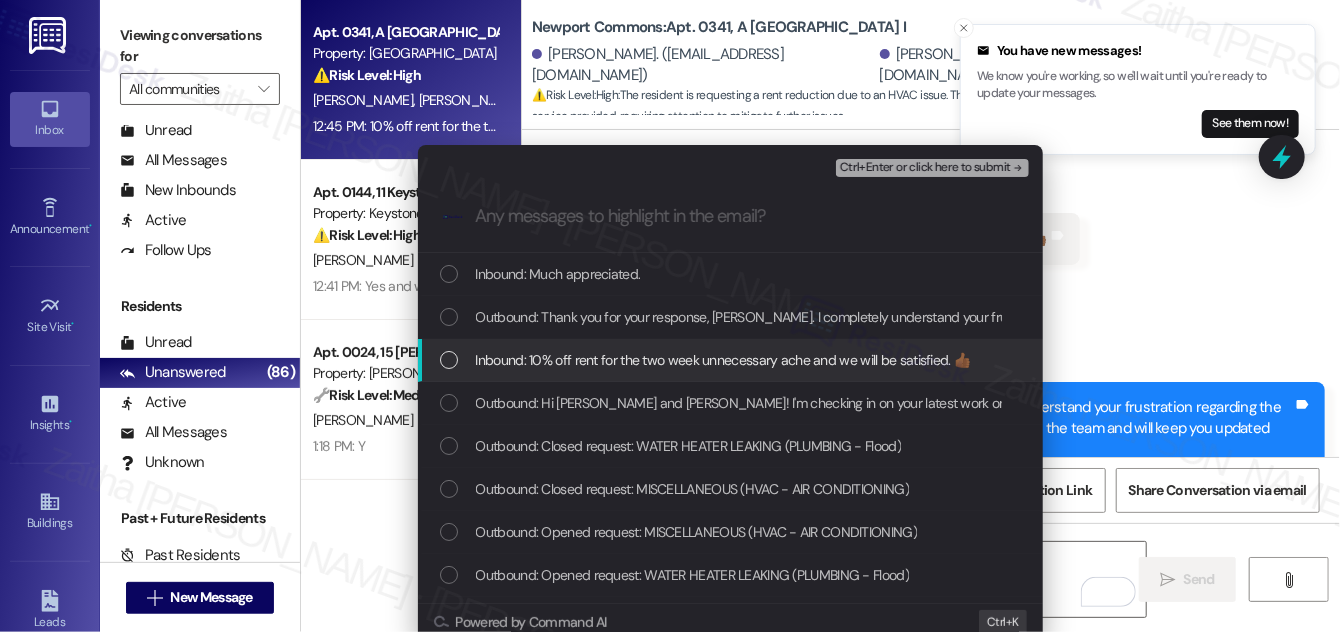 click at bounding box center (449, 360) 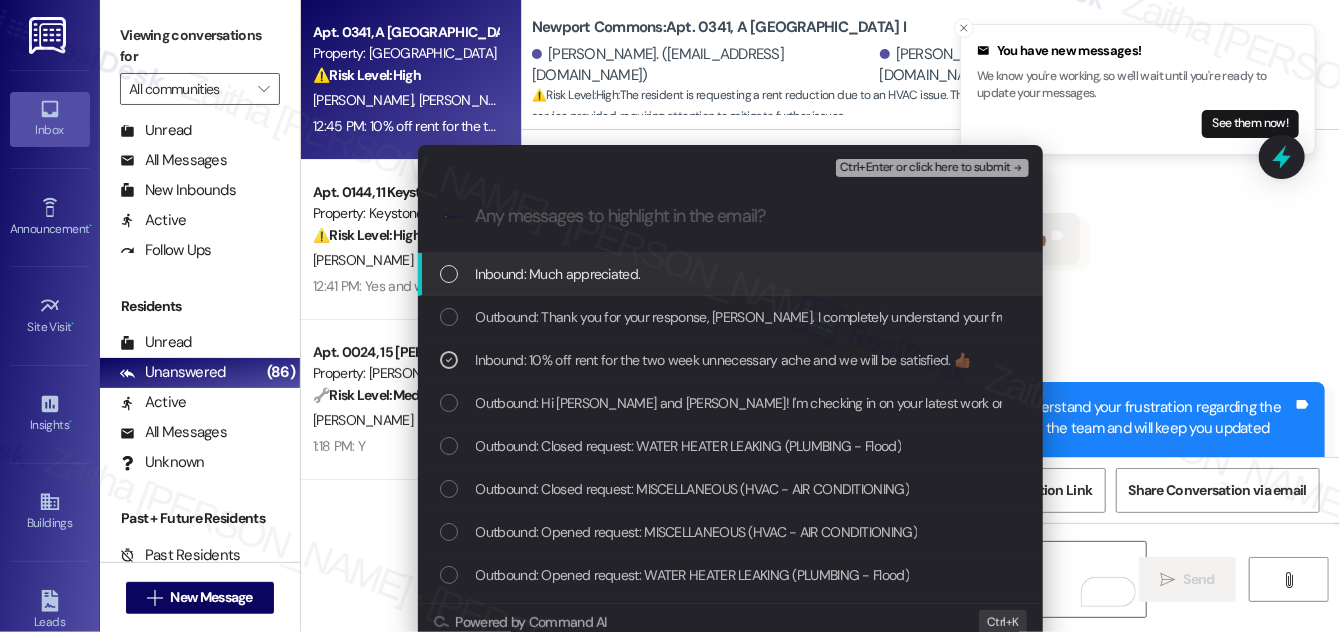 click on "Ctrl+Enter or click here to submit" at bounding box center [925, 168] 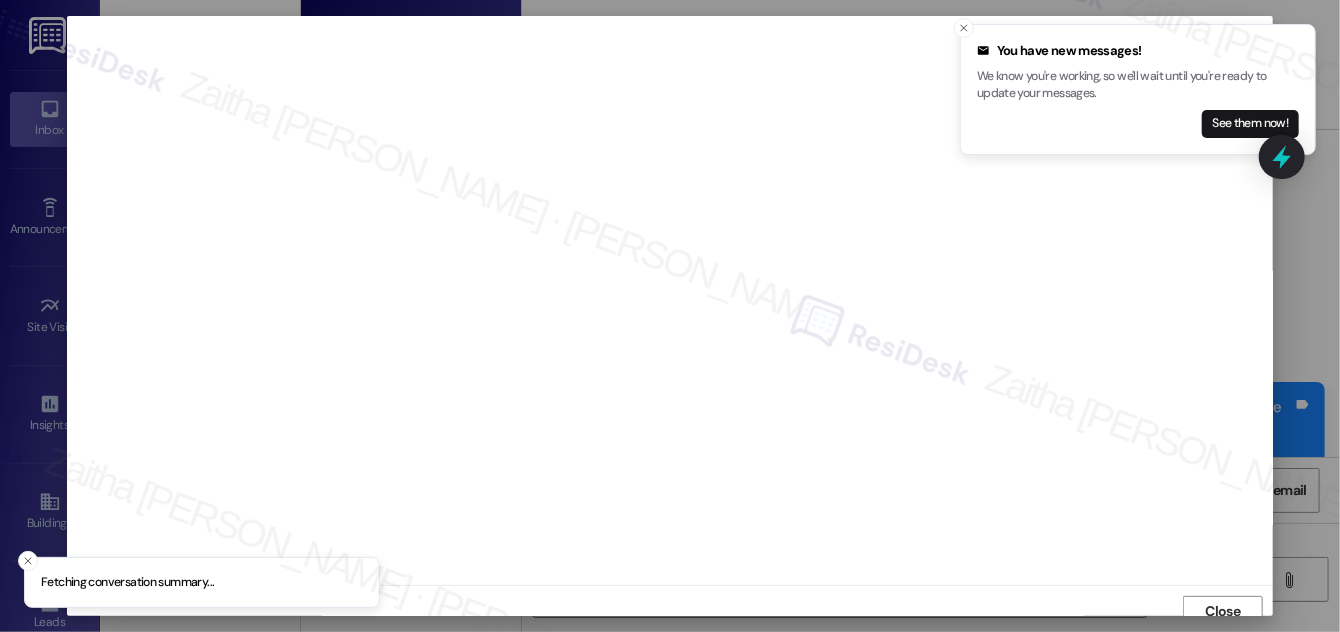 scroll, scrollTop: 11, scrollLeft: 0, axis: vertical 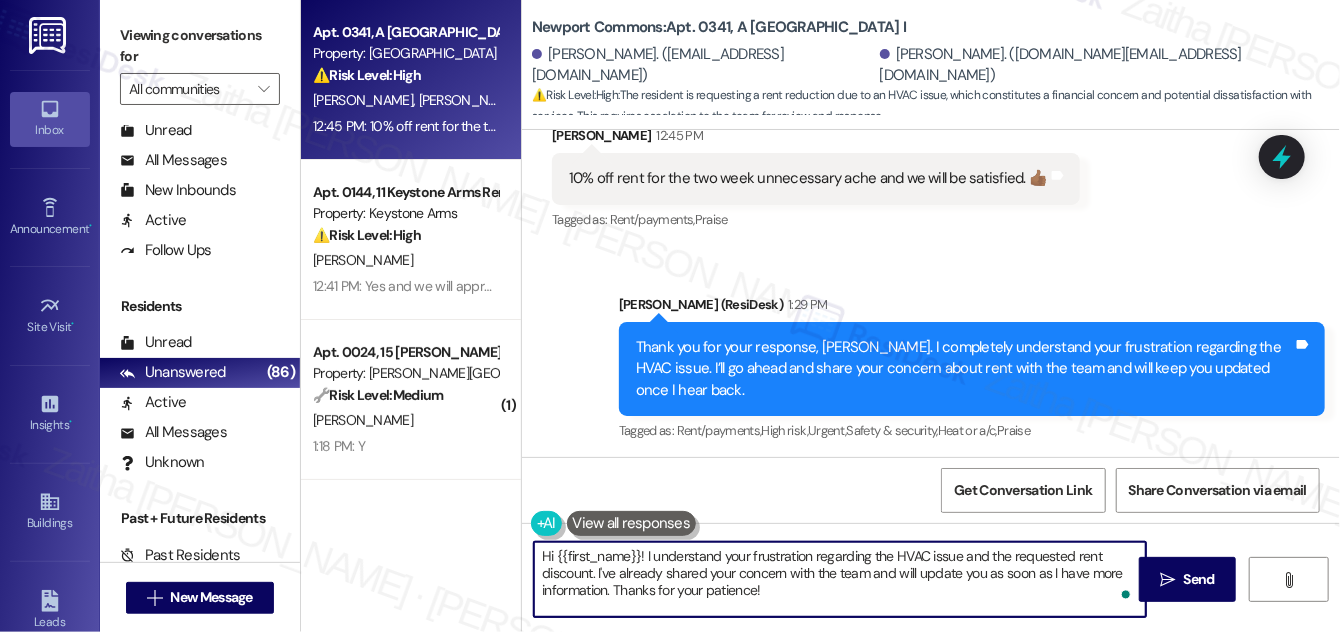 drag, startPoint x: 539, startPoint y: 554, endPoint x: 833, endPoint y: 602, distance: 297.8926 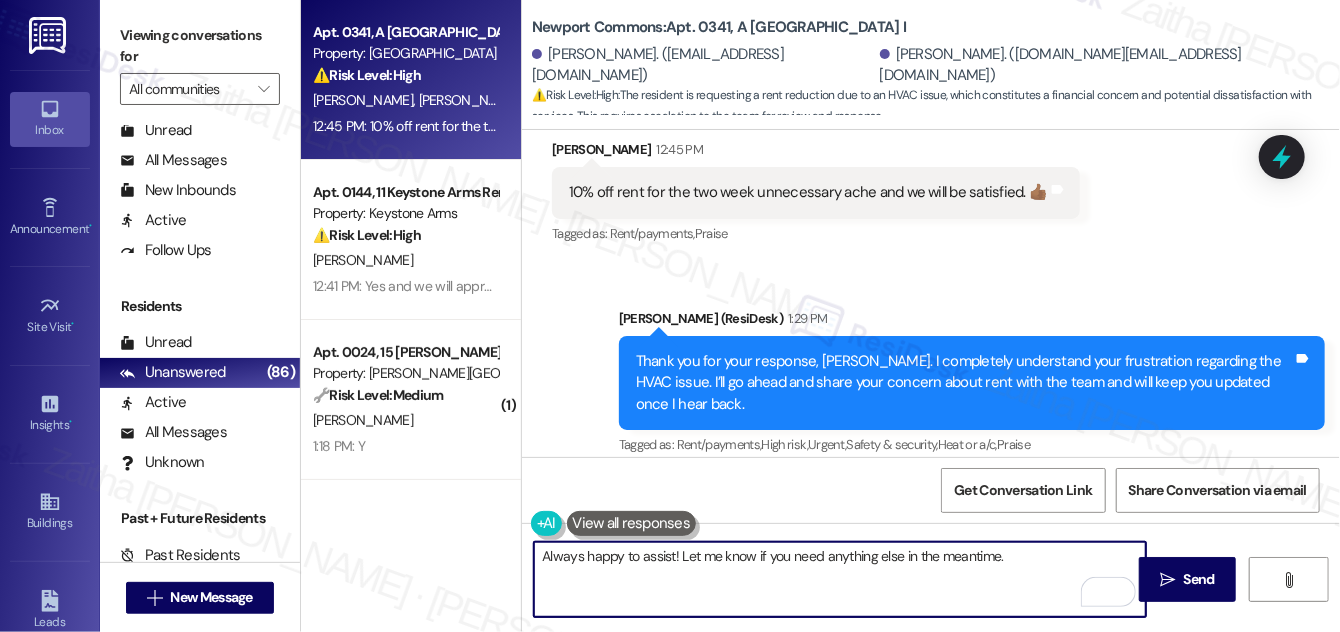 scroll, scrollTop: 16582, scrollLeft: 0, axis: vertical 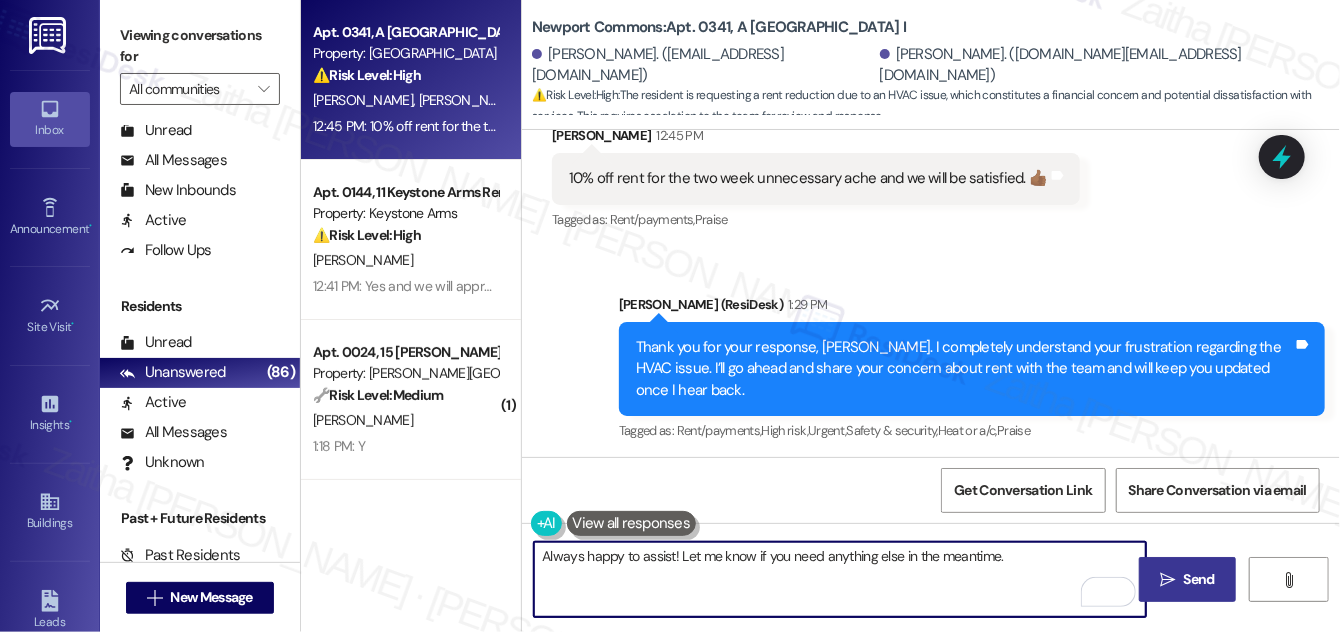 type on "Always happy to assist! Let me know if you need anything else in the meantime." 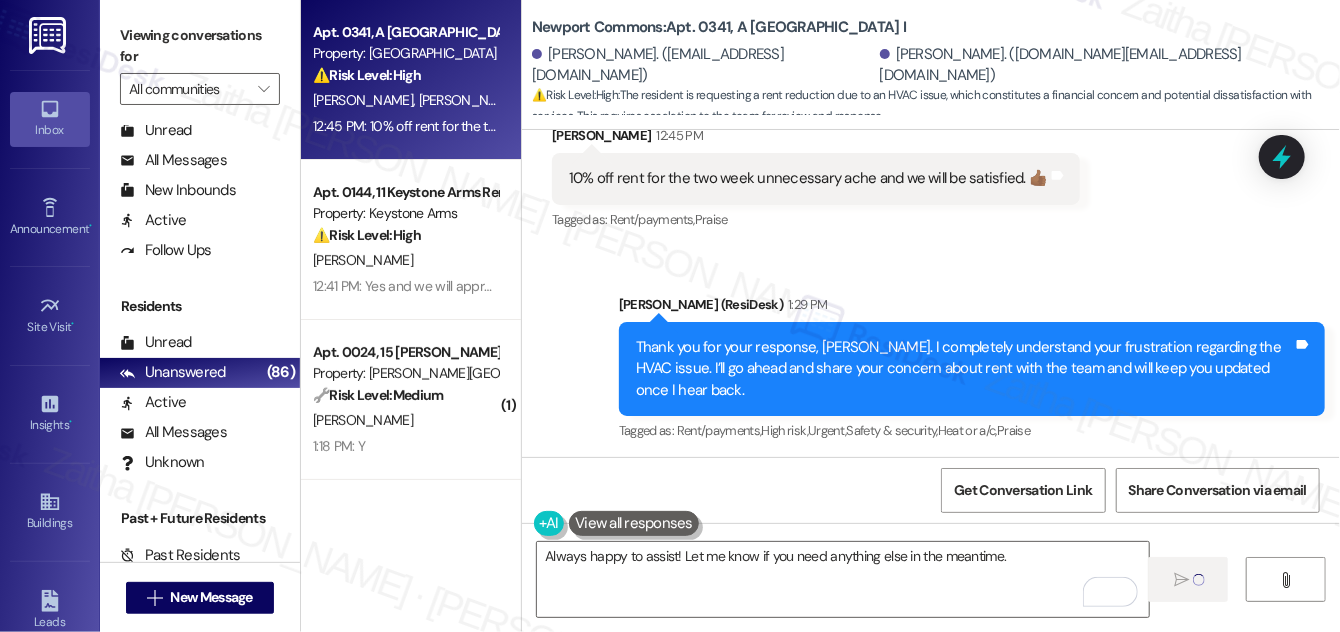 type 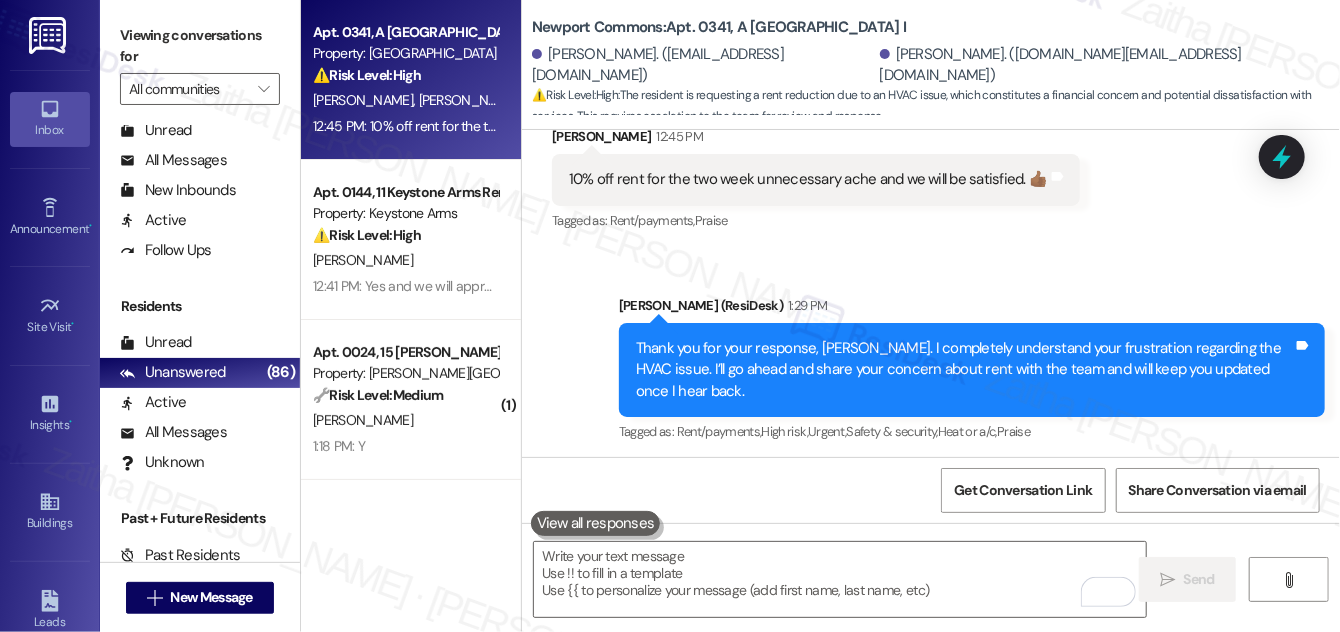 scroll, scrollTop: 16722, scrollLeft: 0, axis: vertical 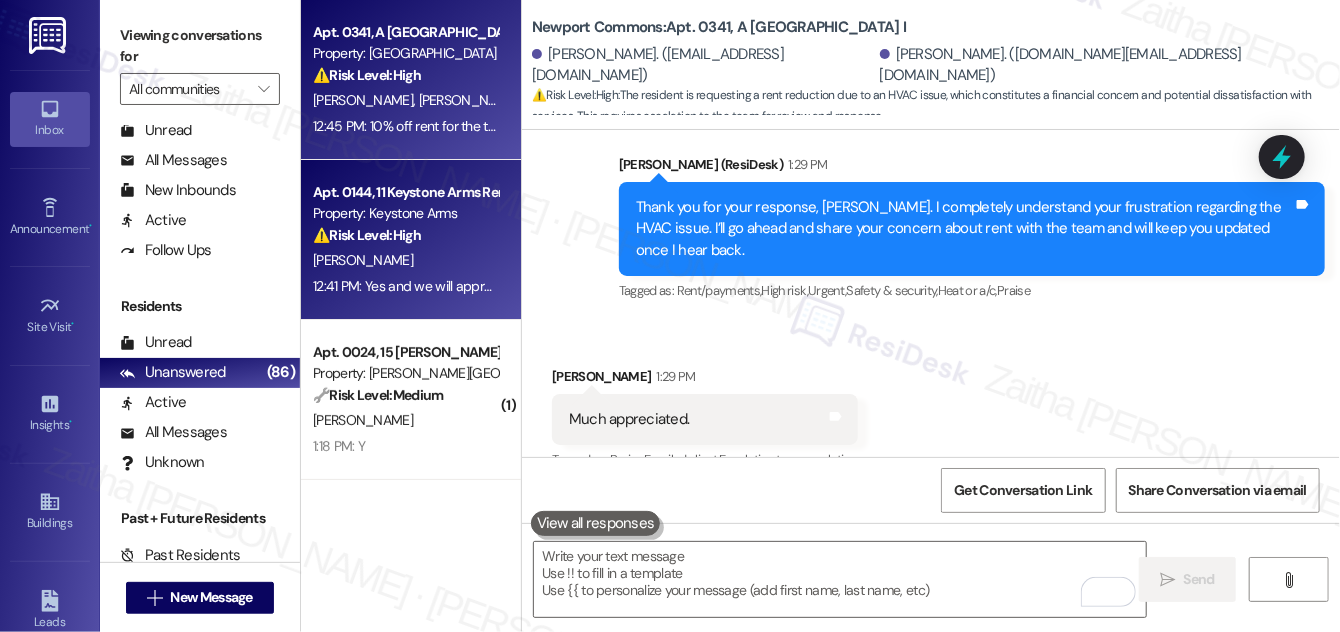 click on "[PERSON_NAME]" at bounding box center (405, 260) 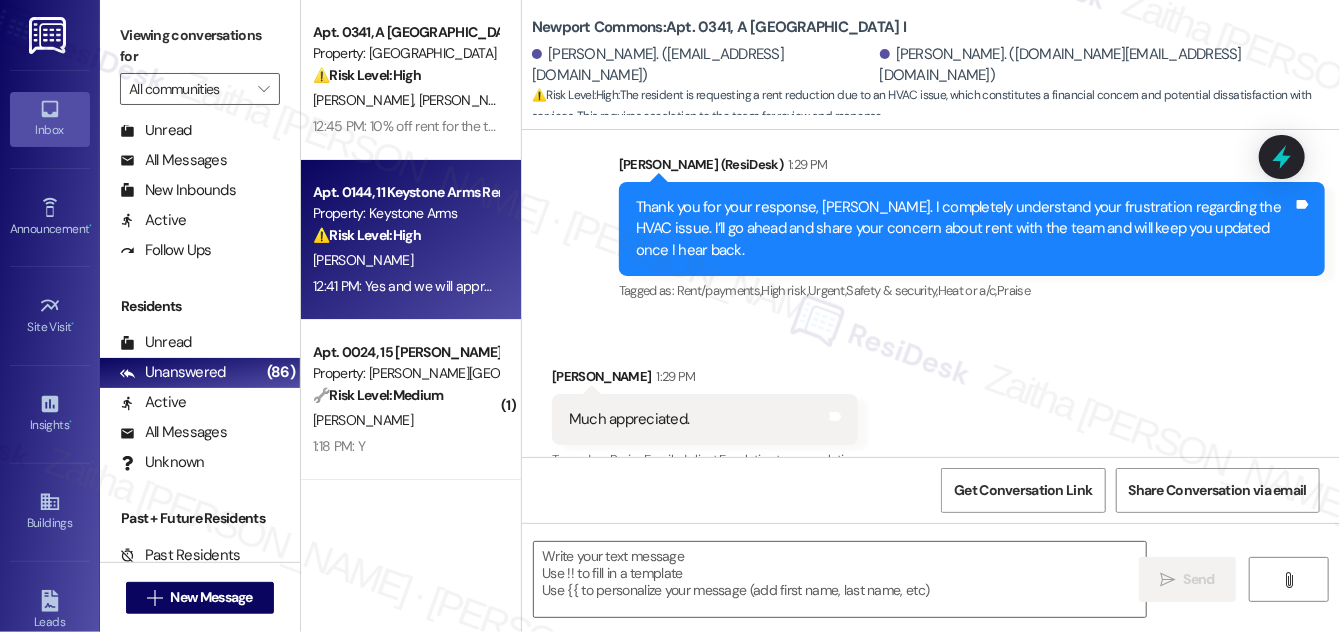 type on "Fetching suggested responses. Please feel free to read through the conversation in the meantime." 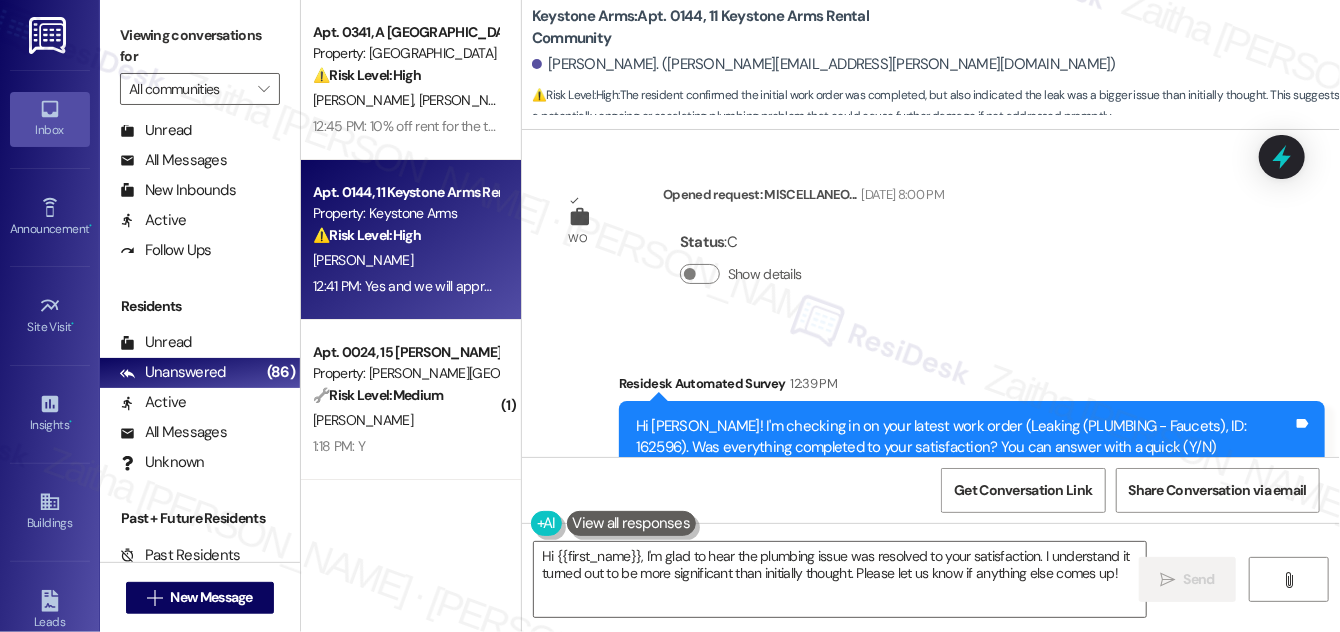 scroll, scrollTop: 1864, scrollLeft: 0, axis: vertical 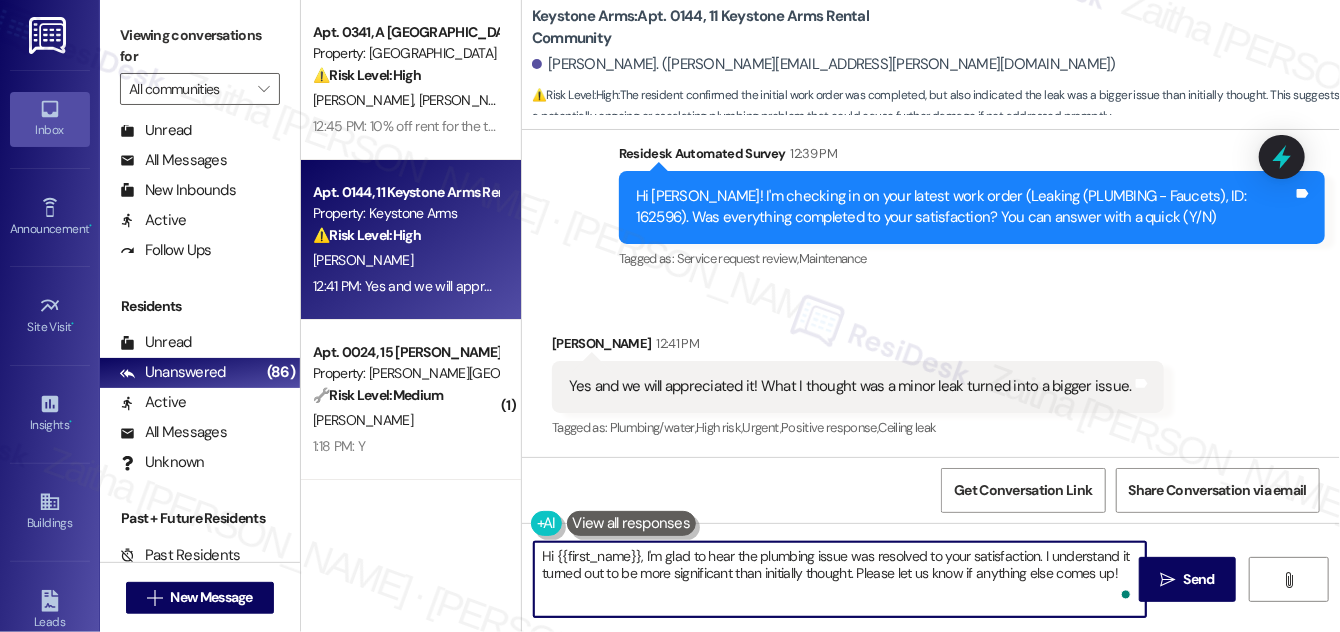 drag, startPoint x: 639, startPoint y: 555, endPoint x: 573, endPoint y: 561, distance: 66.27216 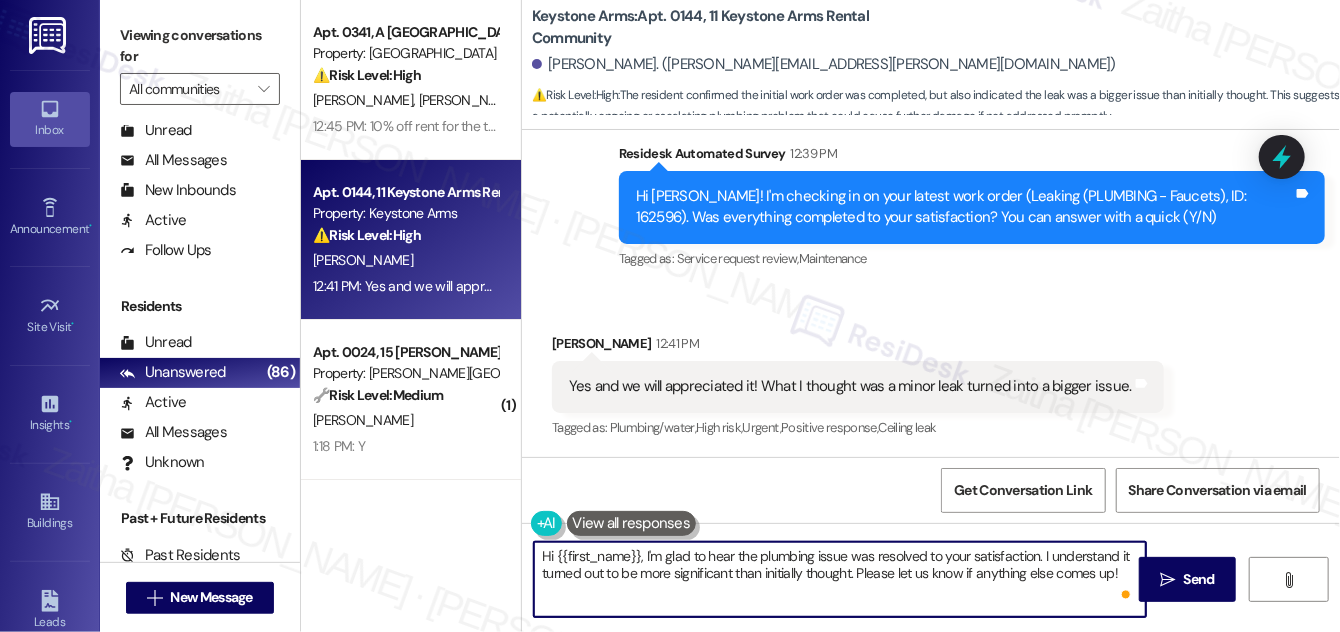 click on "Hi {{first_name}}, I'm glad to hear the plumbing issue was resolved to your satisfaction. I understand it turned out to be more significant than initially thought. Please let us know if anything else comes up!" at bounding box center (840, 579) 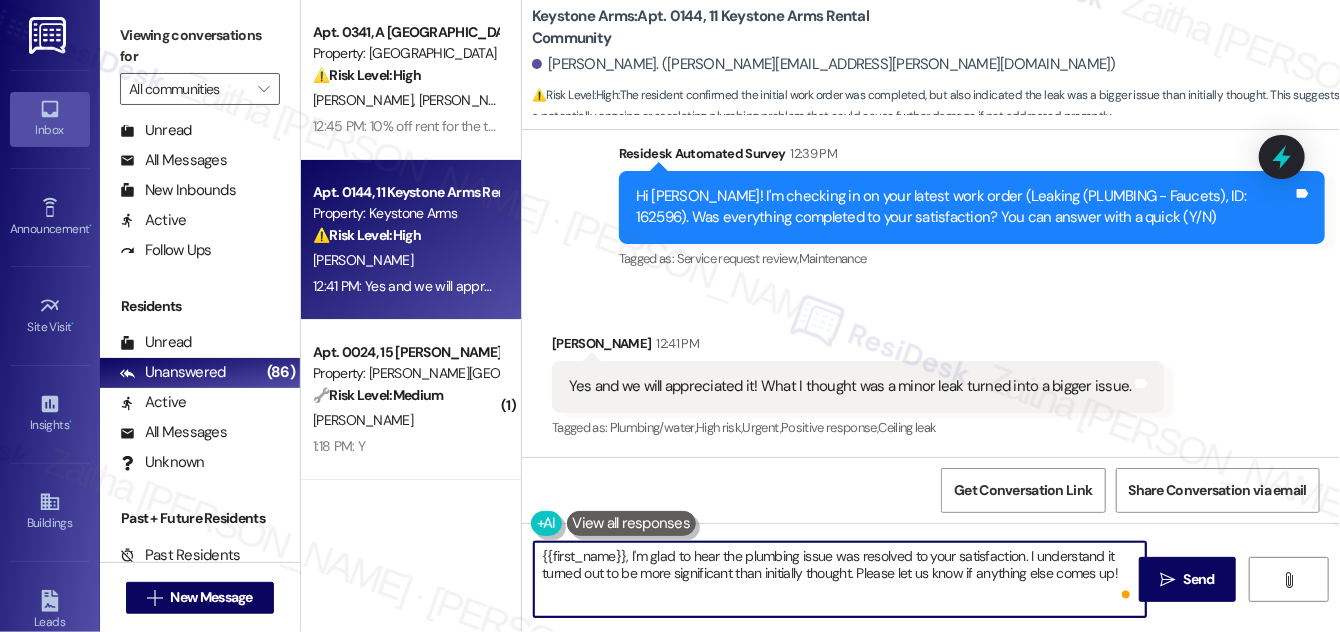 click on "{{first_name}}, I'm glad to hear the plumbing issue was resolved to your satisfaction. I understand it turned out to be more significant than initially thought. Please let us know if anything else comes up!" at bounding box center (840, 579) 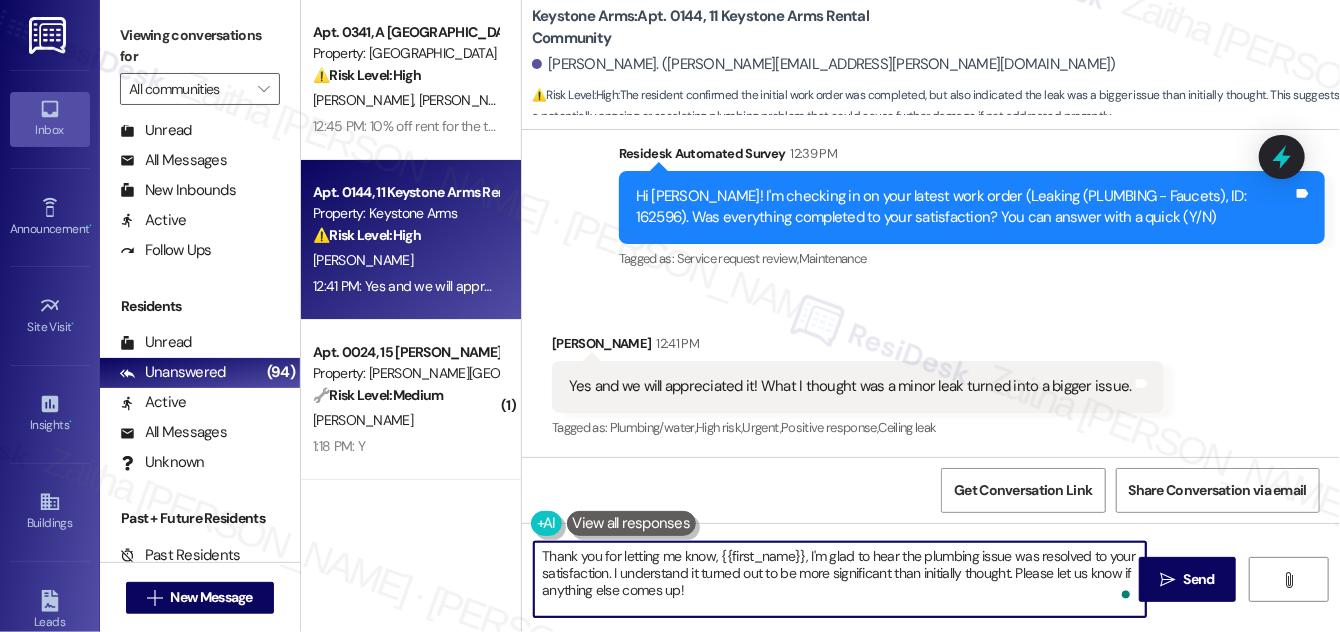 click on "Thank you for letting me know, {{first_name}}, I'm glad to hear the plumbing issue was resolved to your satisfaction. I understand it turned out to be more significant than initially thought. Please let us know if anything else comes up!" at bounding box center [840, 579] 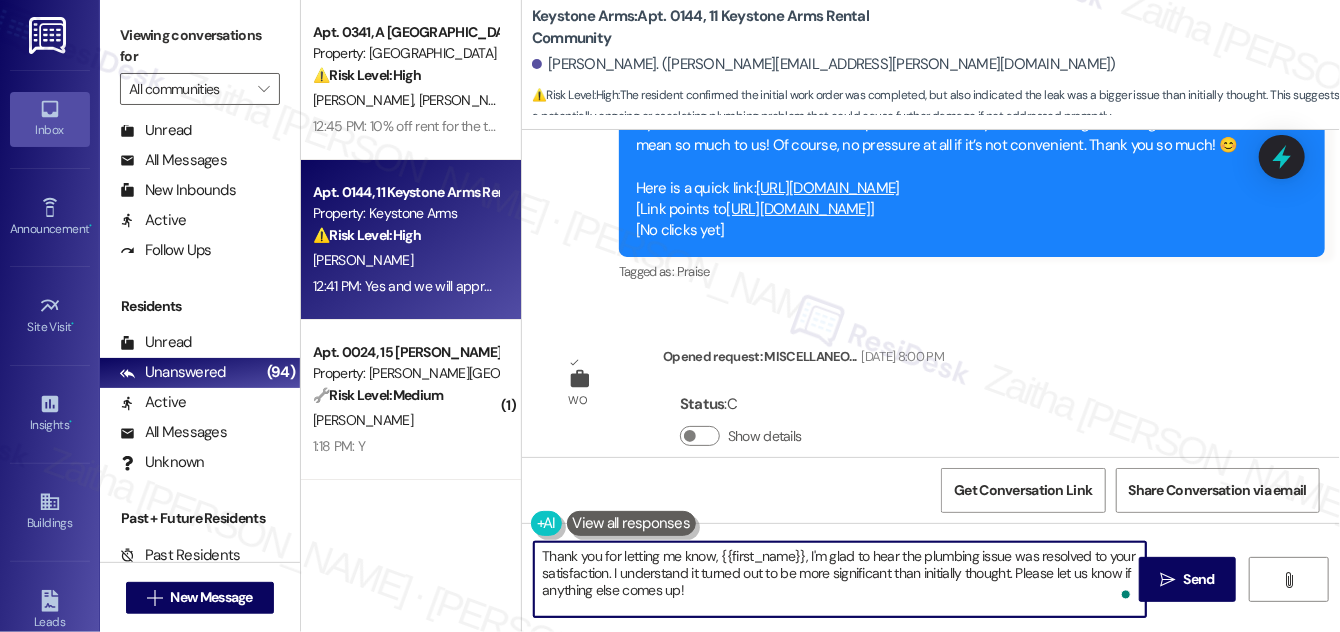scroll, scrollTop: 1501, scrollLeft: 0, axis: vertical 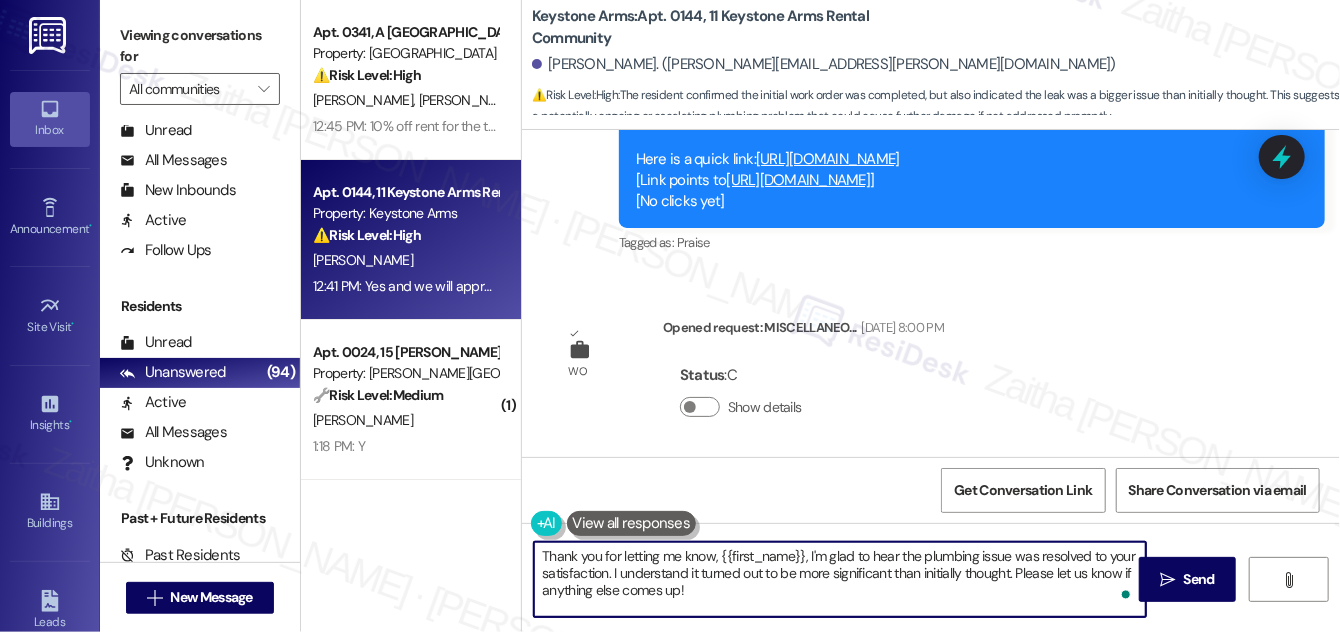 click on "Thank you for letting me know, {{first_name}}, I'm glad to hear the plumbing issue was resolved to your satisfaction. I understand it turned out to be more significant than initially thought. Please let us know if anything else comes up!" at bounding box center [840, 579] 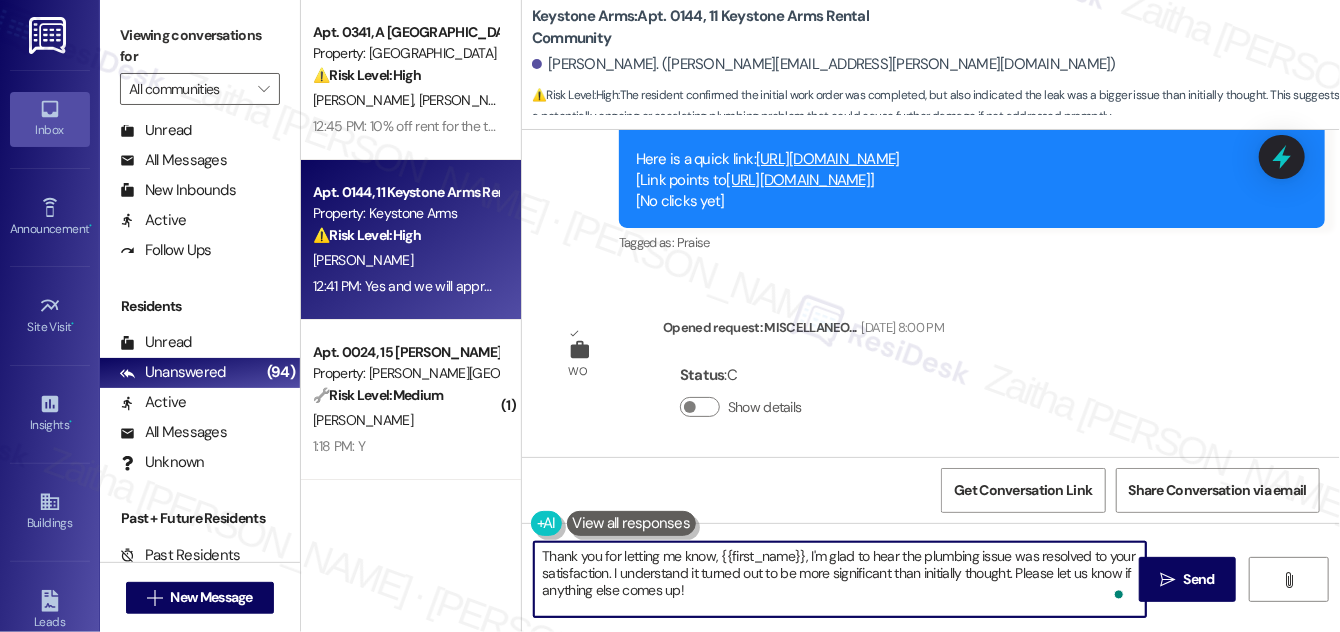 scroll, scrollTop: 16, scrollLeft: 0, axis: vertical 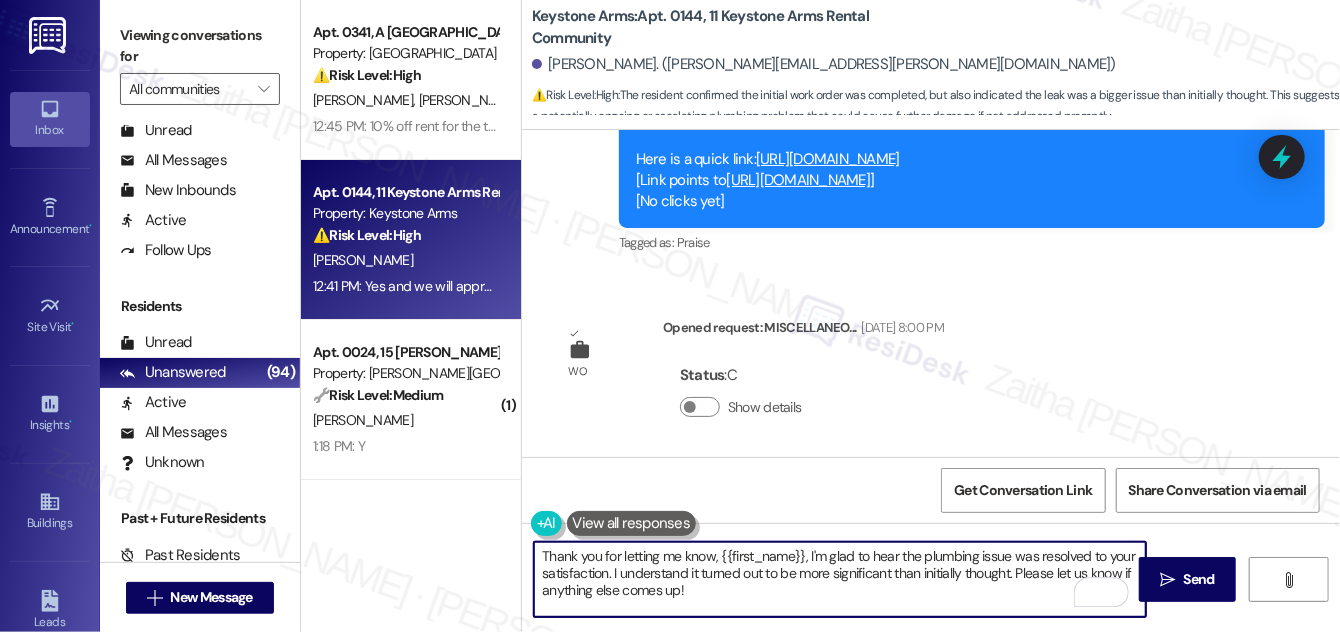 paste on "We would love to hear your honest feedback. How would you rate your overall satisfaction with our on-site service, including staff responsiveness, issue resolution, and communication?" 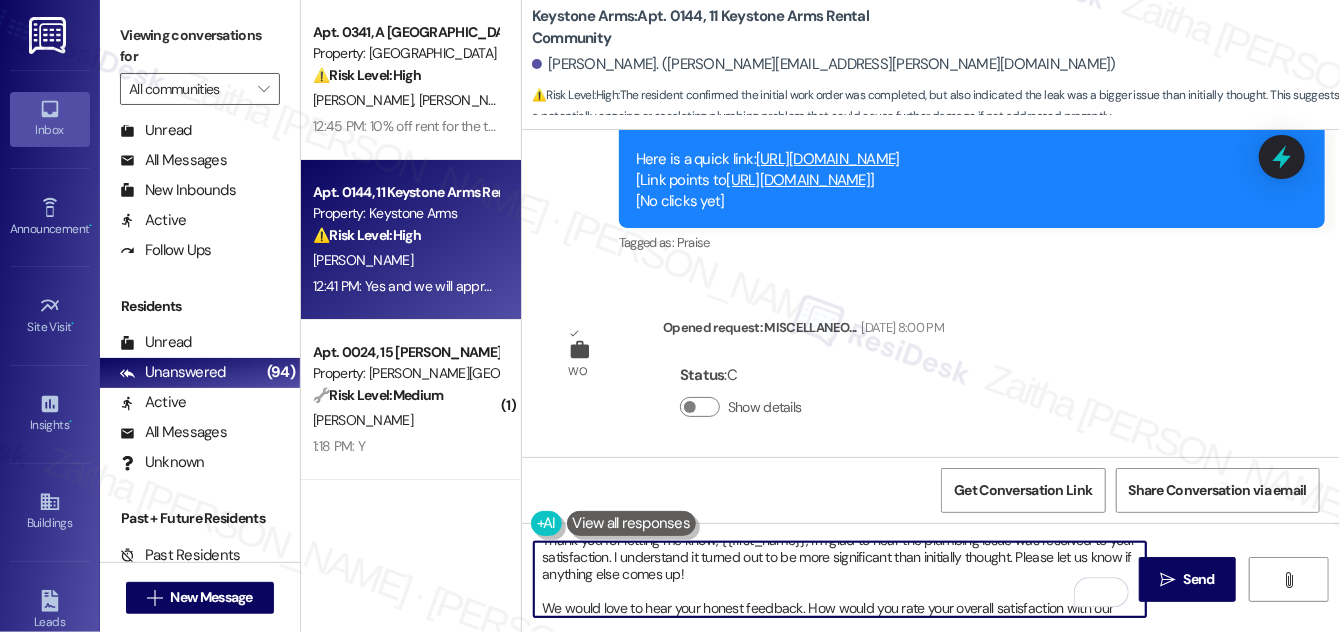 scroll, scrollTop: 34, scrollLeft: 0, axis: vertical 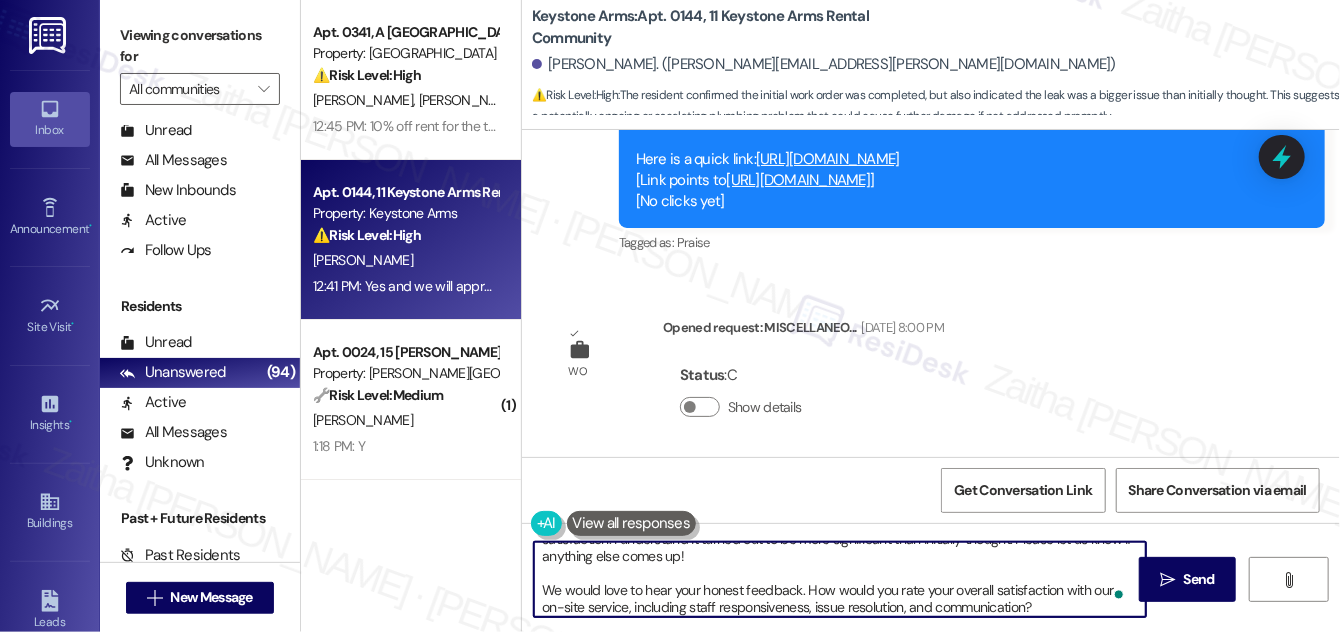 click on "Thank you for letting me know, {{first_name}}, I'm glad to hear the plumbing issue was resolved to your satisfaction. I understand it turned out to be more significant than initially thought. Please let us know if anything else comes up!
We would love to hear your honest feedback. How would you rate your overall satisfaction with our on-site service, including staff responsiveness, issue resolution, and communication?" at bounding box center (840, 579) 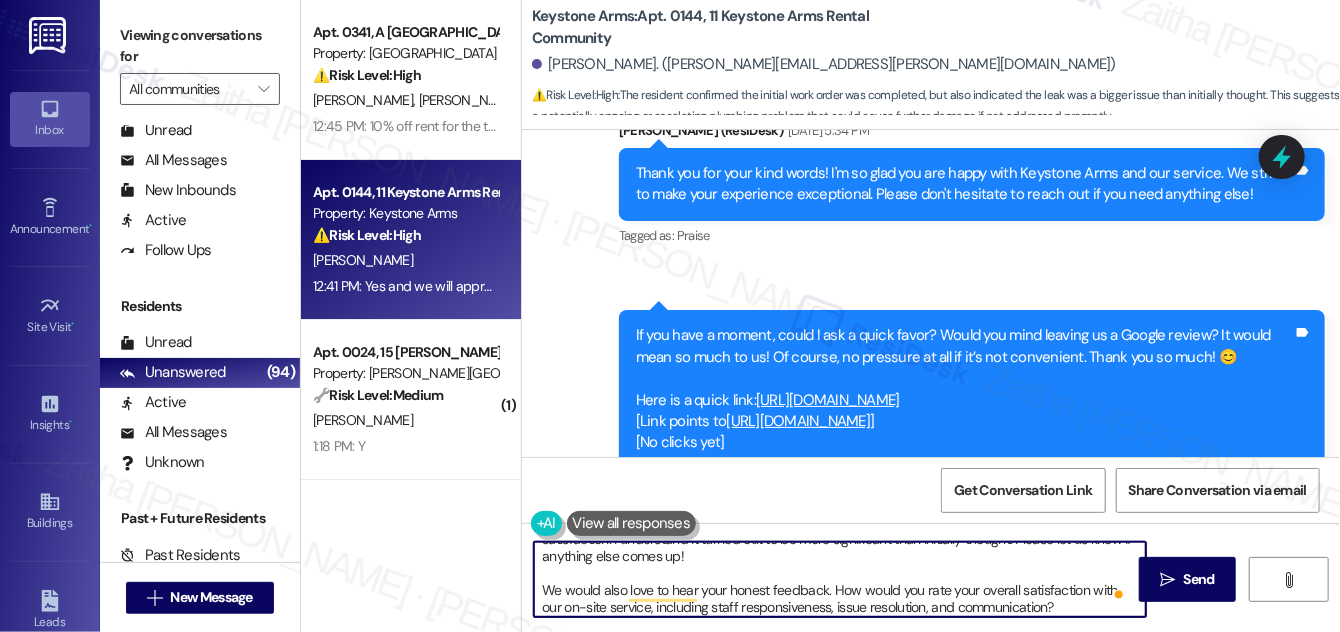 scroll, scrollTop: 1410, scrollLeft: 0, axis: vertical 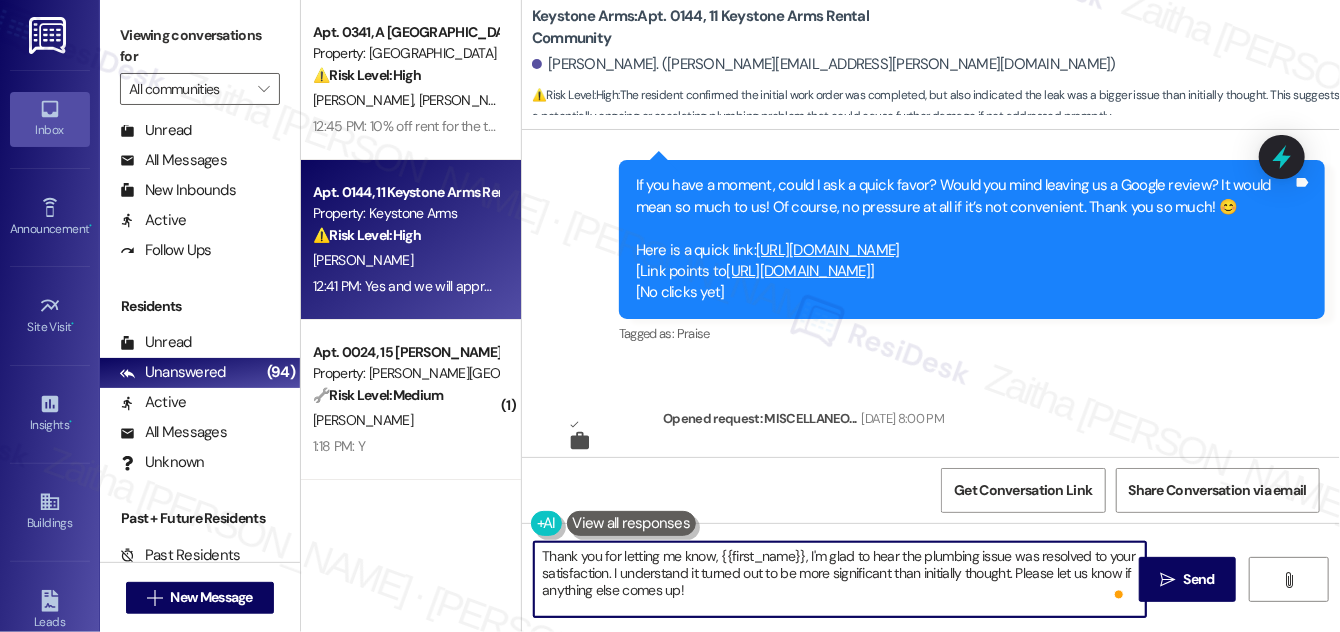 click on "Thank you for letting me know, {{first_name}}, I'm glad to hear the plumbing issue was resolved to your satisfaction. I understand it turned out to be more significant than initially thought. Please let us know if anything else comes up!
We would also love to hear your honest feedback. How would you rate your overall satisfaction with our on-site service, including staff responsiveness, issue resolution, and communication?" at bounding box center (840, 579) 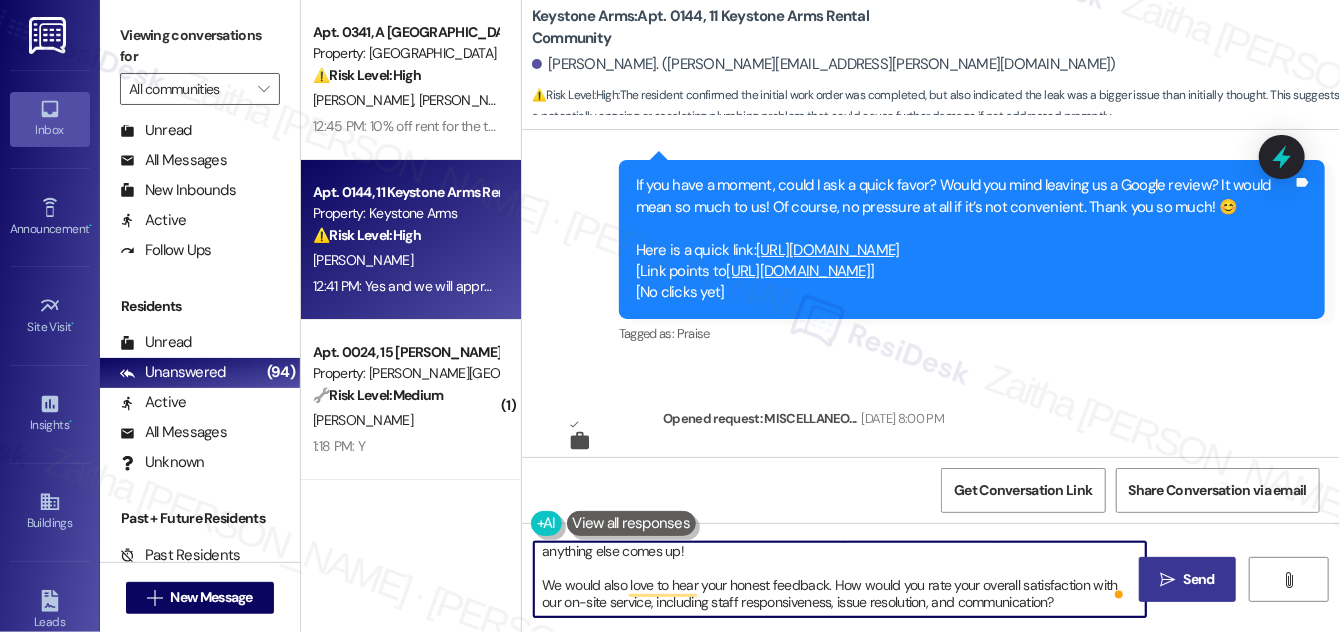 type on "Thank you for letting me know, {{first_name}}. I'm glad to hear the plumbing issue was resolved to your satisfaction. I understand it turned out to be more significant than initially thought. Please let us know if anything else comes up!
We would also love to hear your honest feedback. How would you rate your overall satisfaction with our on-site service, including staff responsiveness, issue resolution, and communication?" 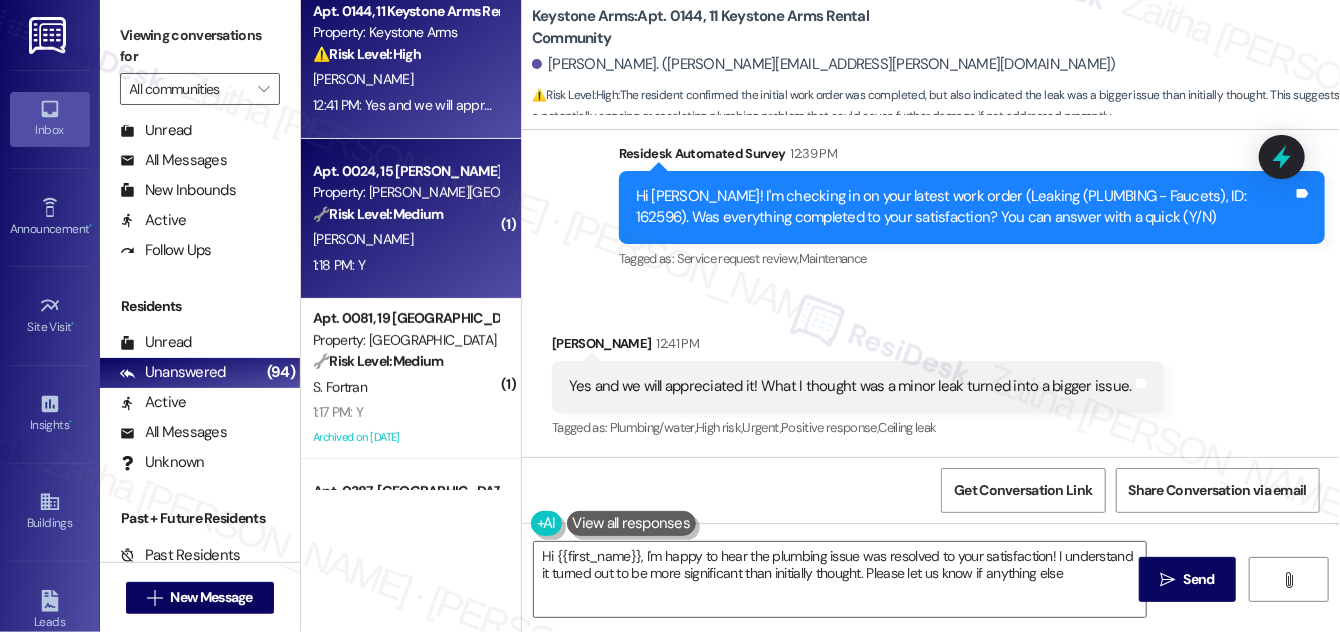 type on "Hi {{first_name}}, I'm happy to hear the plumbing issue was resolved to your satisfaction! I understand it turned out to be more significant than initially thought. Please let us know if anything else comes" 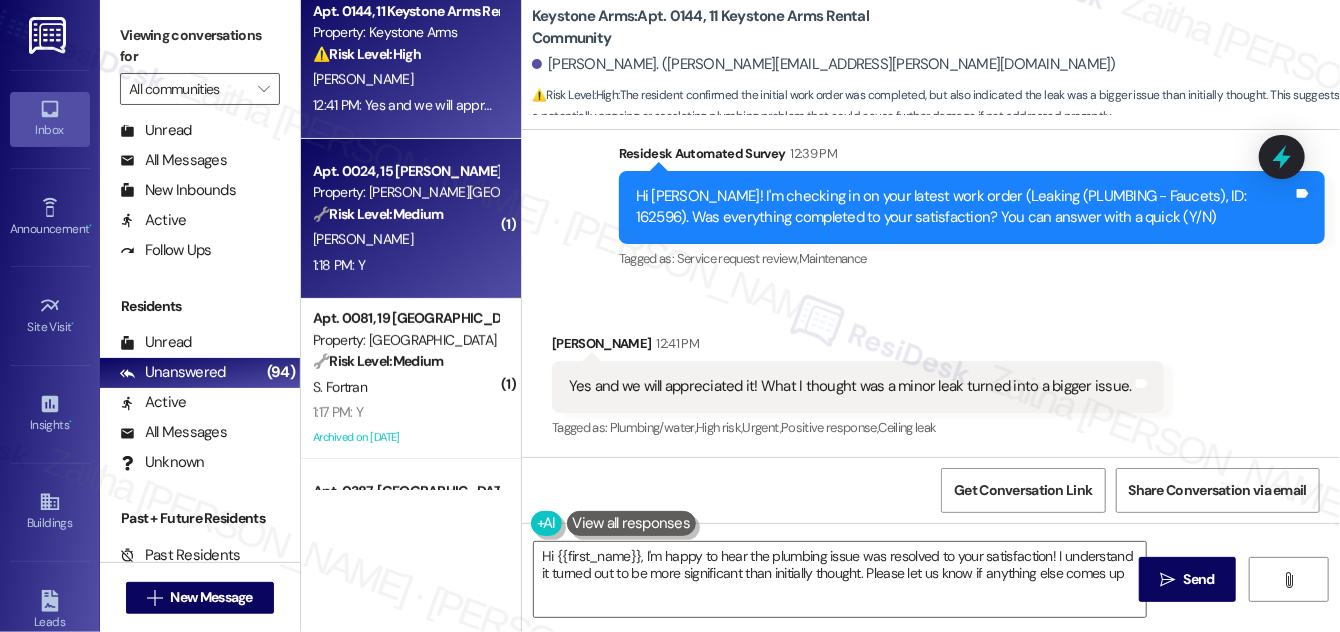 click on "🔧  Risk Level:  Medium The resident responded 'Y' to a follow-up question about a completed work order. This indicates satisfactory completion of the service request and no further action is needed." at bounding box center [405, 214] 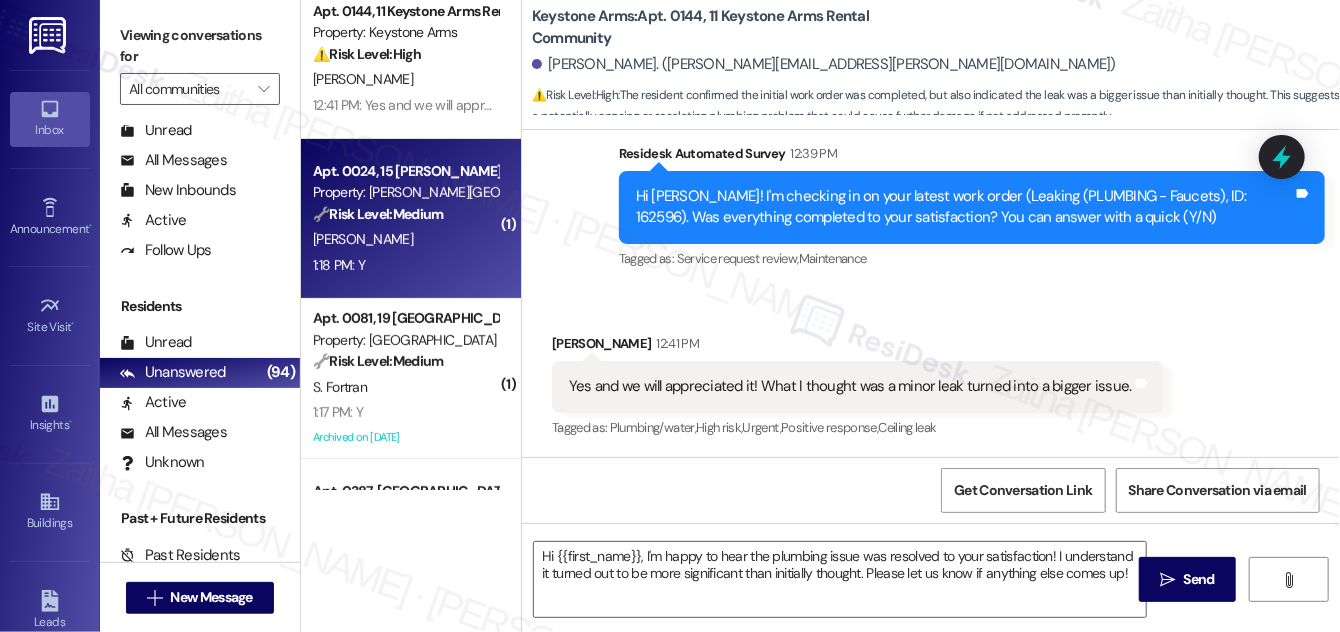 type on "Fetching suggested responses. Please feel free to read through the conversation in the meantime." 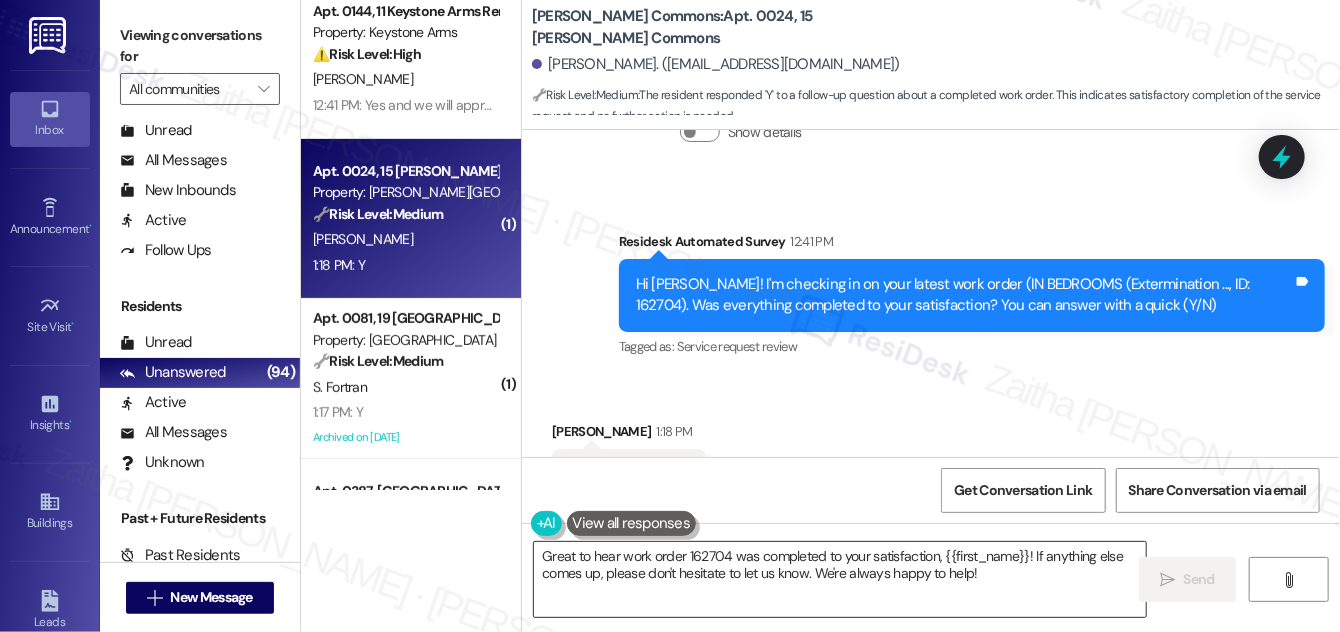 click on "Great to hear work order 162704 was completed to your satisfaction, {{first_name}}! If anything else comes up, please don't hesitate to let us know. We're always happy to help!" at bounding box center (840, 579) 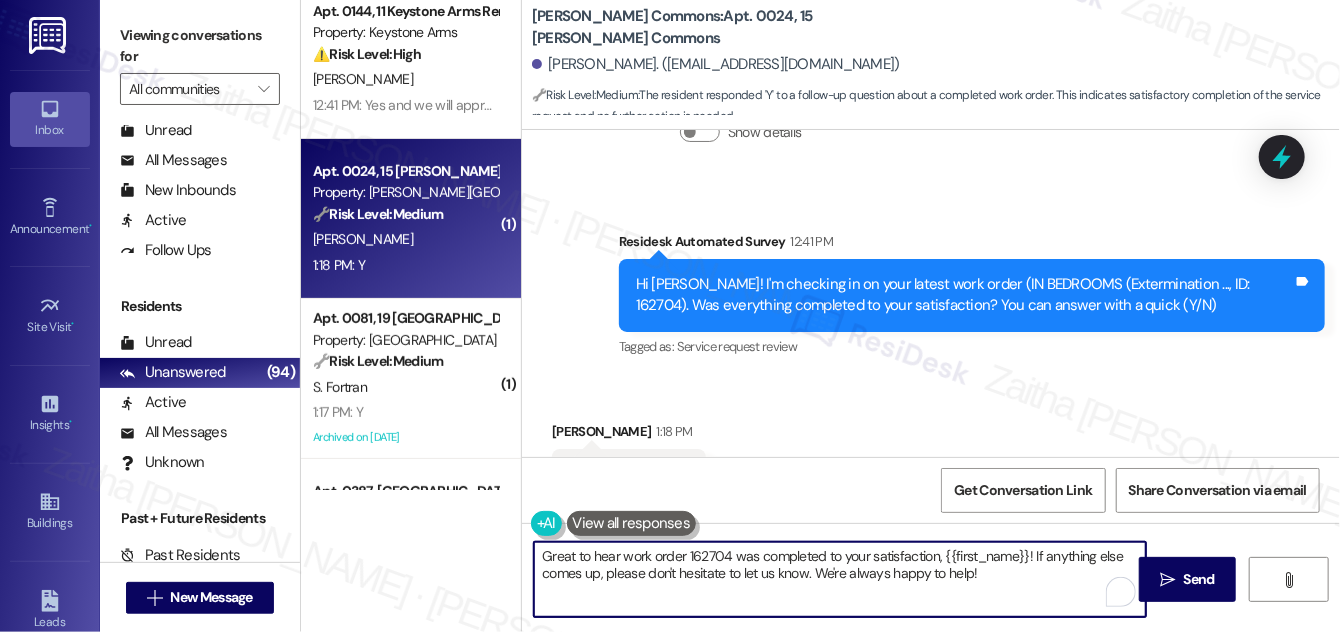 click on "Great to hear work order 162704 was completed to your satisfaction, {{first_name}}! If anything else comes up, please don't hesitate to let us know. We're always happy to help!" at bounding box center [840, 579] 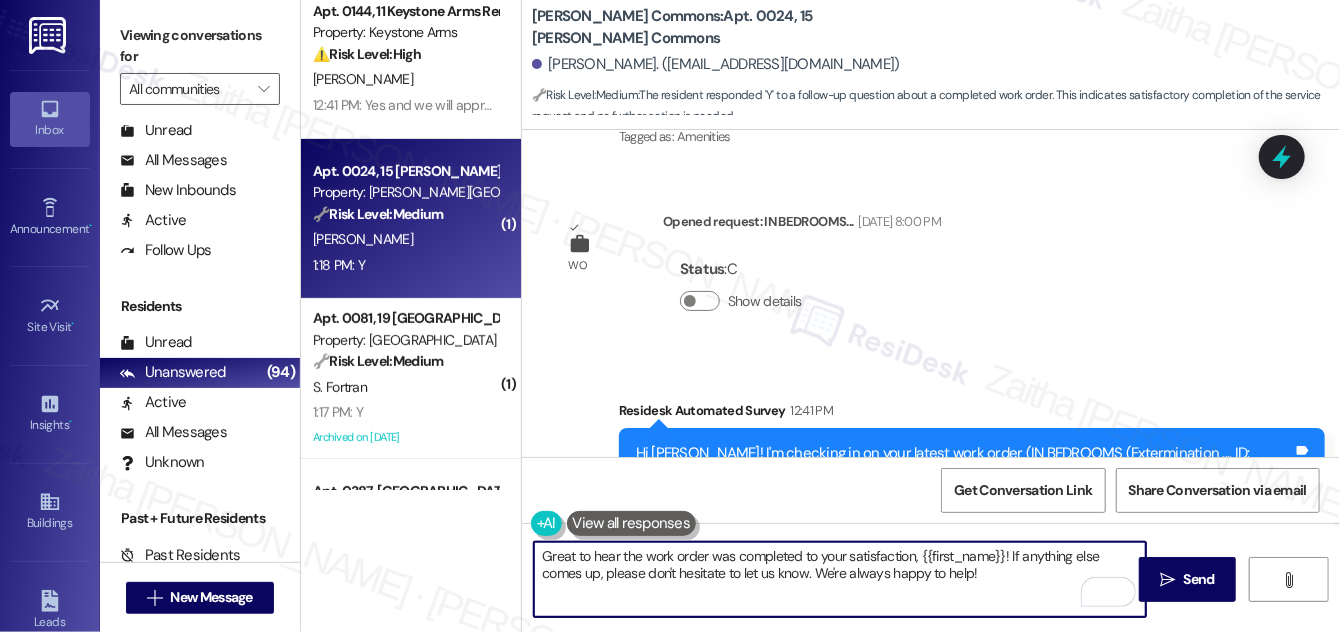scroll, scrollTop: 17722, scrollLeft: 0, axis: vertical 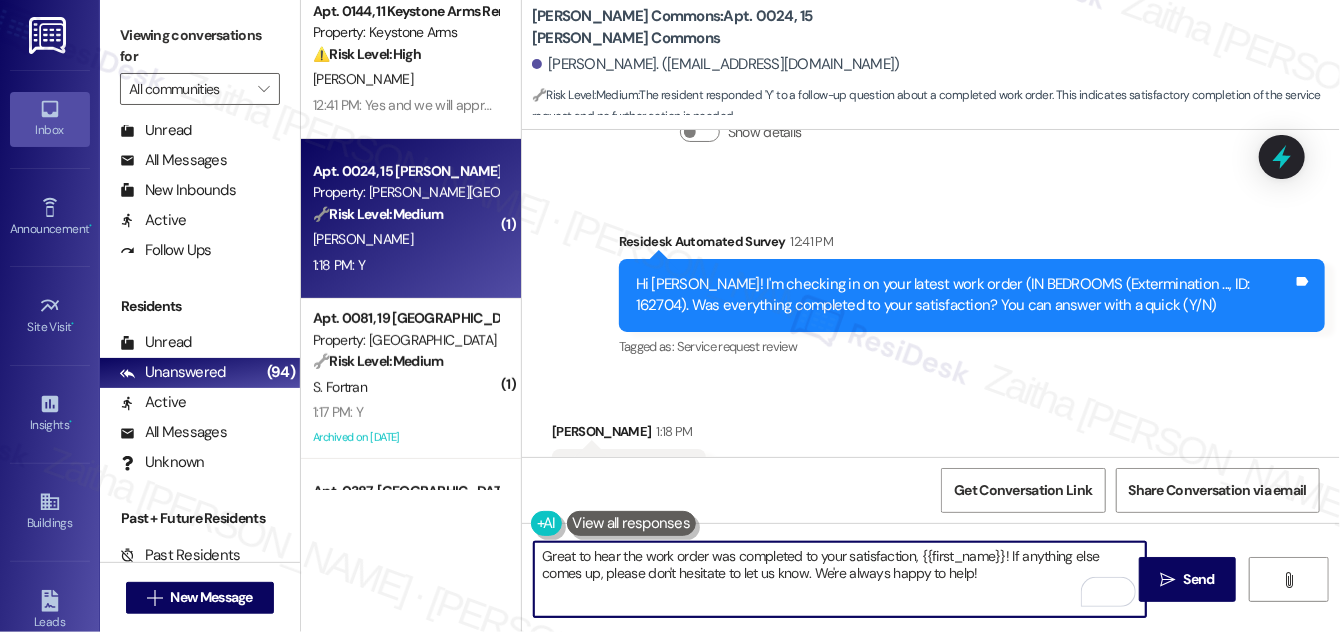 click on "Great to hear the work order was completed to your satisfaction, {{first_name}}! If anything else comes up, please don't hesitate to let us know. We're always happy to help!" at bounding box center [840, 579] 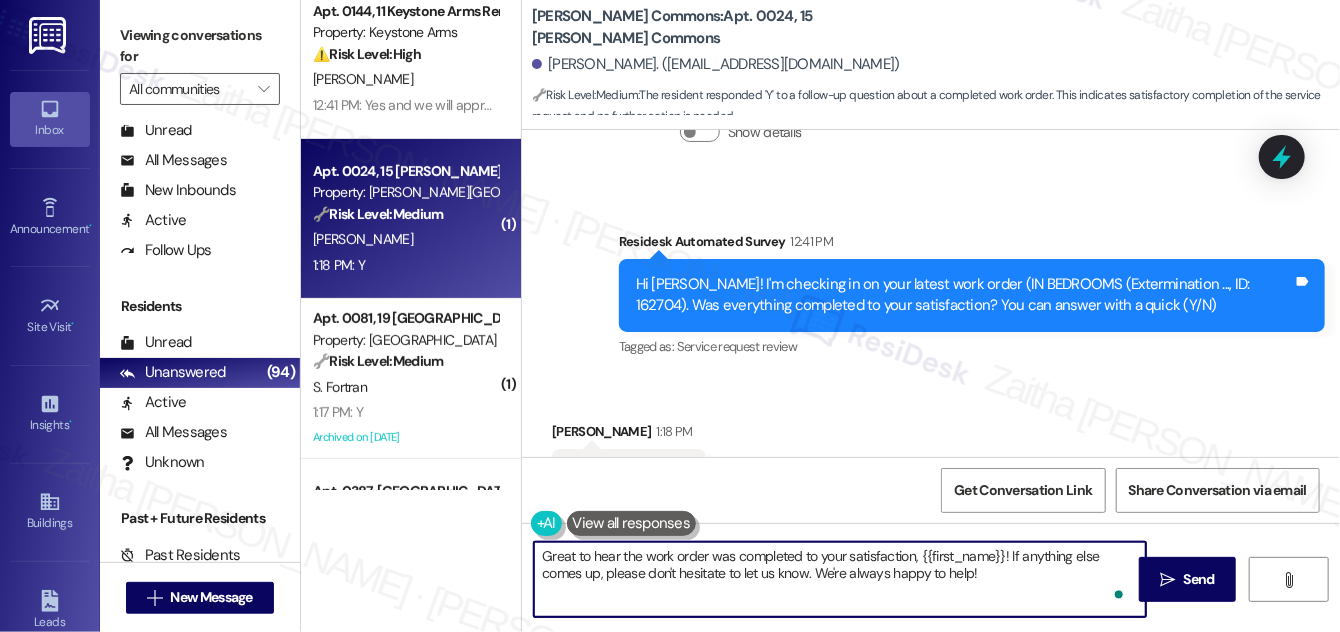 paste on "We would love to hear your honest feedback. How would you rate your overall satisfaction with our on-site service, including staff responsiveness, issue resolution, and communication?" 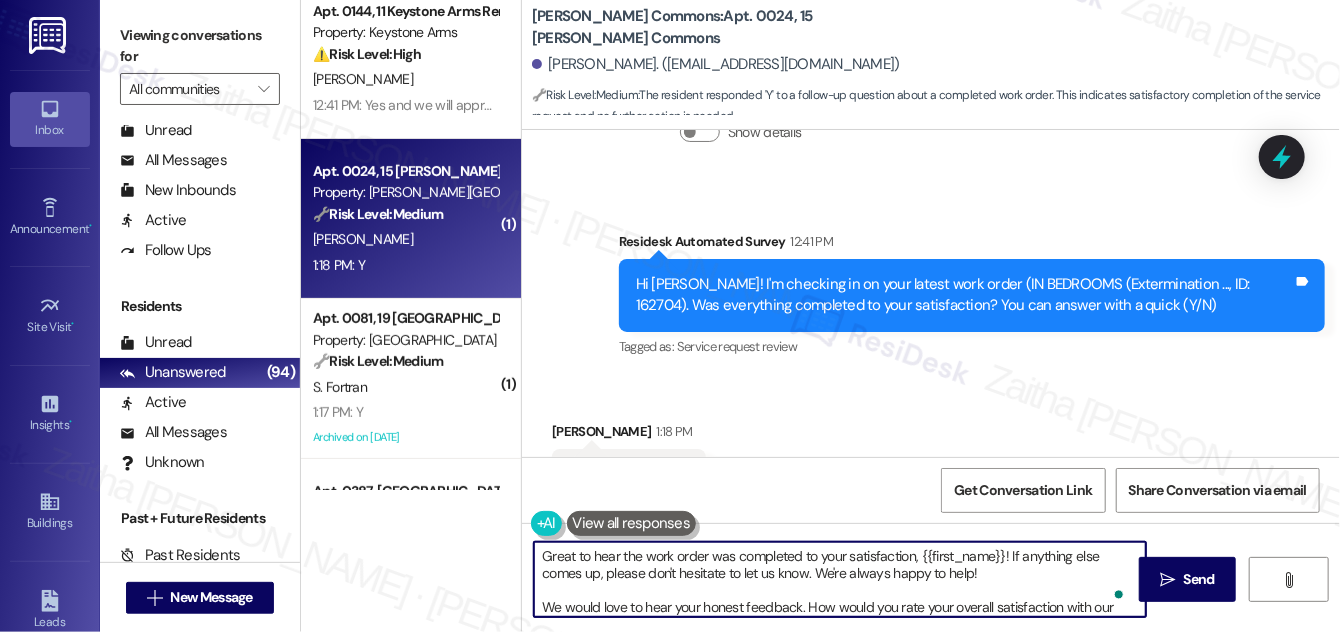 scroll, scrollTop: 16, scrollLeft: 0, axis: vertical 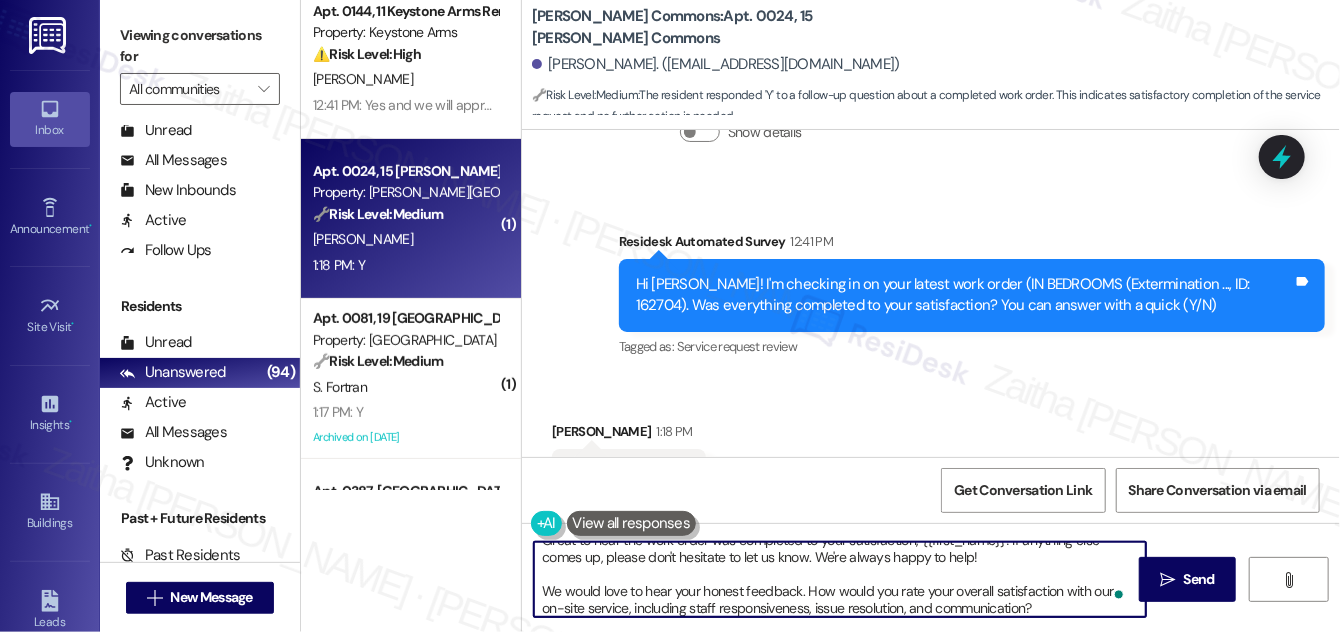 click on "Great to hear the work order was completed to your satisfaction, {{first_name}}! If anything else comes up, please don't hesitate to let us know. We're always happy to help!
We would love to hear your honest feedback. How would you rate your overall satisfaction with our on-site service, including staff responsiveness, issue resolution, and communication?" at bounding box center [840, 579] 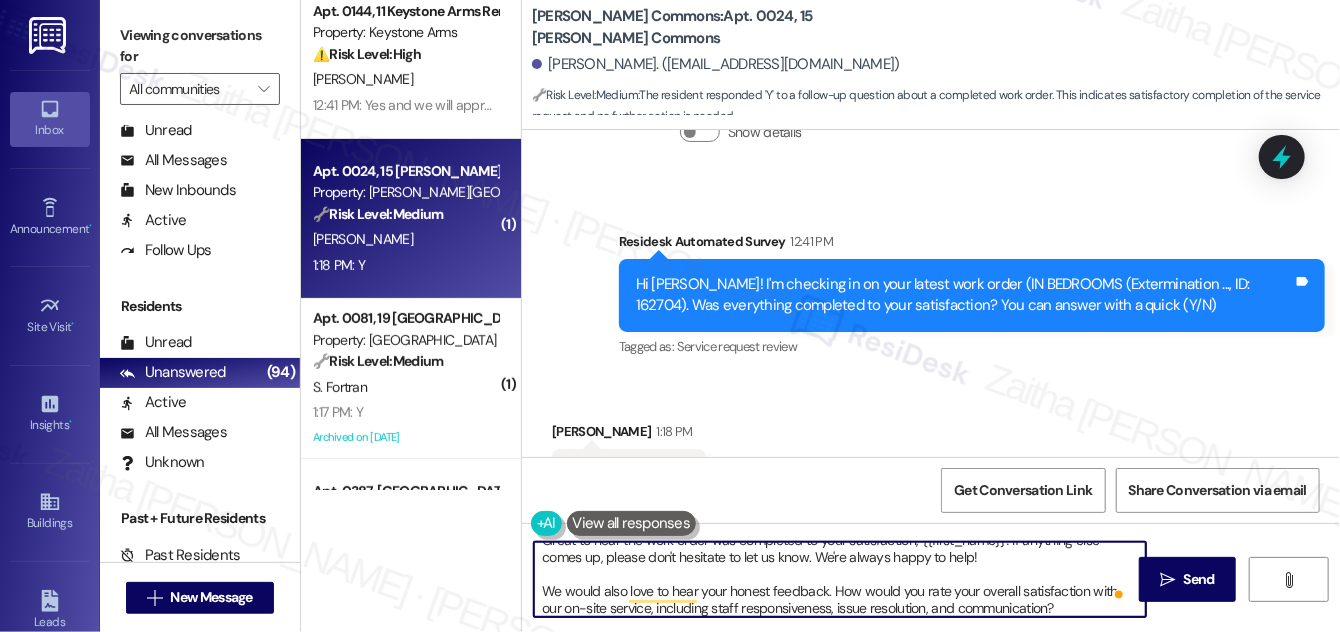 scroll, scrollTop: 21, scrollLeft: 0, axis: vertical 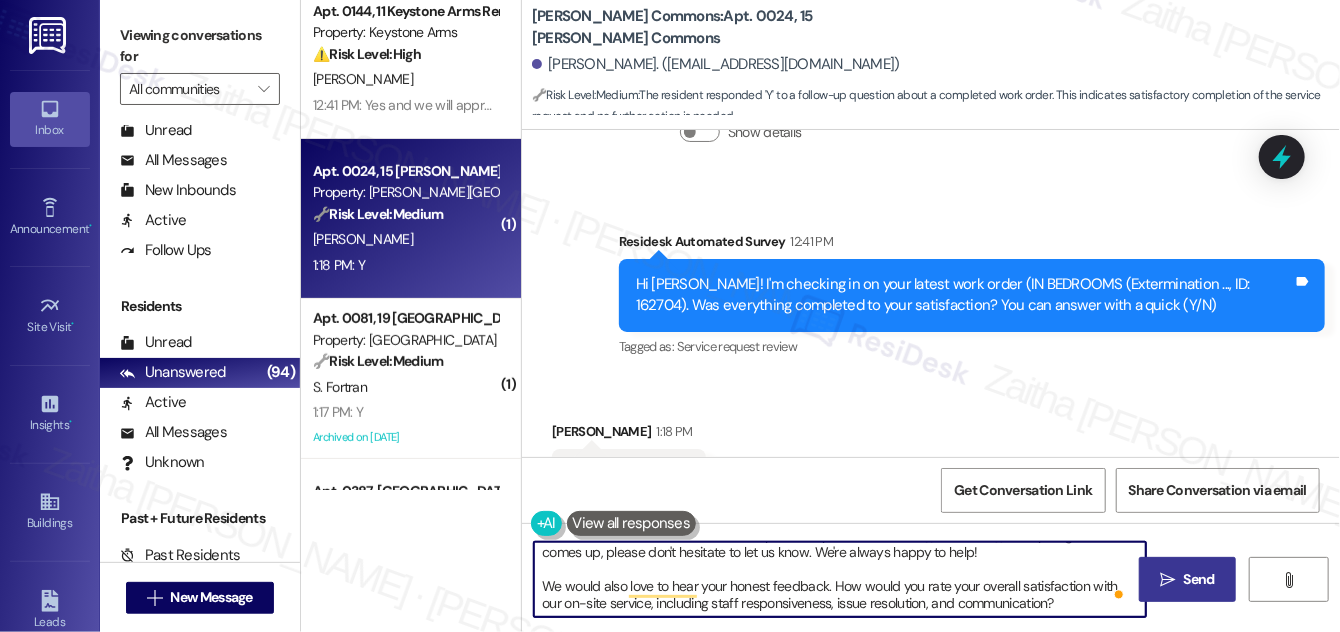 type on "Great to hear the work order was completed to your satisfaction, {{first_name}}! If anything else comes up, please don't hesitate to let us know. We're always happy to help!
We would also love to hear your honest feedback. How would you rate your overall satisfaction with our on-site service, including staff responsiveness, issue resolution, and communication?" 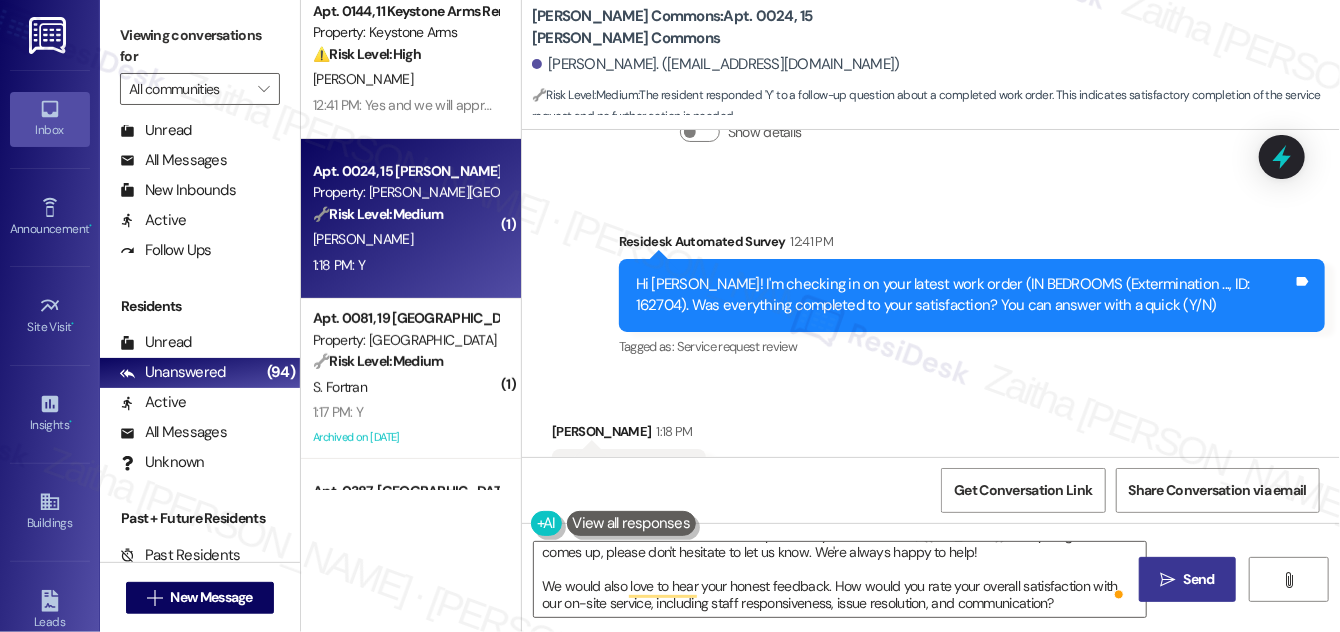click on " Send" at bounding box center [1187, 579] 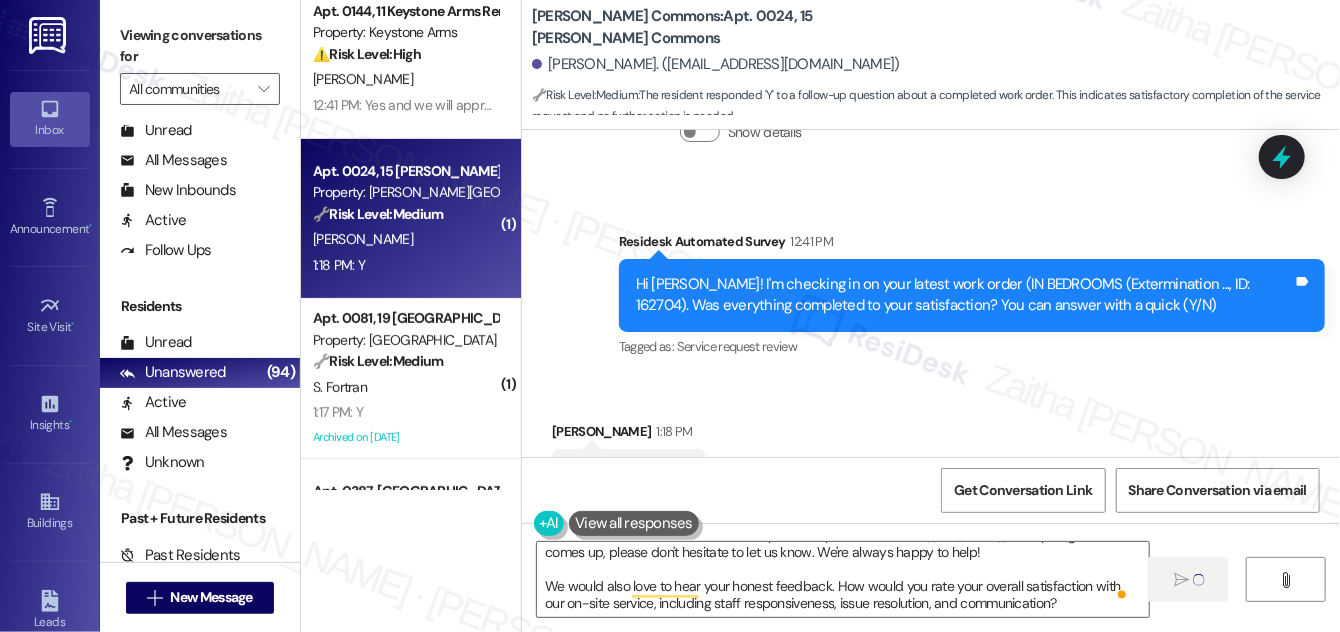 type 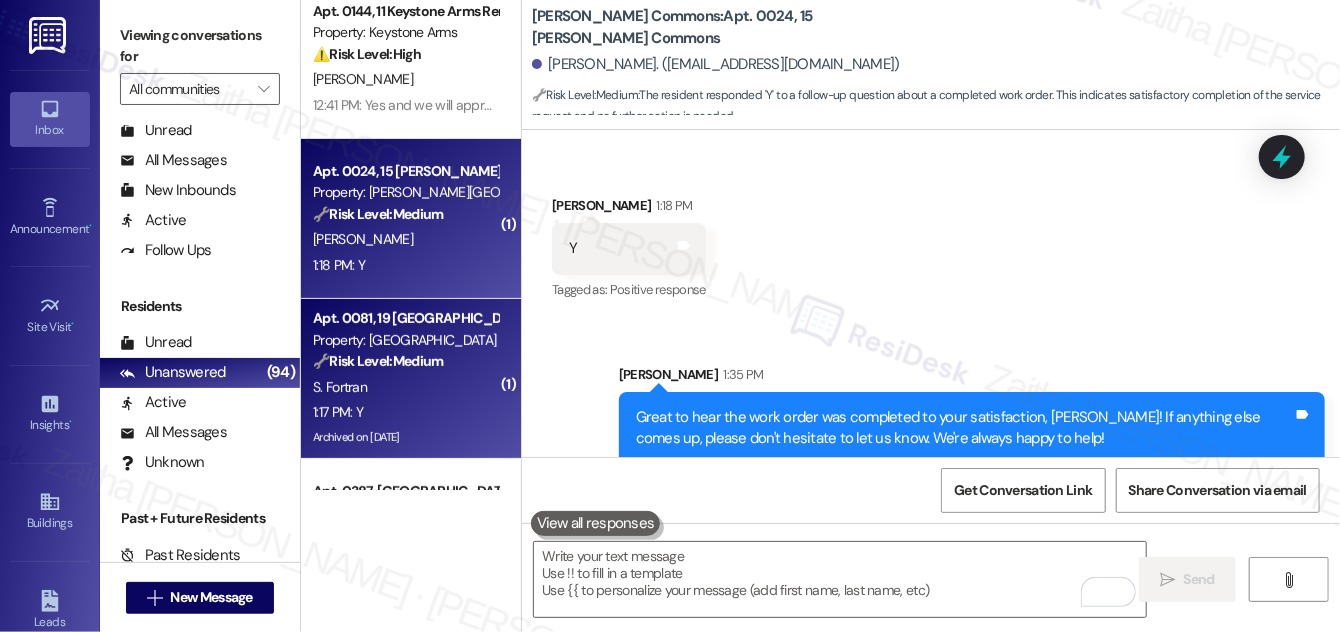 click on "S. Fortran" at bounding box center (405, 387) 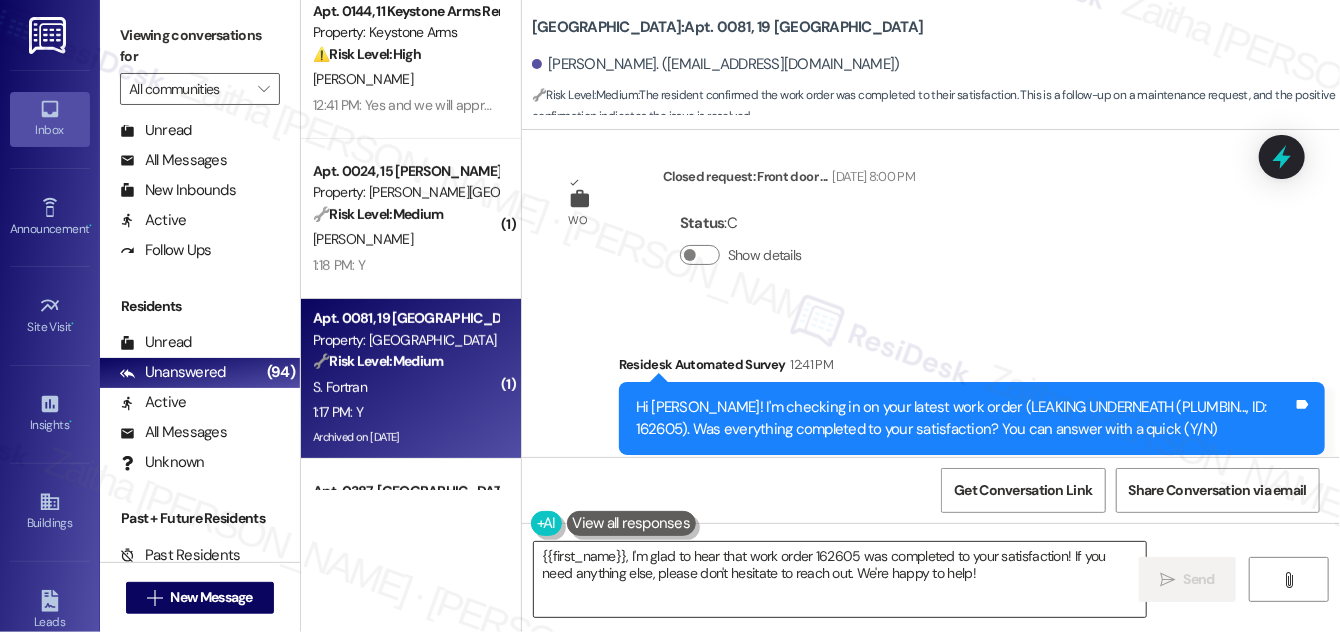 click on "{{first_name}}, I'm glad to hear that work order 162605 was completed to your satisfaction! If you need anything else, please don't hesitate to reach out. We're happy to help!" at bounding box center (840, 579) 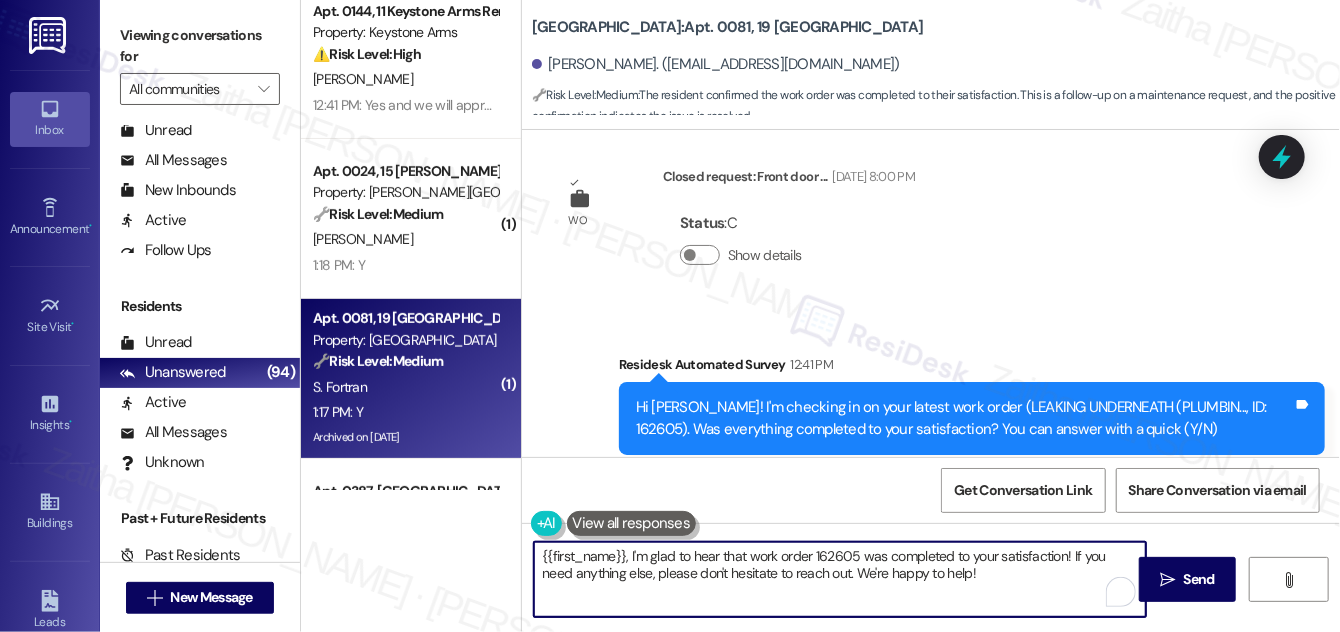 click on "{{first_name}}, I'm glad to hear that work order 162605 was completed to your satisfaction! If you need anything else, please don't hesitate to reach out. We're happy to help!" at bounding box center (840, 579) 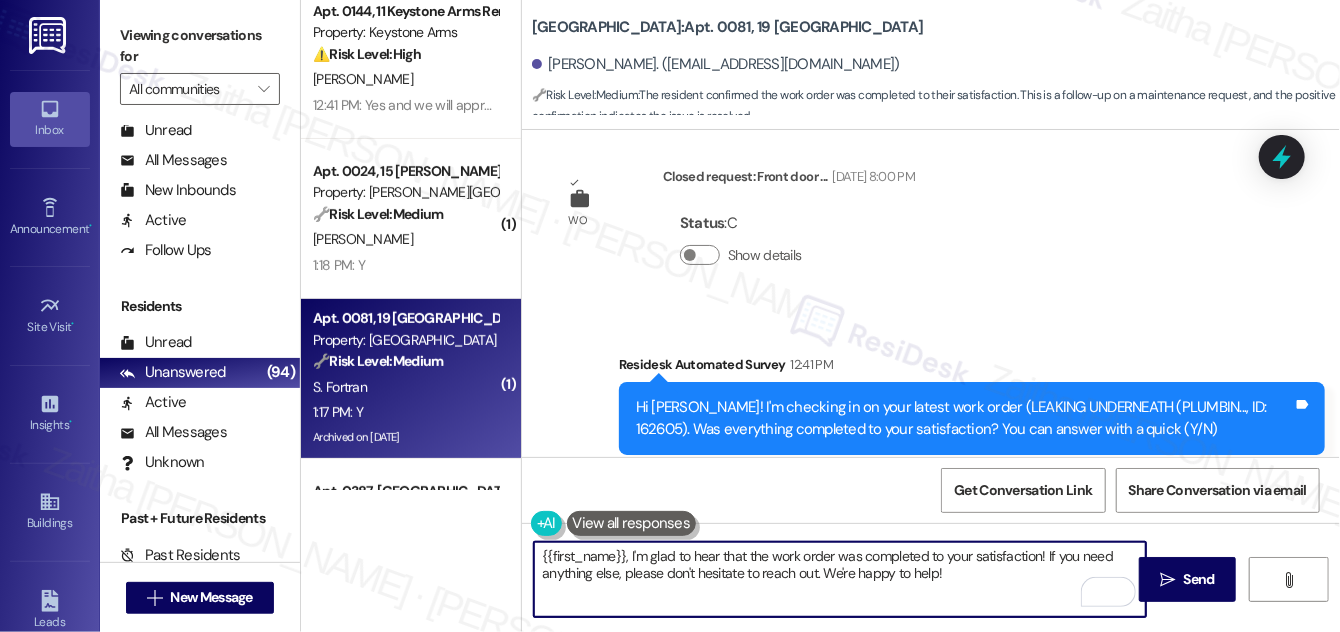 click on "{{first_name}}, I'm glad to hear that the work order was completed to your satisfaction! If you need anything else, please don't hesitate to reach out. We're happy to help!" at bounding box center [840, 579] 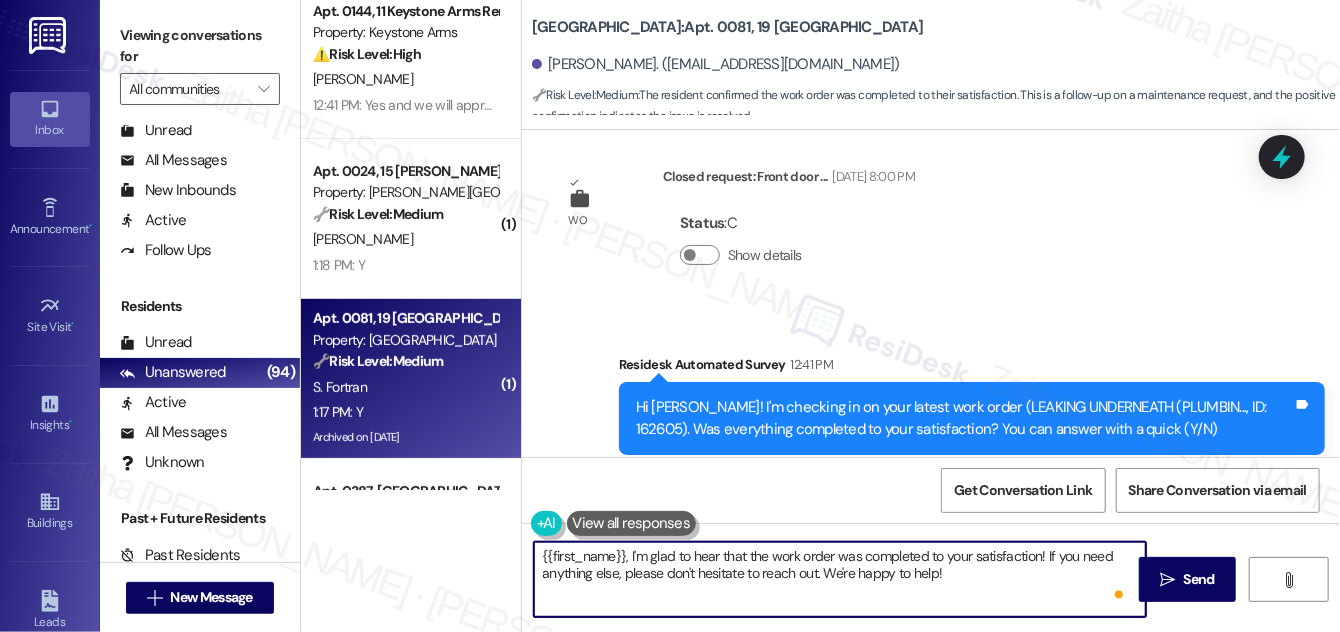 paste on "We would love to hear your honest feedback. How would you rate your overall satisfaction with our on-site service, including staff responsiveness, issue resolution, and communication?" 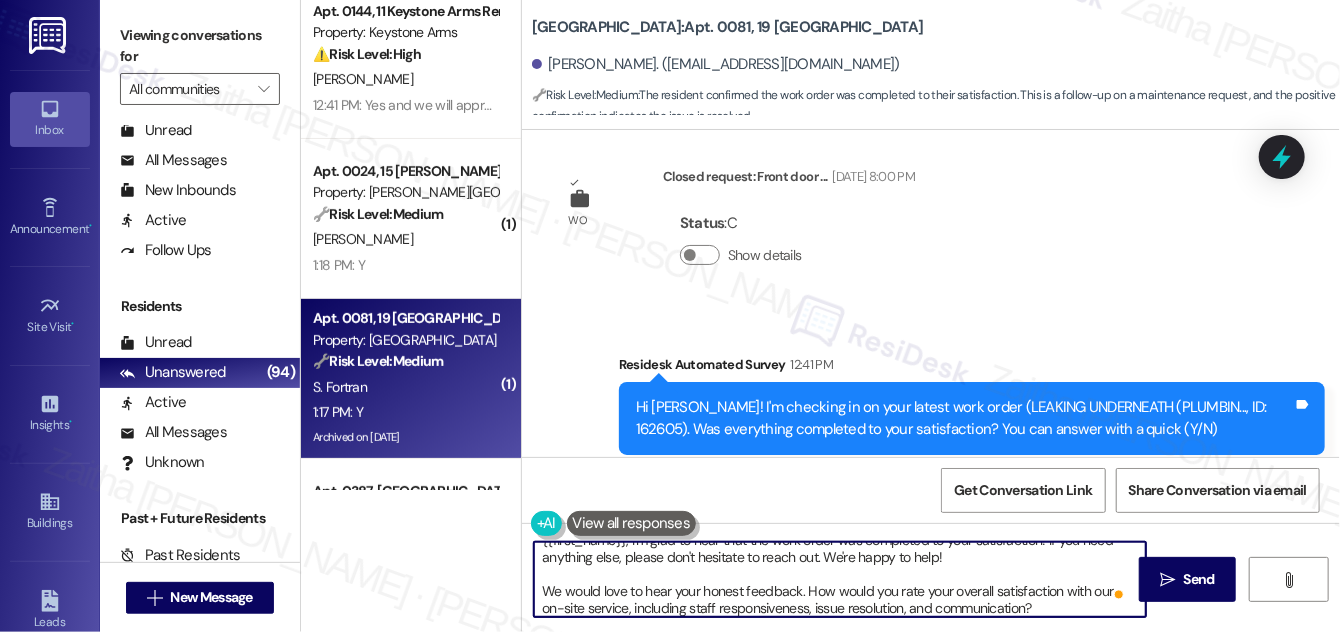 click on "{{first_name}}, I'm glad to hear that the work order was completed to your satisfaction! If you need anything else, please don't hesitate to reach out. We're happy to help!
We would love to hear your honest feedback. How would you rate your overall satisfaction with our on-site service, including staff responsiveness, issue resolution, and communication?" at bounding box center (840, 579) 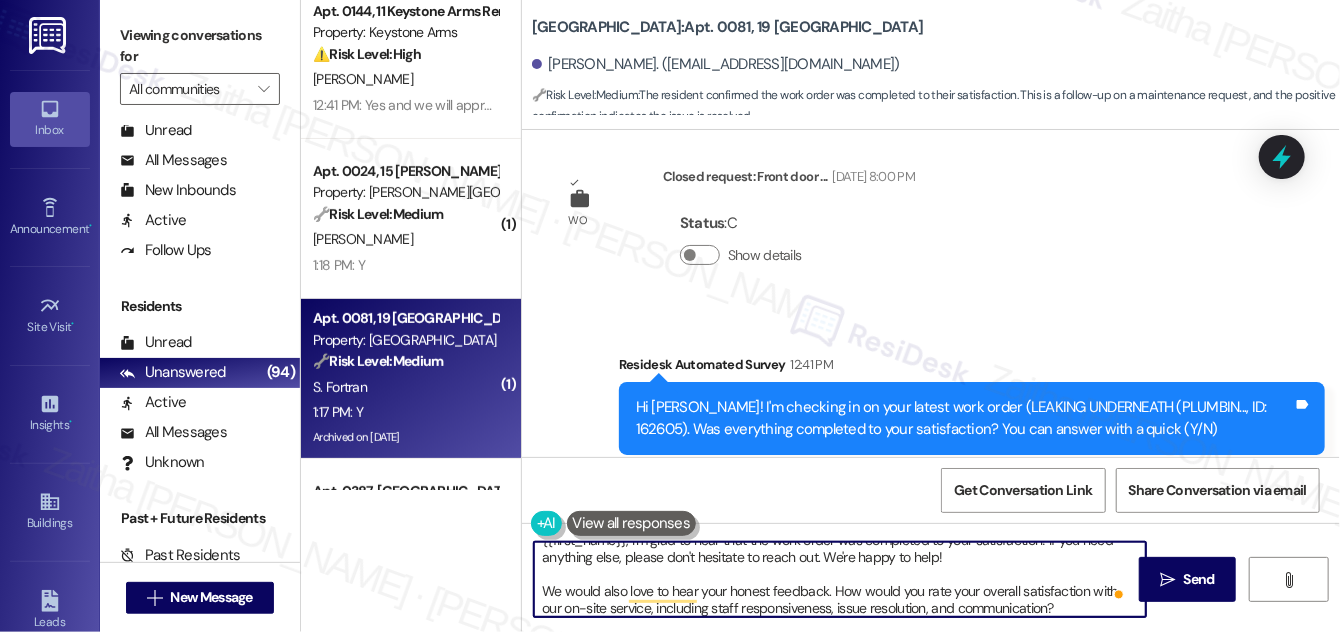 scroll, scrollTop: 21, scrollLeft: 0, axis: vertical 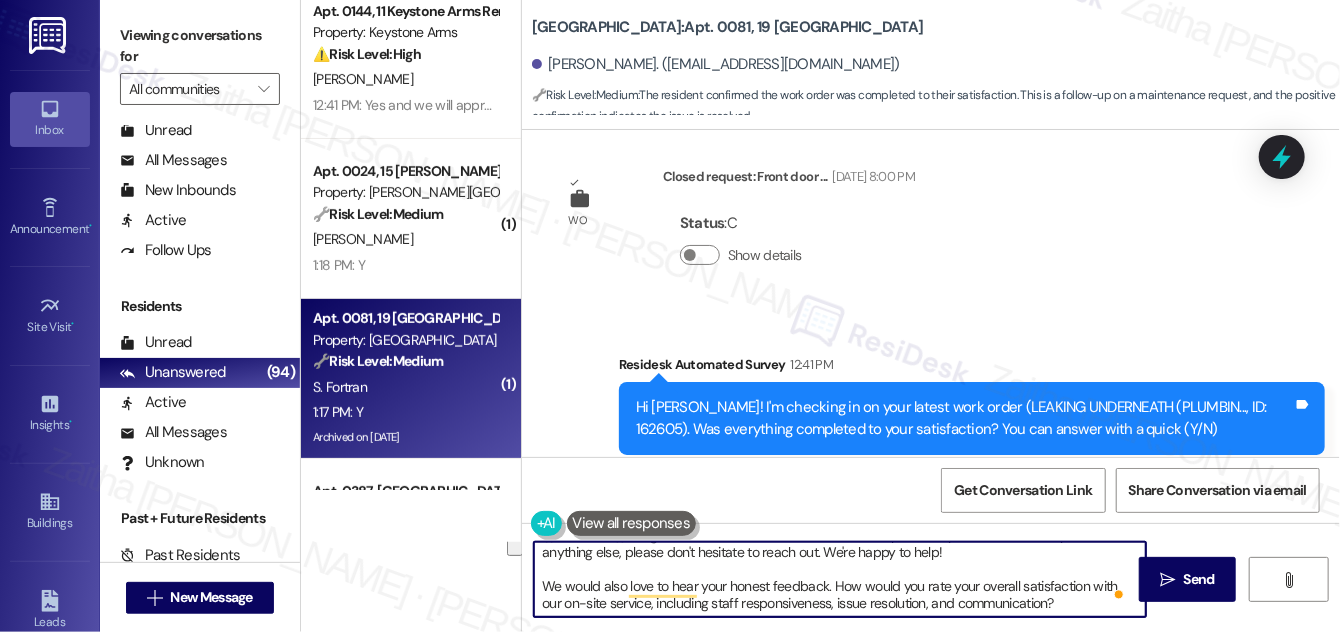 drag, startPoint x: 546, startPoint y: 586, endPoint x: 1066, endPoint y: 600, distance: 520.1884 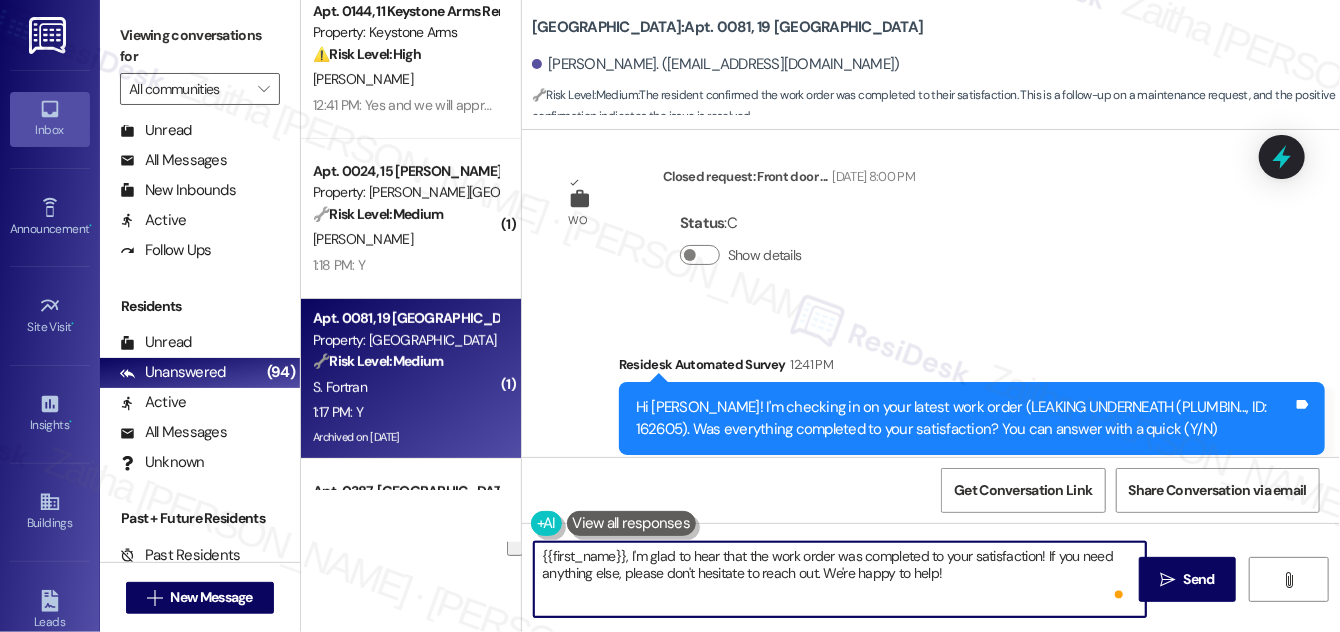 scroll, scrollTop: 0, scrollLeft: 0, axis: both 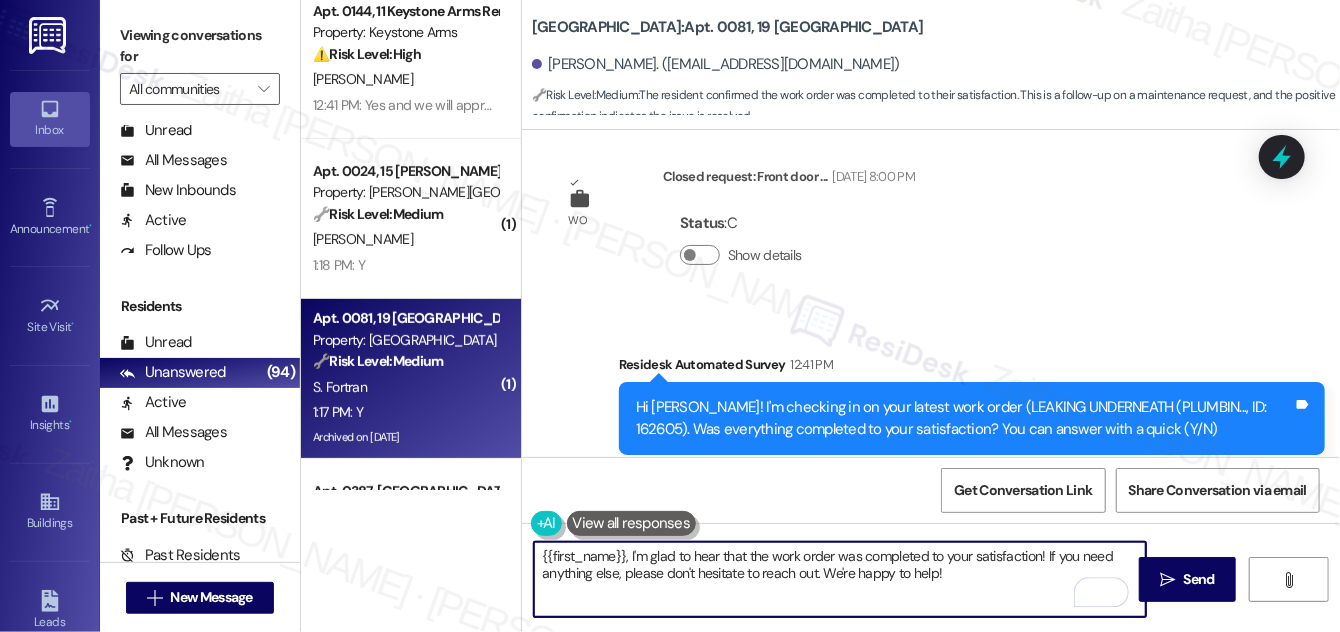 paste on "We truly value your opinion and would appreciate your honest feedback. Has {{property}} been meeting your expectations?" 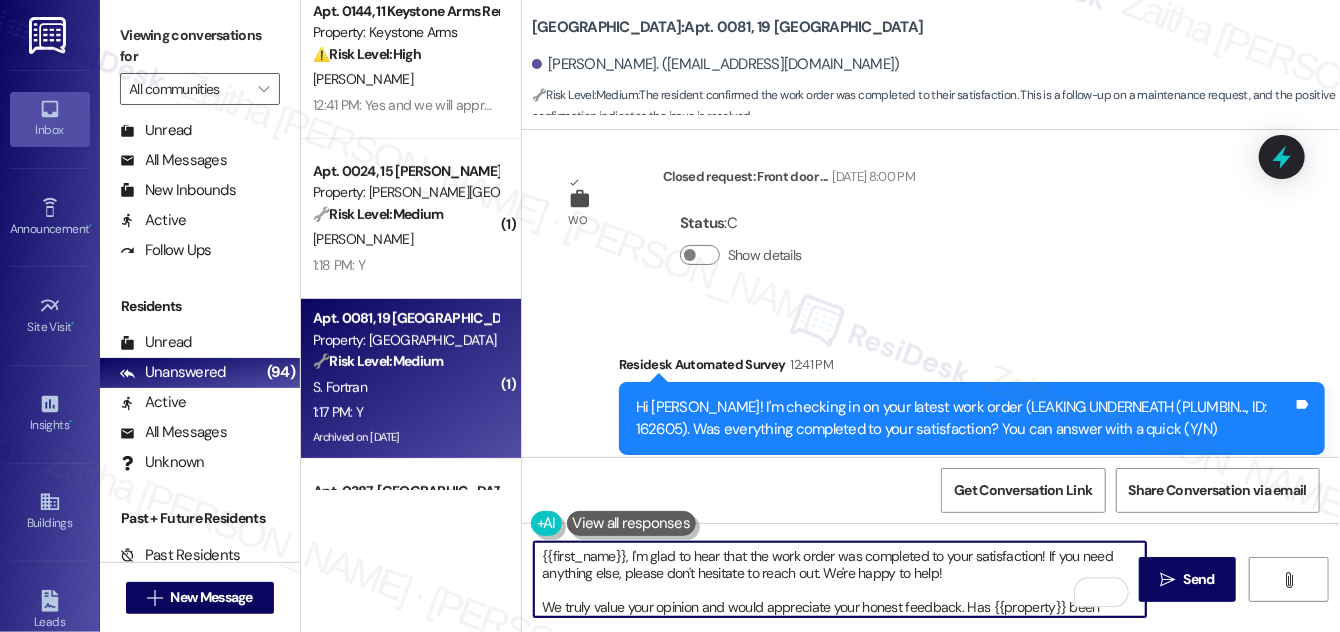 scroll, scrollTop: 16, scrollLeft: 0, axis: vertical 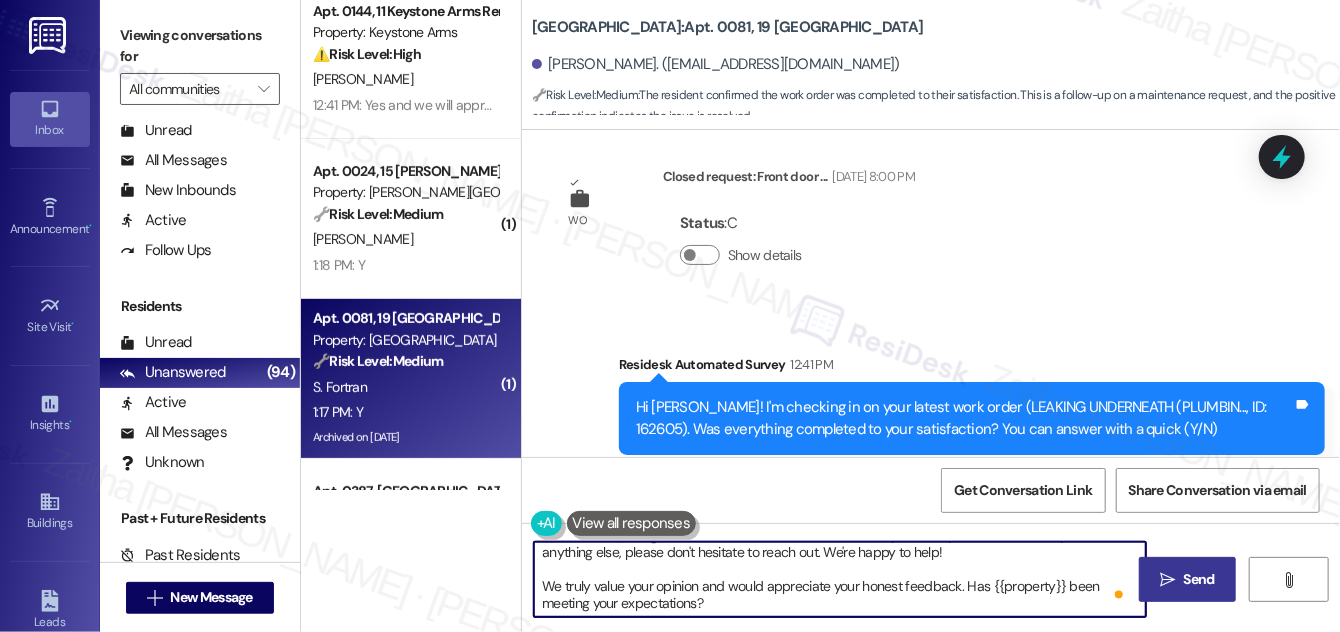 type on "{{first_name}}, I'm glad to hear that the work order was completed to your satisfaction! If you need anything else, please don't hesitate to reach out. We're happy to help!
We truly value your opinion and would appreciate your honest feedback. Has {{property}} been meeting your expectations?" 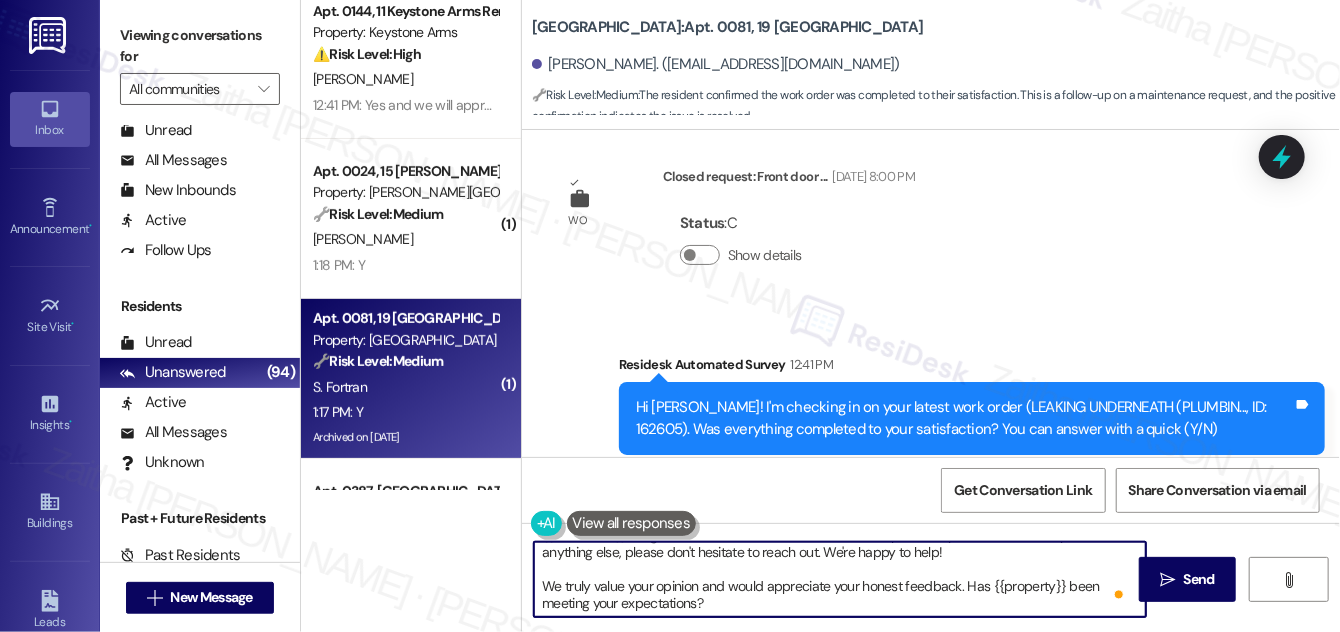 drag, startPoint x: 1178, startPoint y: 588, endPoint x: 1149, endPoint y: 537, distance: 58.66856 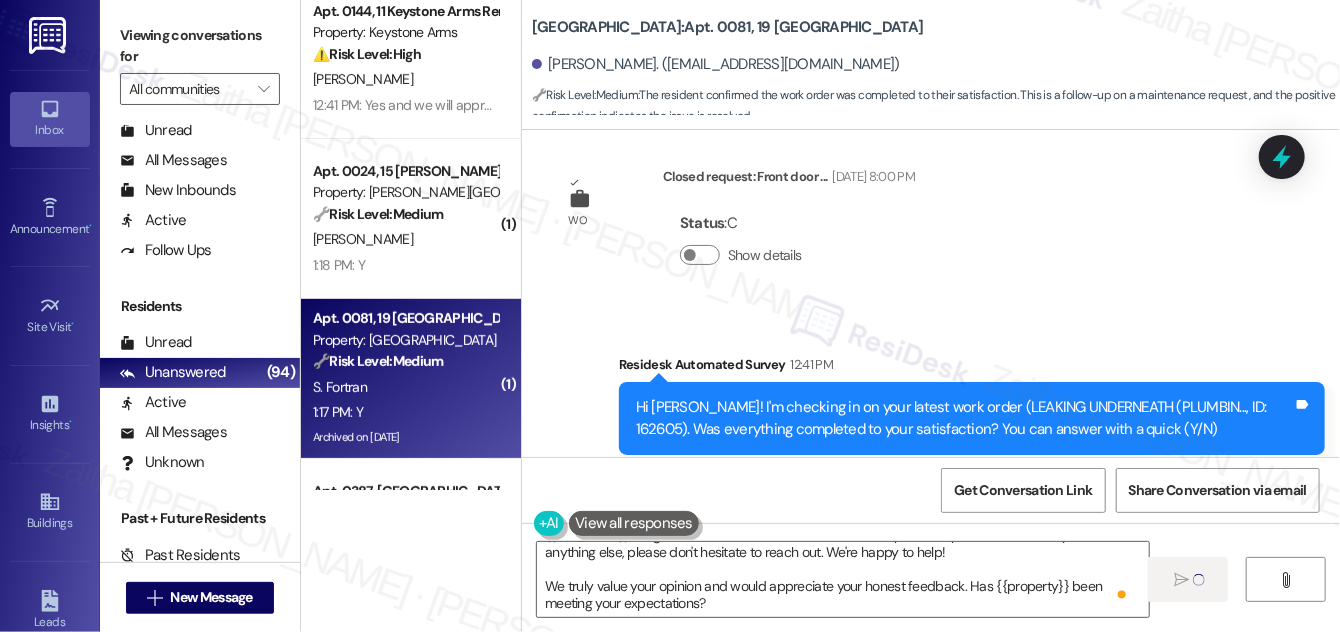 type 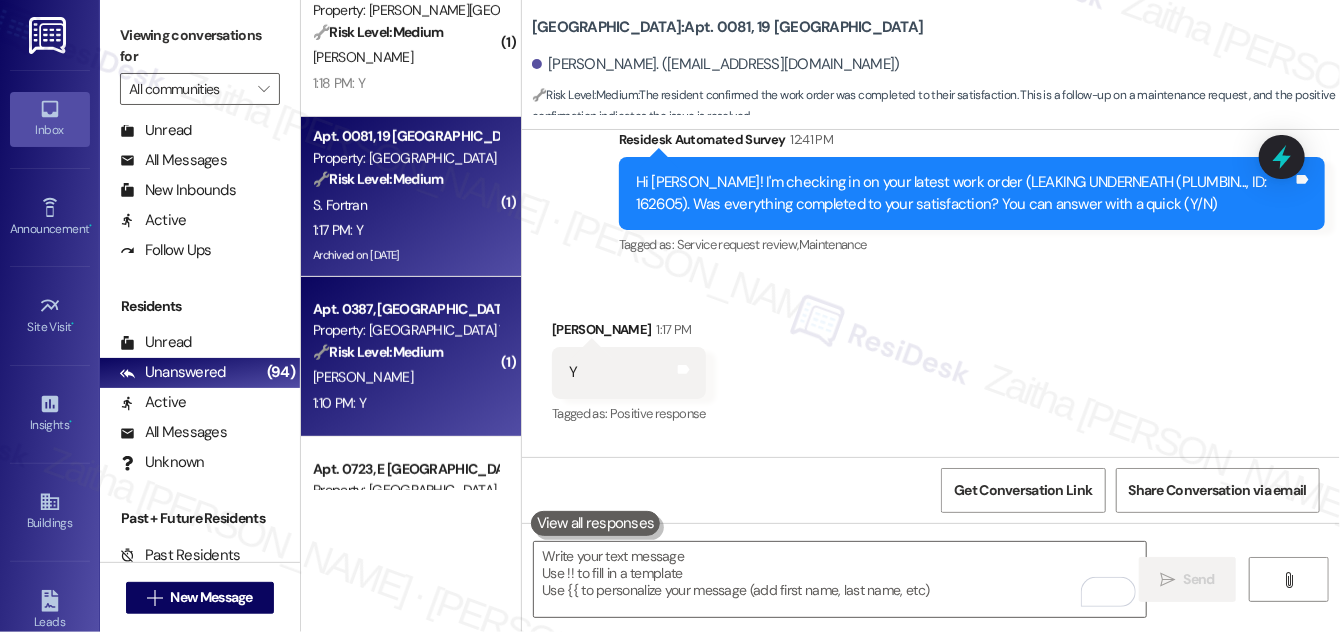 click on "🔧  Risk Level:  Medium The resident is simply confirming that the work order was completed to their satisfaction. This is a standard follow-up to a maintenance request." at bounding box center [405, 352] 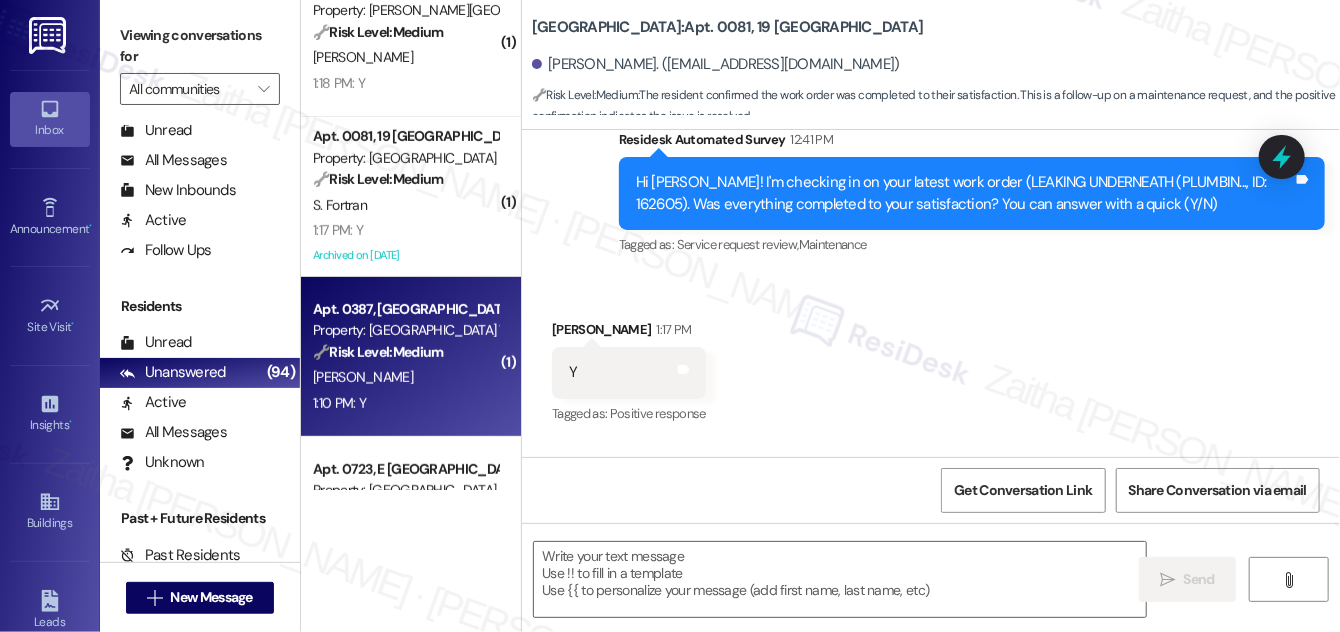 type on "Fetching suggested responses. Please feel free to read through the conversation in the meantime." 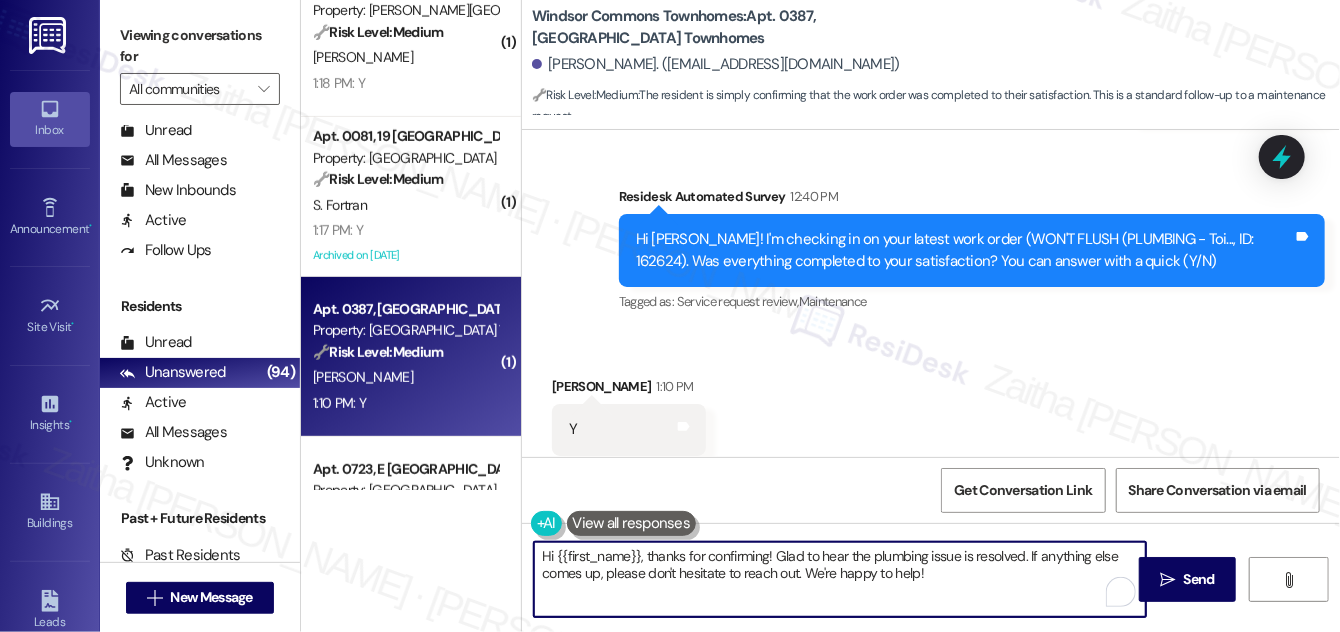 drag, startPoint x: 648, startPoint y: 554, endPoint x: 554, endPoint y: 558, distance: 94.08507 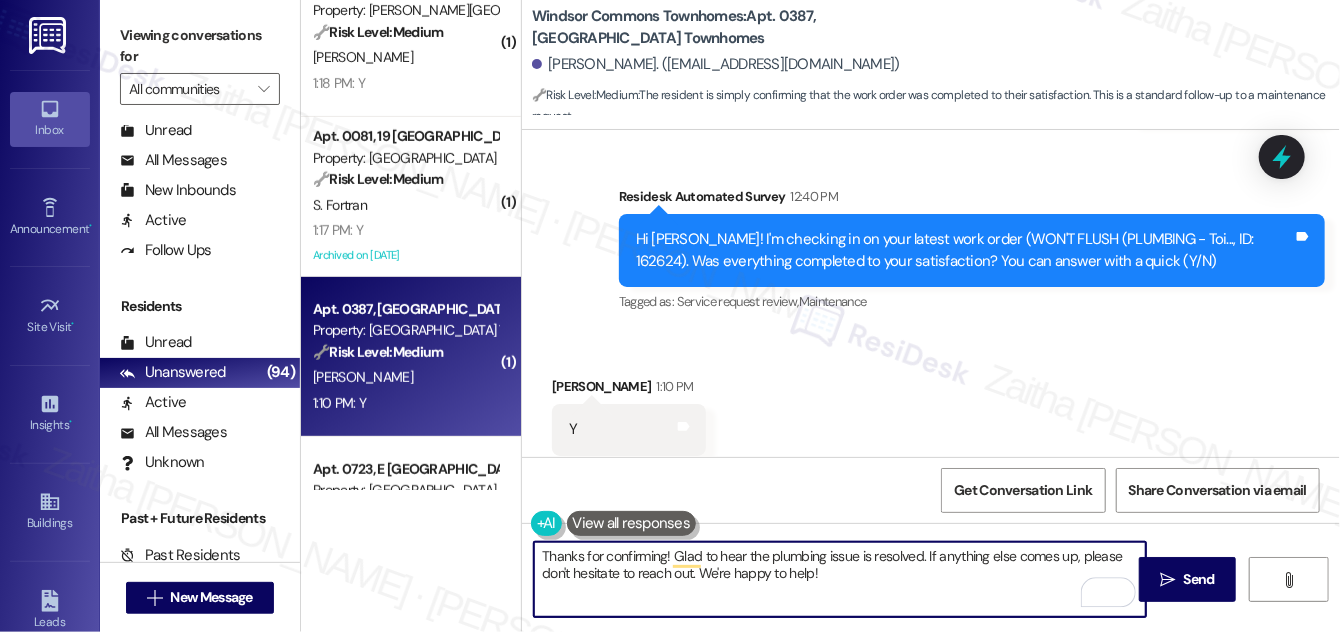 click on "Megan Pfaff 1:10 PM" at bounding box center [629, 390] 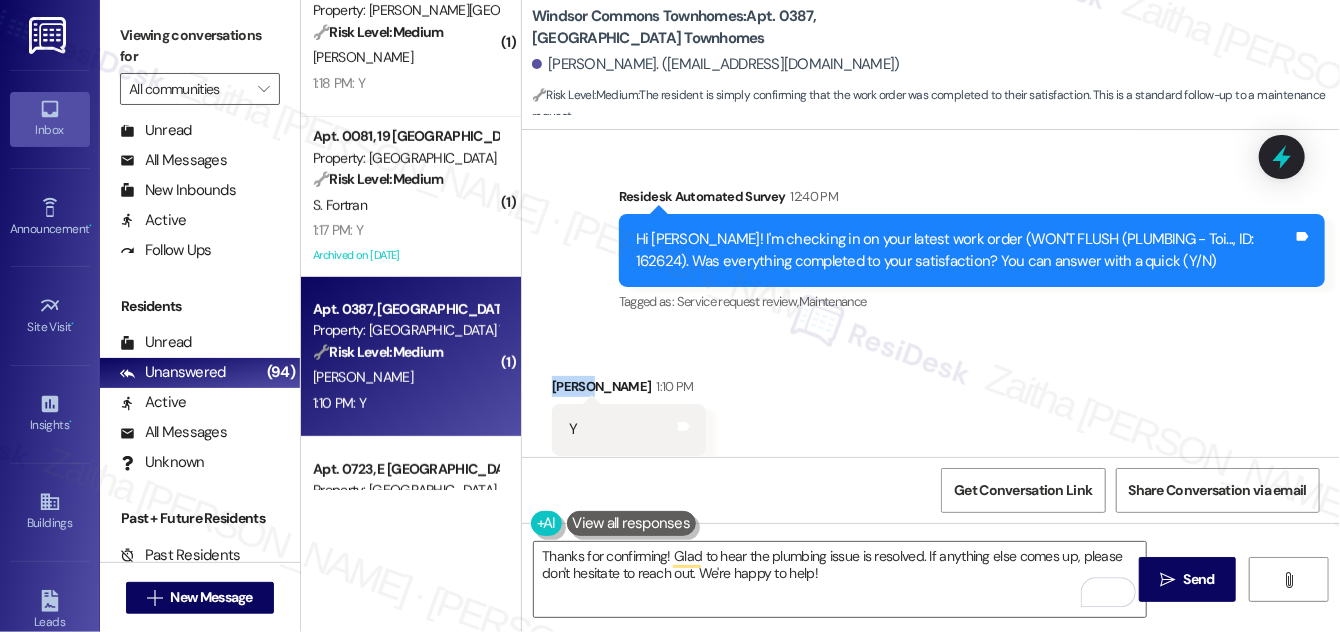 click on "Megan Pfaff 1:10 PM" at bounding box center [629, 390] 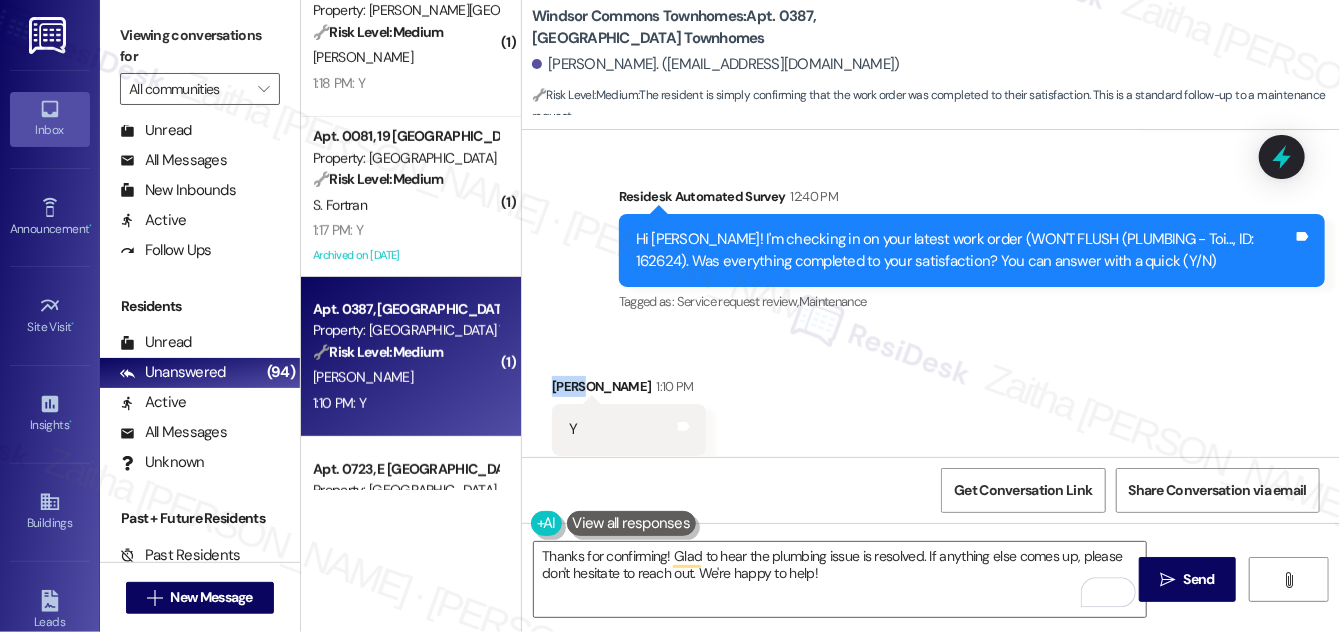 copy on "Megan" 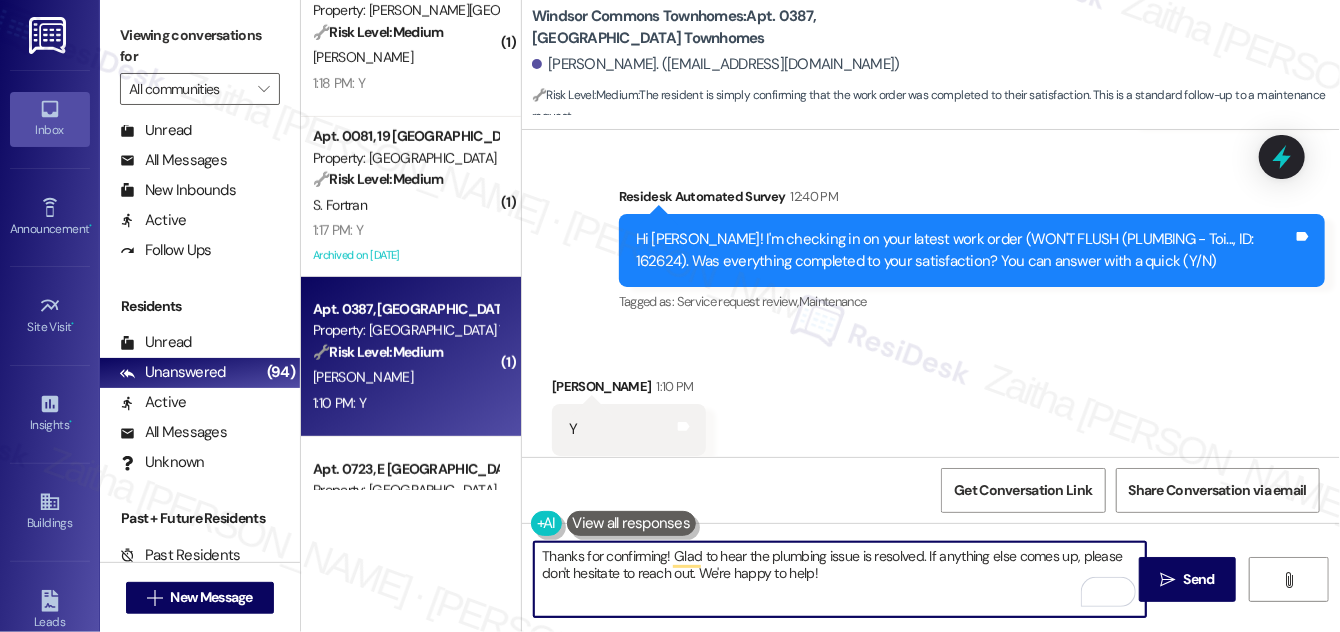 click on "Thanks for confirming! Glad to hear the plumbing issue is resolved. If anything else comes up, please don't hesitate to reach out. We're happy to help!" at bounding box center (840, 579) 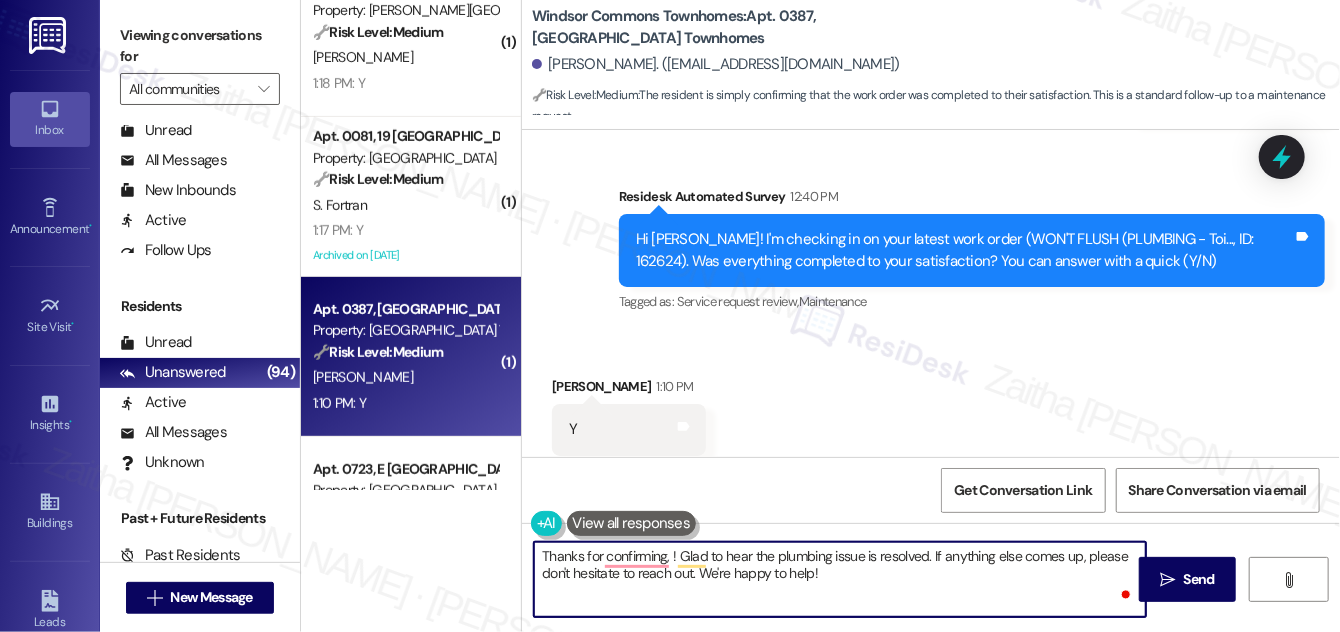 paste on "Megan" 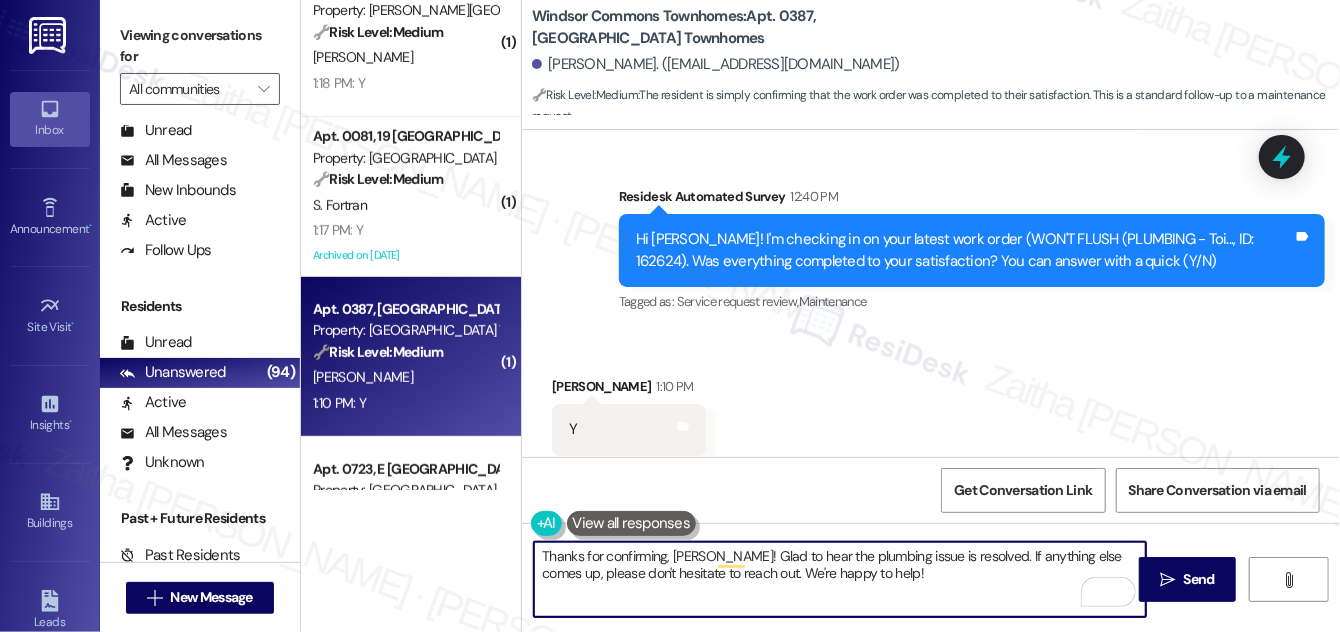 click on "Thanks for confirming, [PERSON_NAME]! Glad to hear the plumbing issue is resolved. If anything else comes up, please don't hesitate to reach out. We're happy to help!" at bounding box center [840, 579] 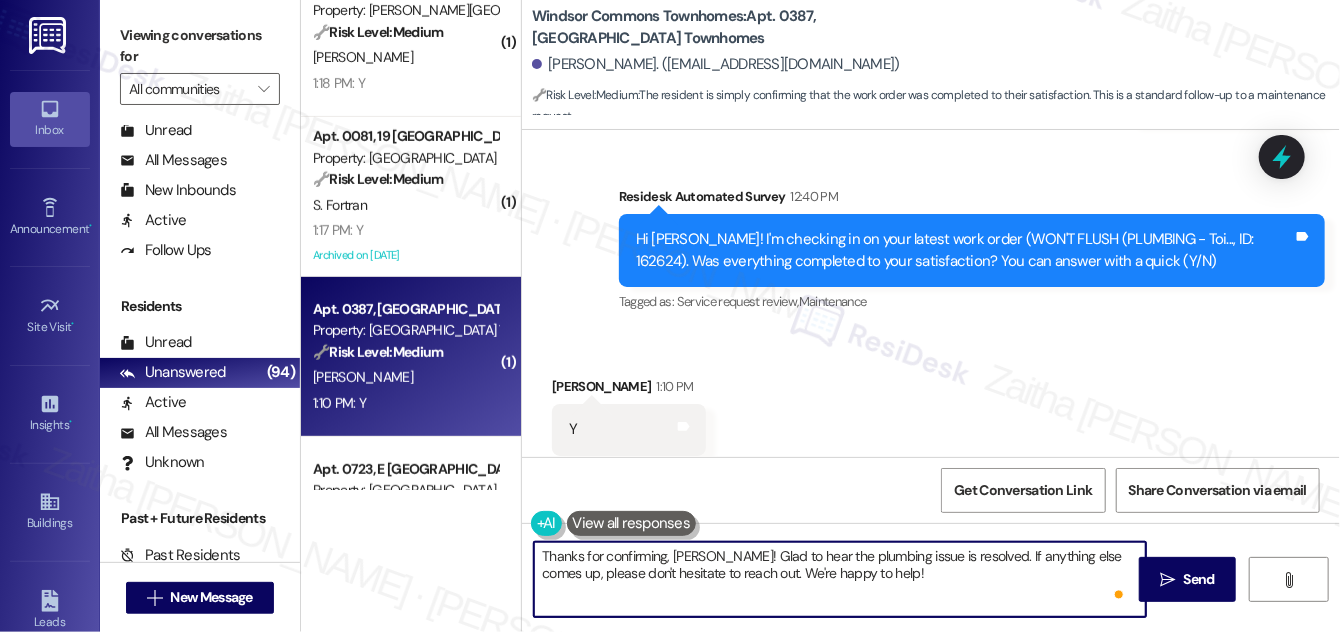 paste on "We truly value your opinion and would appreciate your honest feedback. Has {{property}} been meeting your expectations?" 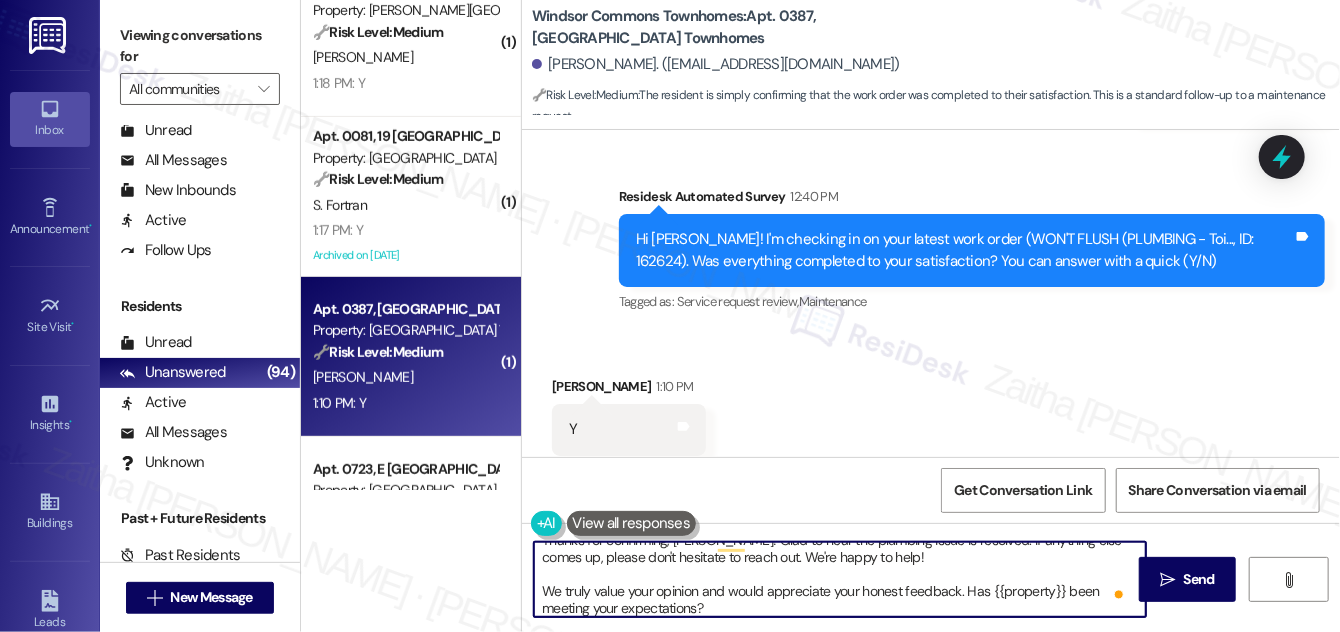 scroll, scrollTop: 0, scrollLeft: 0, axis: both 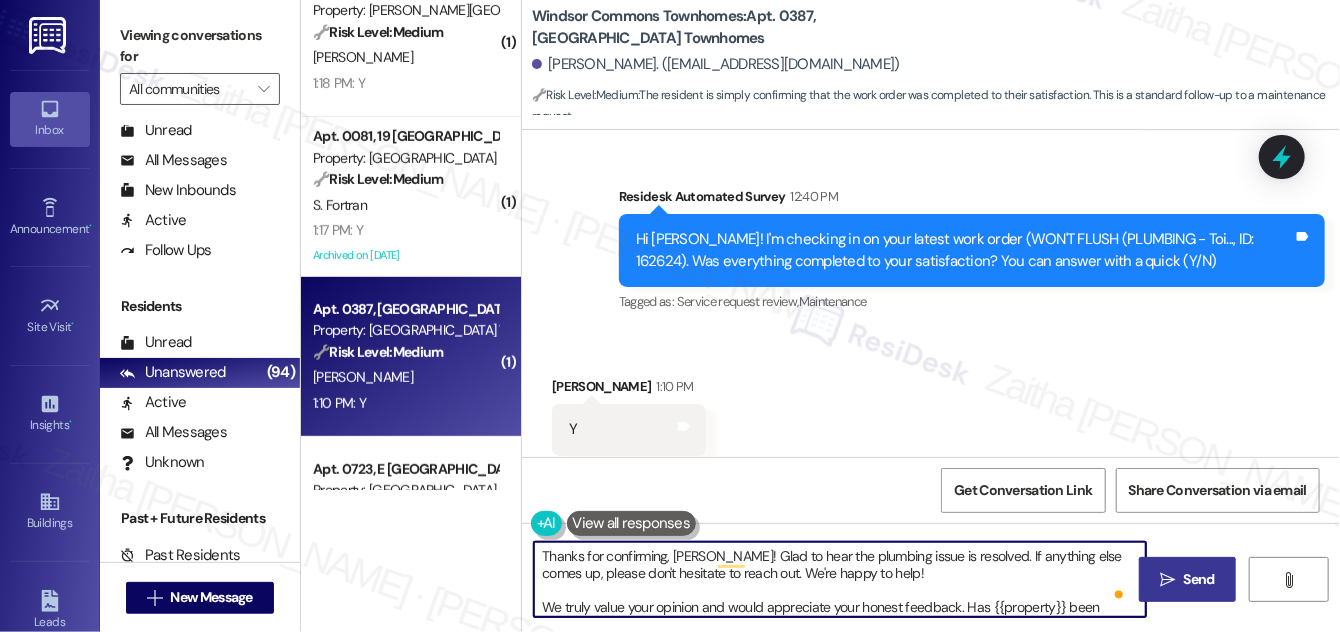 type on "Thanks for confirming, Megan! Glad to hear the plumbing issue is resolved. If anything else comes up, please don't hesitate to reach out. We're happy to help!
We truly value your opinion and would appreciate your honest feedback. Has {{property}} been meeting your expectations?" 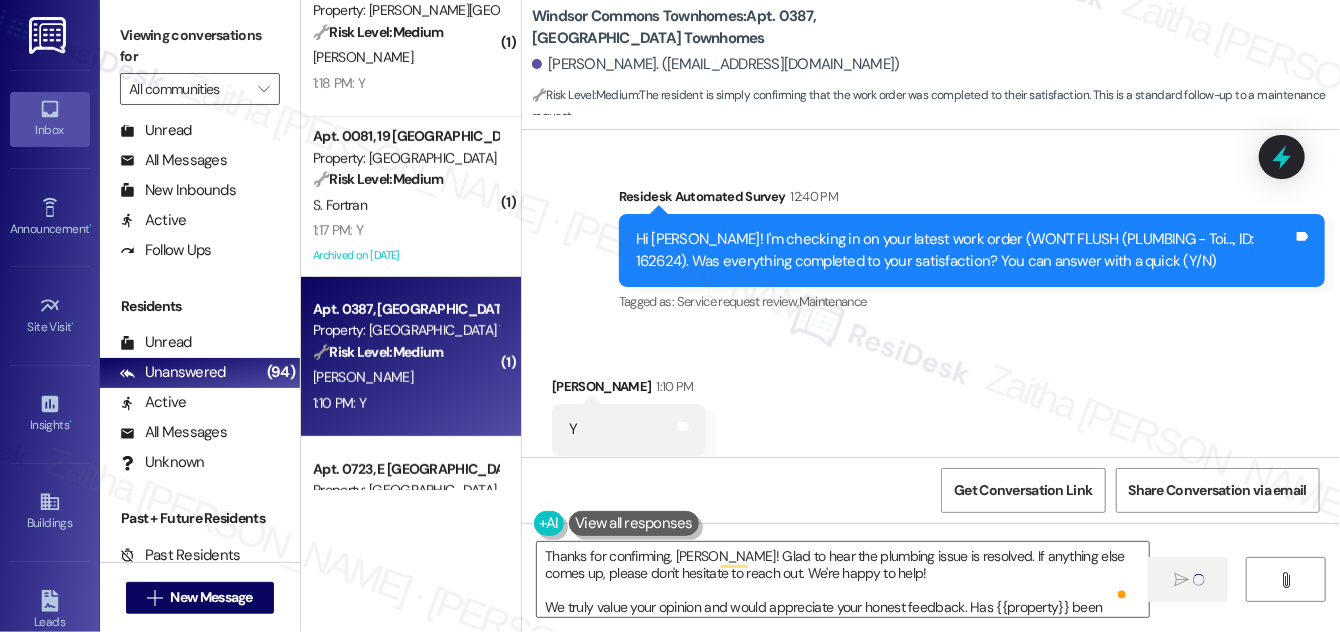 type 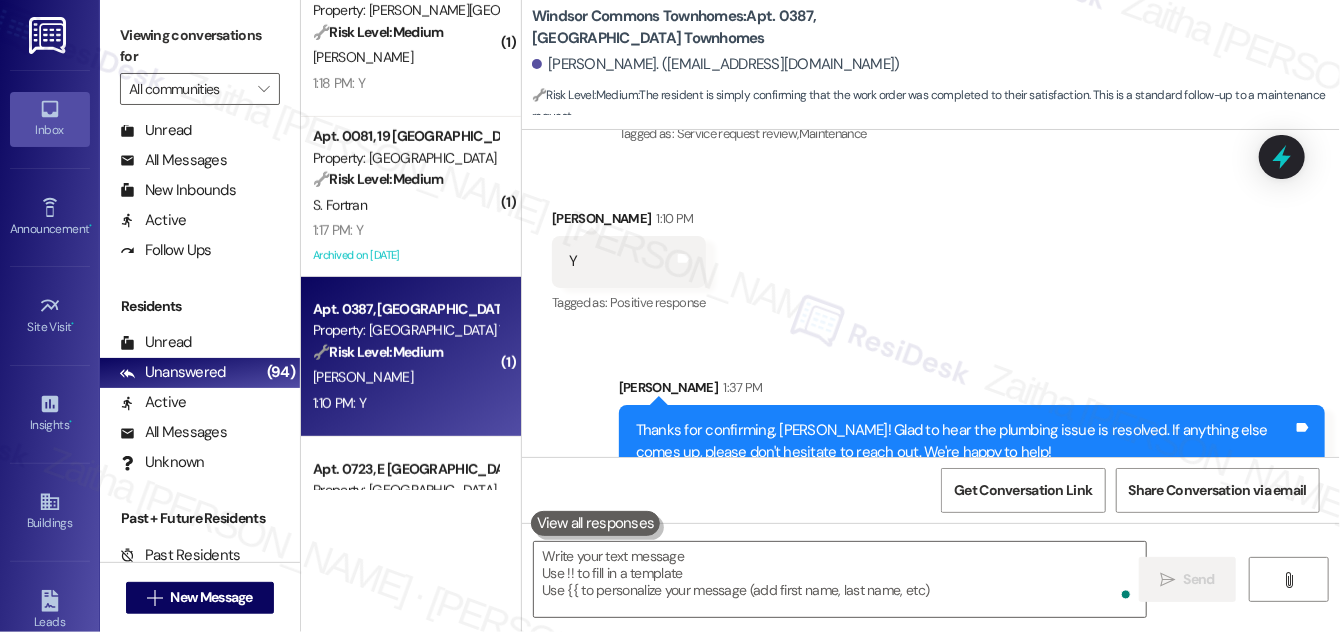 scroll, scrollTop: 18262, scrollLeft: 0, axis: vertical 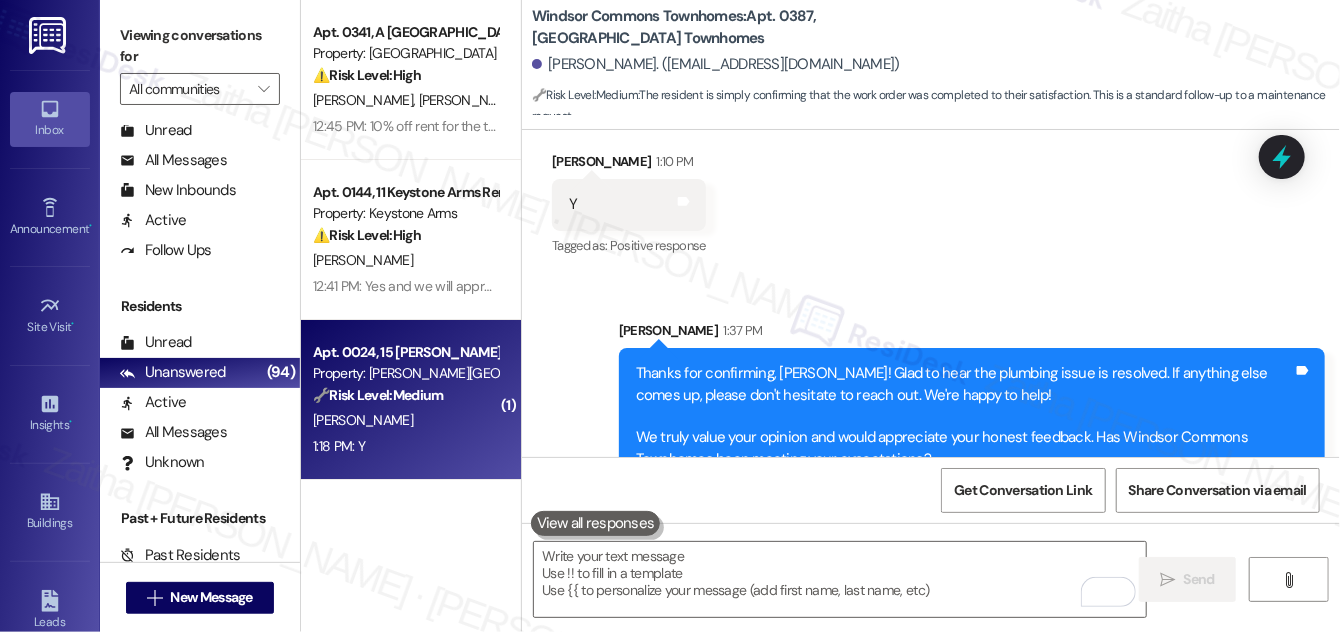 click on "[PERSON_NAME]" at bounding box center (405, 420) 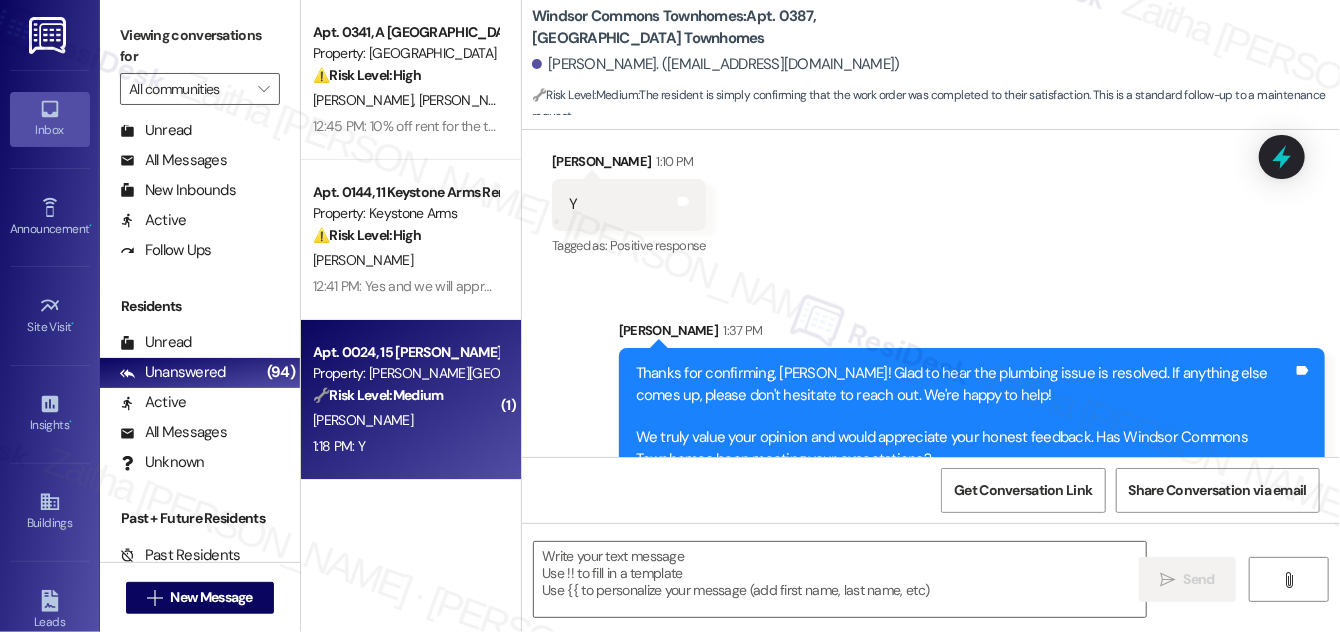 type on "Fetching suggested responses. Please feel free to read through the conversation in the meantime." 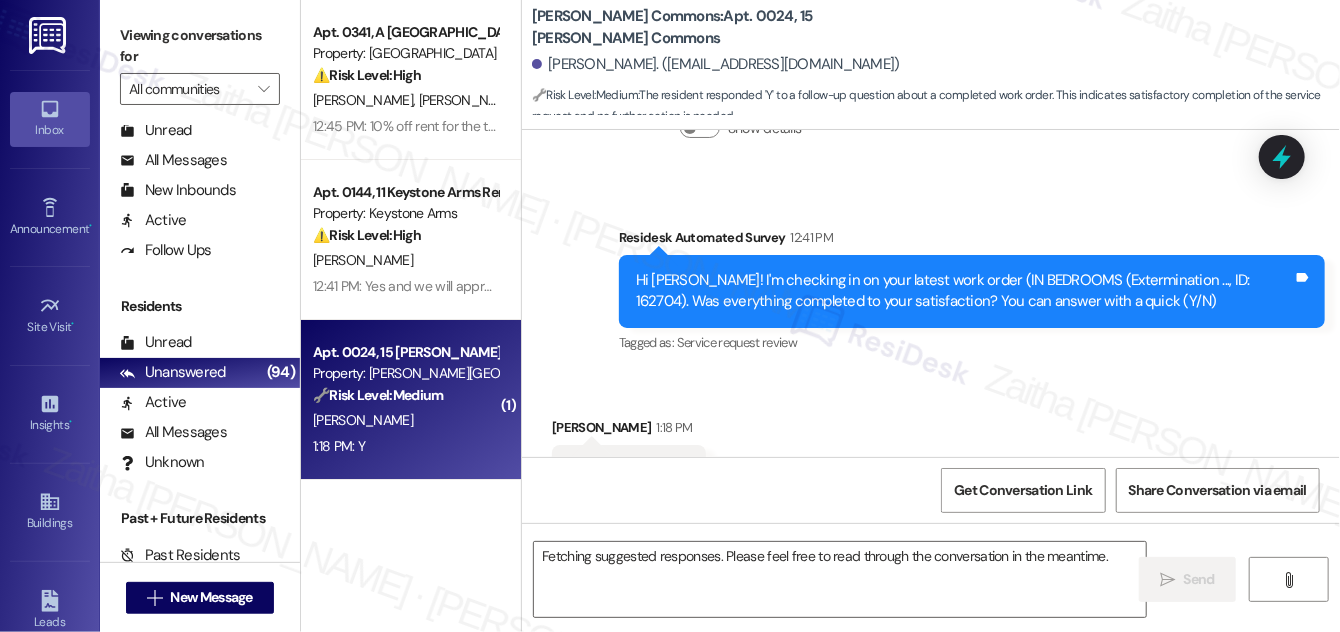 scroll, scrollTop: 17722, scrollLeft: 0, axis: vertical 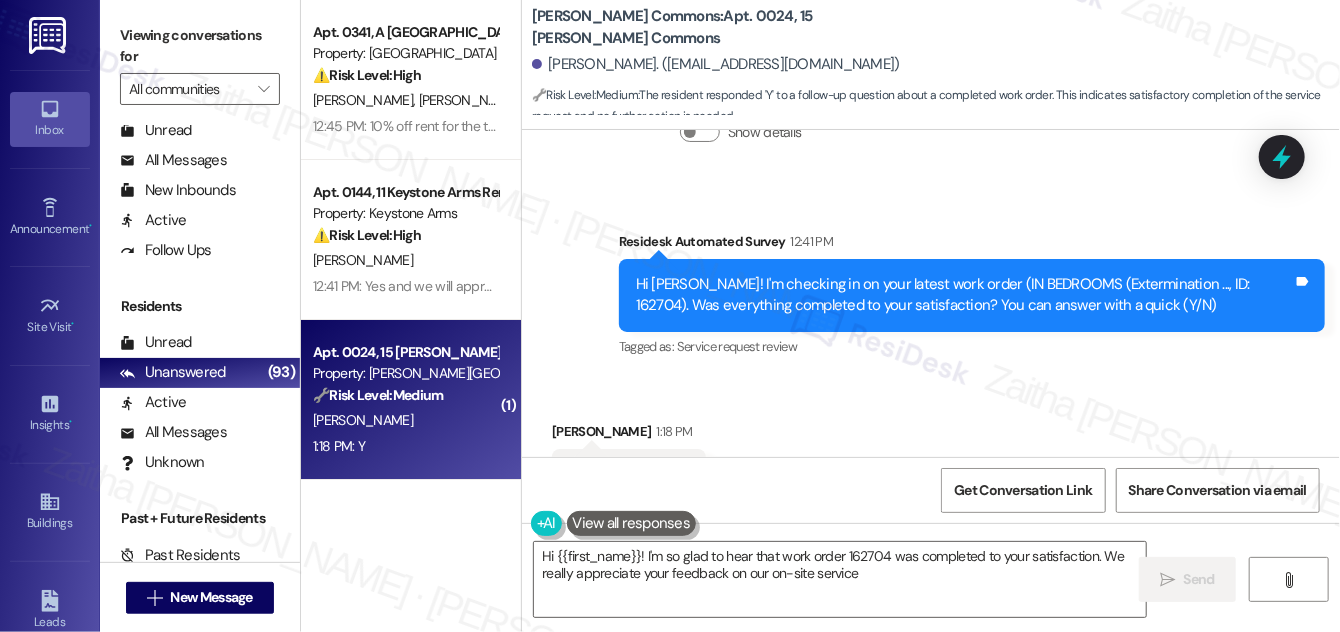 type on "Hi {{first_name}}! I'm so glad to hear that work order 162704 was completed to your satisfaction. We really appreciate your feedback on our on-site service!" 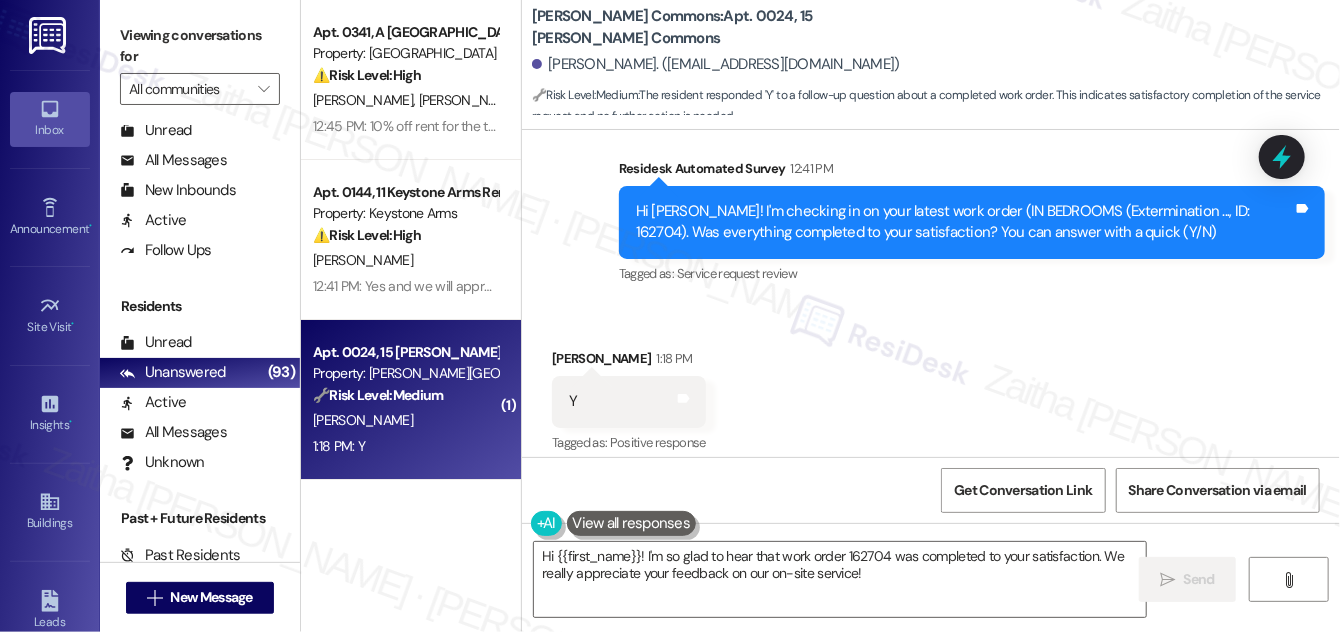 scroll, scrollTop: 17977, scrollLeft: 0, axis: vertical 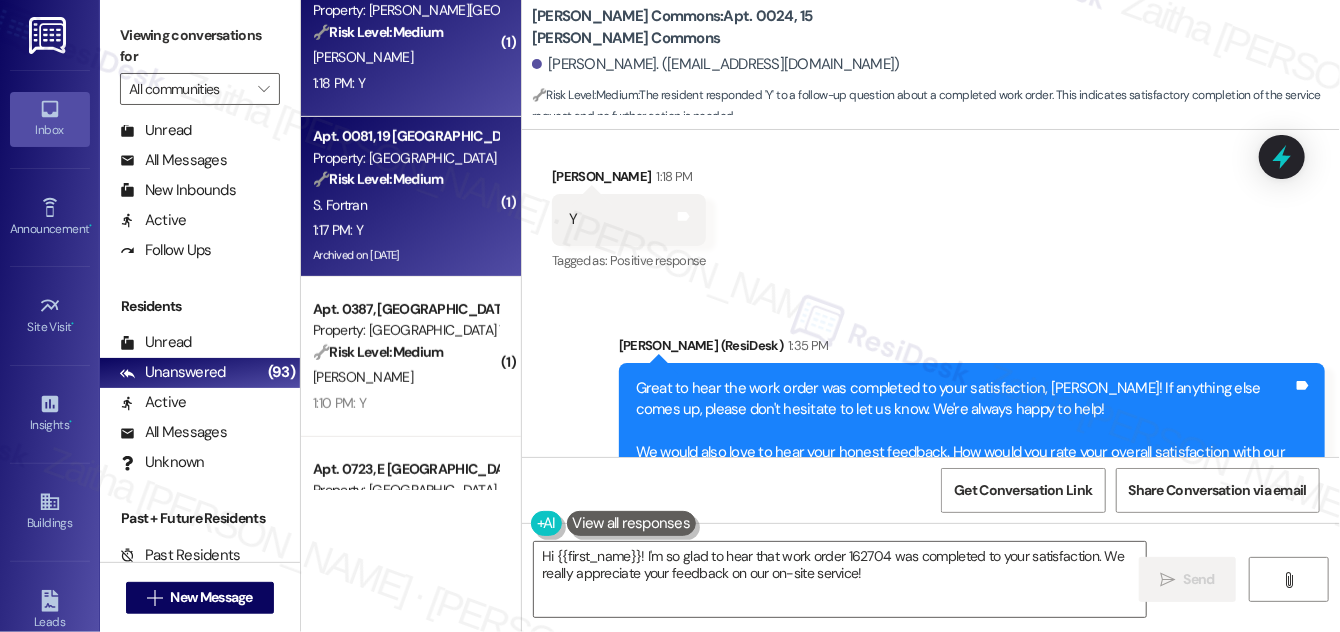 click on "S. Fortran" at bounding box center [405, 205] 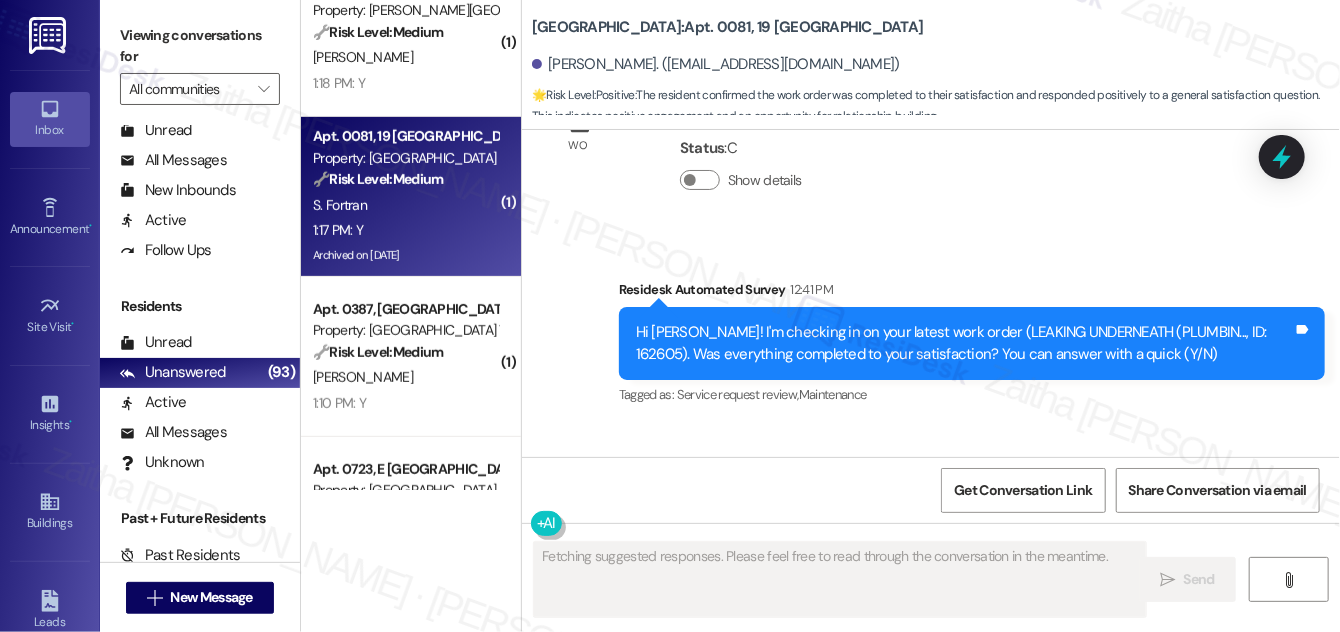 scroll, scrollTop: 28840, scrollLeft: 0, axis: vertical 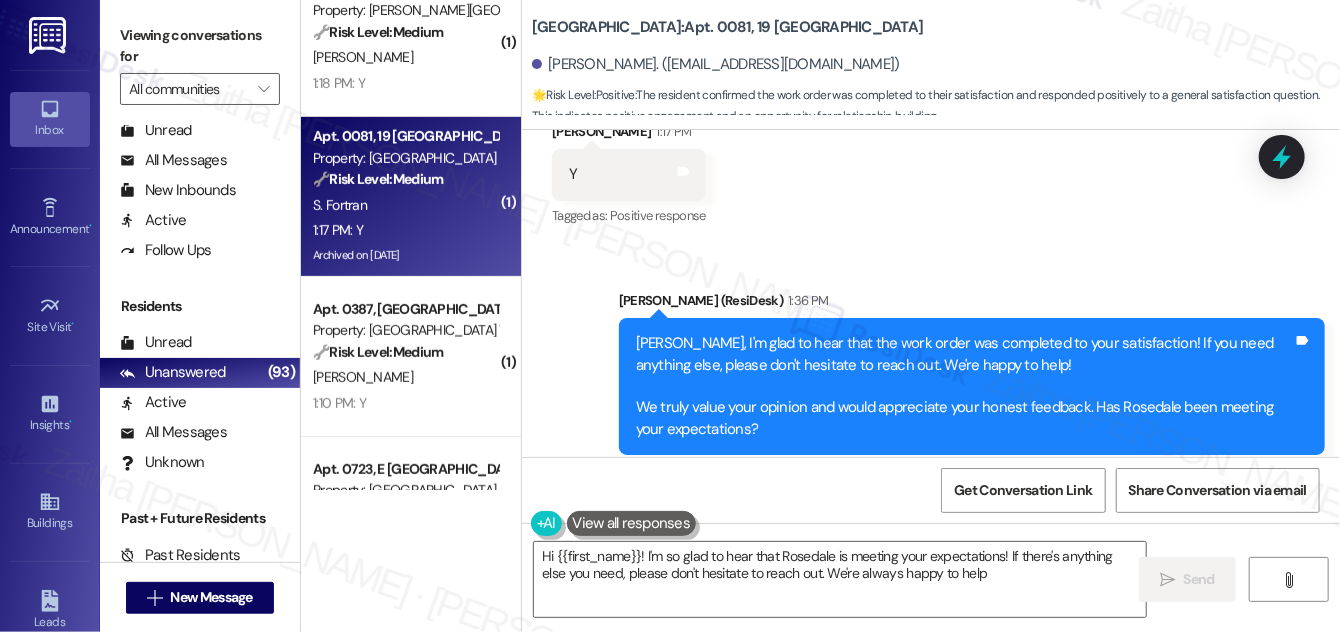 type on "Hi {{first_name}}! I'm so glad to hear that Rosedale is meeting your expectations! If there's anything else you need, please don't hesitate to reach out. We're always happy to help!" 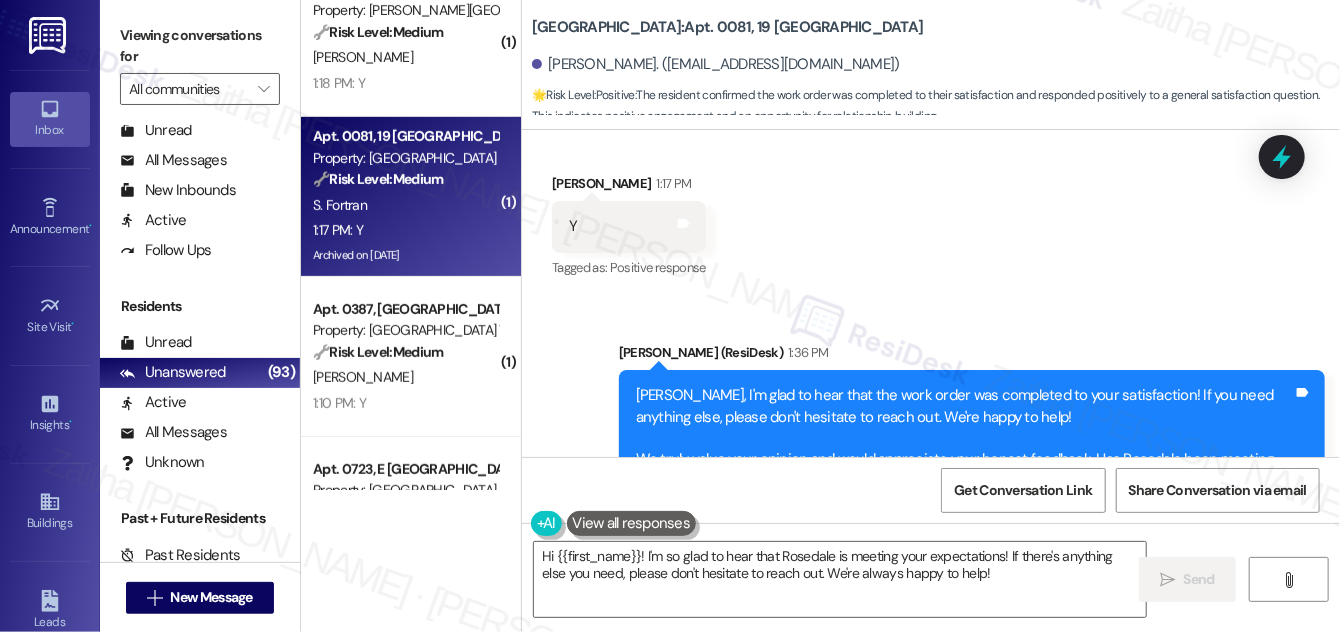 scroll, scrollTop: 28749, scrollLeft: 0, axis: vertical 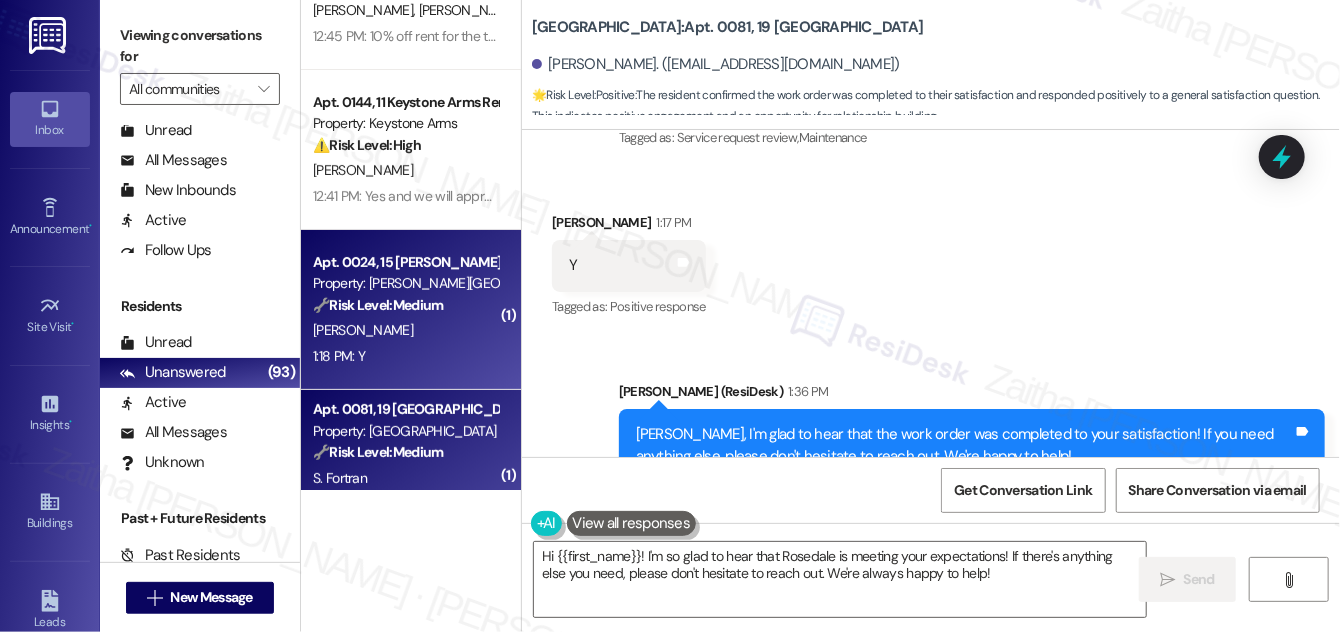 click on "[PERSON_NAME]" at bounding box center [405, 330] 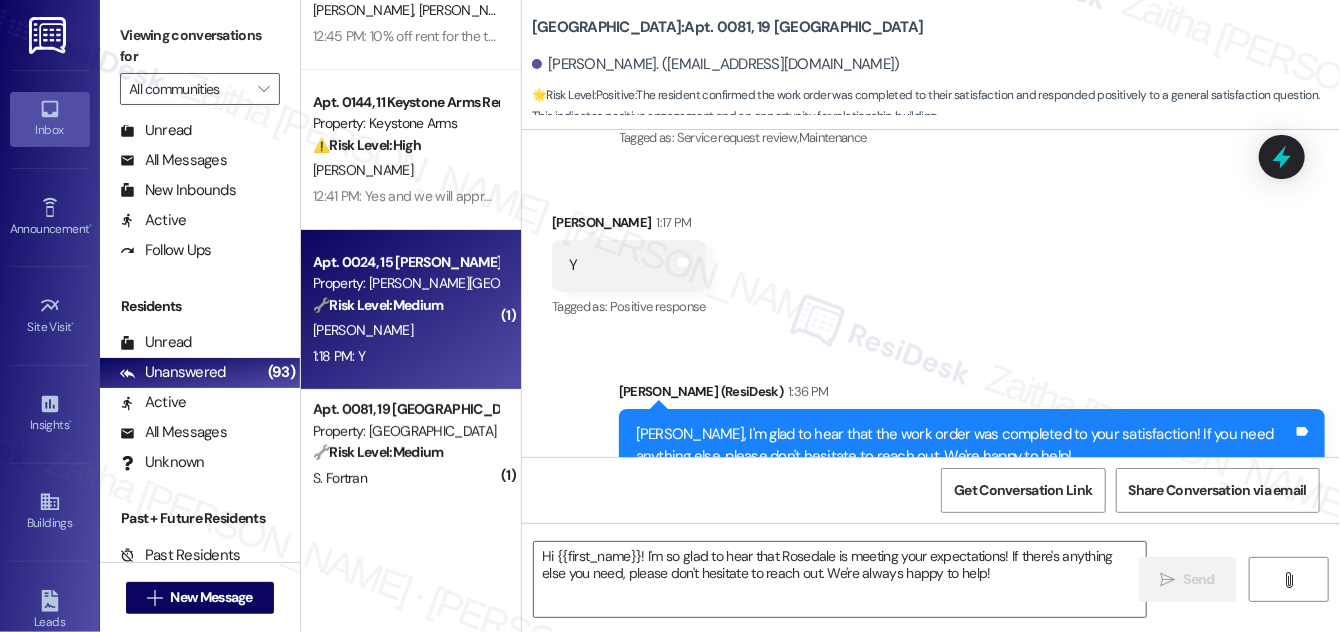 type on "Fetching suggested responses. Please feel free to read through the conversation in the meantime." 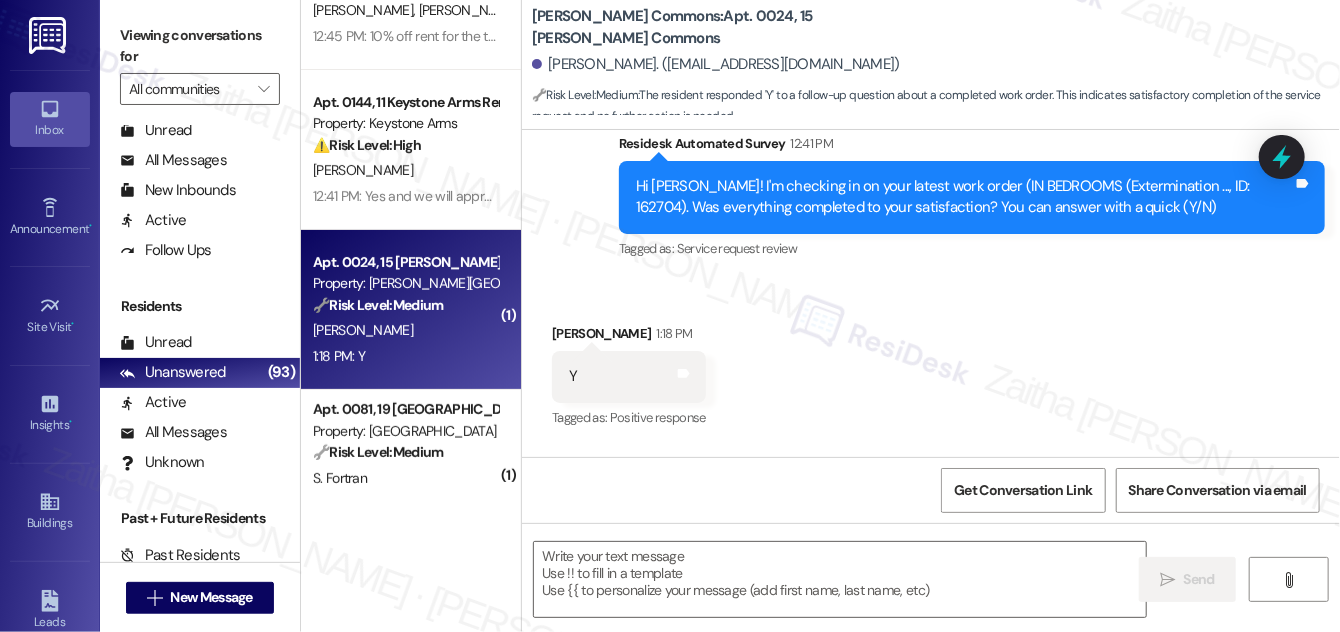type on "Fetching suggested responses. Please feel free to read through the conversation in the meantime." 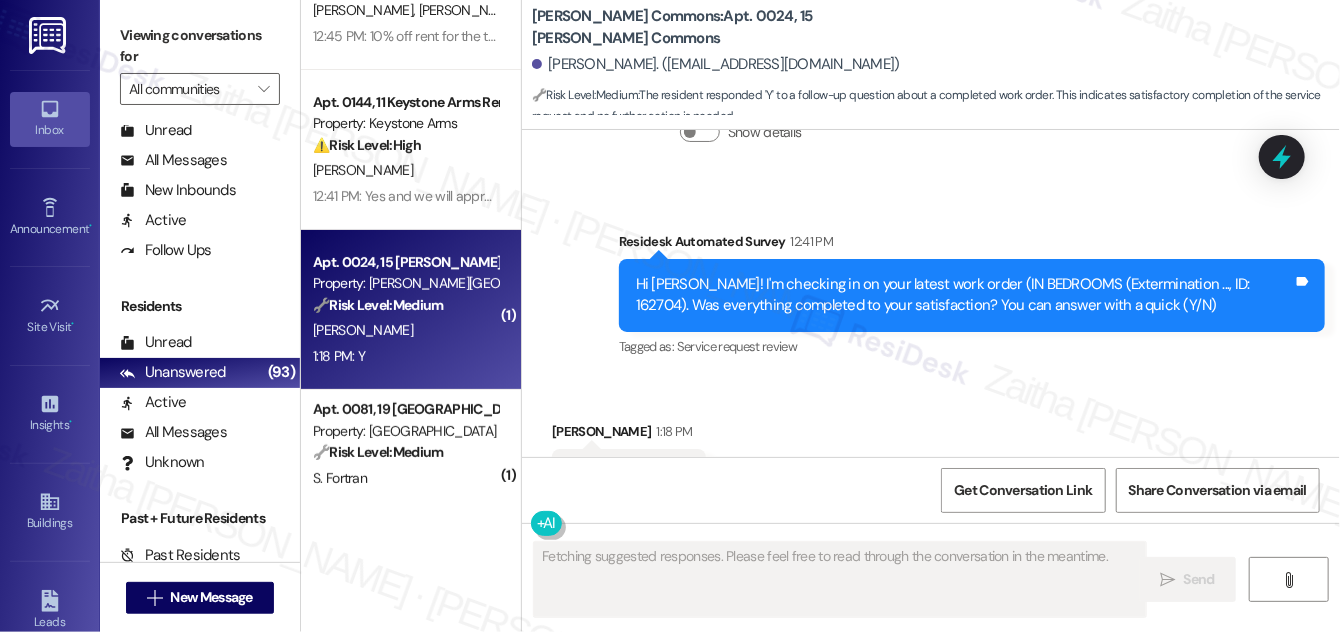 scroll, scrollTop: 17977, scrollLeft: 0, axis: vertical 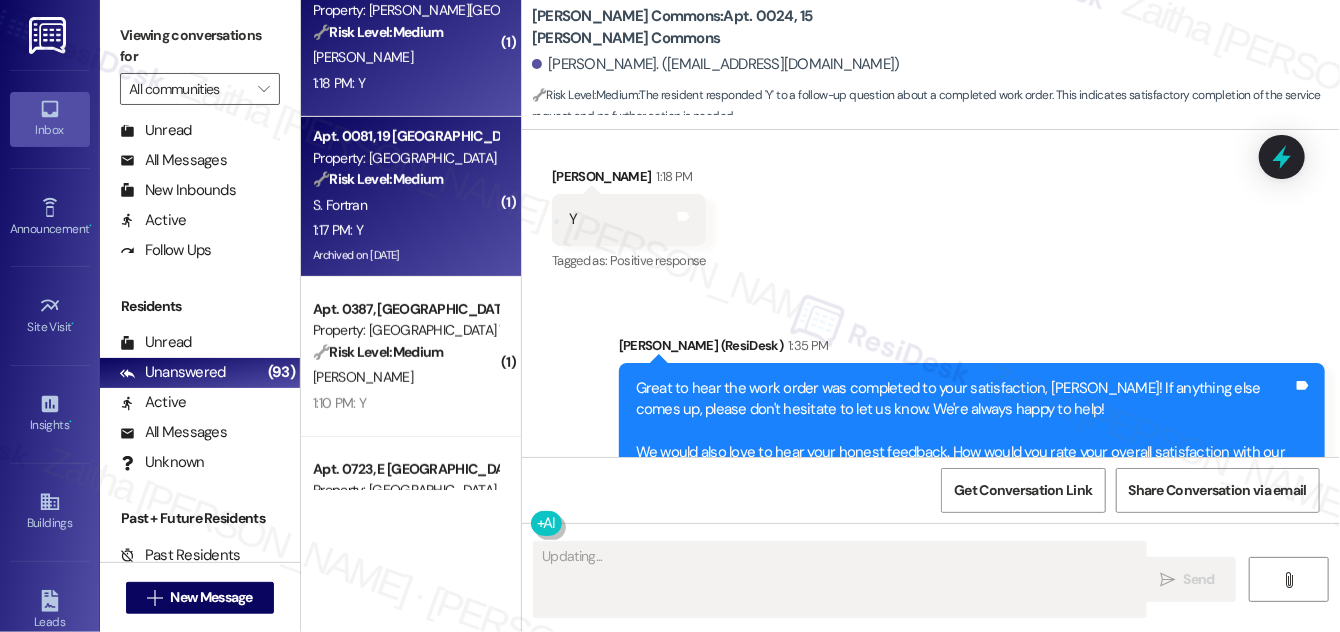 click on "S. Fortran" at bounding box center [405, 205] 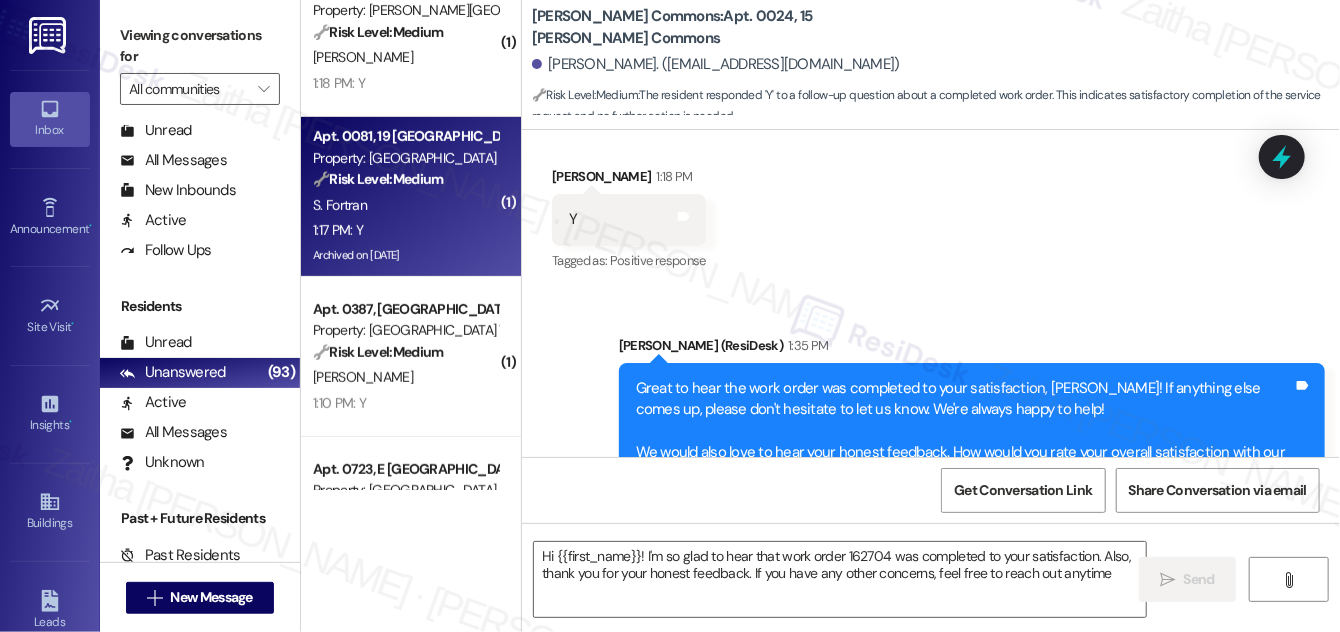 type on "Hi {{first_name}}! I'm so glad to hear that work order 162704 was completed to your satisfaction. Also, thank you for your honest feedback. If you have any other concerns, feel free to reach out anytime!" 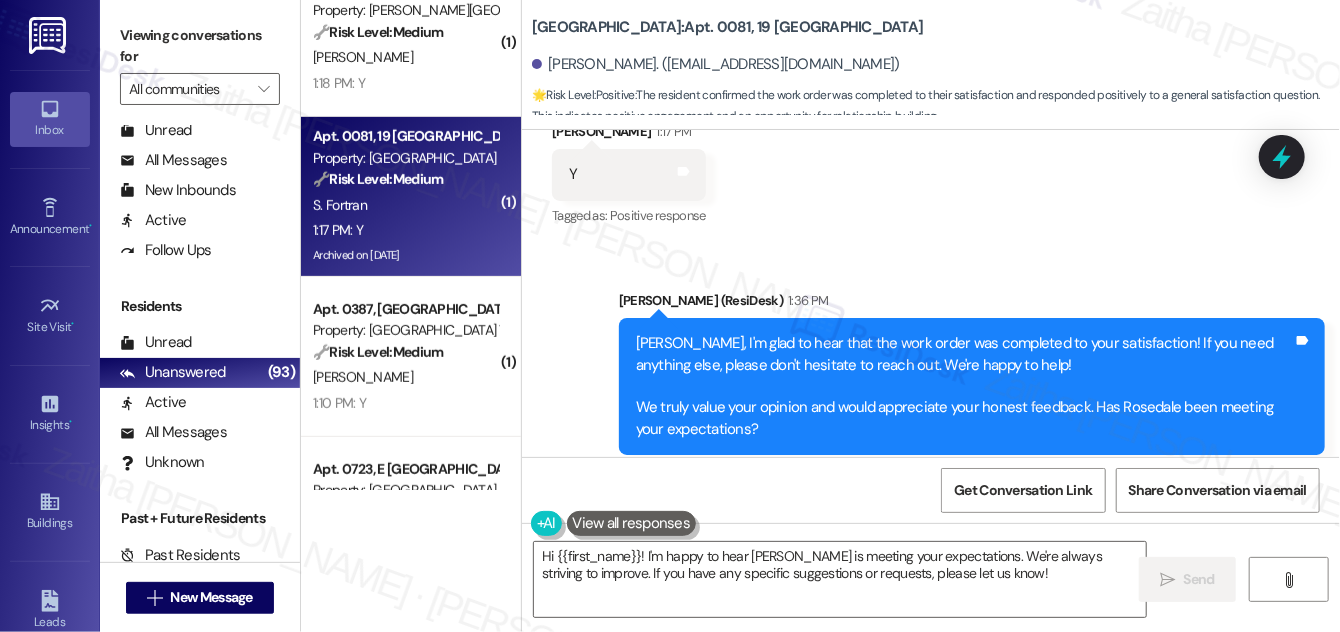 scroll, scrollTop: 28840, scrollLeft: 0, axis: vertical 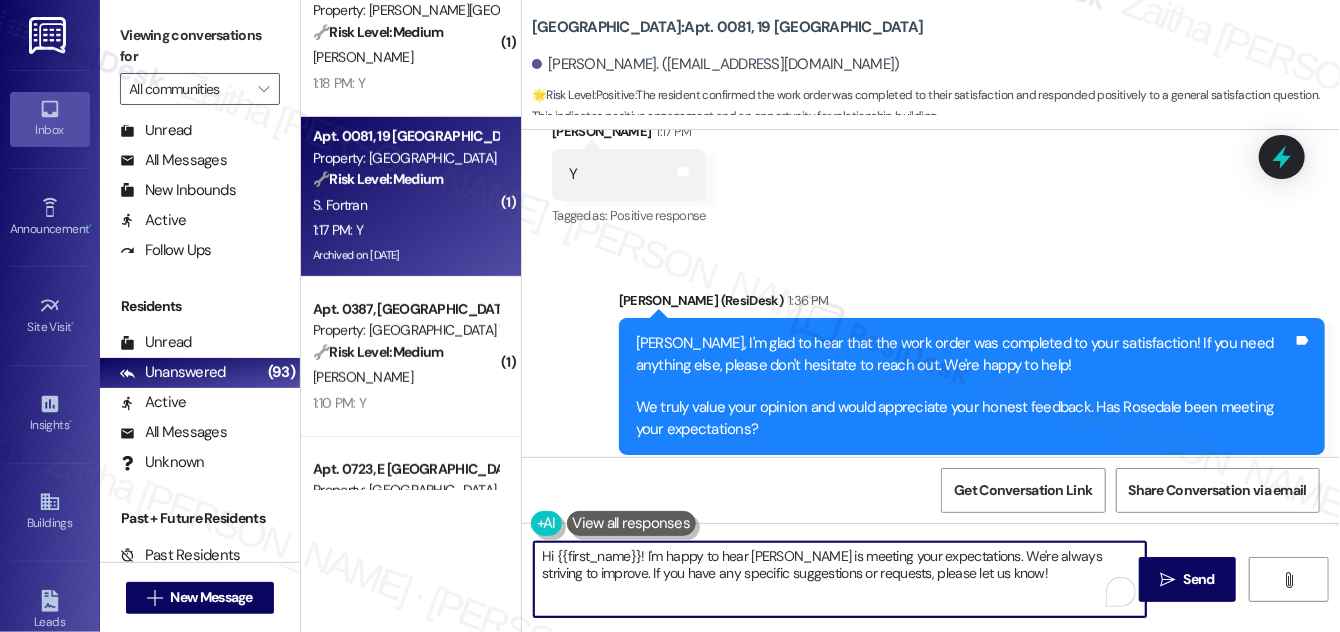 drag, startPoint x: 977, startPoint y: 556, endPoint x: 547, endPoint y: 548, distance: 430.0744 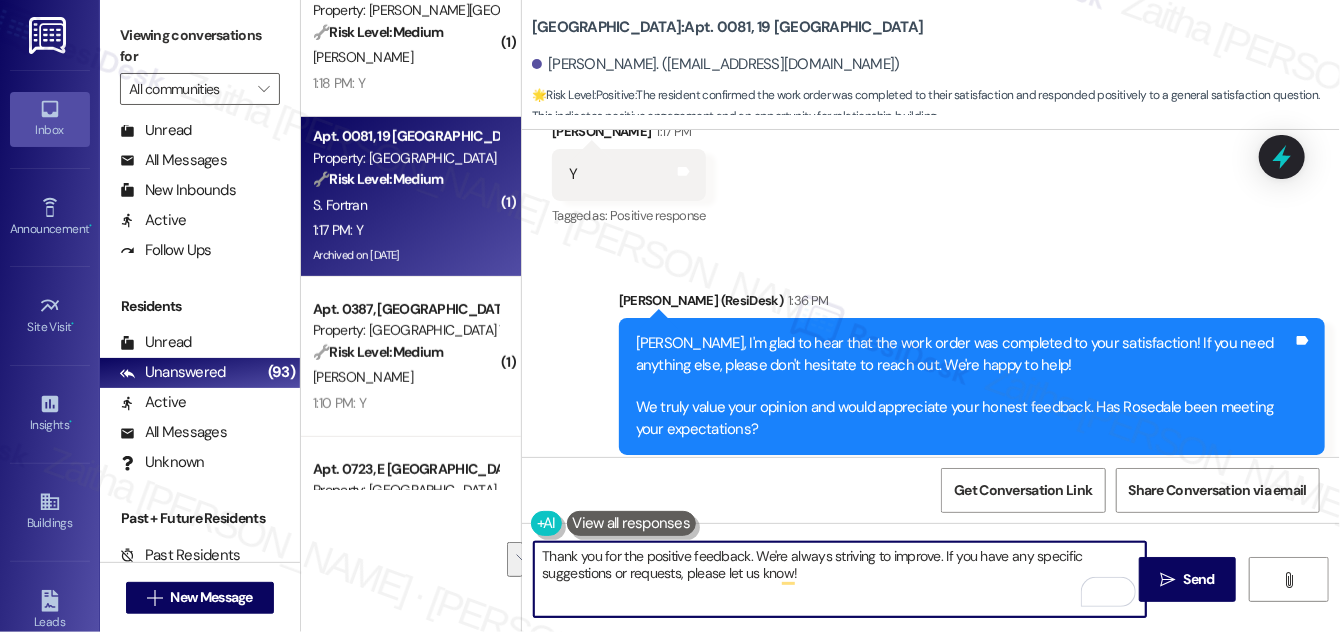 drag, startPoint x: 754, startPoint y: 549, endPoint x: 844, endPoint y: 568, distance: 91.983696 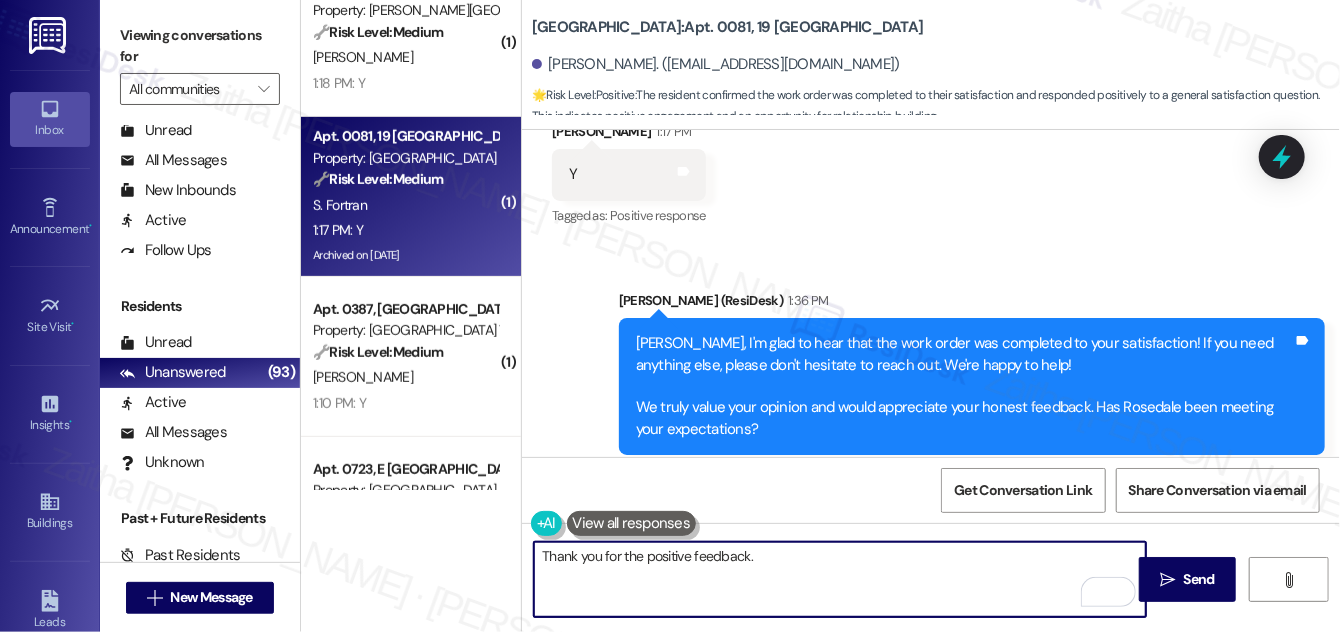 paste on "Could I ask a quick favor? If you don’t mind, would you be willing to share your feedback in a Google review? It only takes a few minutes and would mean a lot to us! You may leave your review at your convenience. I would also appreciate it if you could let me know when your review is posted. Thank you!!! Here's a quick link {{google_review_link}}" 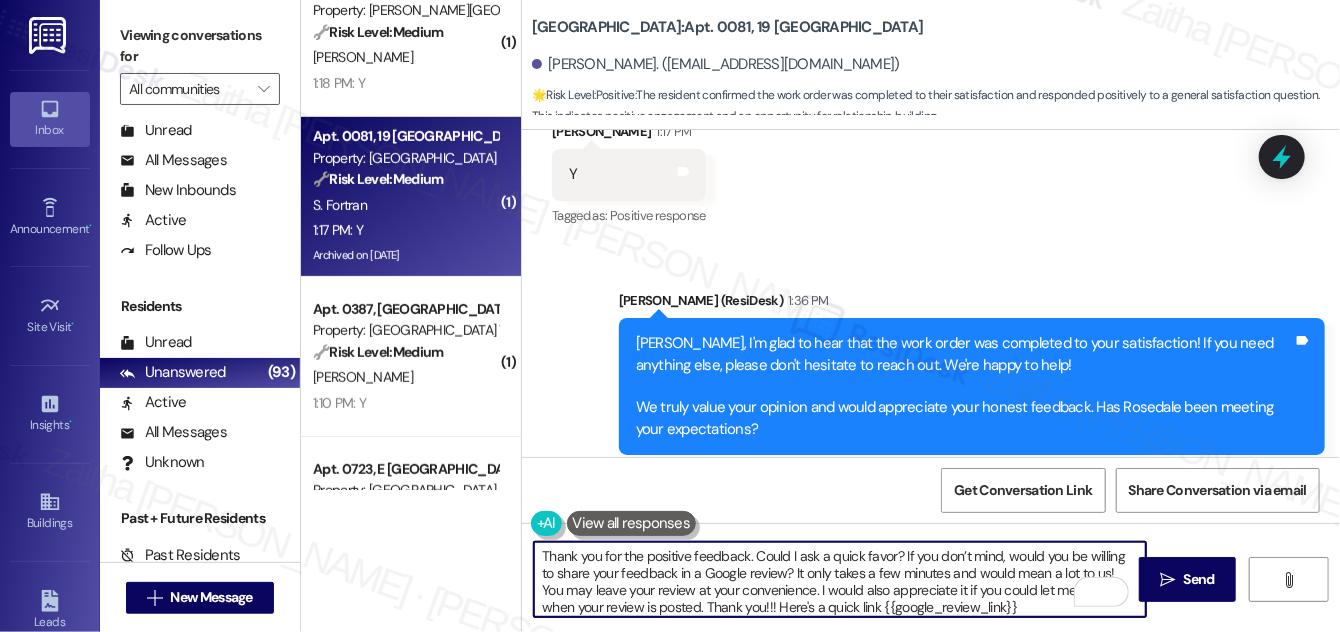 scroll, scrollTop: 16, scrollLeft: 0, axis: vertical 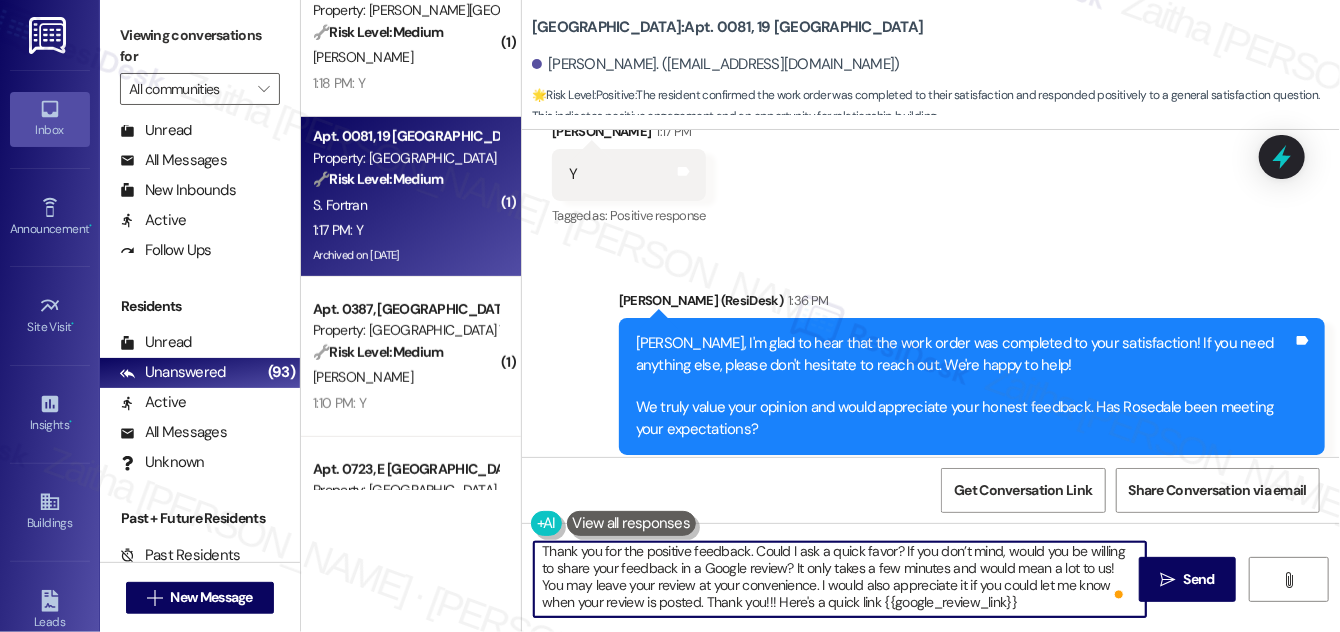 click on "Thank you for the positive feedback. Could I ask a quick favor? If you don’t mind, would you be willing to share your feedback in a Google review? It only takes a few minutes and would mean a lot to us! You may leave your review at your convenience. I would also appreciate it if you could let me know when your review is posted. Thank you!!! Here's a quick link {{google_review_link}}" at bounding box center (840, 579) 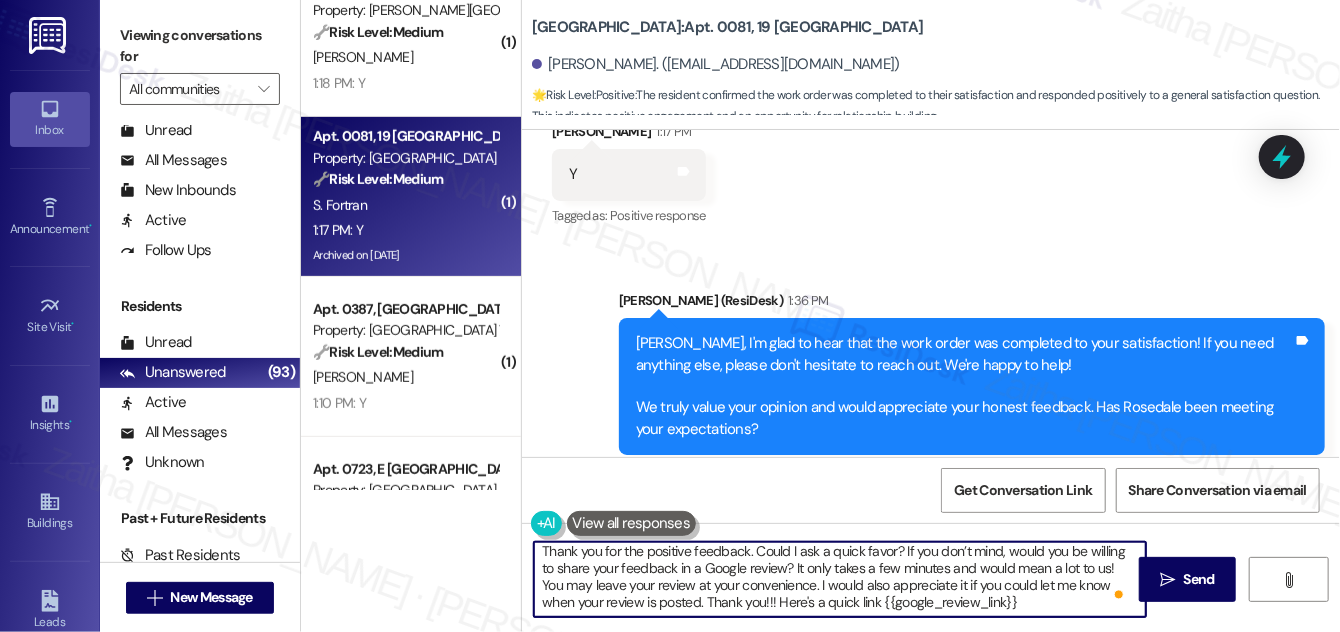 drag, startPoint x: 704, startPoint y: 583, endPoint x: 712, endPoint y: 573, distance: 12.806249 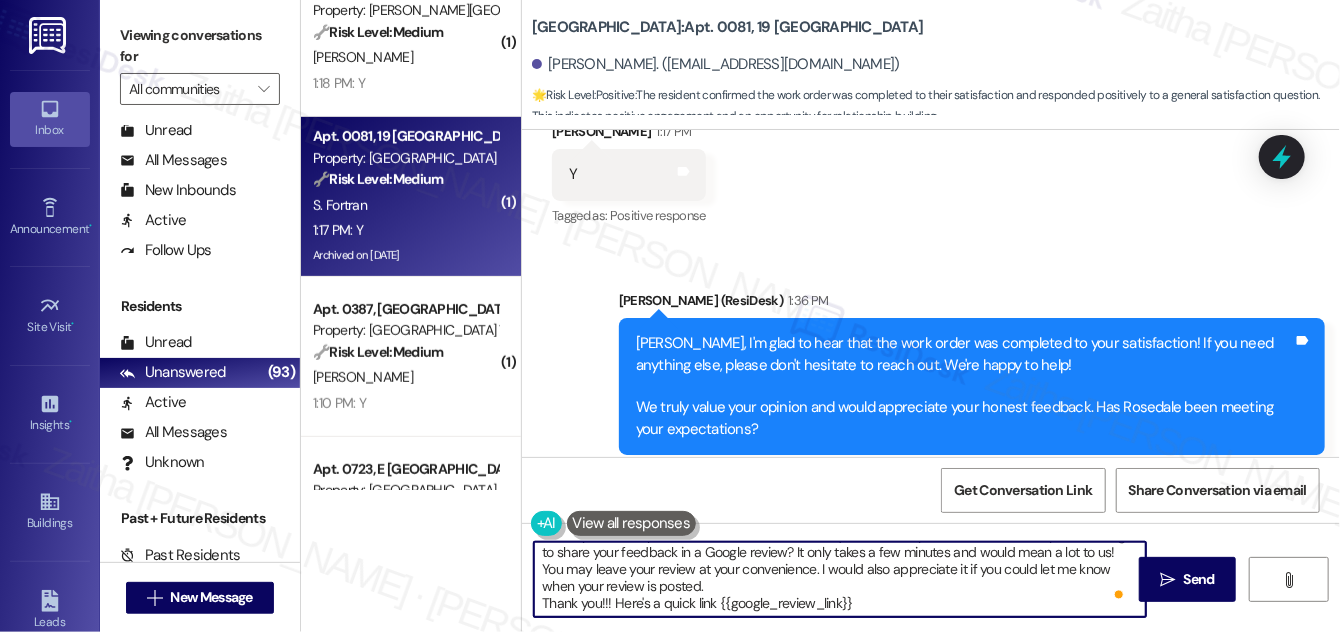 scroll, scrollTop: 39, scrollLeft: 0, axis: vertical 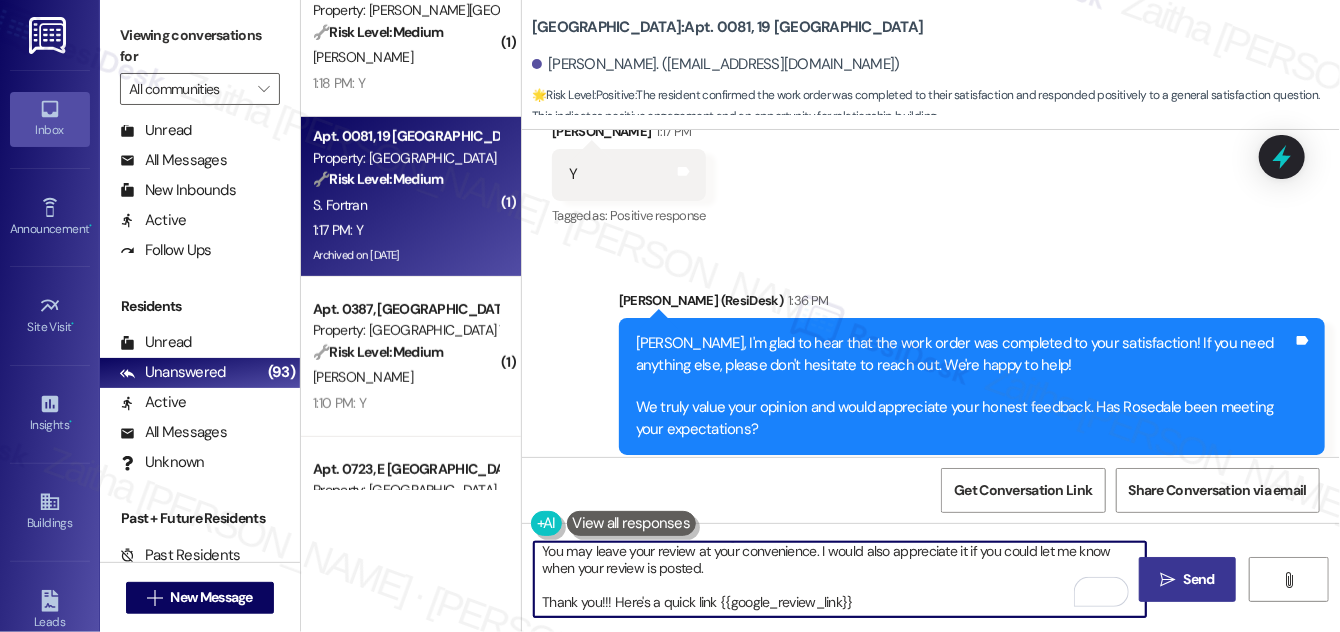 type on "Thank you for the positive feedback. Could I ask a quick favor? If you don’t mind, would you be willing to share your feedback in a Google review? It only takes a few minutes and would mean a lot to us! You may leave your review at your convenience. I would also appreciate it if you could let me know when your review is posted.
Thank you!!! Here's a quick link {{google_review_link}}" 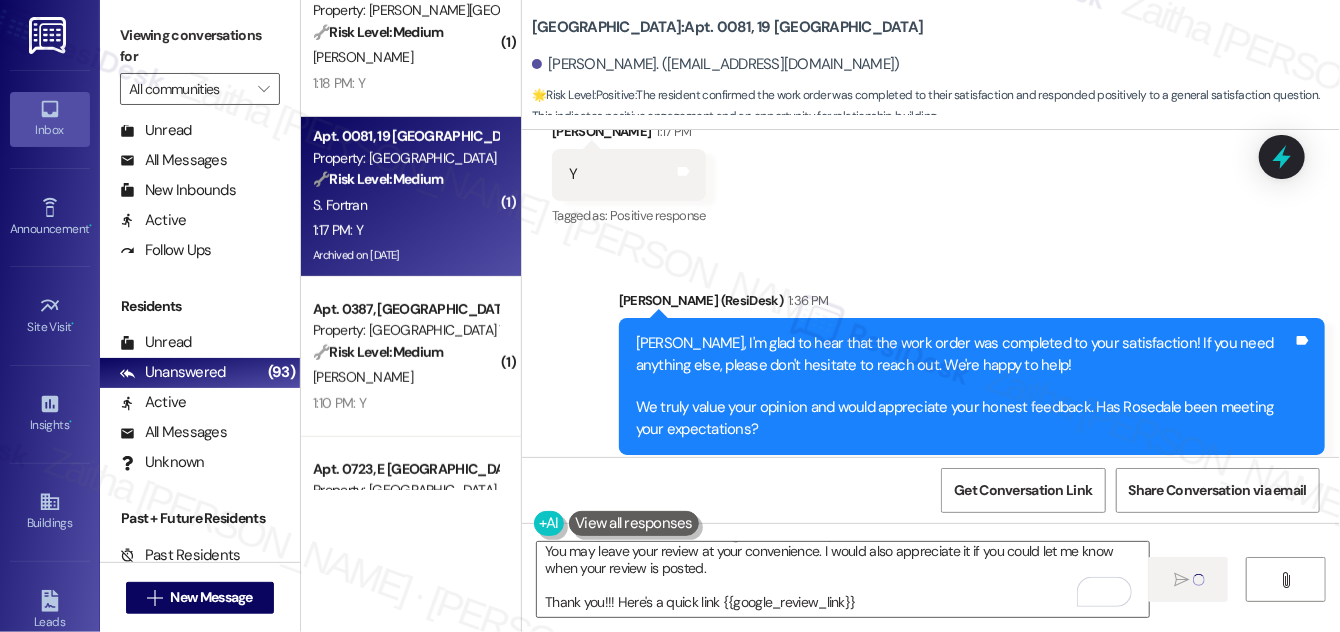 type 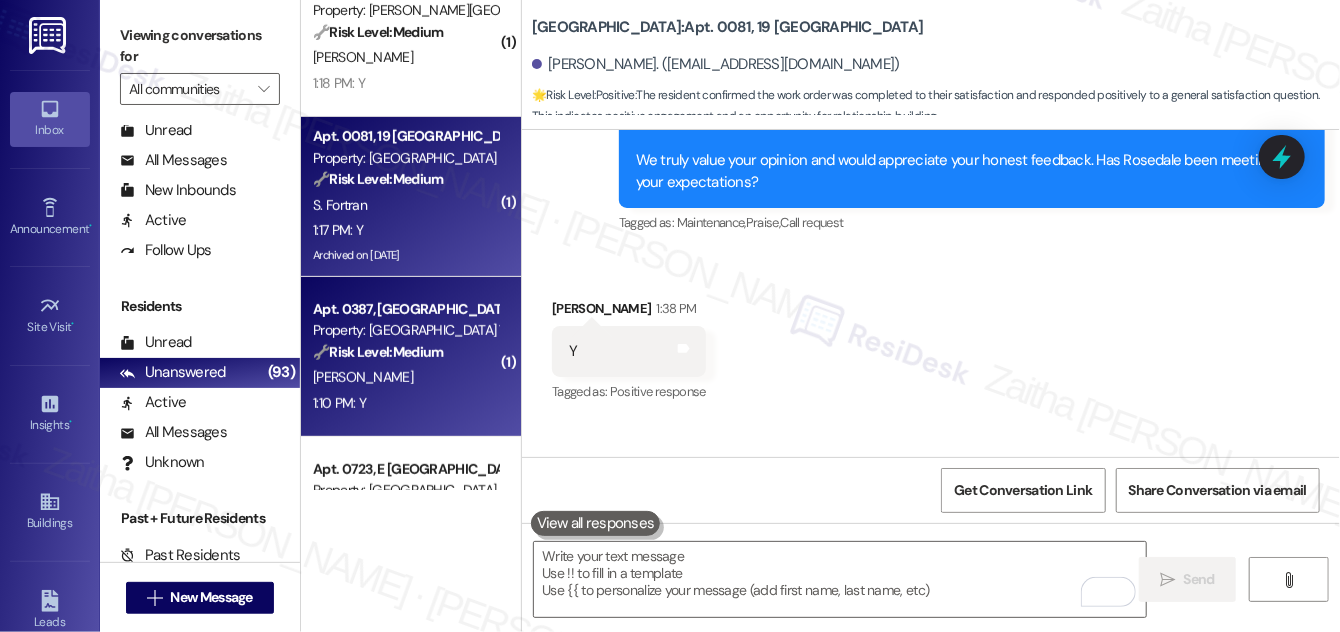 click on "[PERSON_NAME]" at bounding box center [405, 377] 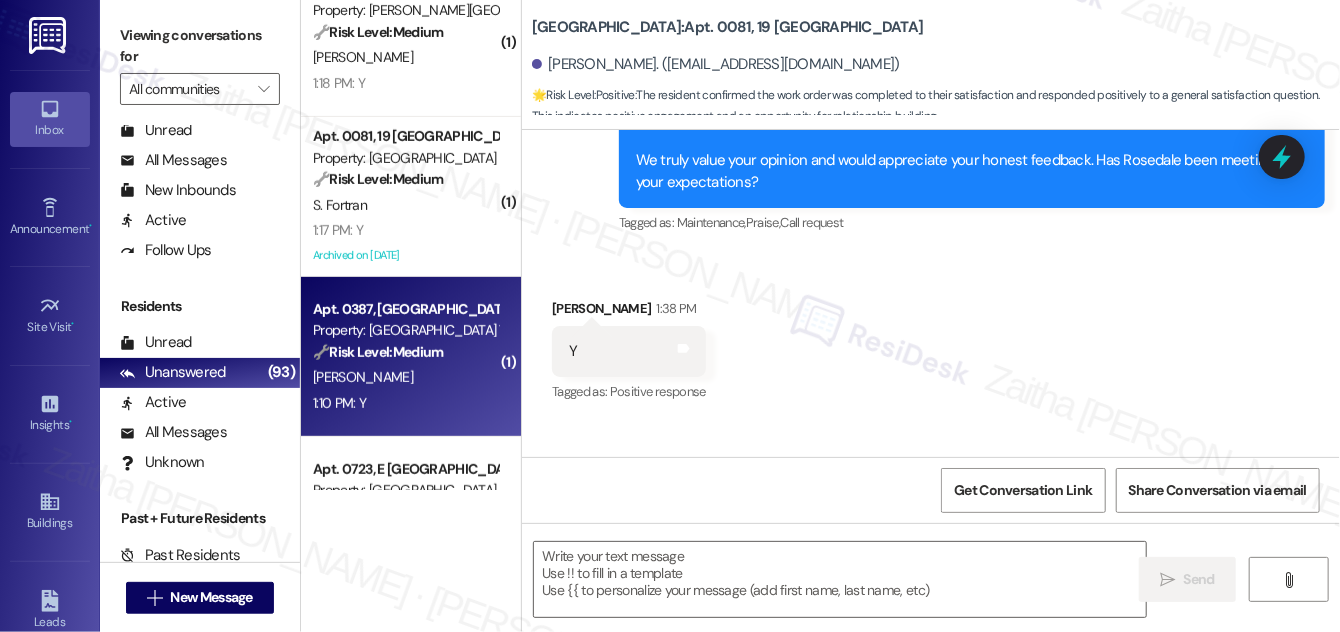 type on "Fetching suggested responses. Please feel free to read through the conversation in the meantime." 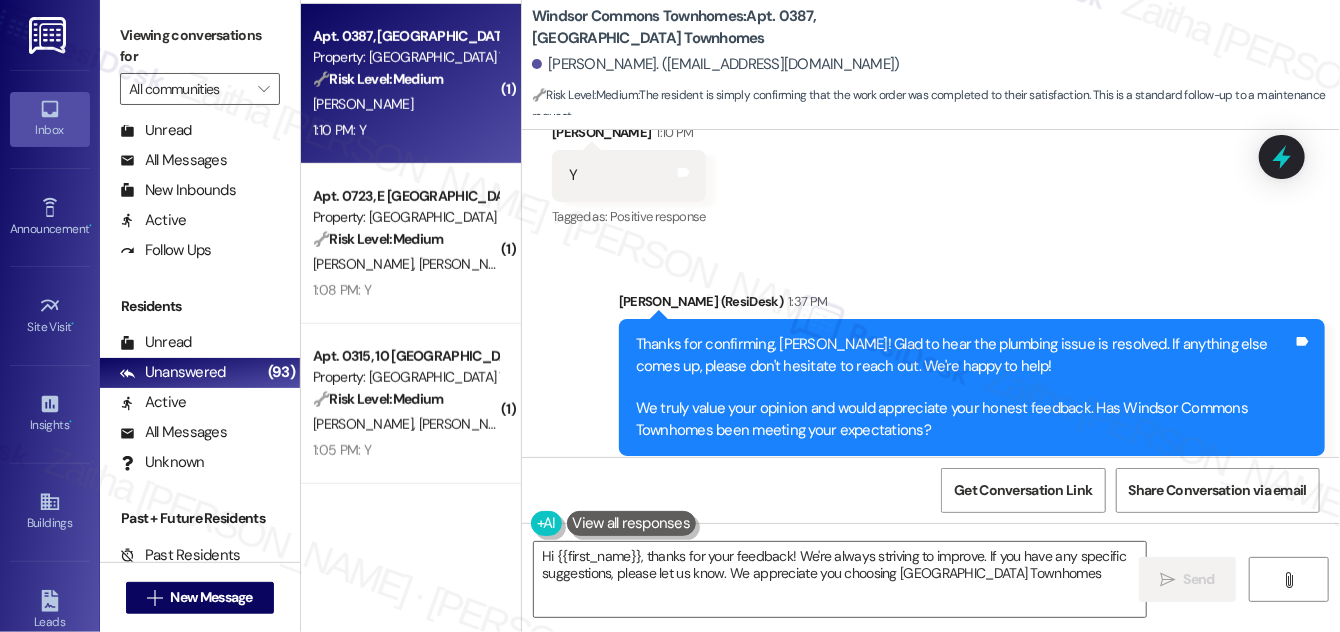 type on "Hi {{first_name}}, thanks for your feedback! We're always striving to improve. If you have any specific suggestions, please let us know. We appreciate you choosing Windsor Commons Townhomes!" 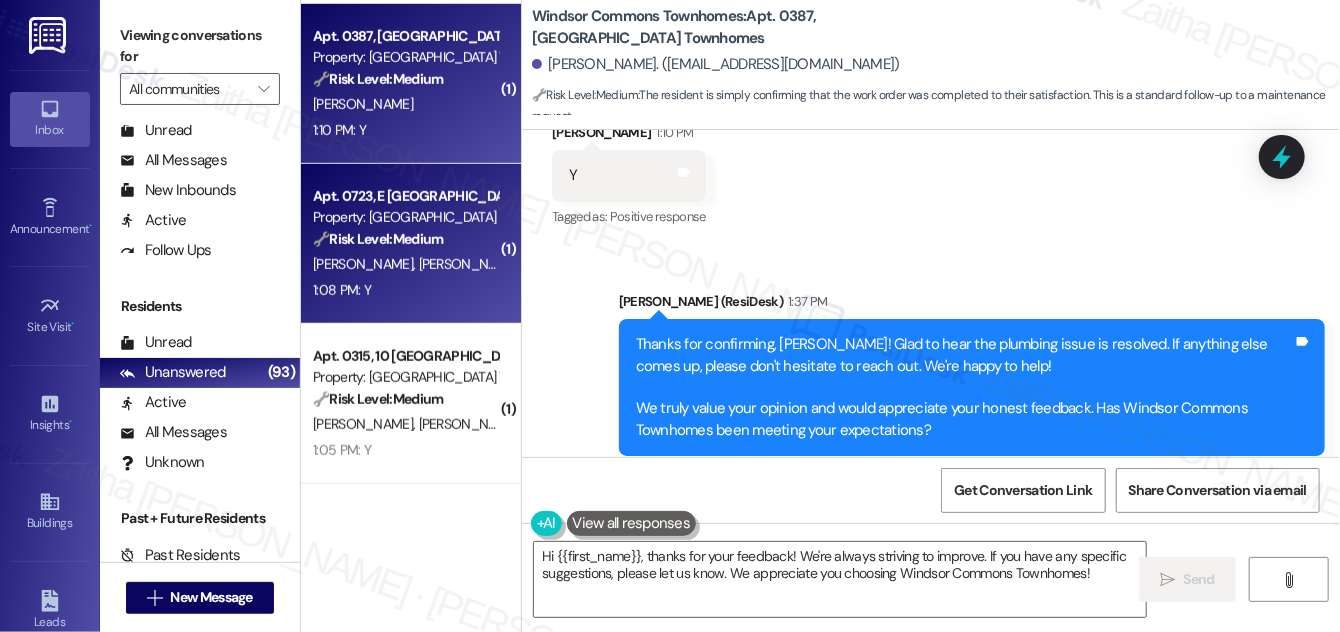 click on "1:08 PM: Y 1:08 PM: Y" at bounding box center [405, 290] 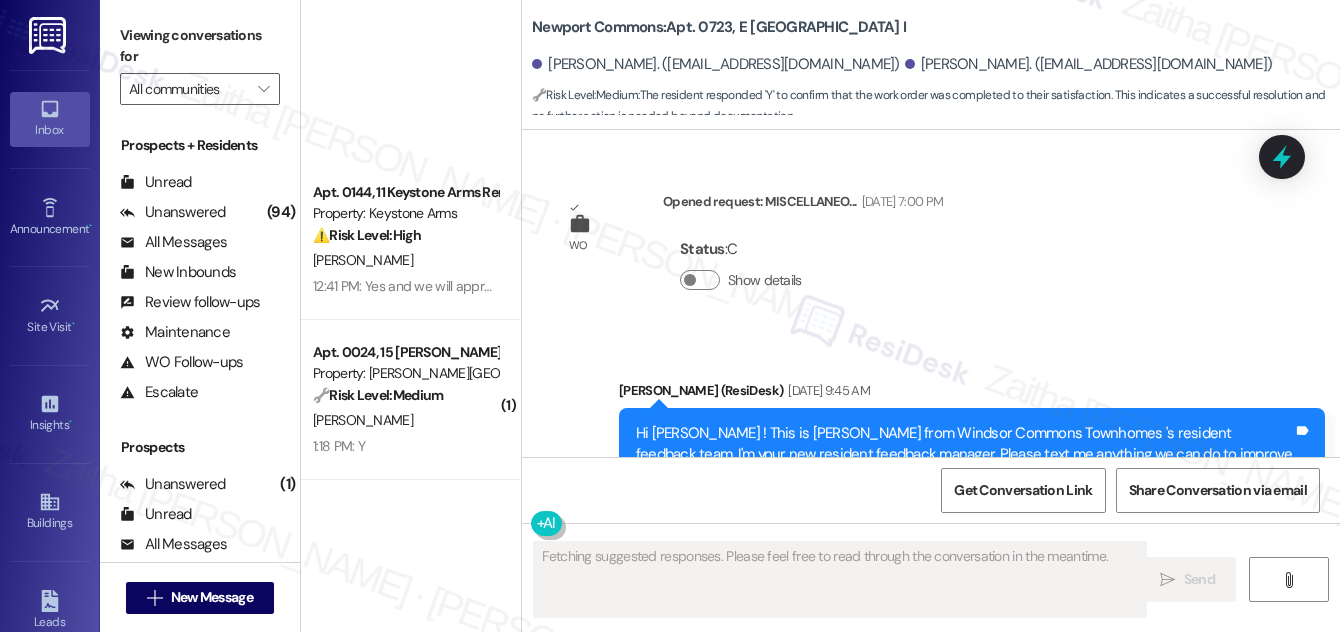 scroll, scrollTop: 0, scrollLeft: 0, axis: both 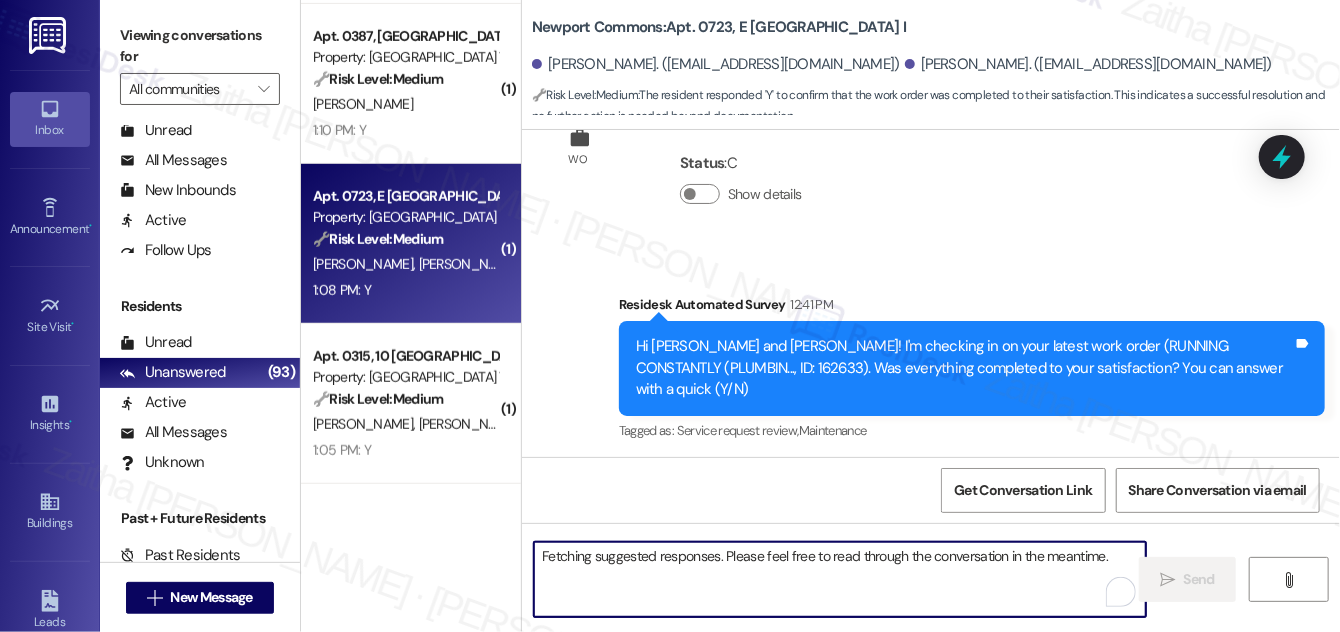 click on "Fetching suggested responses. Please feel free to read through the conversation in the meantime." at bounding box center [840, 579] 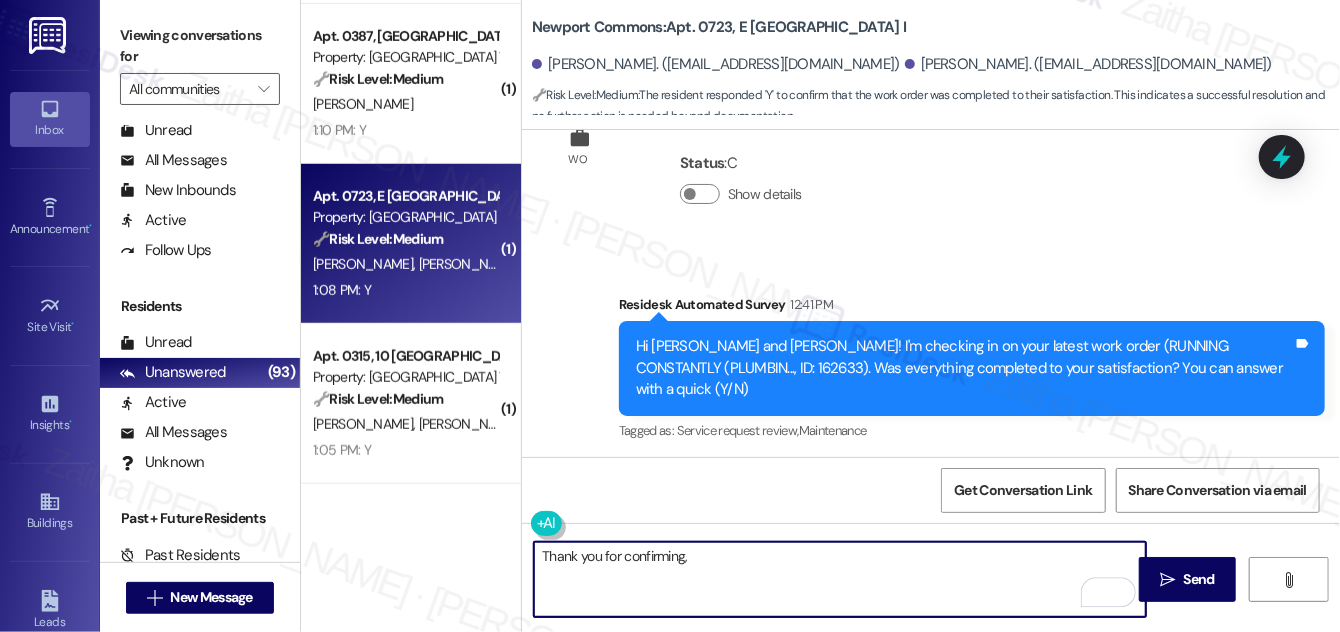 click on "[PERSON_NAME] 1:08 PM" at bounding box center (629, 519) 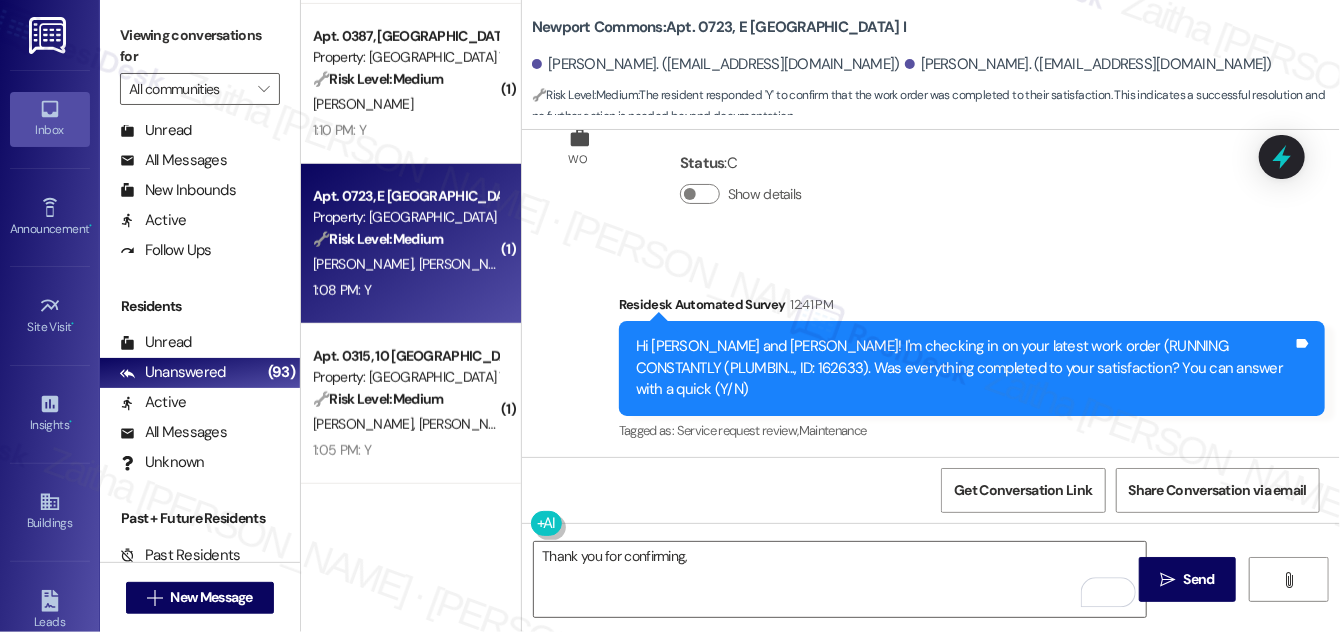 click on "[PERSON_NAME] 1:08 PM" at bounding box center (629, 519) 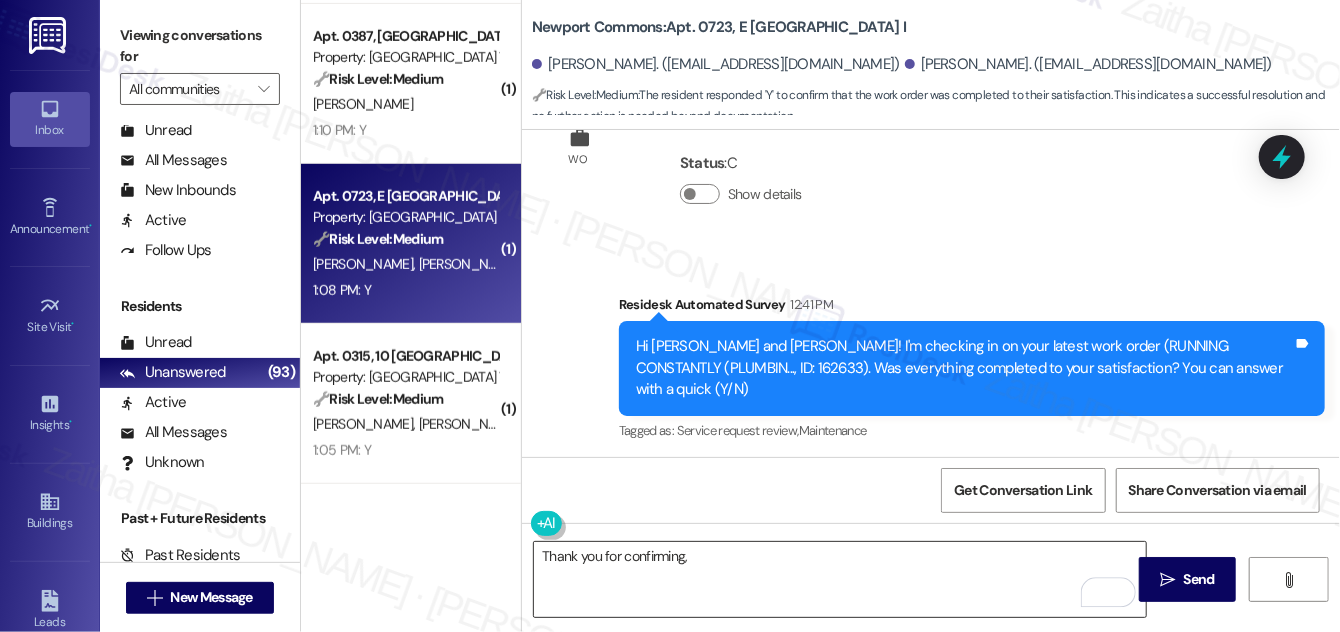 click on "Thank you for confirming," at bounding box center (840, 579) 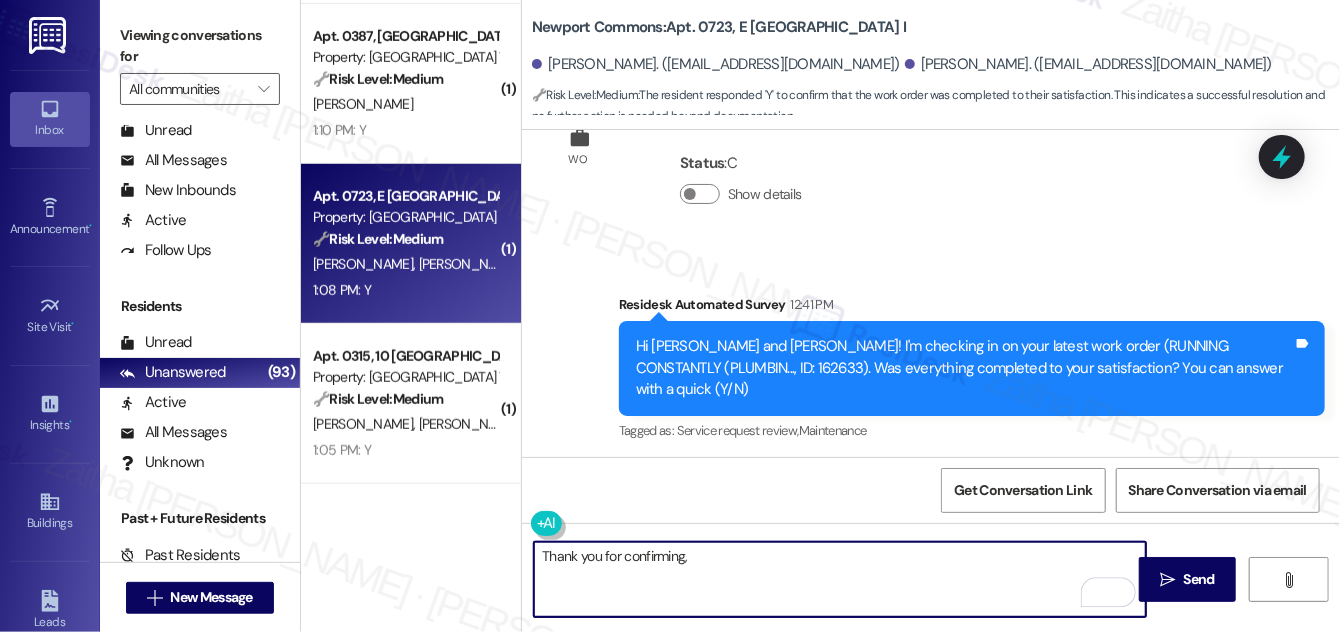 paste on "[PERSON_NAME]" 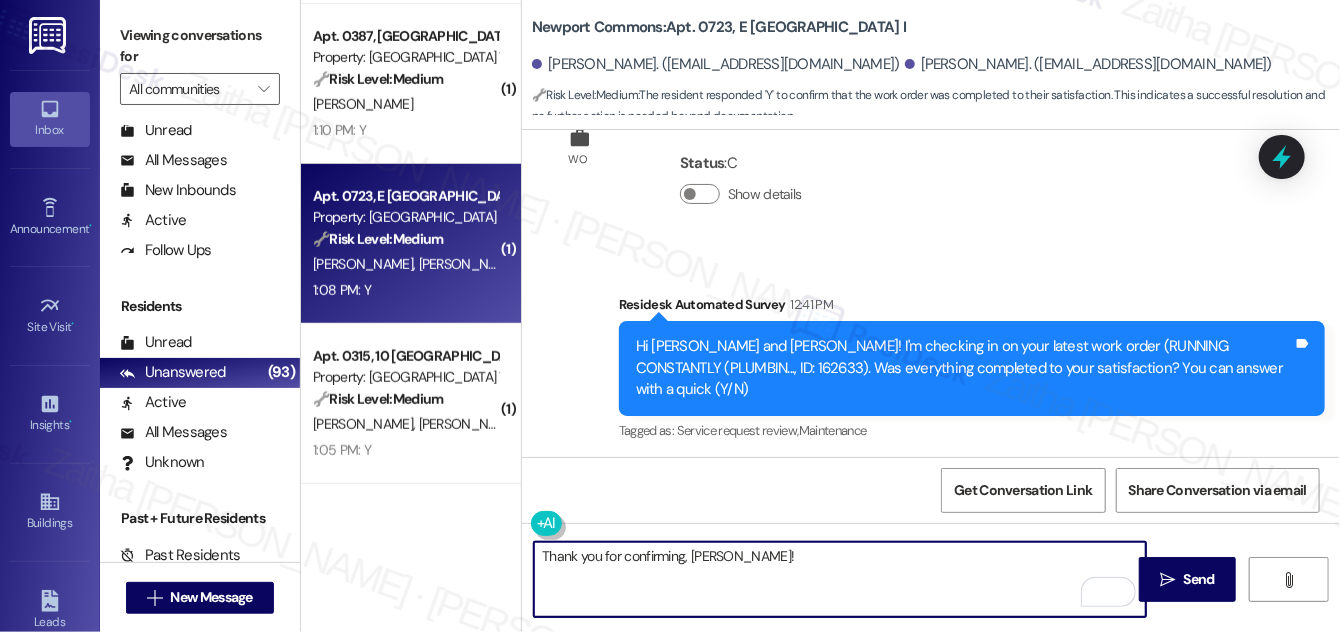 paste on "I'm happy the work order was completed to your satisfaction! We'd also love to hear your thoughts, has {{property}} lived up to your expectations?" 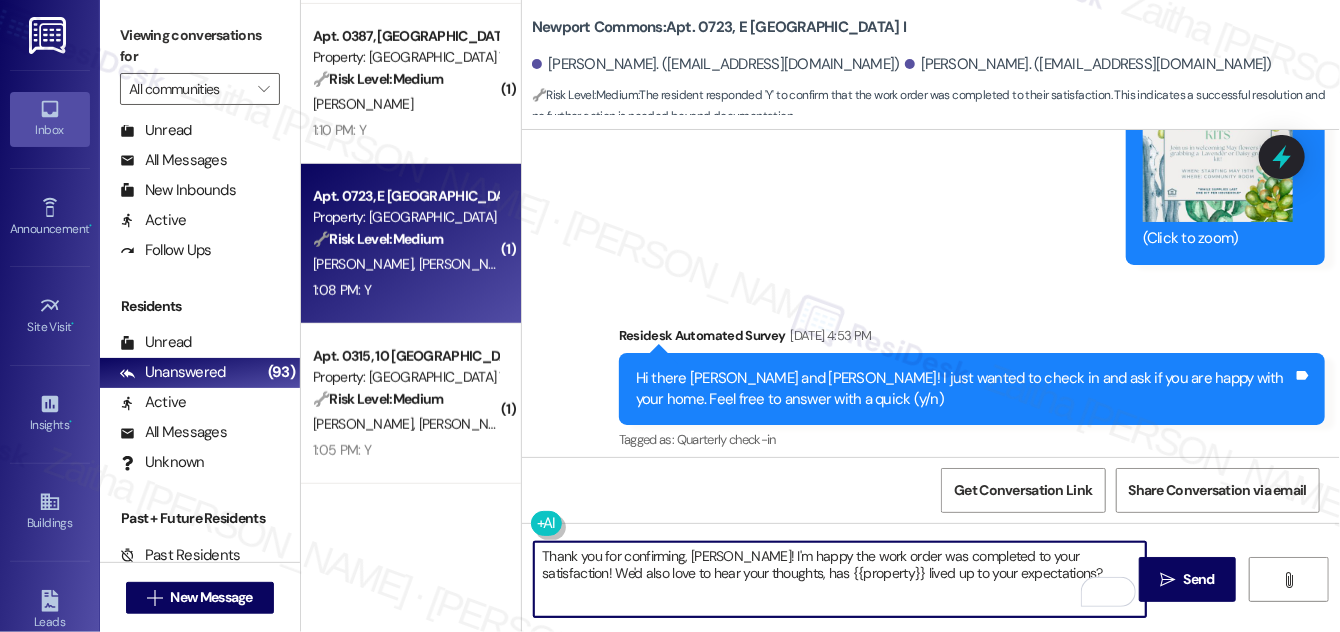 scroll, scrollTop: 13382, scrollLeft: 0, axis: vertical 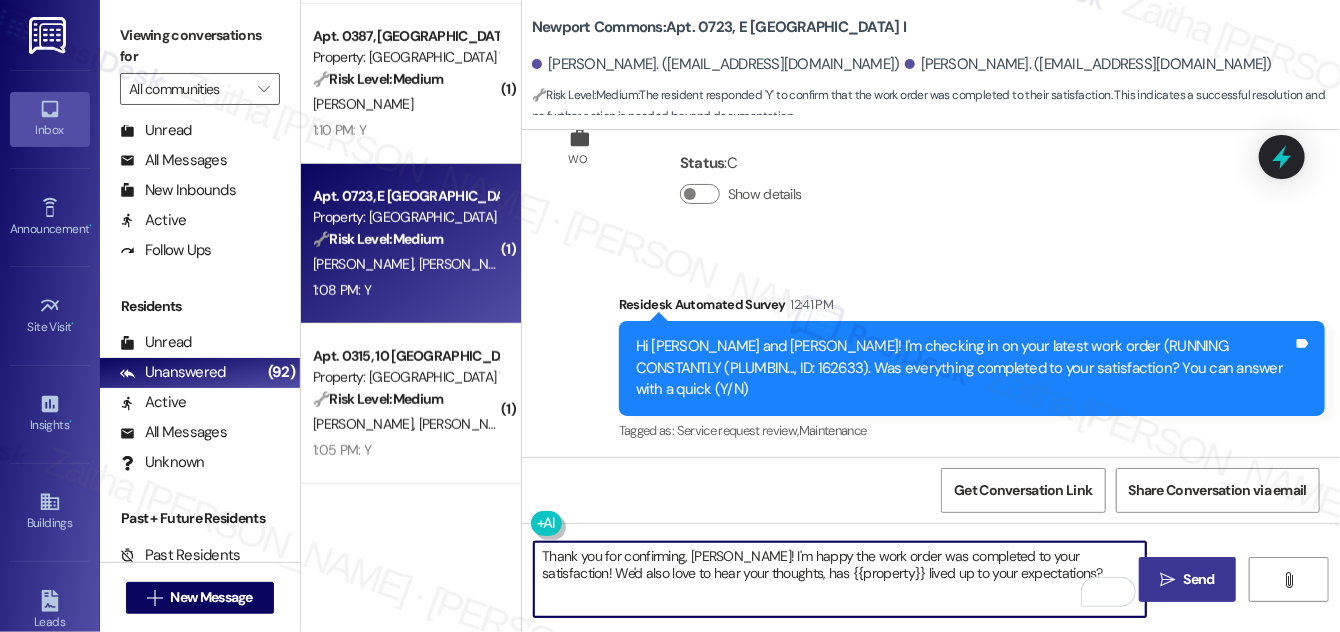 type on "Thank you for confirming, [PERSON_NAME]! I'm happy the work order was completed to your satisfaction! We'd also love to hear your thoughts, has {{property}} lived up to your expectations?" 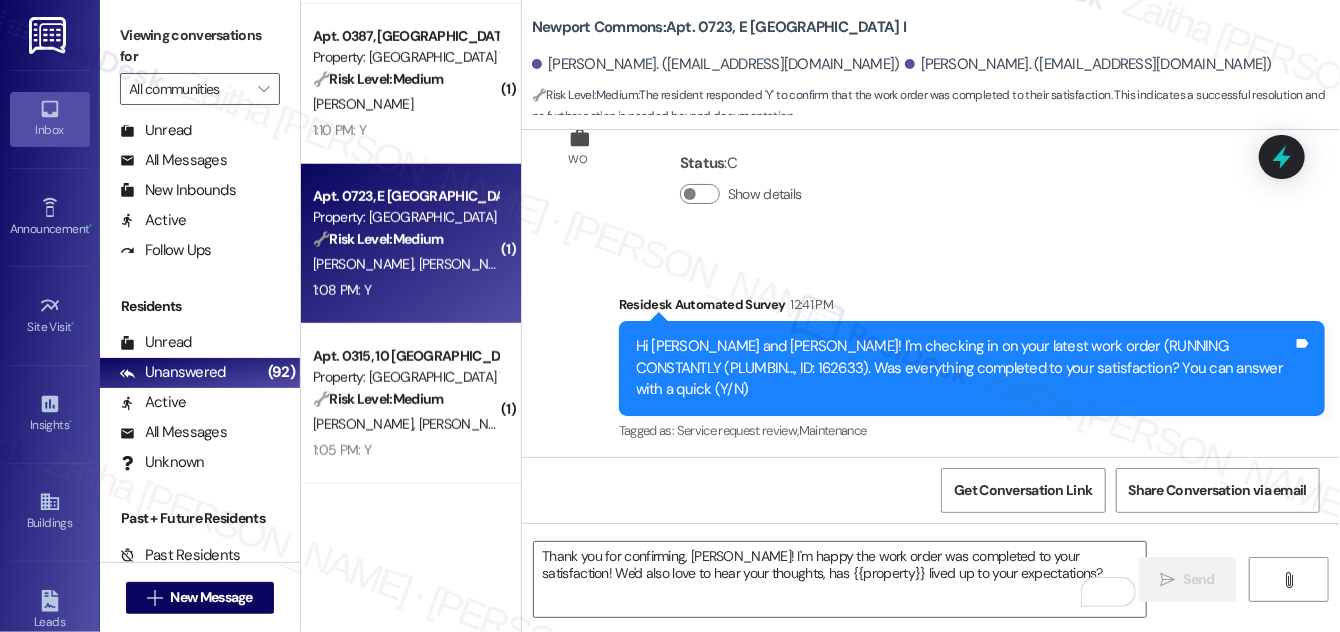 scroll, scrollTop: 13381, scrollLeft: 0, axis: vertical 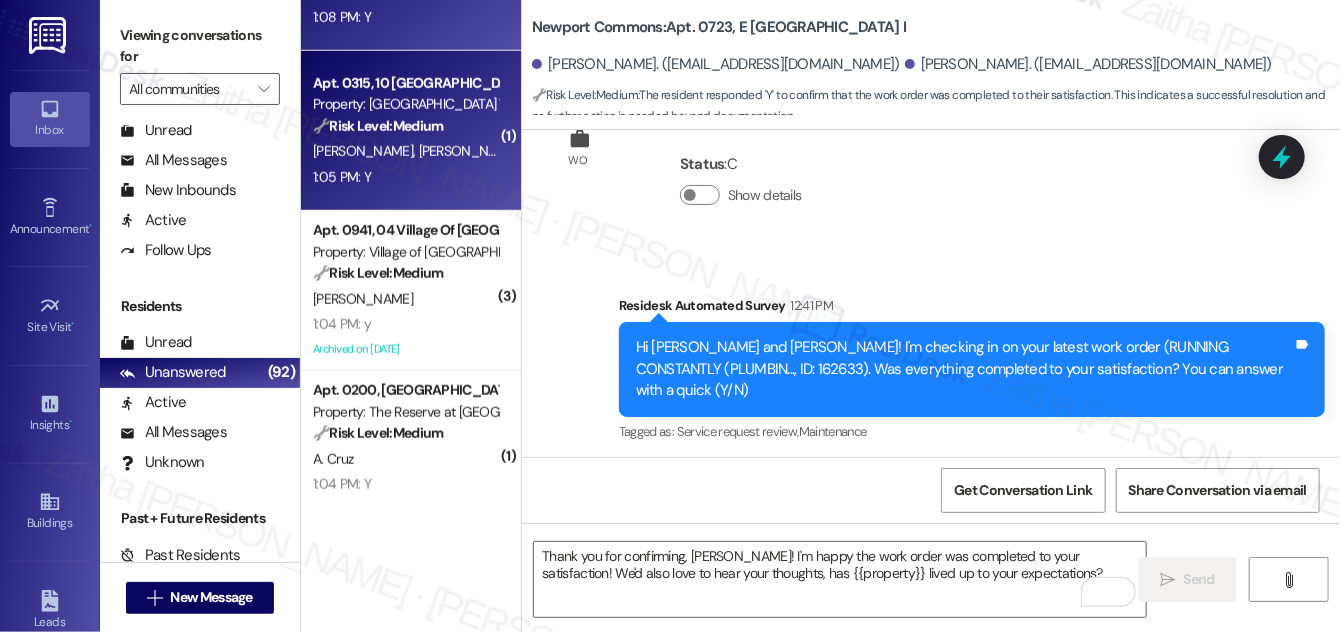 click on "1:05 PM: Y 1:05 PM: Y" at bounding box center (405, 177) 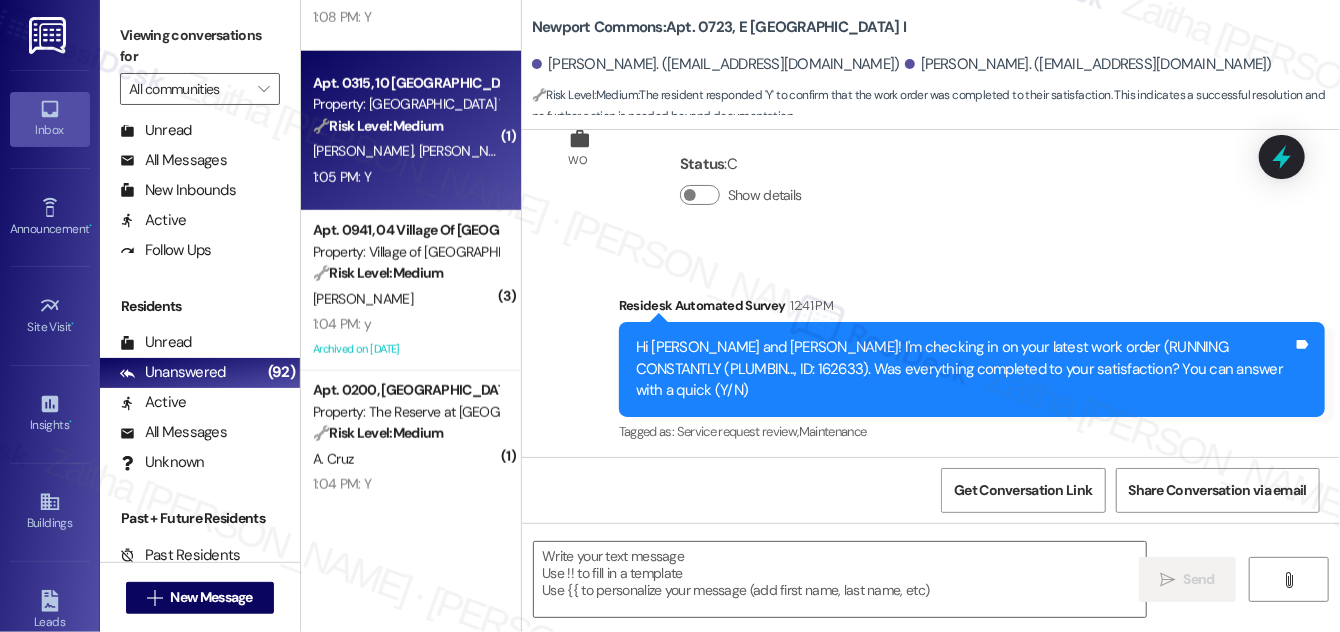 type on "Fetching suggested responses. Please feel free to read through the conversation in the meantime." 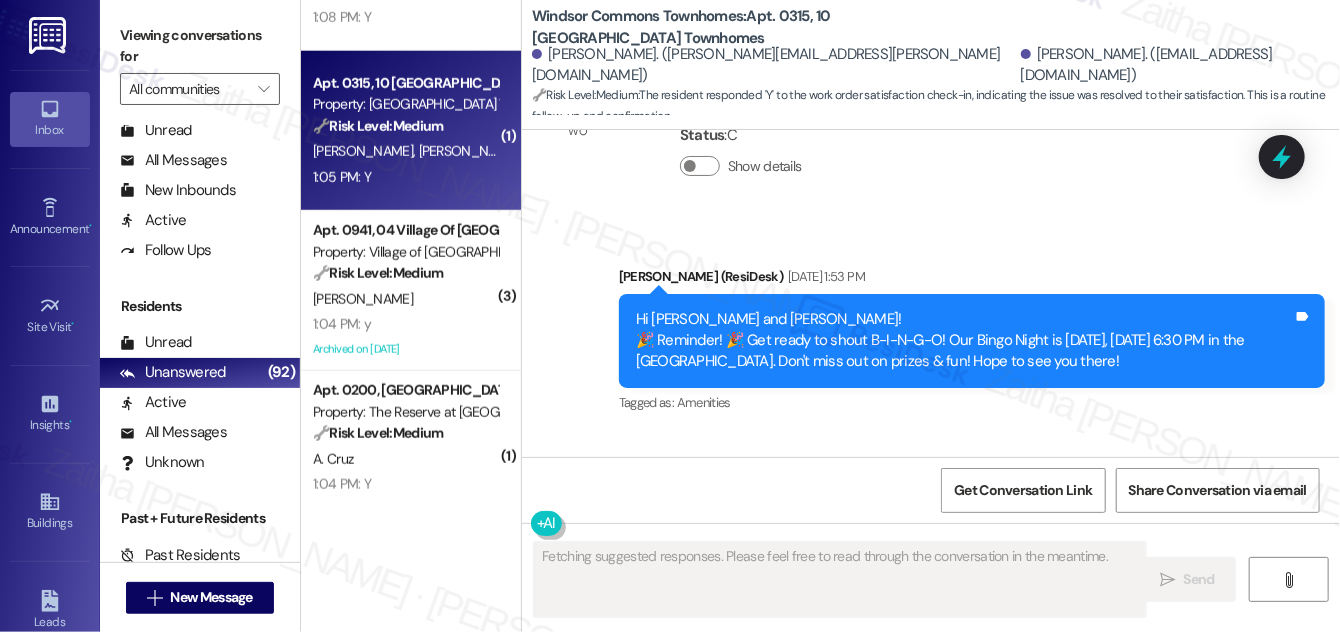 scroll, scrollTop: 18874, scrollLeft: 0, axis: vertical 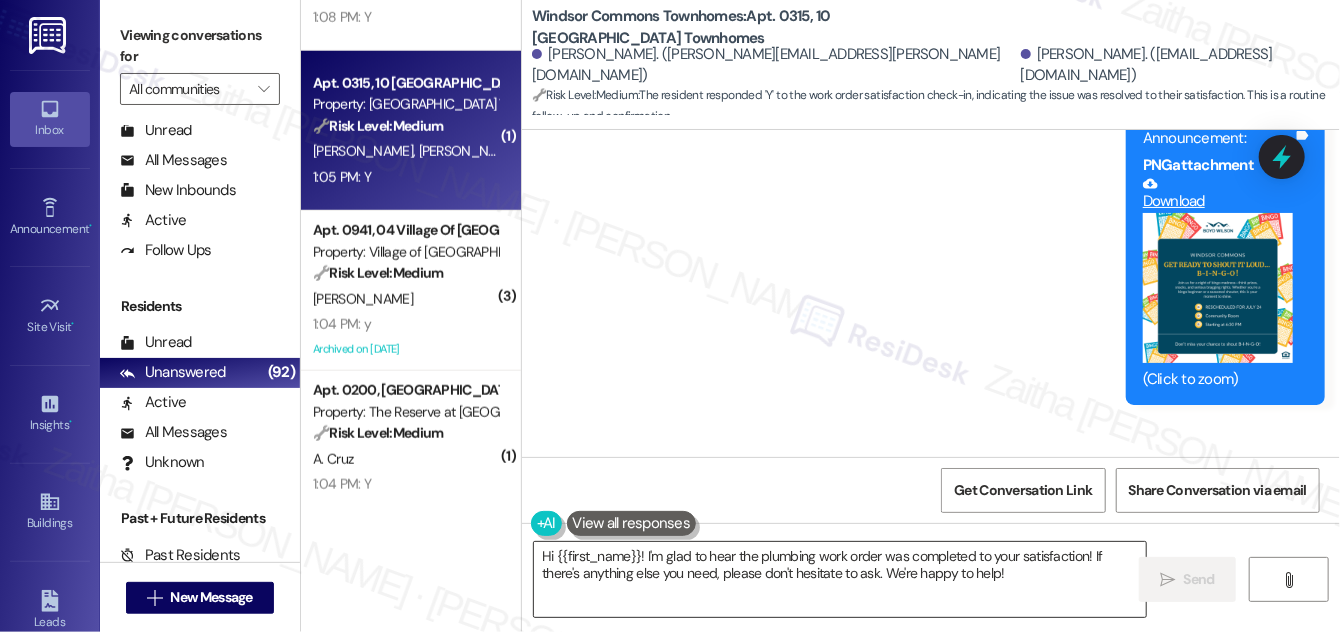 click on "Hi {{first_name}}! I'm glad to hear the plumbing work order was completed to your satisfaction! If there's anything else you need, please don't hesitate to ask. We're happy to help!" at bounding box center [840, 579] 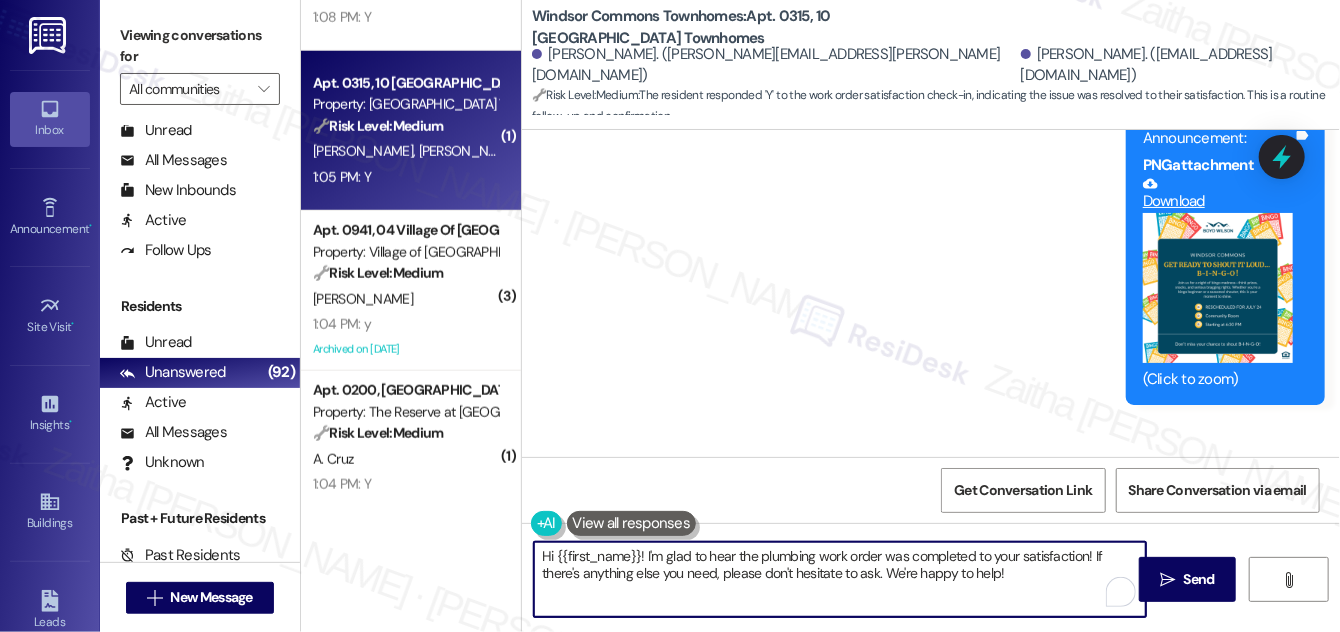 click on "Hi {{first_name}}! I'm glad to hear the plumbing work order was completed to your satisfaction! If there's anything else you need, please don't hesitate to ask. We're happy to help!" at bounding box center [840, 579] 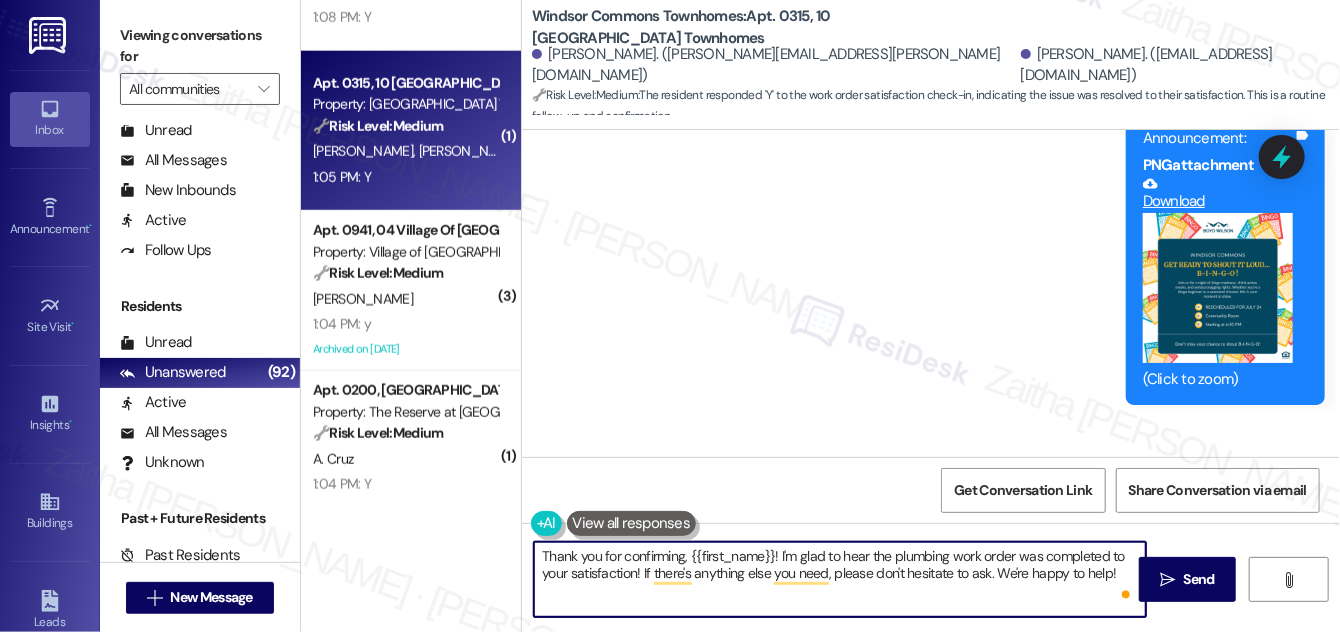 click on "[PERSON_NAME] 1:05 PM" at bounding box center [629, 691] 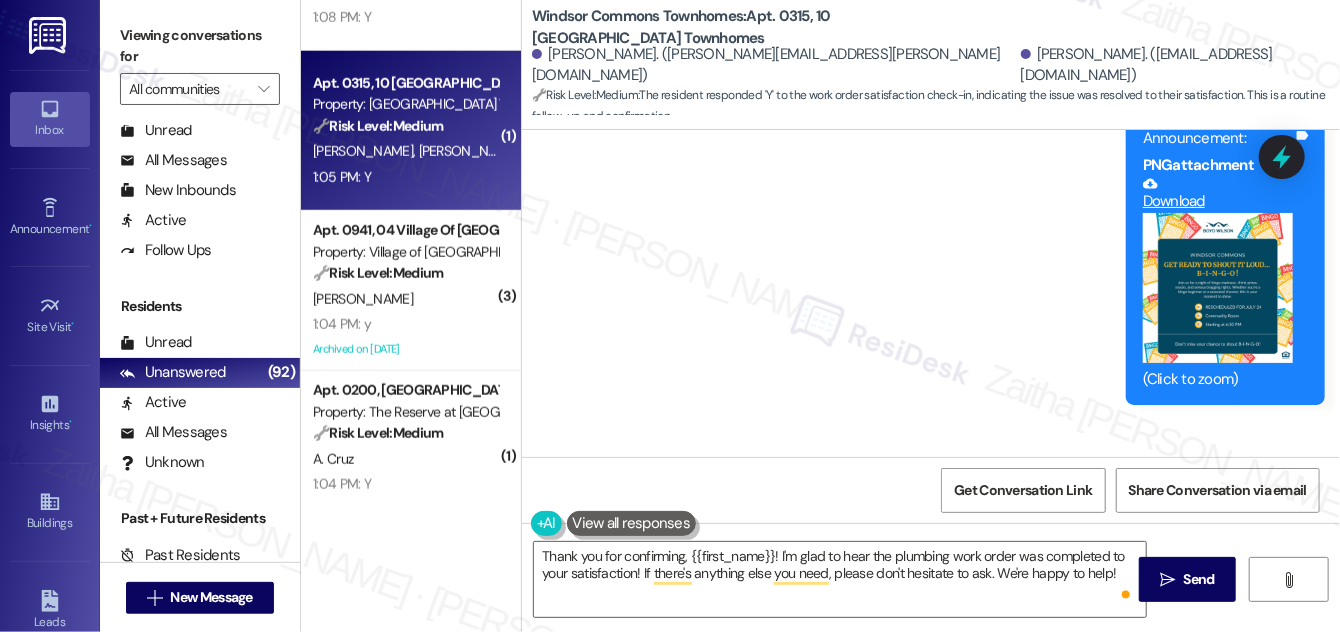 click on "[PERSON_NAME] 1:05 PM" at bounding box center (629, 691) 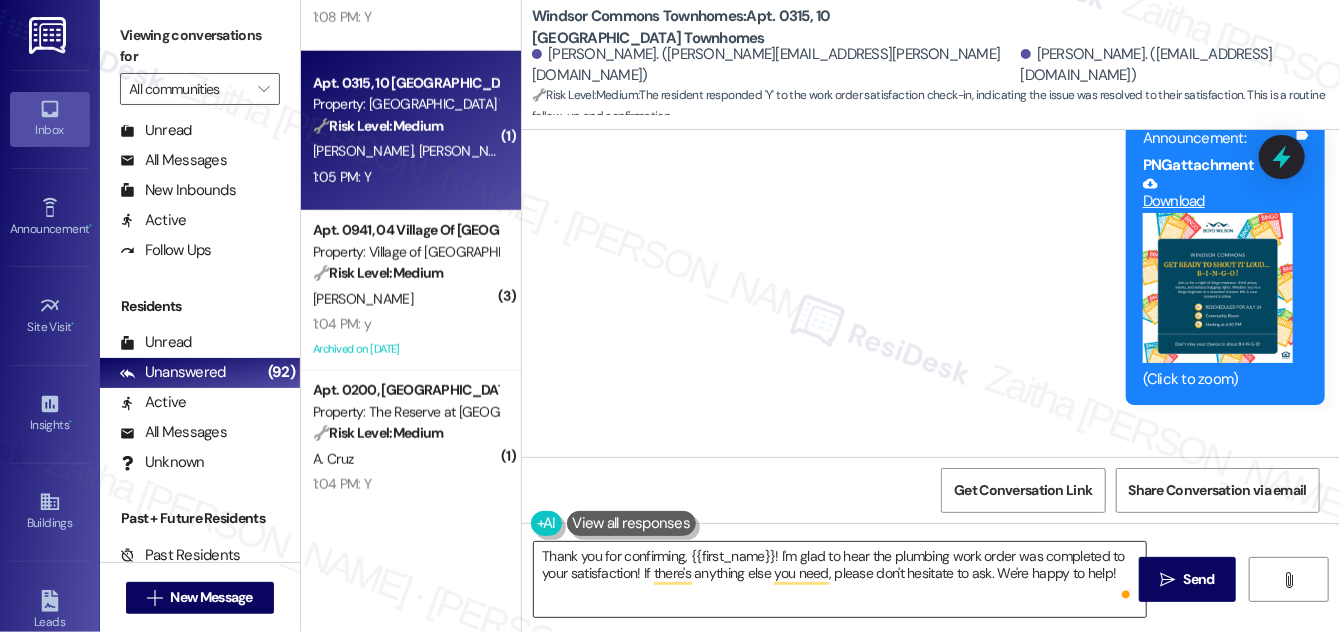 click on "Thank you for confirming, {{first_name}}! I'm glad to hear the plumbing work order was completed to your satisfaction! If there's anything else you need, please don't hesitate to ask. We're happy to help!" at bounding box center (840, 579) 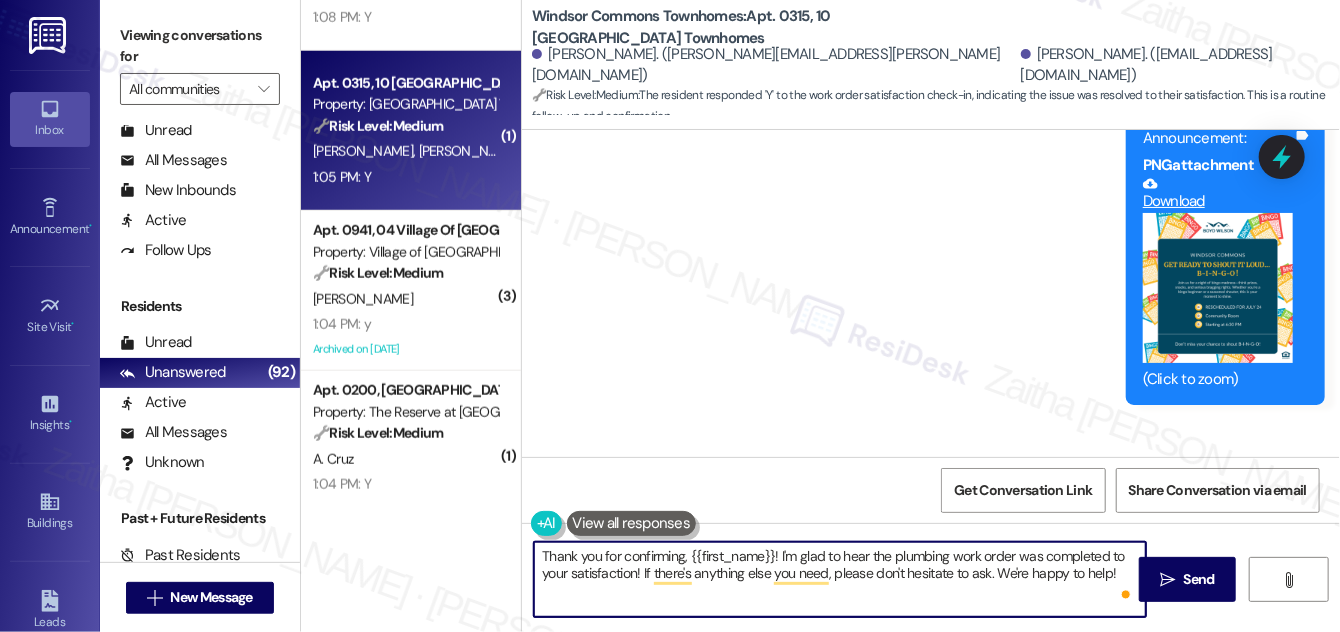 click on "Thank you for confirming, {{first_name}}! I'm glad to hear the plumbing work order was completed to your satisfaction! If there's anything else you need, please don't hesitate to ask. We're happy to help!" at bounding box center [840, 579] 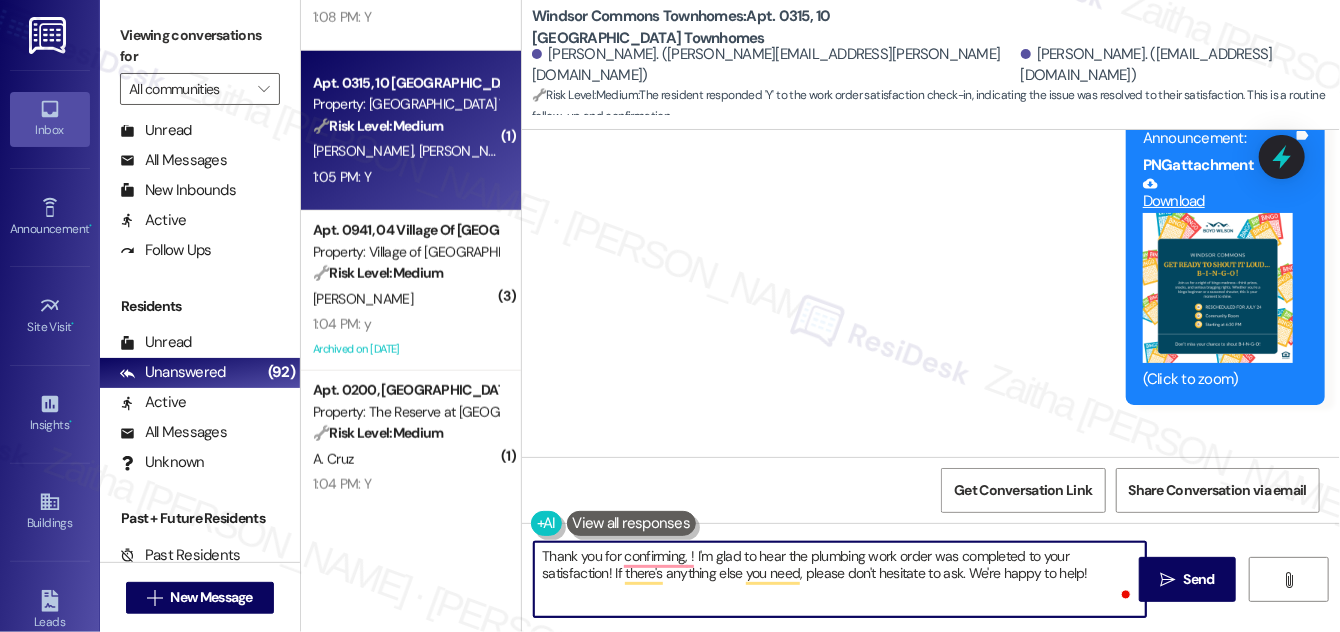 paste on "[PERSON_NAME]" 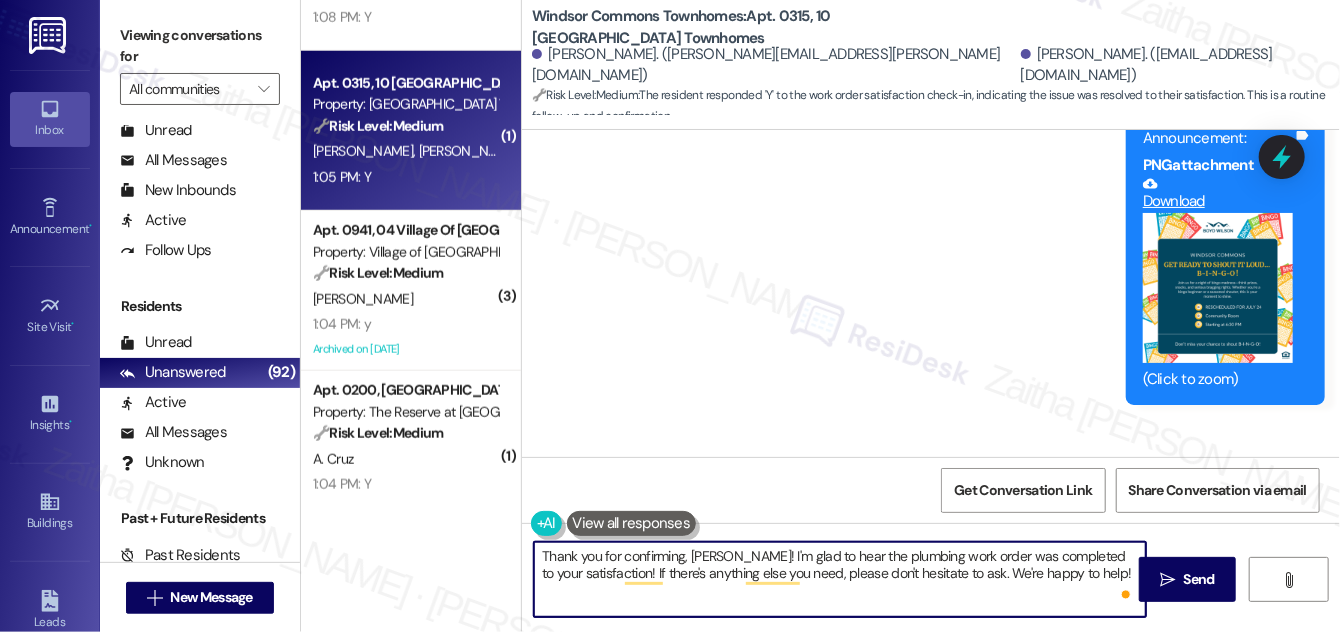 click on "Thank you for confirming, [PERSON_NAME]! I'm glad to hear the plumbing work order was completed to your satisfaction! If there's anything else you need, please don't hesitate to ask. We're happy to help!" at bounding box center [840, 579] 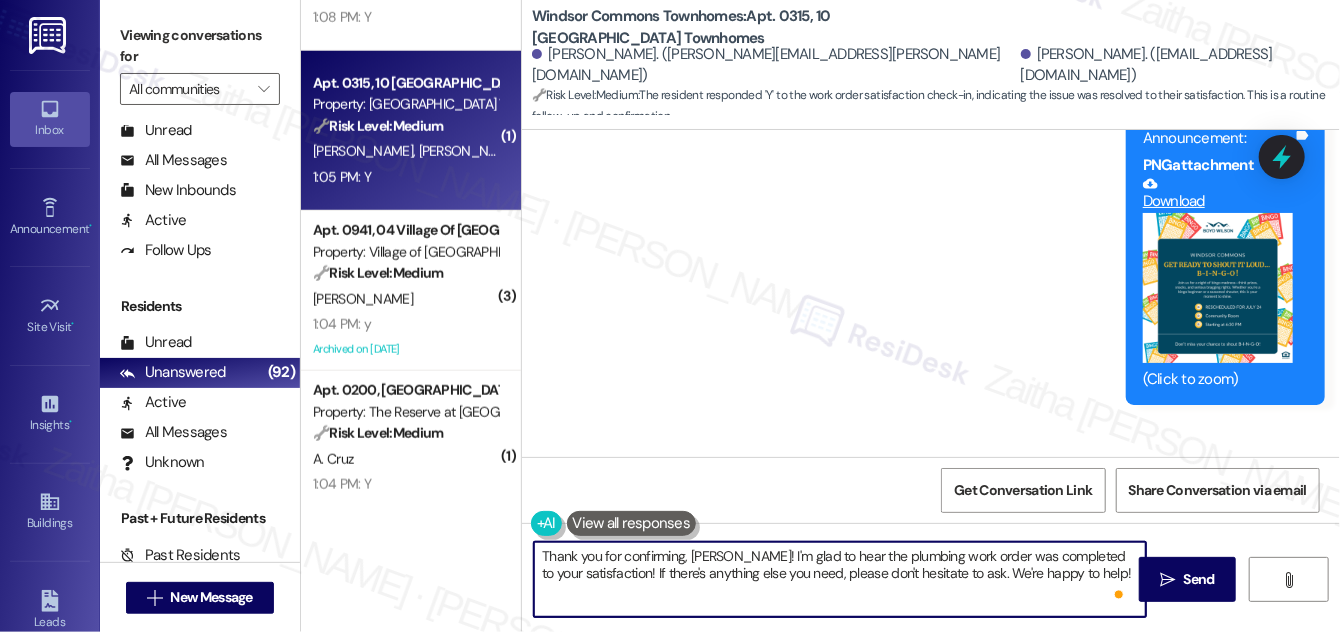 paste on "We truly value your opinion and would appreciate your honest feedback. Has {{property}} been meeting your expectations?" 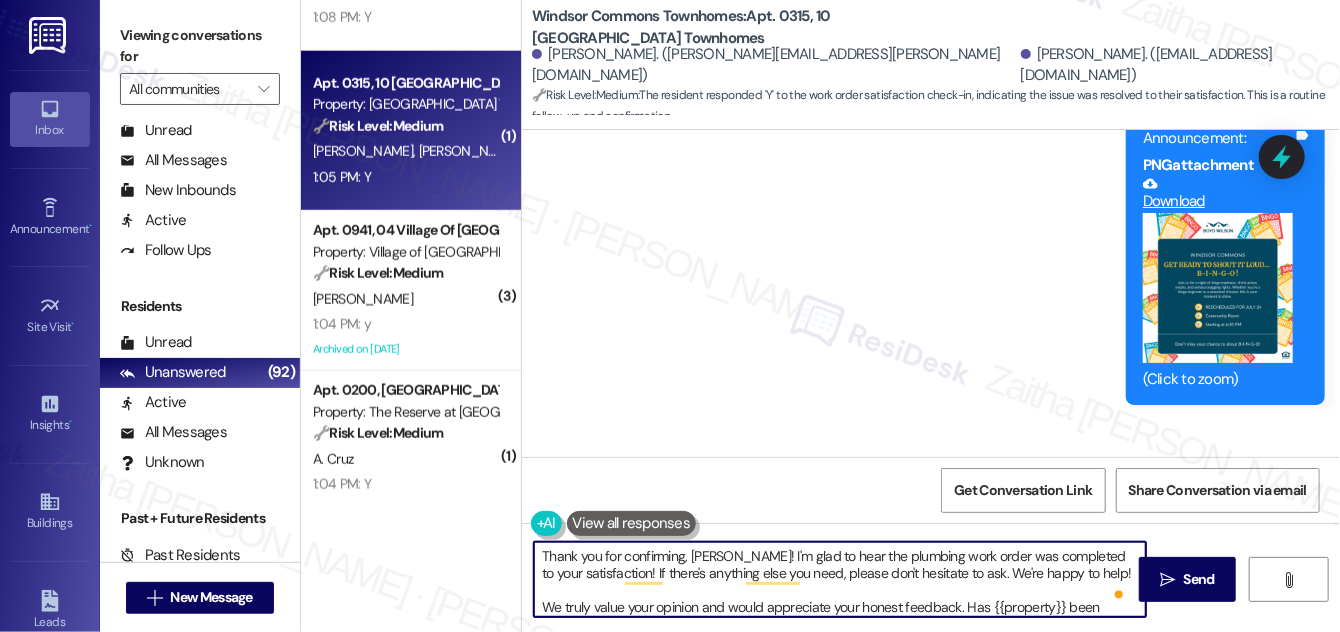 scroll, scrollTop: 16, scrollLeft: 0, axis: vertical 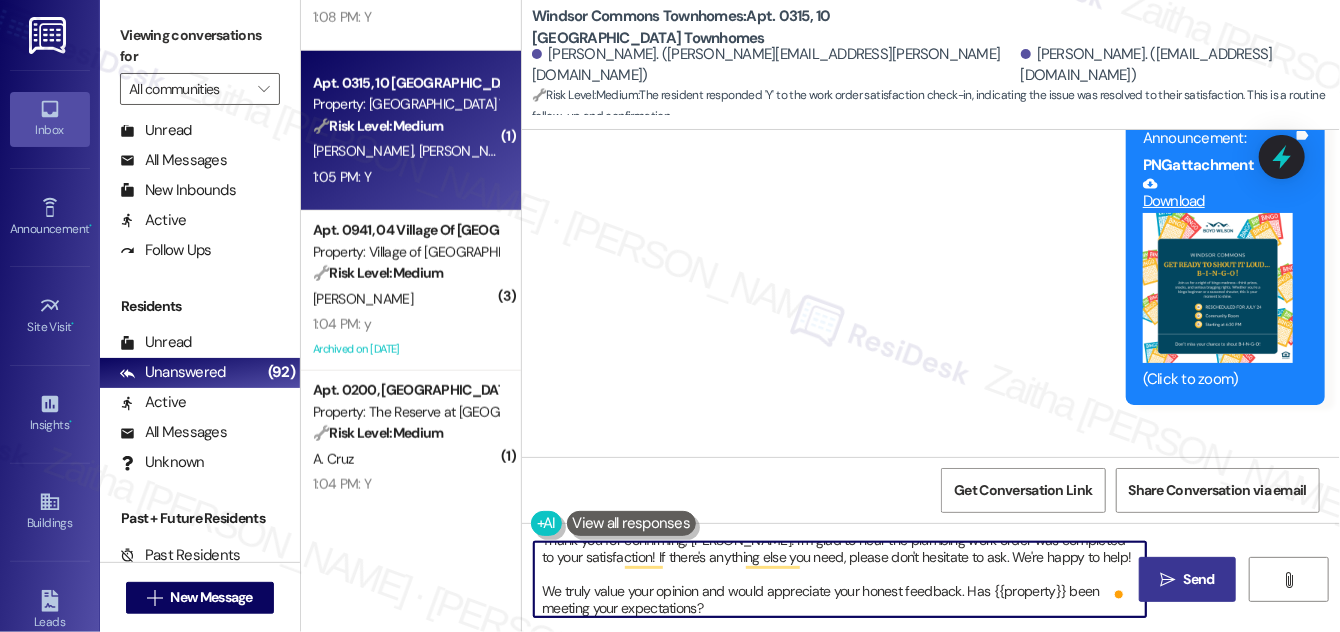 type on "Thank you for confirming, [PERSON_NAME]! I'm glad to hear the plumbing work order was completed to your satisfaction! If there's anything else you need, please don't hesitate to ask. We're happy to help!
We truly value your opinion and would appreciate your honest feedback. Has {{property}} been meeting your expectations?" 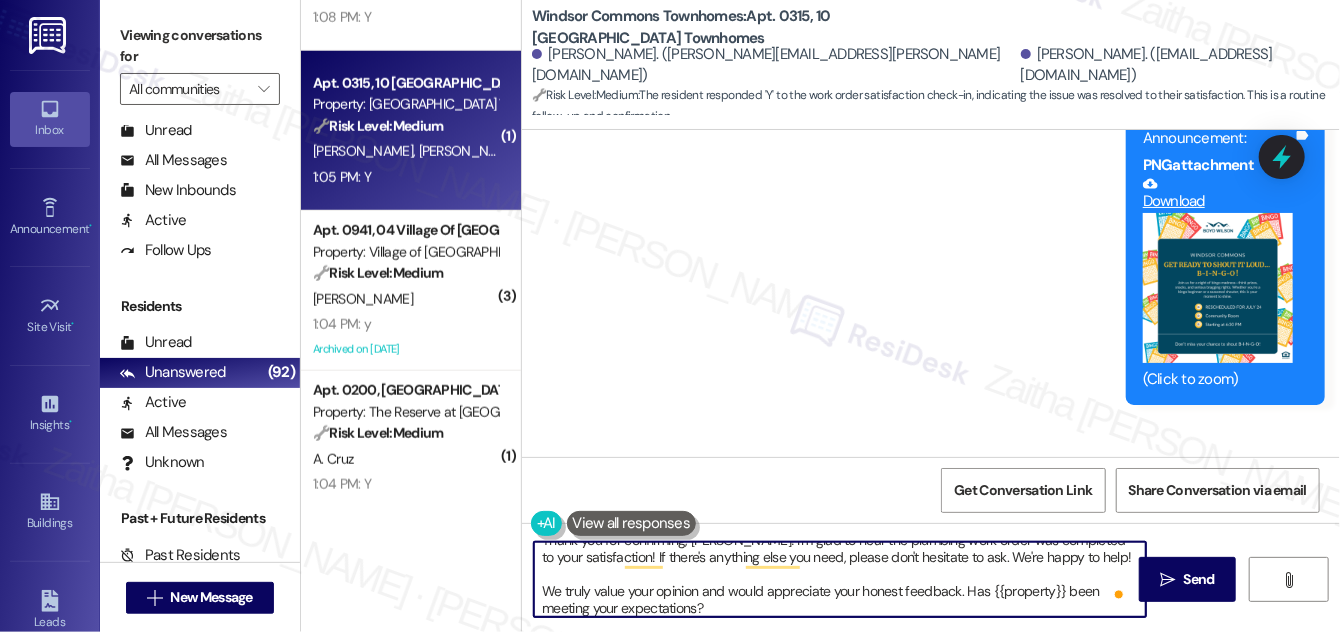 drag, startPoint x: 1183, startPoint y: 572, endPoint x: 1059, endPoint y: 524, distance: 132.96616 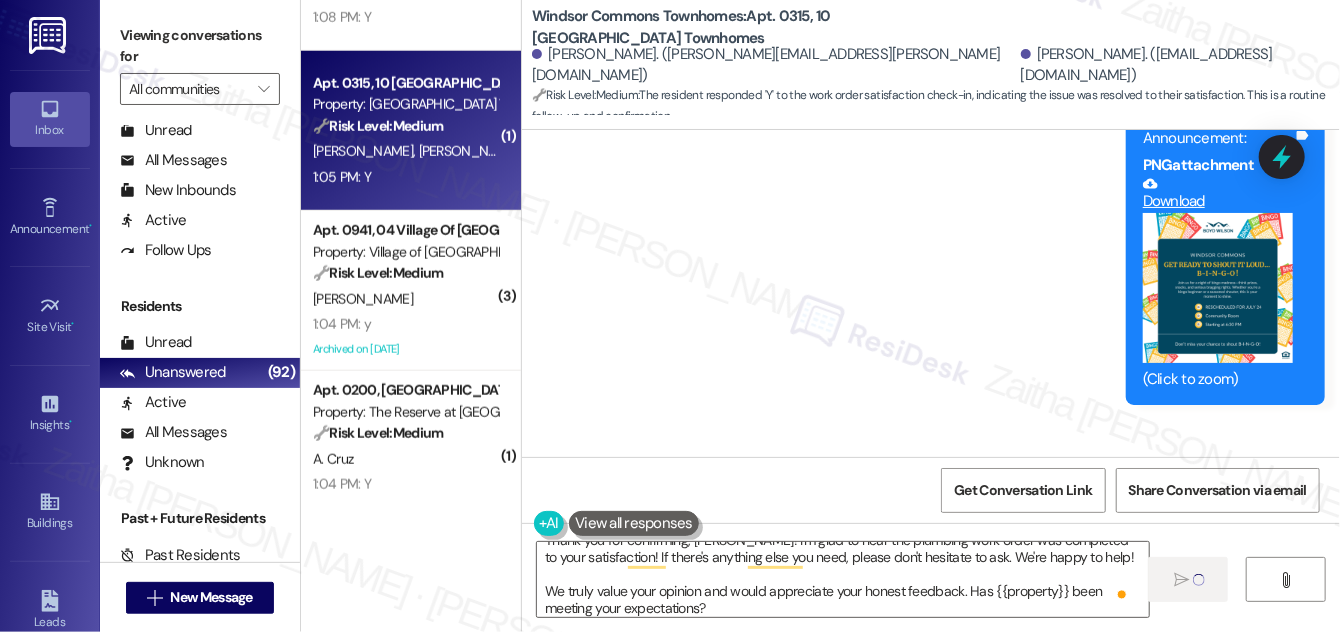 type 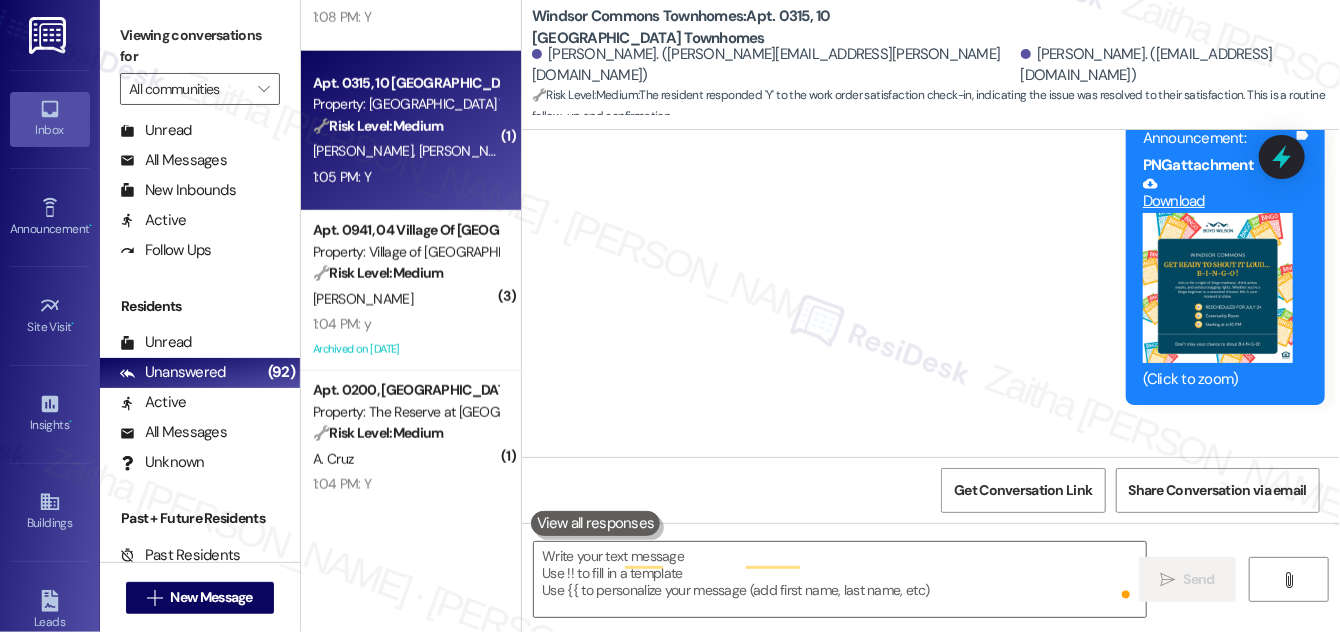 scroll, scrollTop: 0, scrollLeft: 0, axis: both 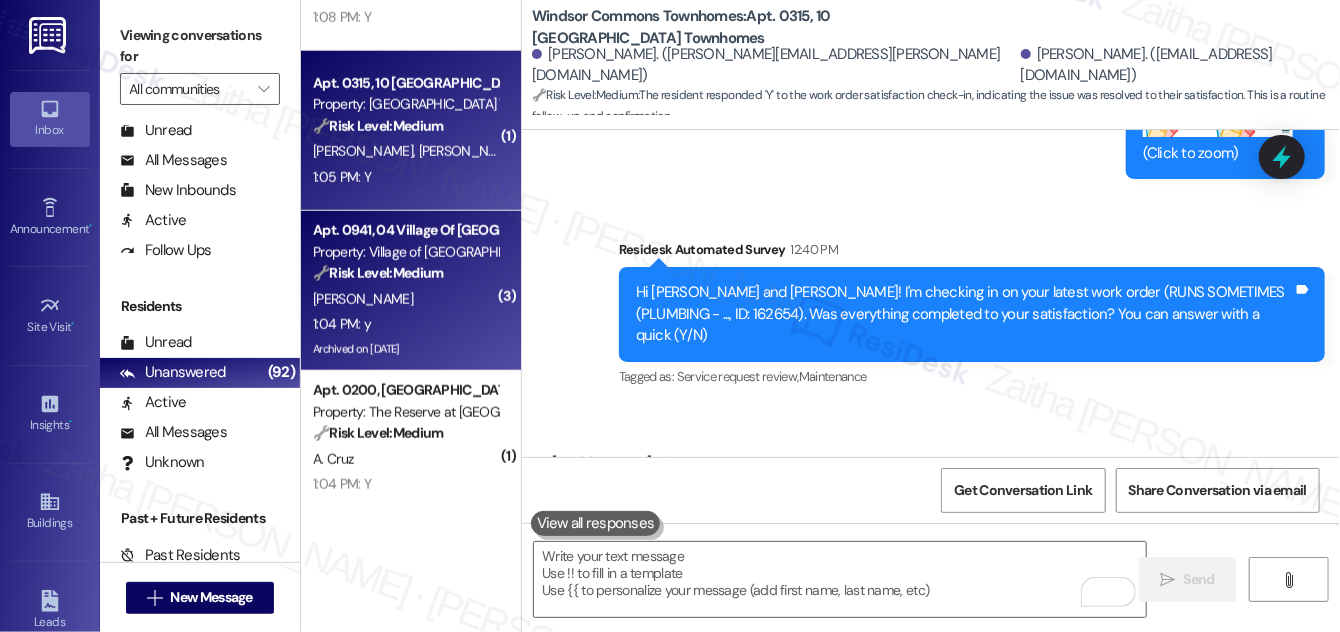 click on "1:04 PM: y 1:04 PM: y" at bounding box center (405, 324) 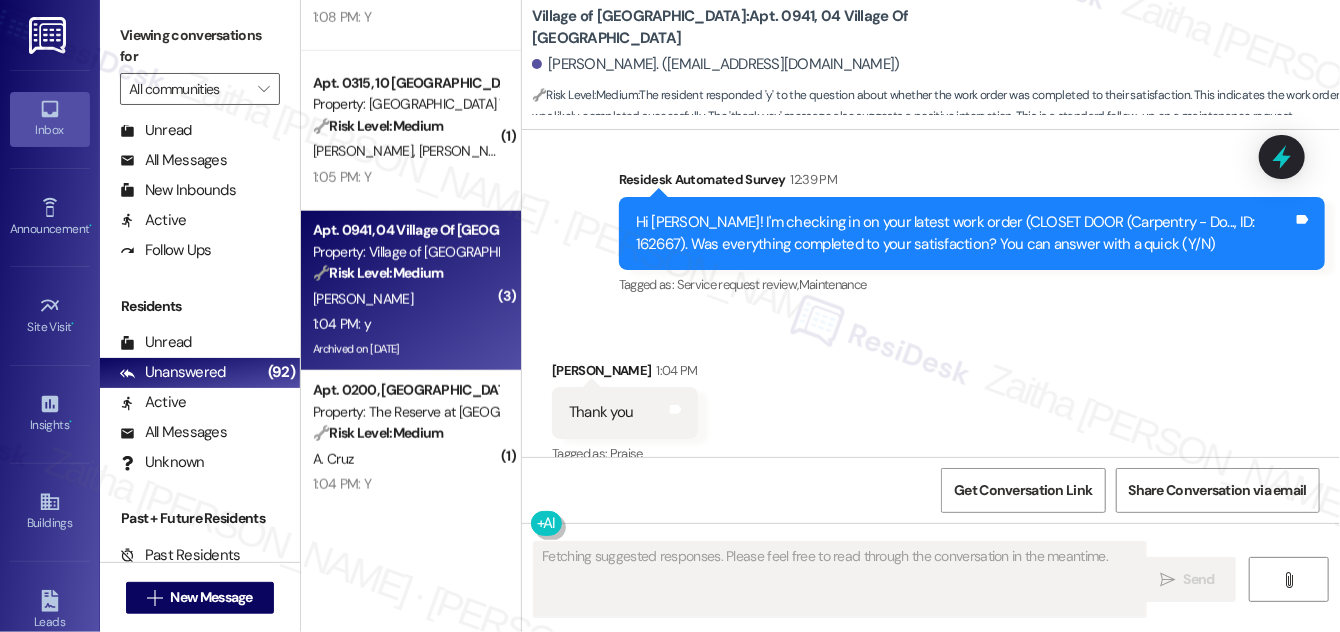 scroll, scrollTop: 46952, scrollLeft: 0, axis: vertical 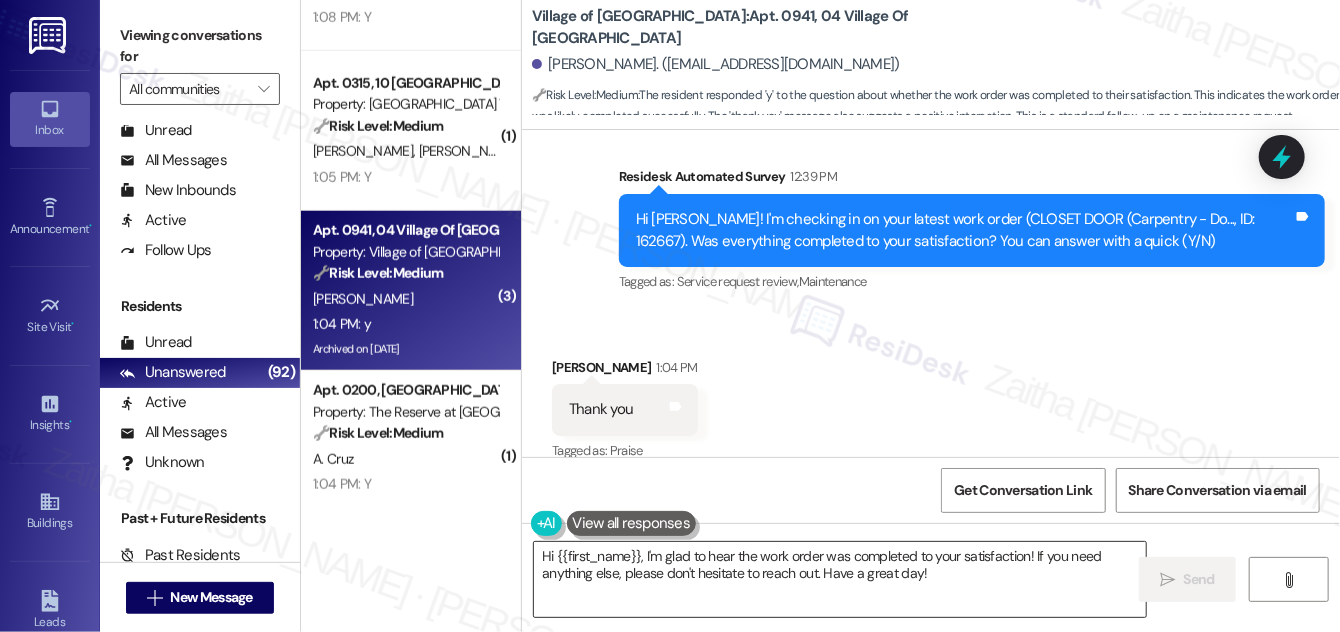 click on "Hi {{first_name}}, I'm glad to hear the work order was completed to your satisfaction! If you need anything else, please don't hesitate to reach out. Have a great day!" at bounding box center (840, 579) 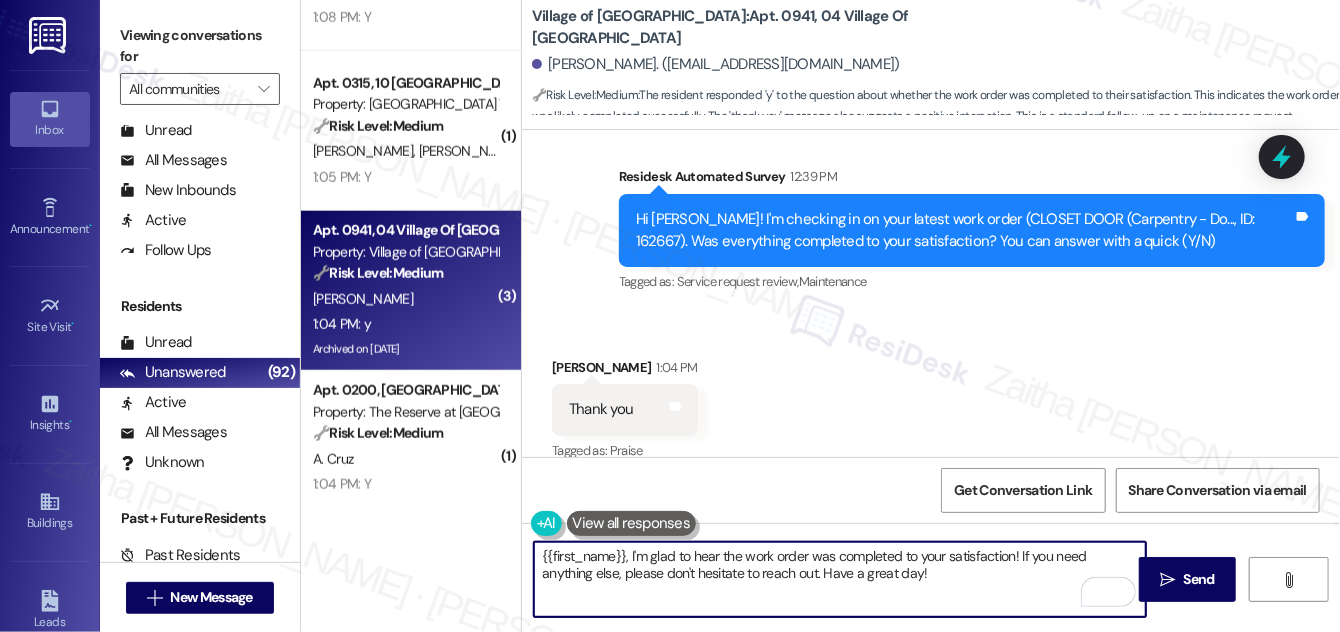 click on "{{first_name}}, I'm glad to hear the work order was completed to your satisfaction! If you need anything else, please don't hesitate to reach out. Have a great day!" at bounding box center [840, 579] 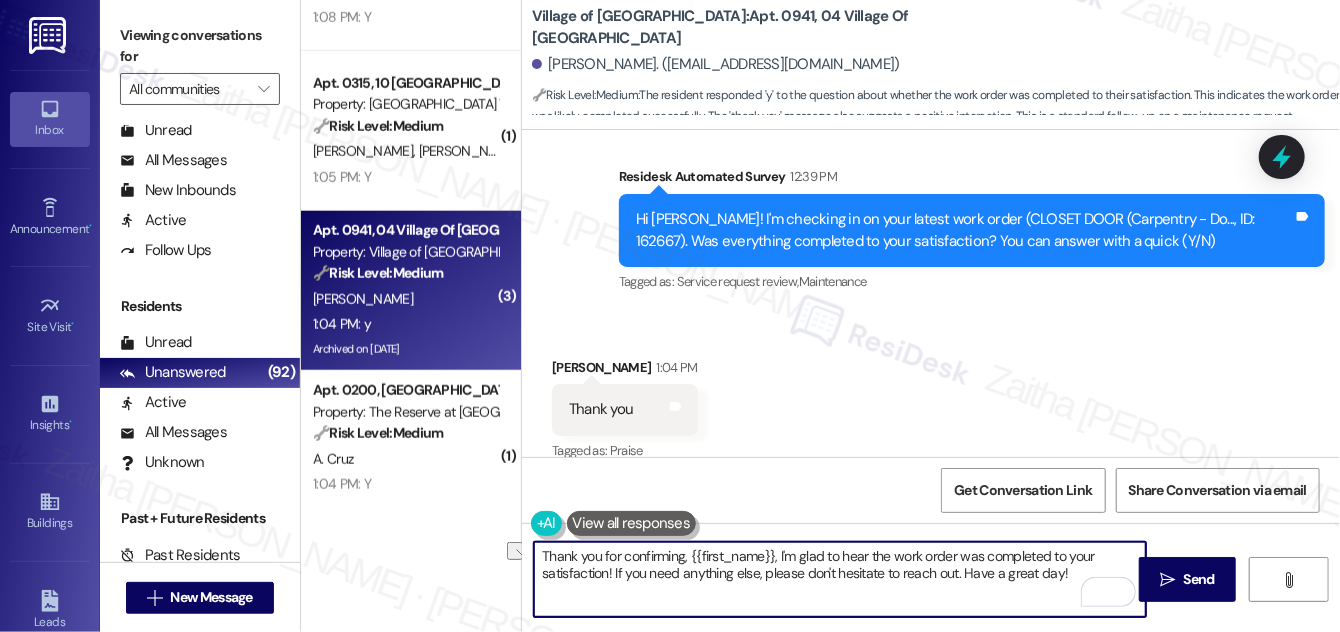 drag, startPoint x: 960, startPoint y: 572, endPoint x: 1062, endPoint y: 568, distance: 102.0784 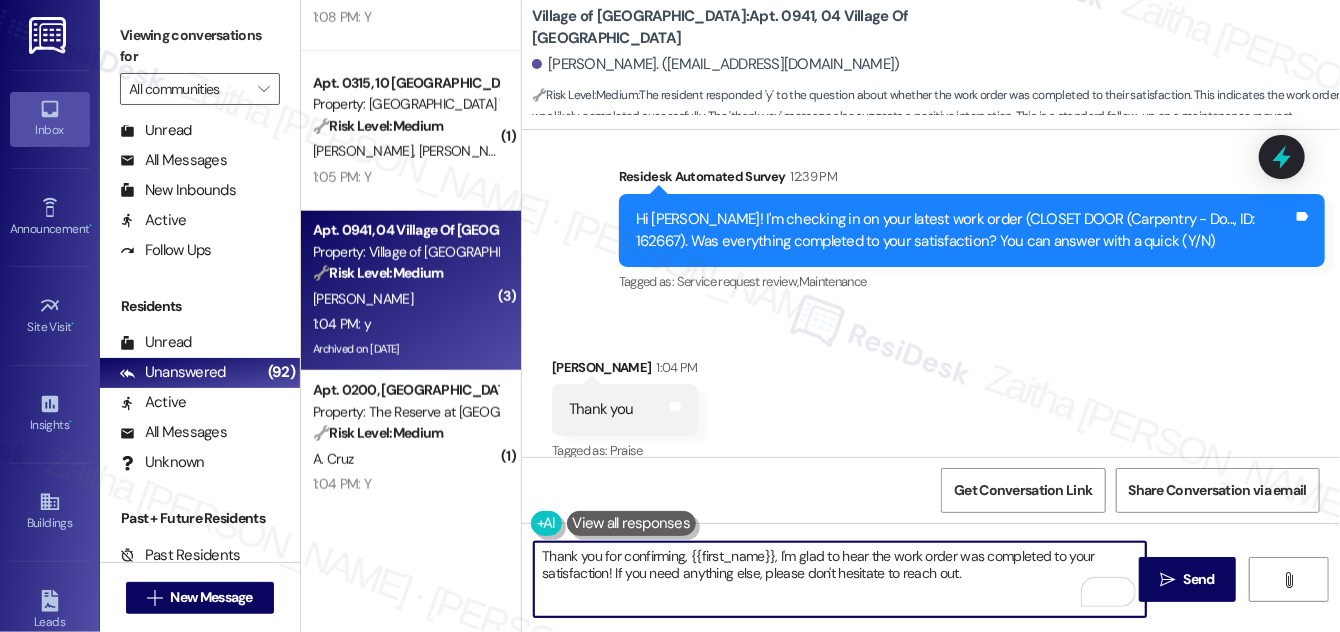 click on "Thank you for confirming, {{first_name}}, I'm glad to hear the work order was completed to your satisfaction! If you need anything else, please don't hesitate to reach out." at bounding box center [840, 579] 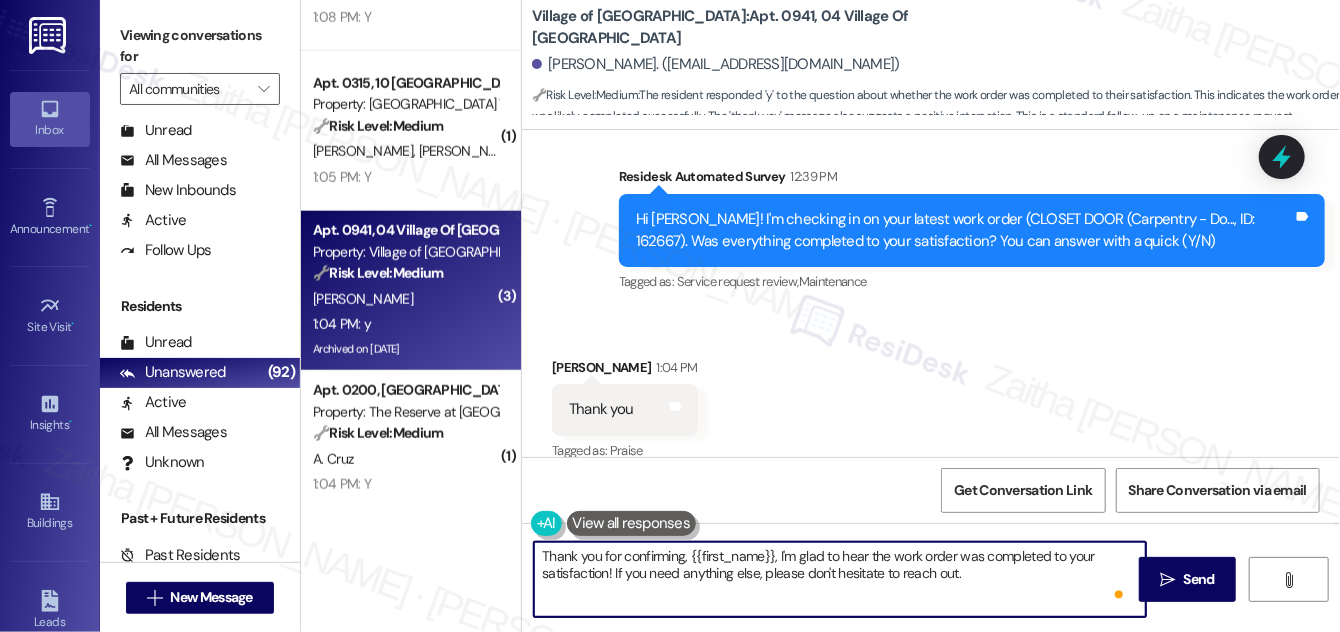 paste on "We truly value your opinion and would appreciate your honest feedback. Has {{property}} been meeting your expectations?" 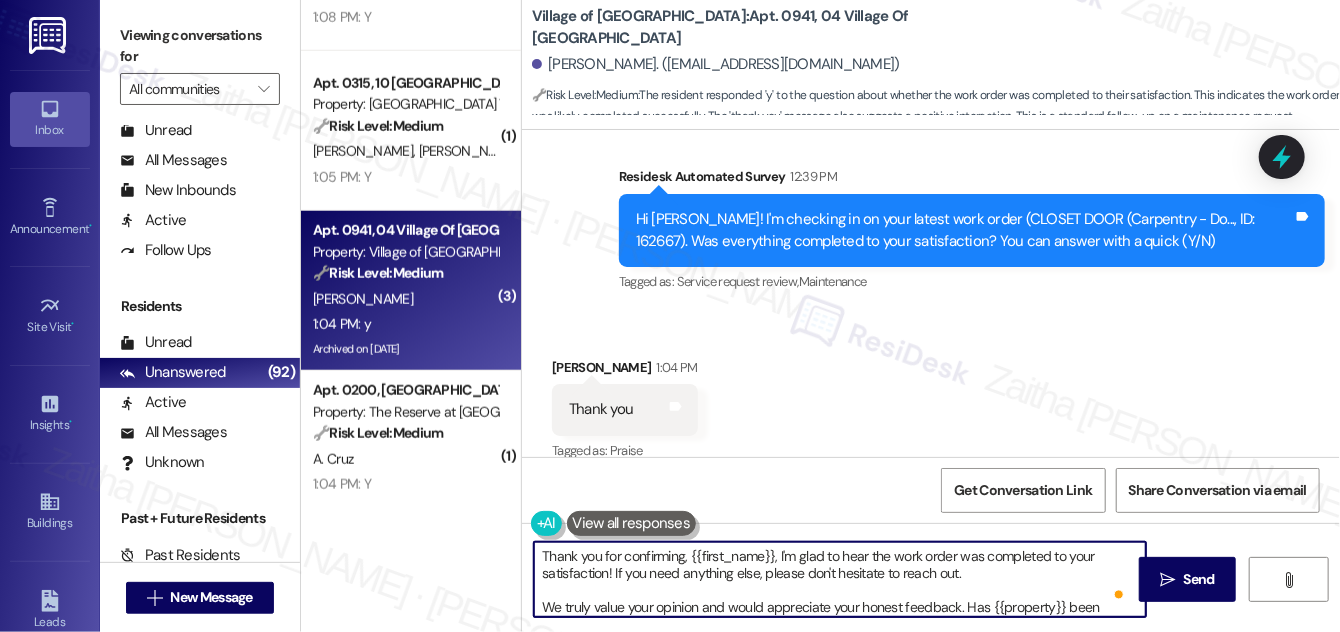scroll, scrollTop: 16, scrollLeft: 0, axis: vertical 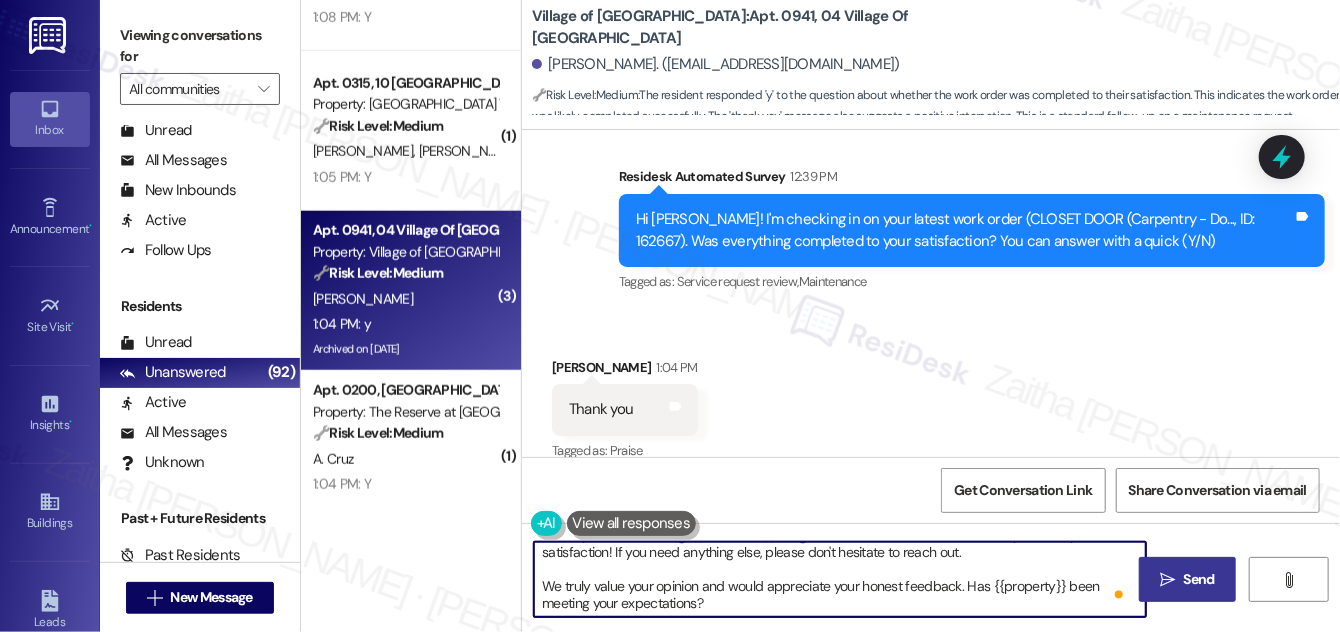 type on "Thank you for confirming, {{first_name}}, I'm glad to hear the work order was completed to your satisfaction! If you need anything else, please don't hesitate to reach out.
We truly value your opinion and would appreciate your honest feedback. Has {{property}} been meeting your expectations?" 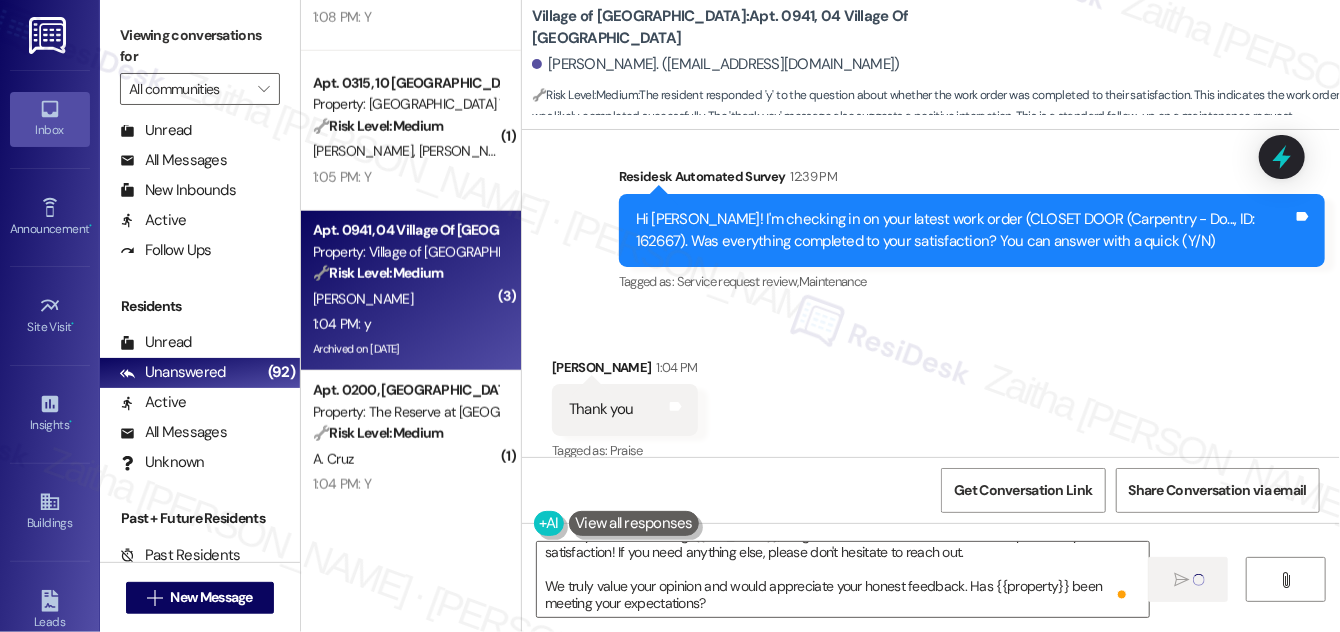 type 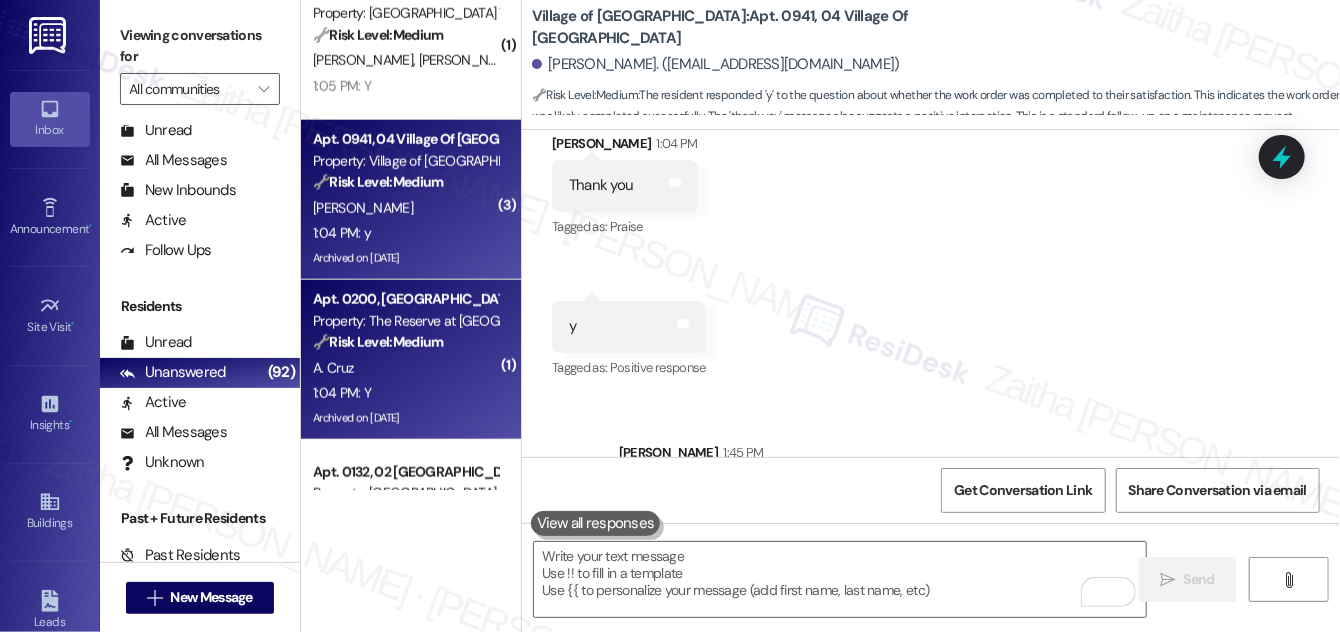 click on "1:04 PM: Y 1:04 PM: Y" at bounding box center (405, 393) 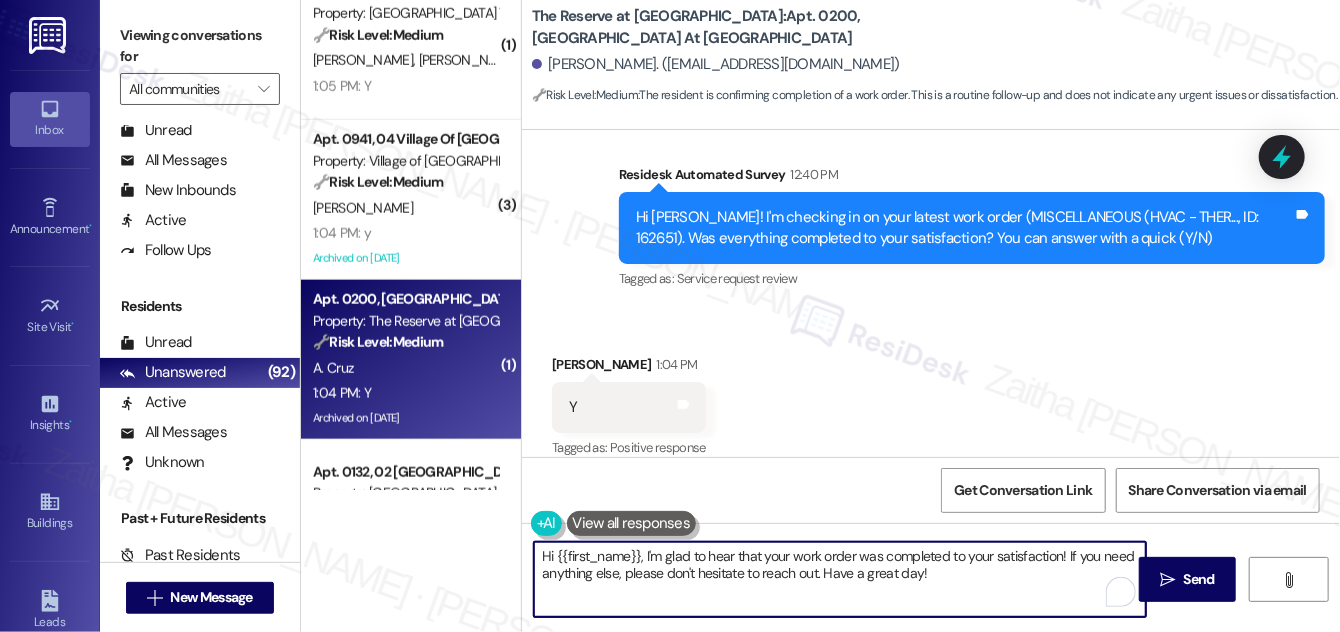 click on "Hi {{first_name}}, I'm glad to hear that your work order was completed to your satisfaction! If you need anything else, please don't hesitate to reach out. Have a great day!" at bounding box center (840, 579) 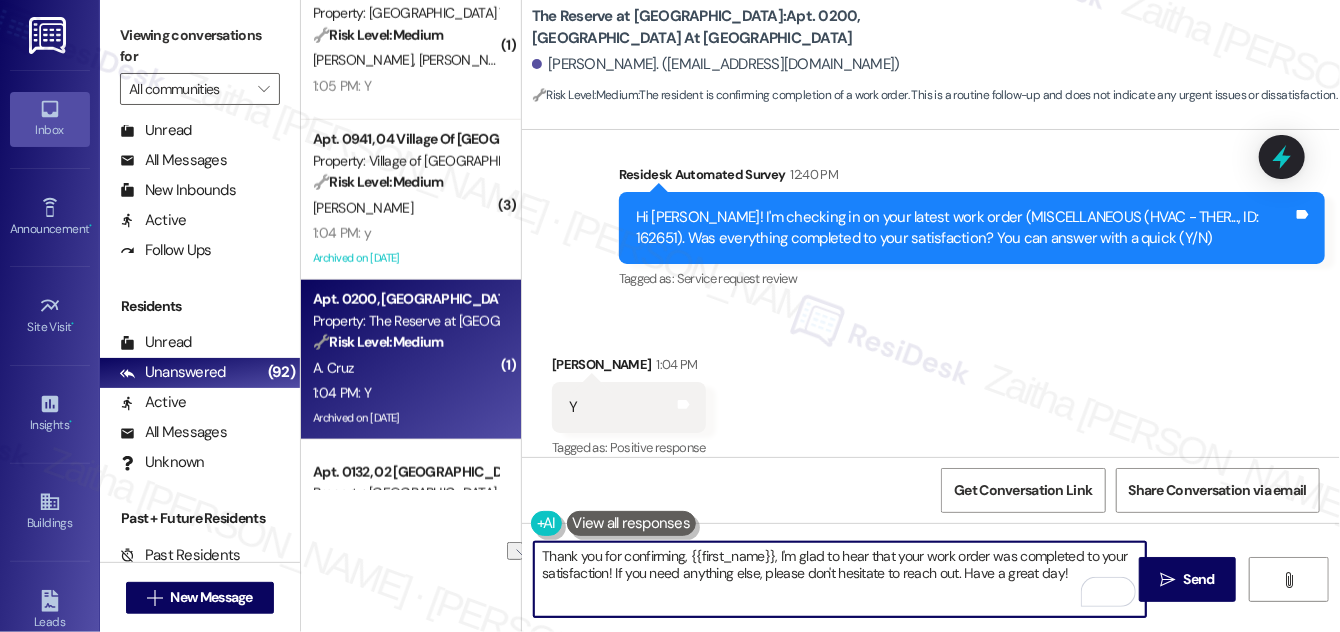 drag, startPoint x: 960, startPoint y: 572, endPoint x: 1081, endPoint y: 570, distance: 121.016525 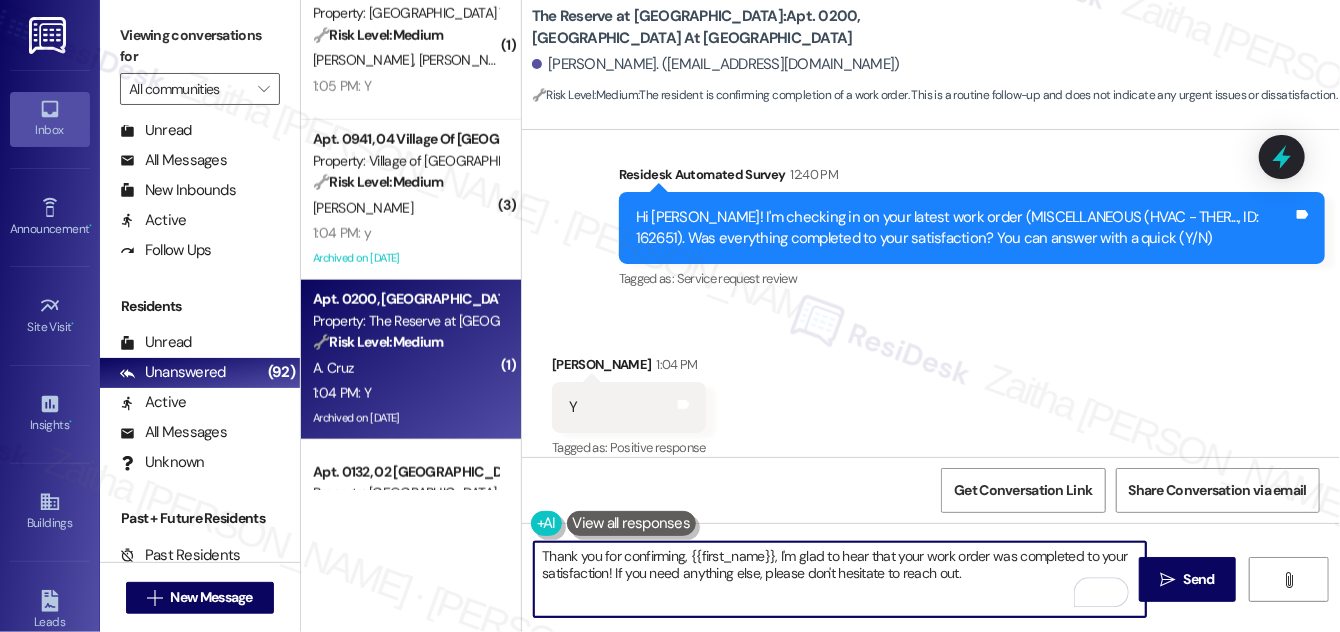 paste on "We truly value your opinion and would appreciate your honest feedback. Has {{property}} been meeting your expectations?" 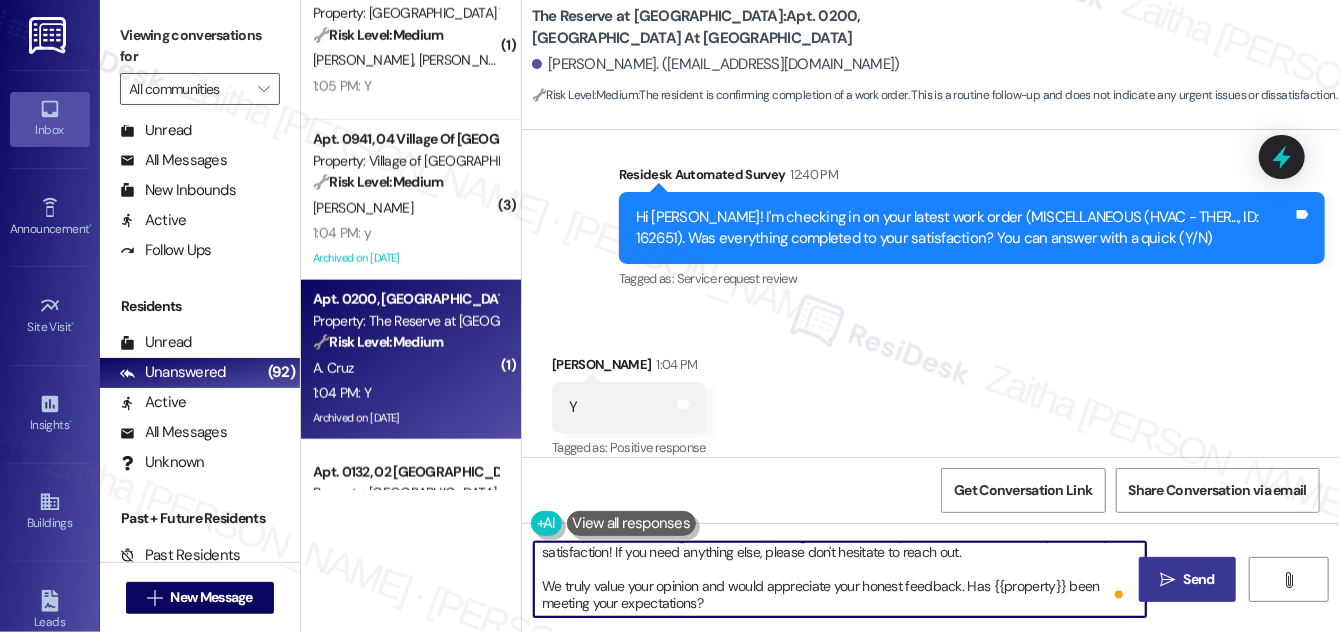 type on "Thank you for confirming, {{first_name}}, I'm glad to hear that your work order was completed to your satisfaction! If you need anything else, please don't hesitate to reach out.
We truly value your opinion and would appreciate your honest feedback. Has {{property}} been meeting your expectations?" 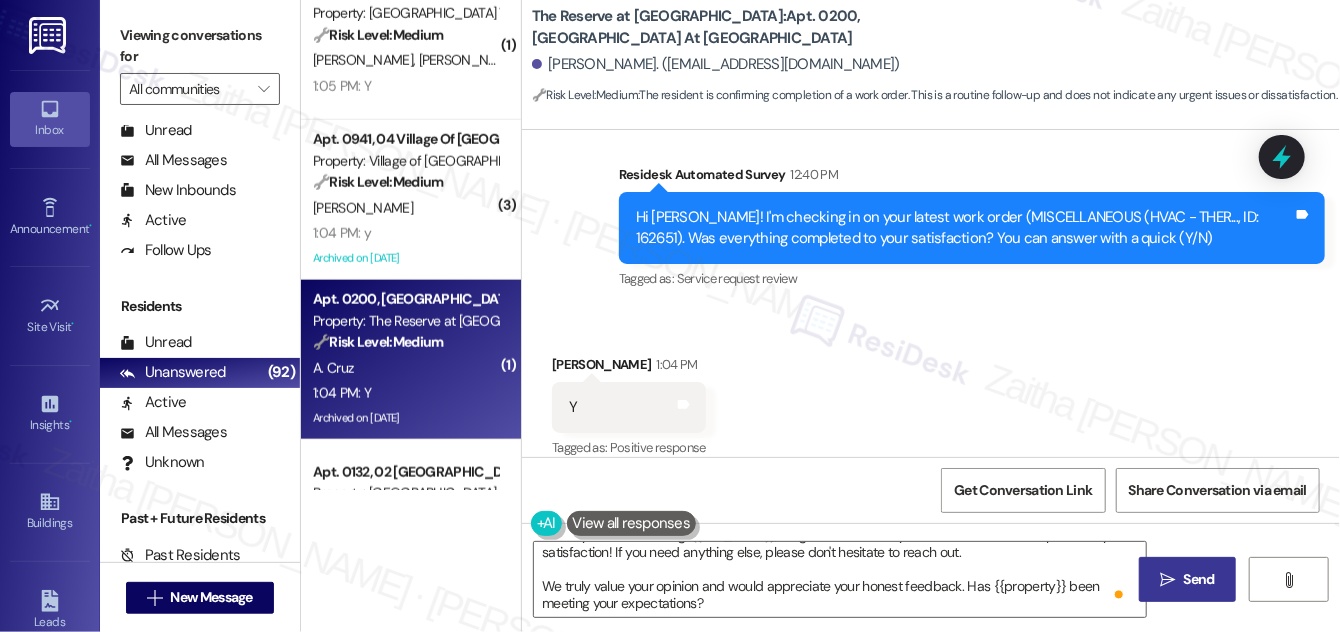 click on "Send" at bounding box center [1199, 579] 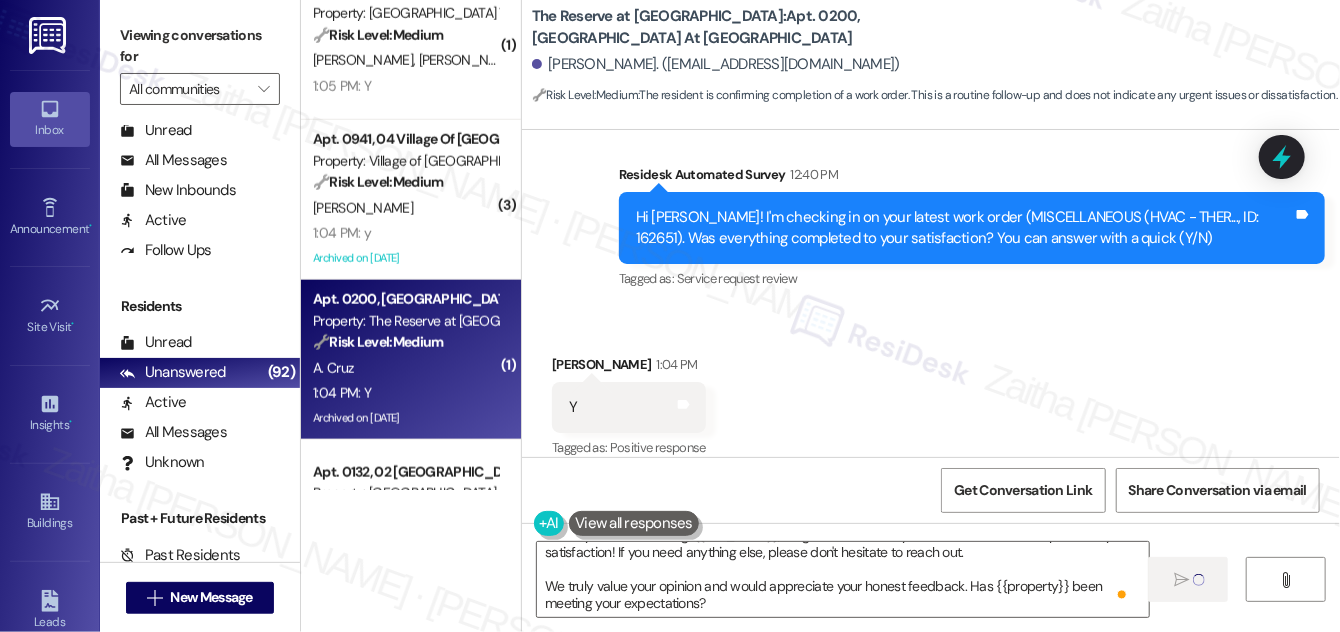 type 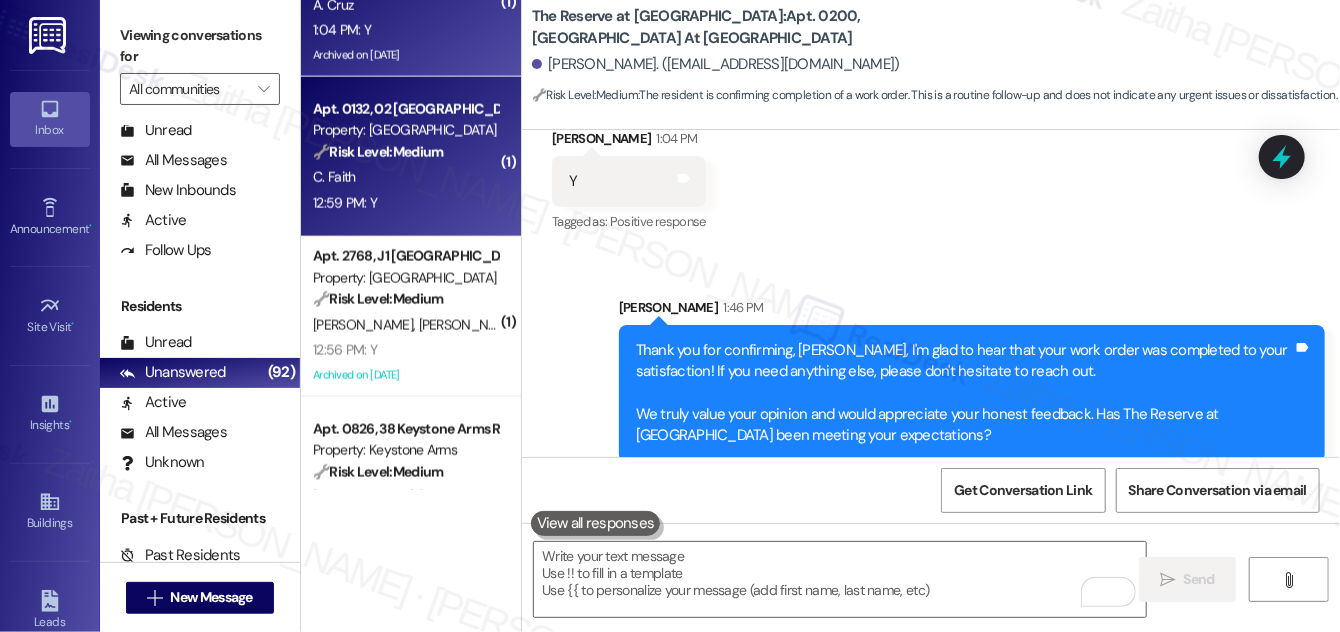 click on "C. Faith" at bounding box center (405, 177) 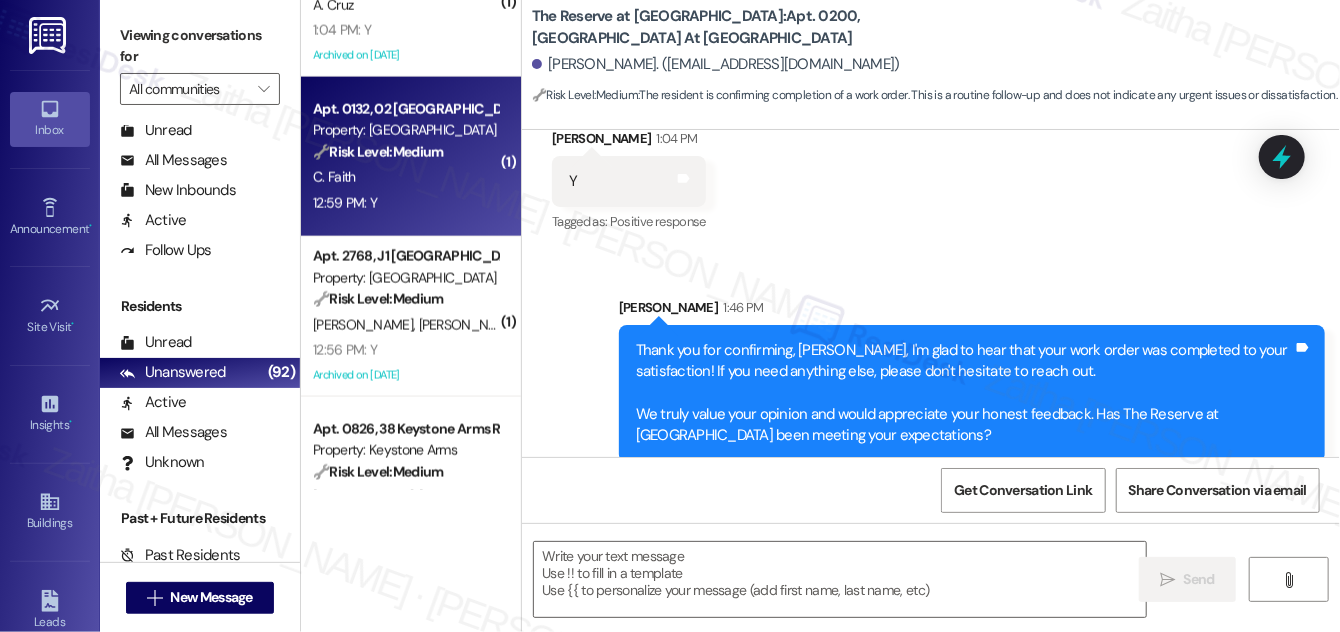 type on "Fetching suggested responses. Please feel free to read through the conversation in the meantime." 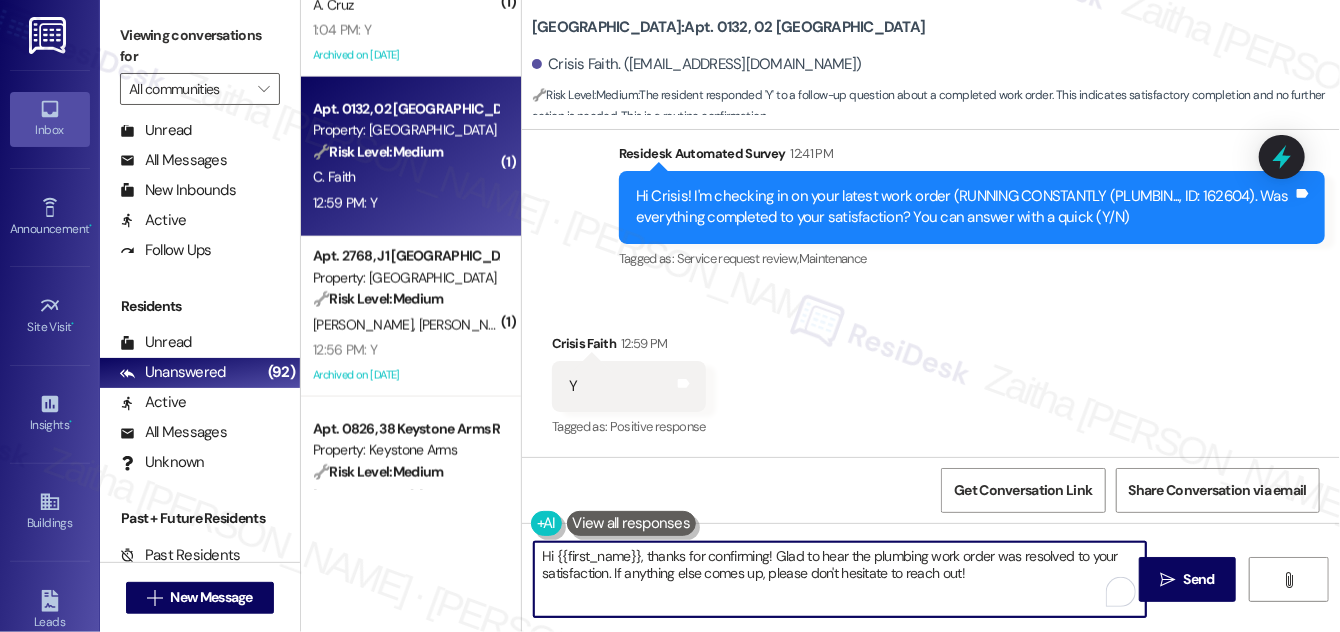 drag, startPoint x: 651, startPoint y: 551, endPoint x: 544, endPoint y: 553, distance: 107.01869 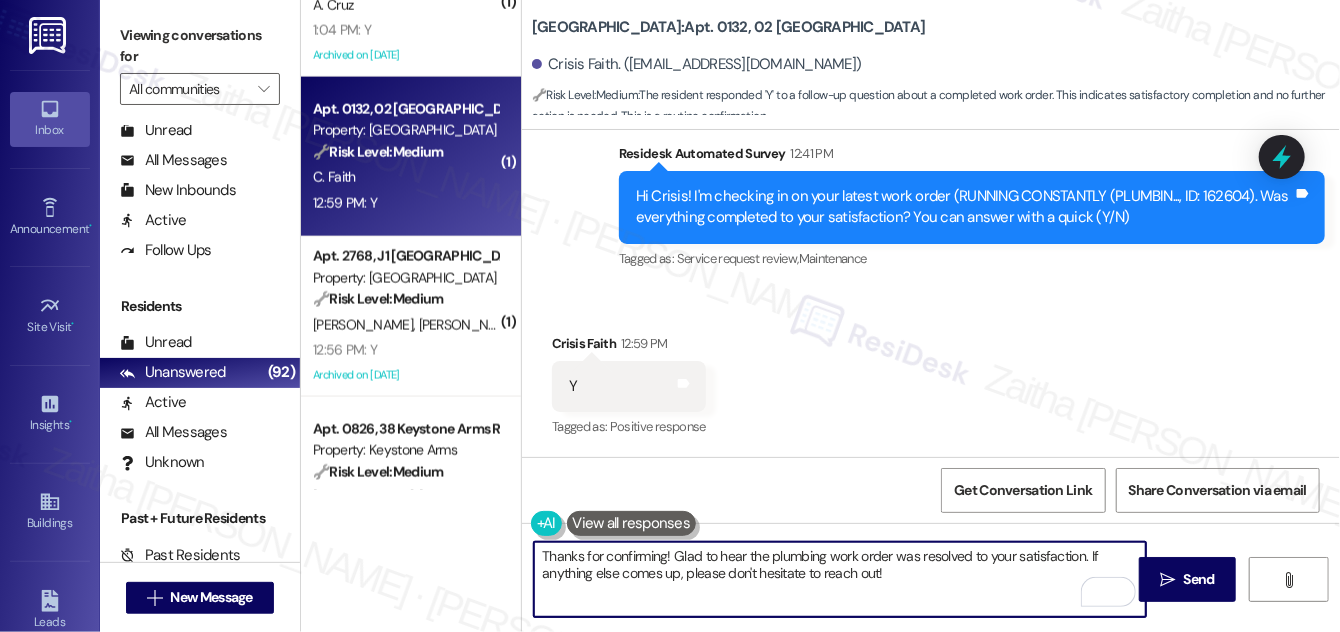 click on "Crisis Faith 12:59 PM" at bounding box center (629, 347) 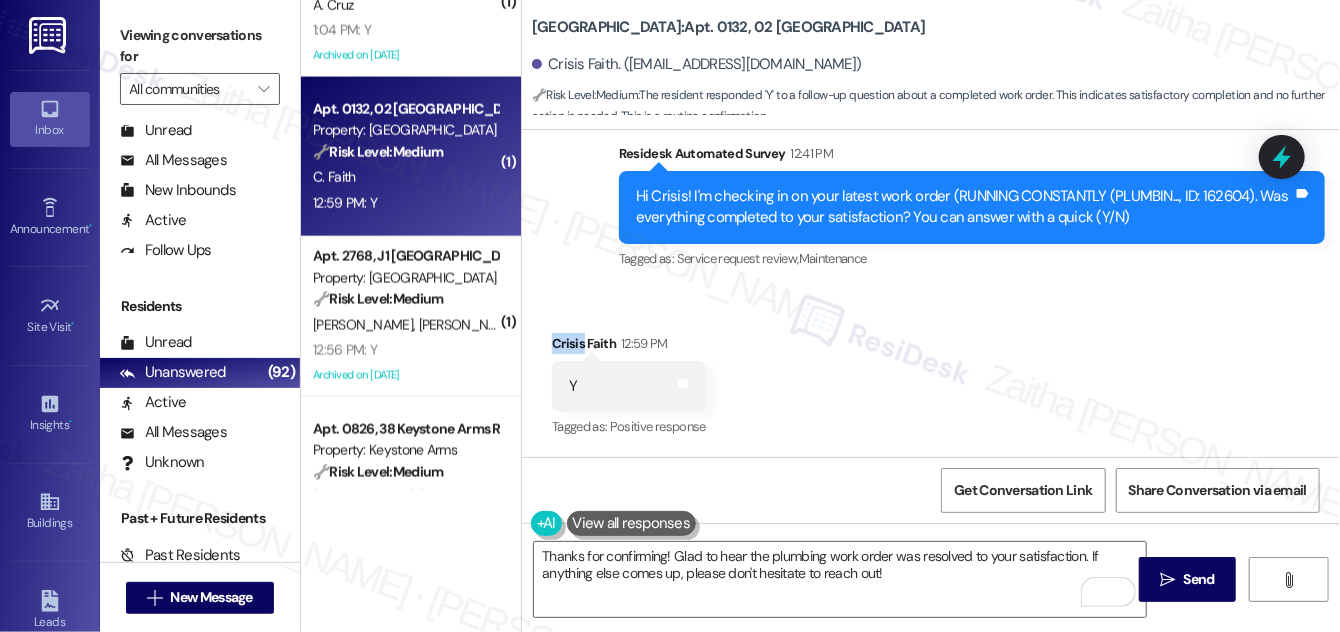 click on "Crisis Faith 12:59 PM" at bounding box center (629, 347) 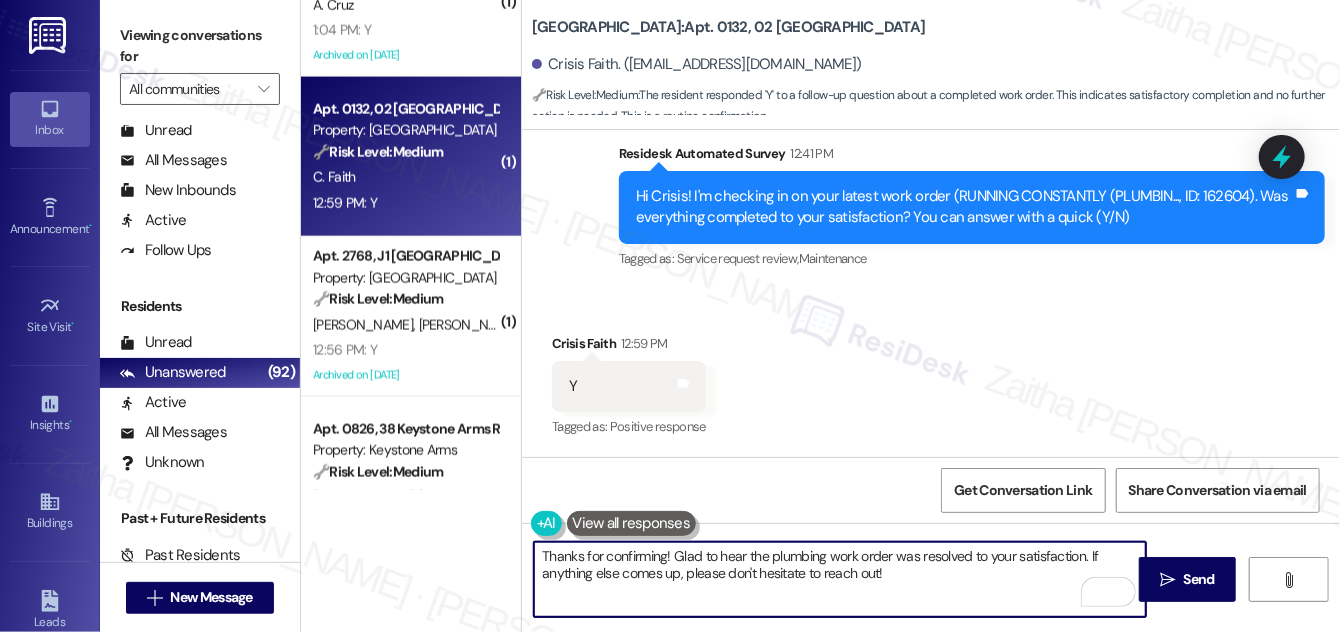 click on "Thanks for confirming! Glad to hear the plumbing work order was resolved to your satisfaction. If anything else comes up, please don't hesitate to reach out!" at bounding box center [840, 579] 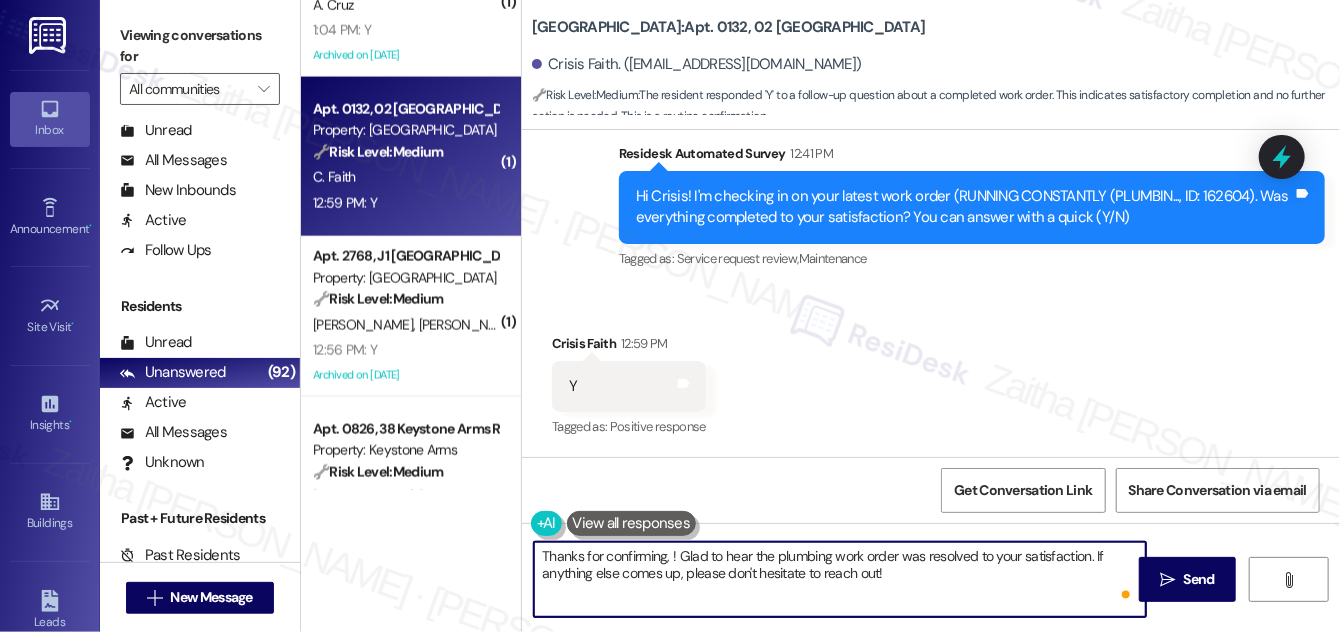 paste on "Crisis" 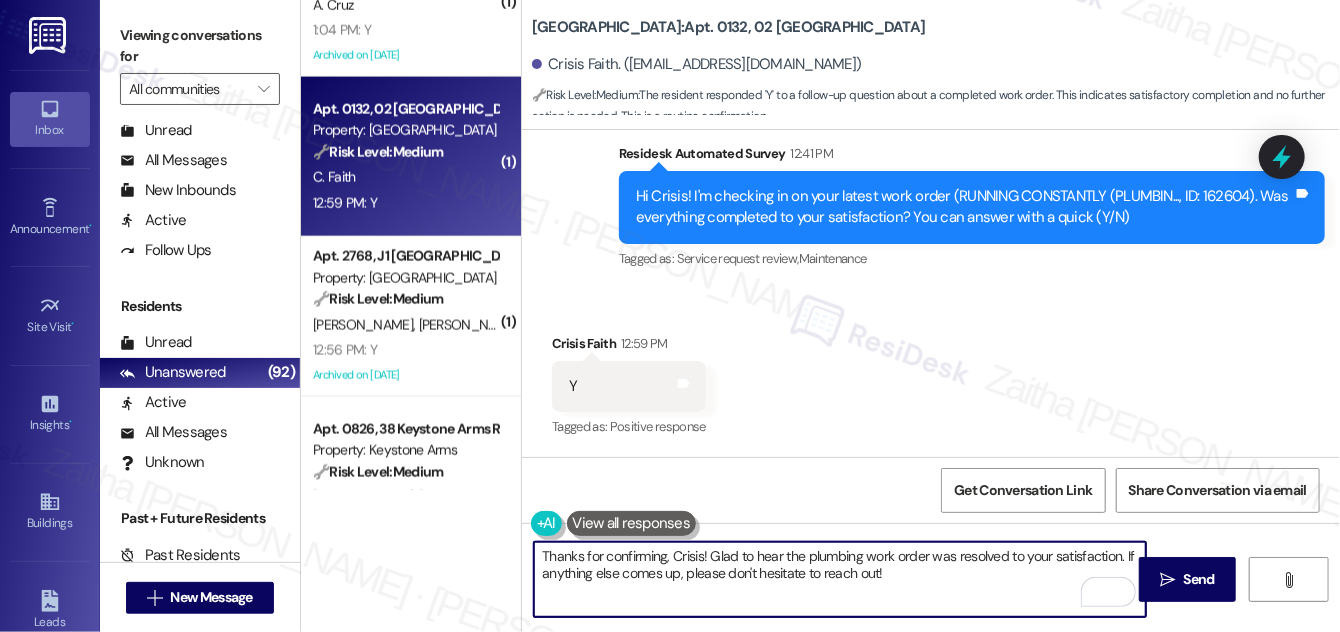 click on "Thanks for confirming, Crisis! Glad to hear the plumbing work order was resolved to your satisfaction. If anything else comes up, please don't hesitate to reach out!" at bounding box center (840, 579) 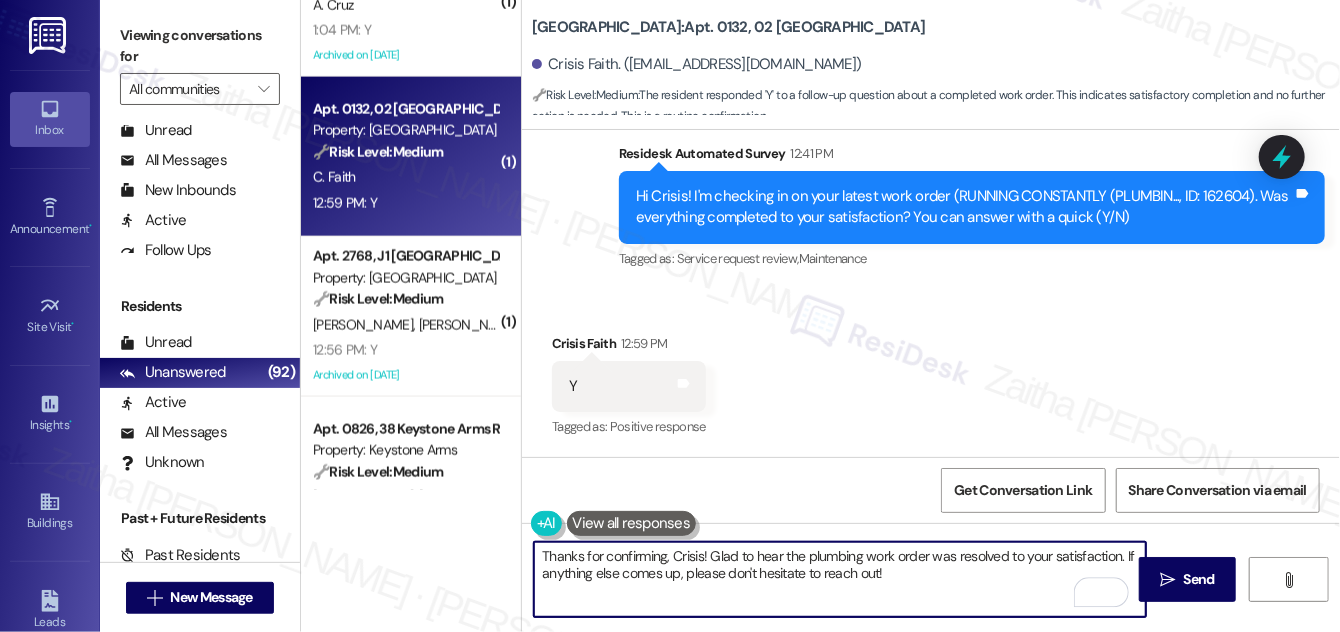paste on "We truly value your opinion and would appreciate your honest feedback. Has {{property}} been meeting your expectations?" 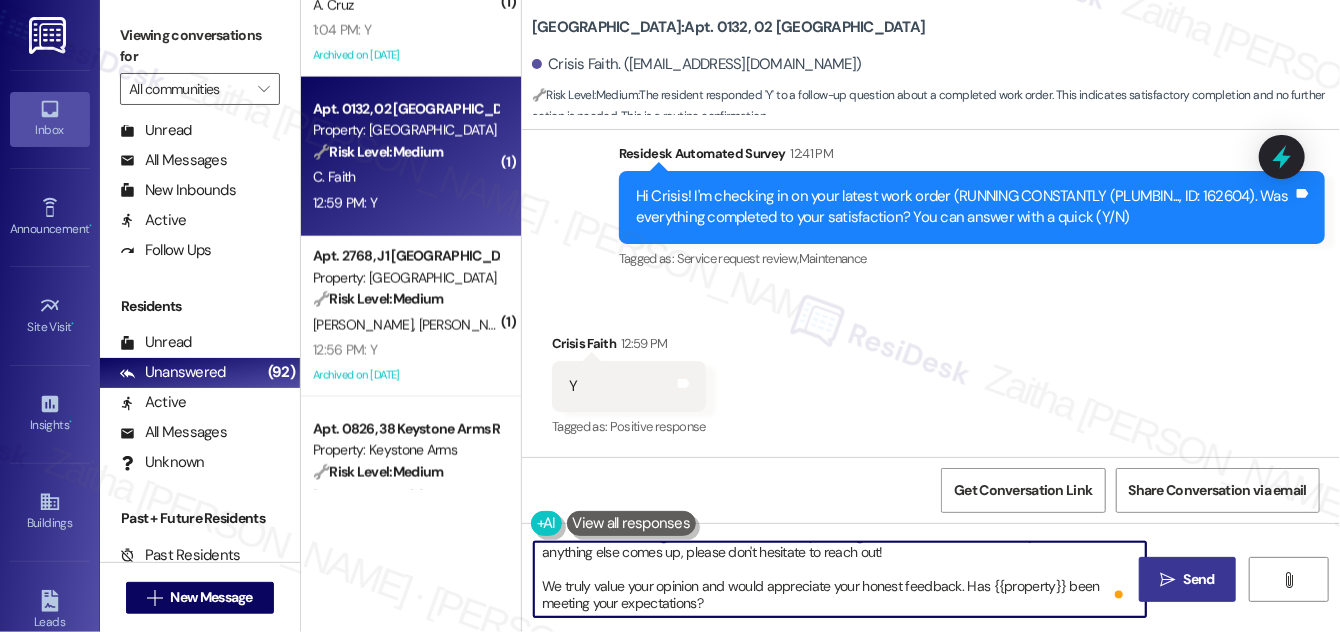 type on "Thanks for confirming, Crisis! Glad to hear the plumbing work order was resolved to your satisfaction. If anything else comes up, please don't hesitate to reach out!
We truly value your opinion and would appreciate your honest feedback. Has {{property}} been meeting your expectations?" 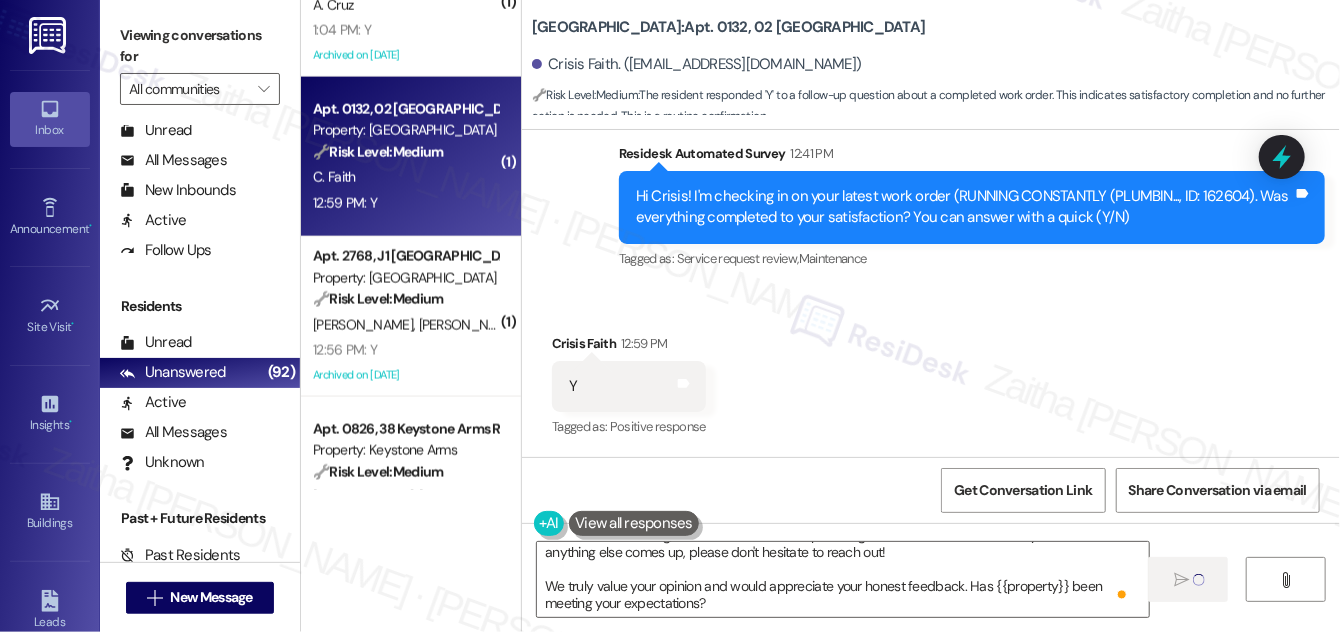 type 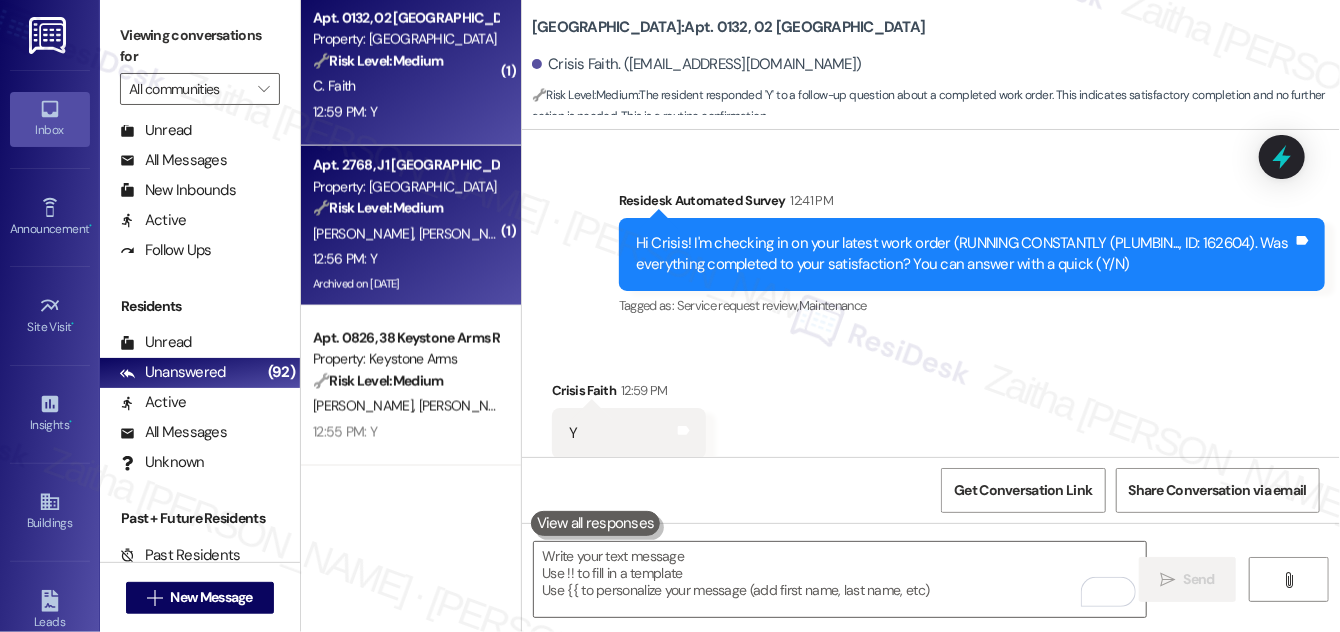 click on "12:56 PM: Y 12:56 PM: Y" at bounding box center [405, 259] 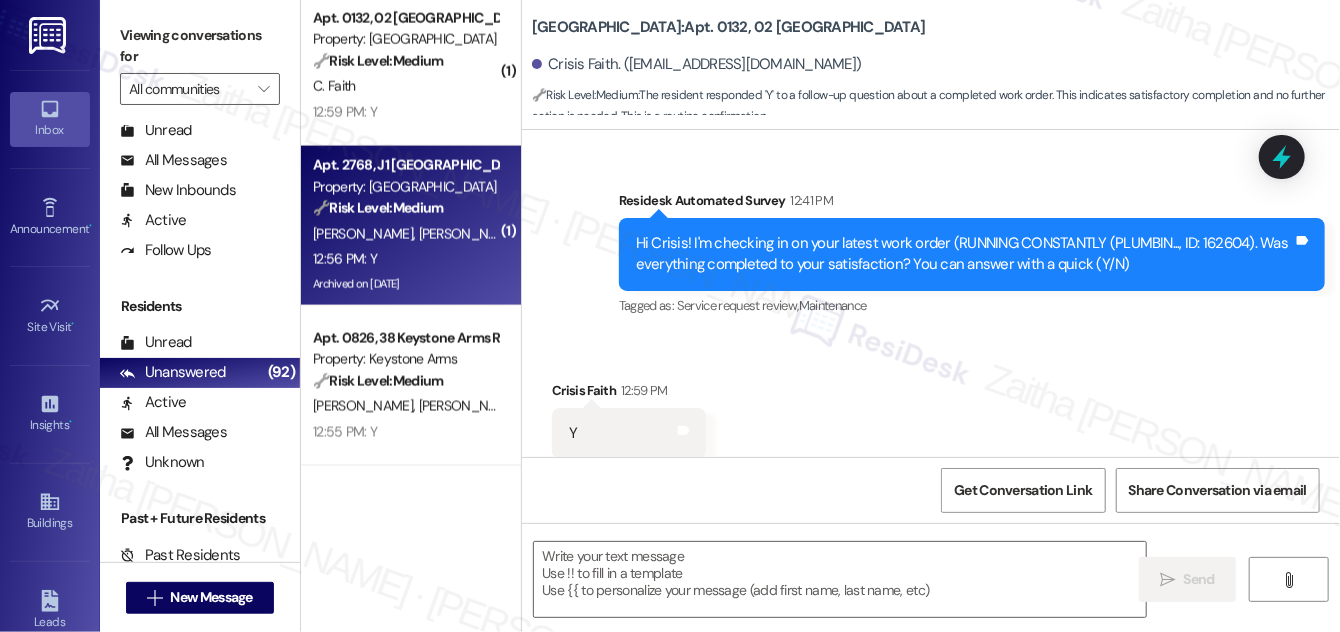 type on "Fetching suggested responses. Please feel free to read through the conversation in the meantime." 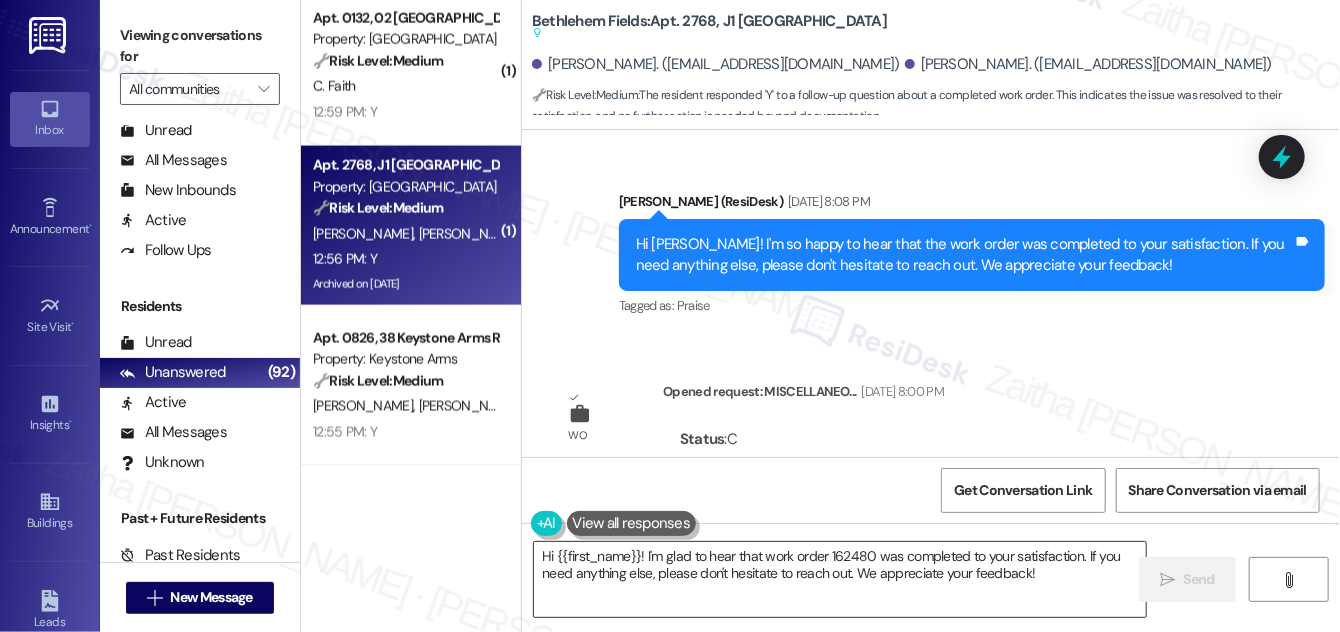 click on "Hi {{first_name}}! I'm glad to hear that work order 162480 was completed to your satisfaction. If you need anything else, please don't hesitate to reach out. We appreciate your feedback!" at bounding box center (840, 579) 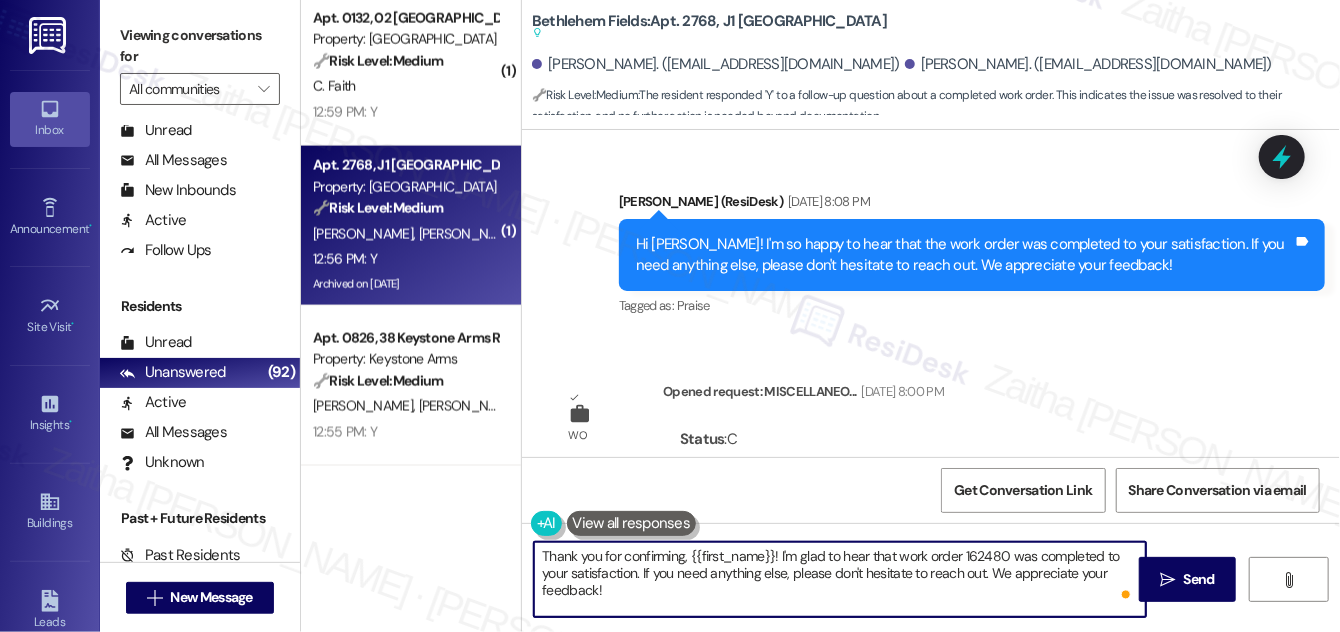 click on "[PERSON_NAME] 12:56 PM" at bounding box center (629, 795) 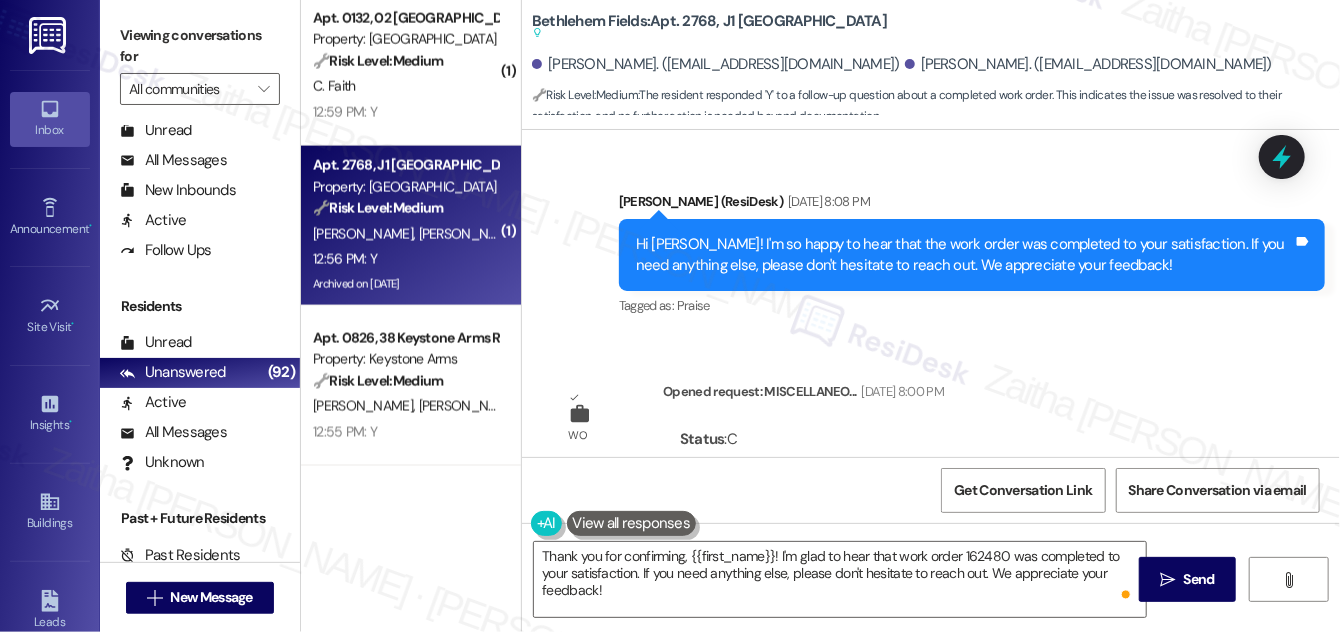 click on "[PERSON_NAME] 12:56 PM" at bounding box center (629, 795) 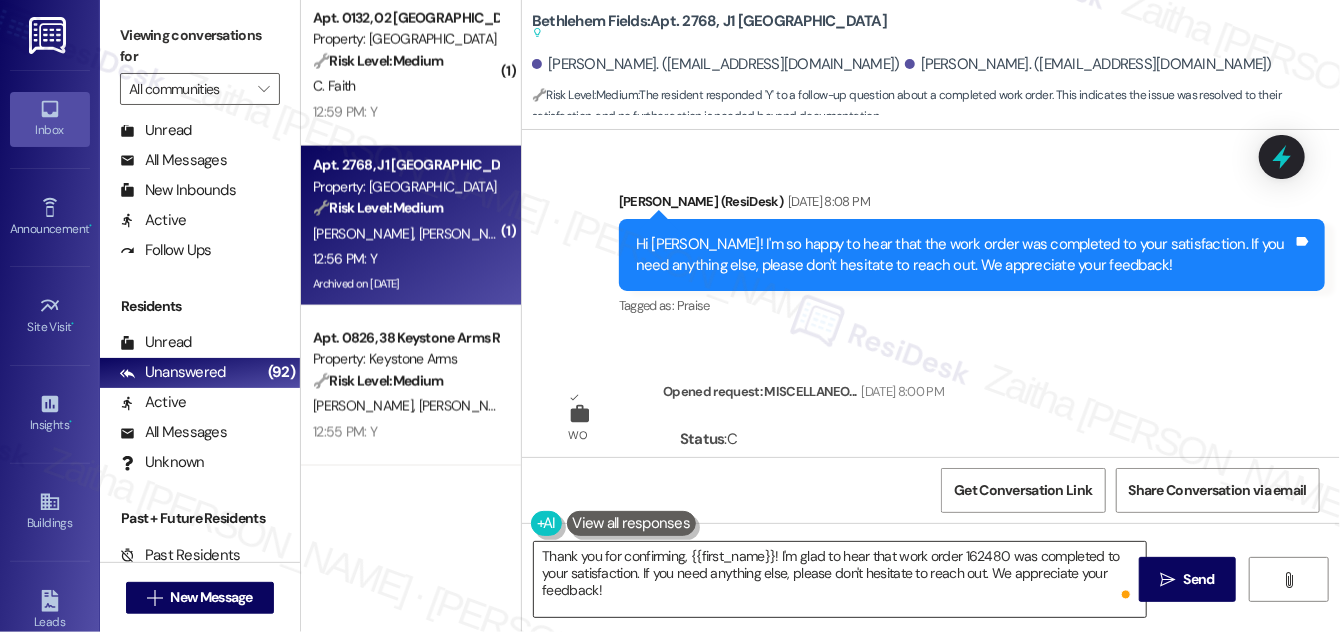click on "Thank you for confirming, {{first_name}}! I'm glad to hear that work order 162480 was completed to your satisfaction. If you need anything else, please don't hesitate to reach out. We appreciate your feedback!" at bounding box center (840, 579) 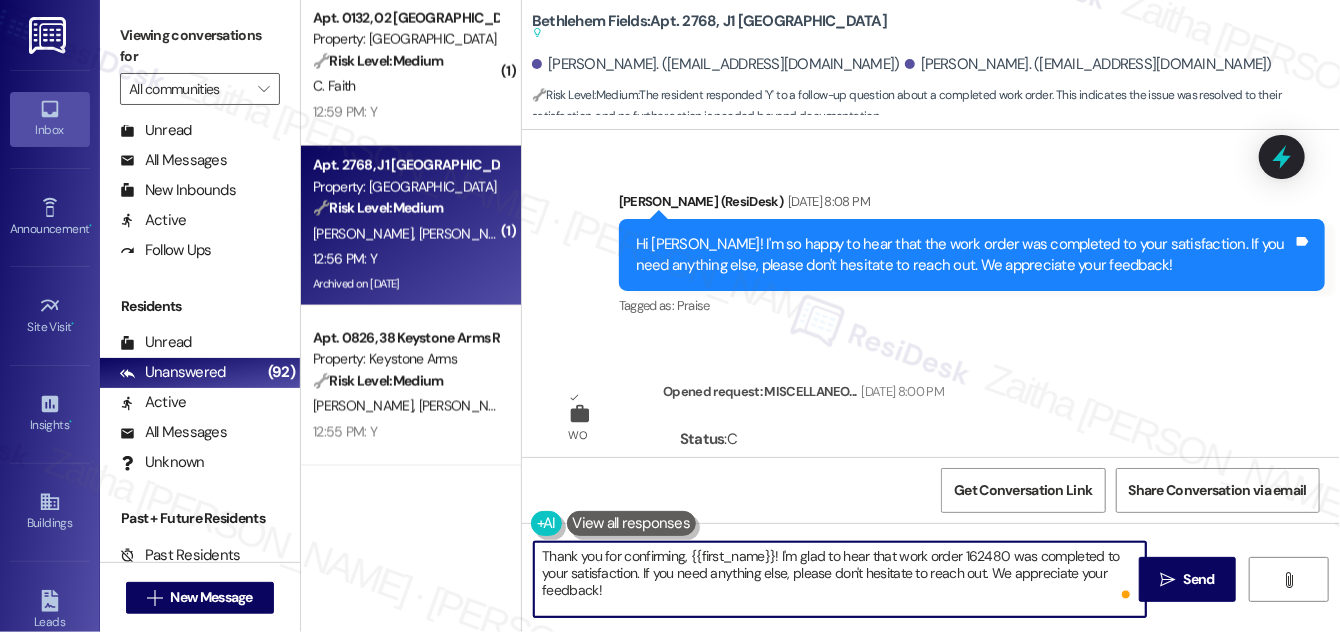 click on "Thank you for confirming, {{first_name}}! I'm glad to hear that work order 162480 was completed to your satisfaction. If you need anything else, please don't hesitate to reach out. We appreciate your feedback!" at bounding box center [840, 579] 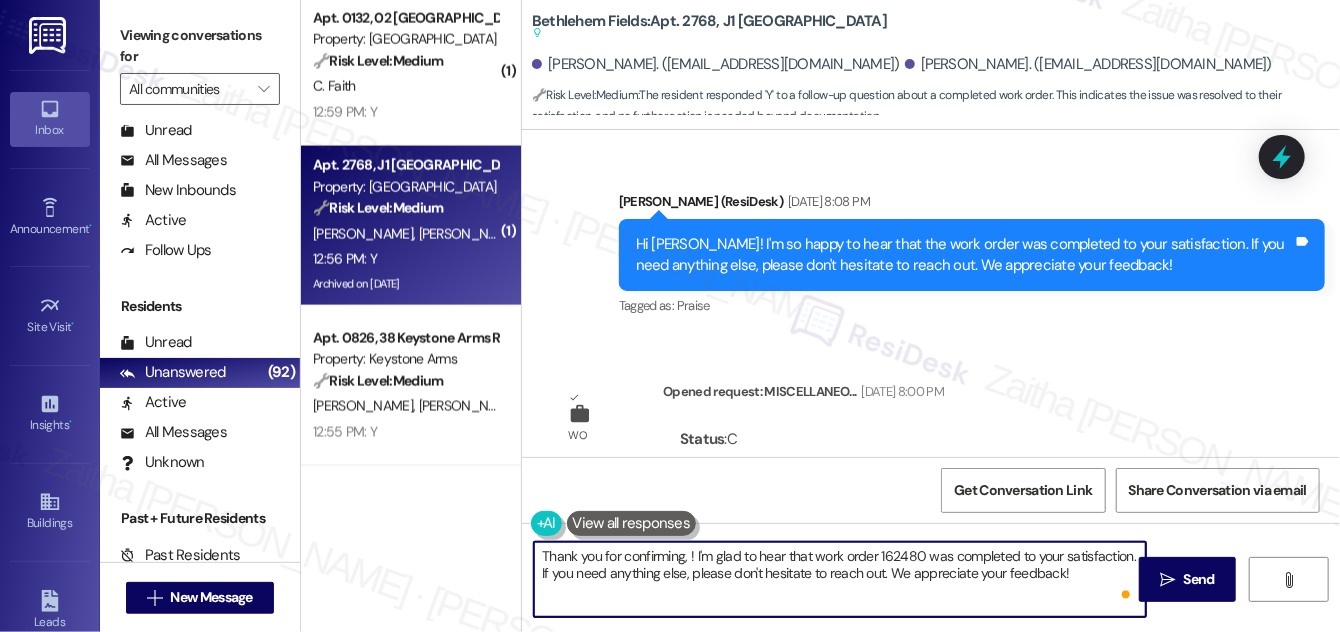 paste on "[PERSON_NAME]" 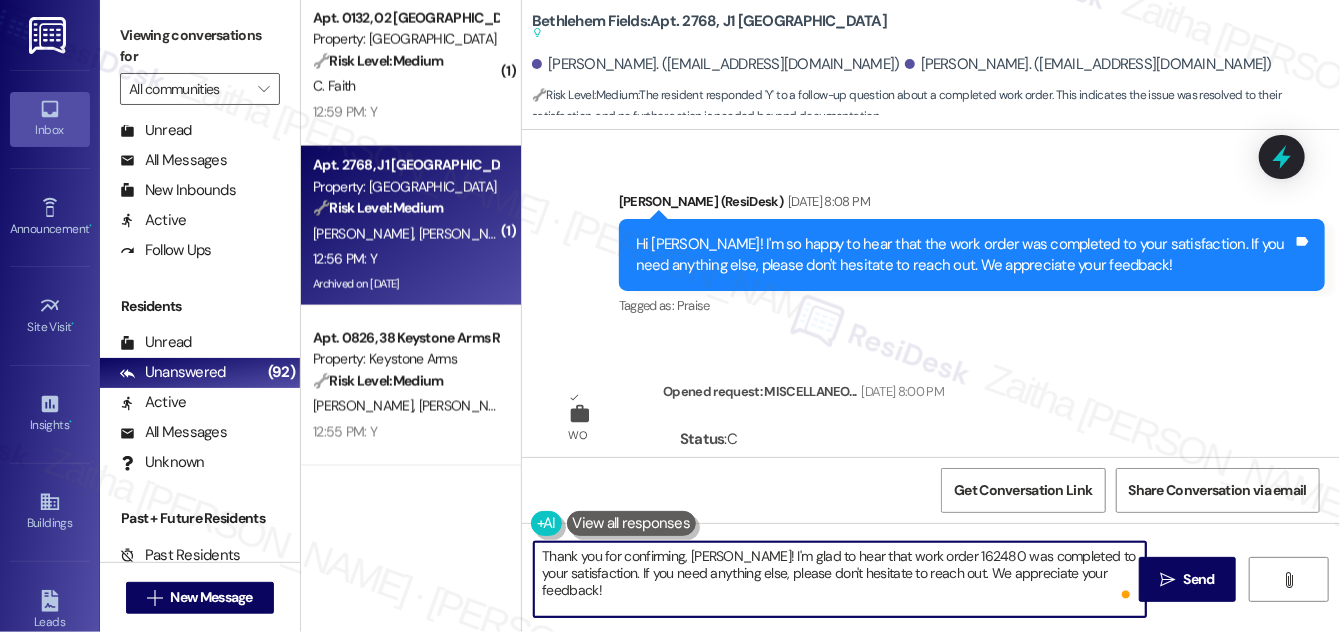 click on "Thank you for confirming, [PERSON_NAME]! I'm glad to hear that work order 162480 was completed to your satisfaction. If you need anything else, please don't hesitate to reach out. We appreciate your feedback!" at bounding box center [840, 579] 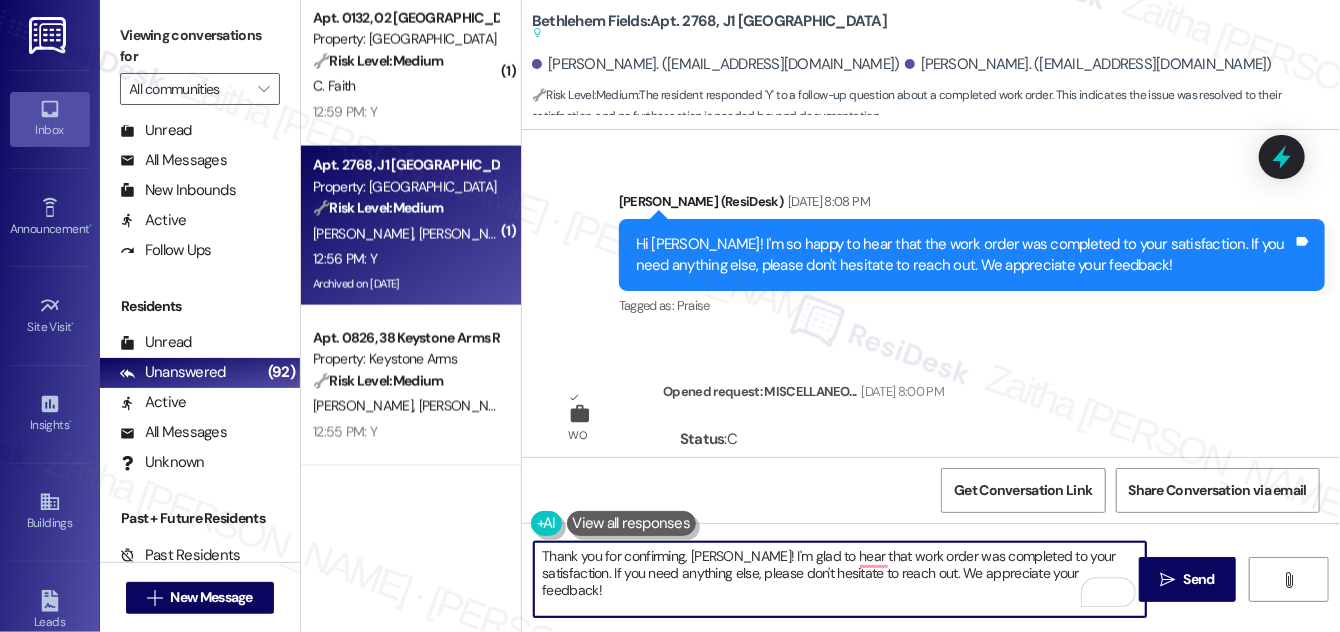 click on "Thank you for confirming, [PERSON_NAME]! I'm glad to hear that work order was completed to your satisfaction. If you need anything else, please don't hesitate to reach out. We appreciate your feedback!" at bounding box center (840, 579) 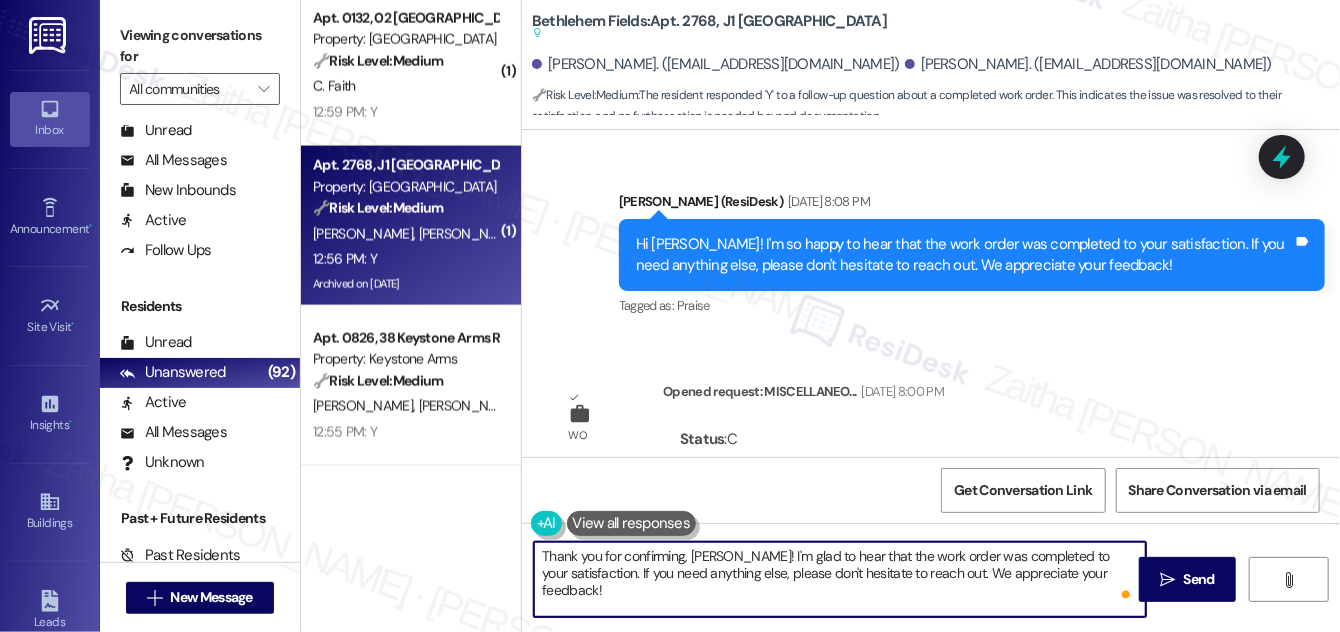 click on "Thank you for confirming, [PERSON_NAME]! I'm glad to hear that the work order was completed to your satisfaction. If you need anything else, please don't hesitate to reach out. We appreciate your feedback!" at bounding box center [840, 579] 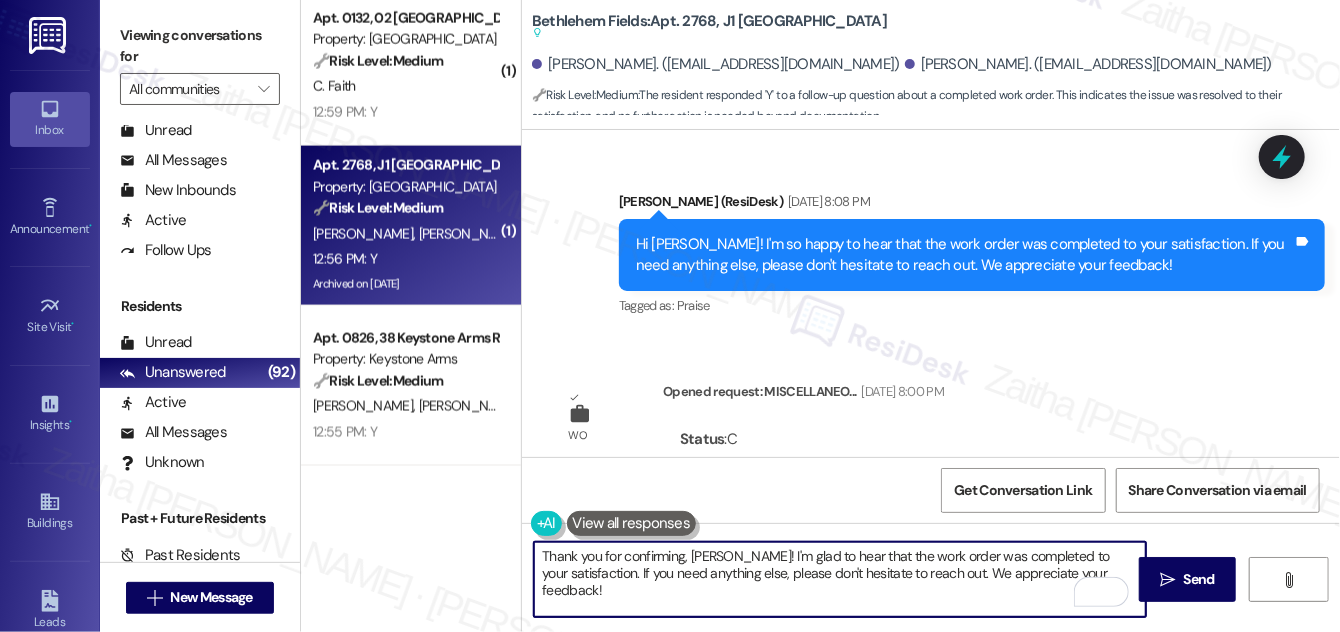 paste on "We truly value your opinion and would appreciate your honest feedback. Has {{property}} been meeting your expectations?" 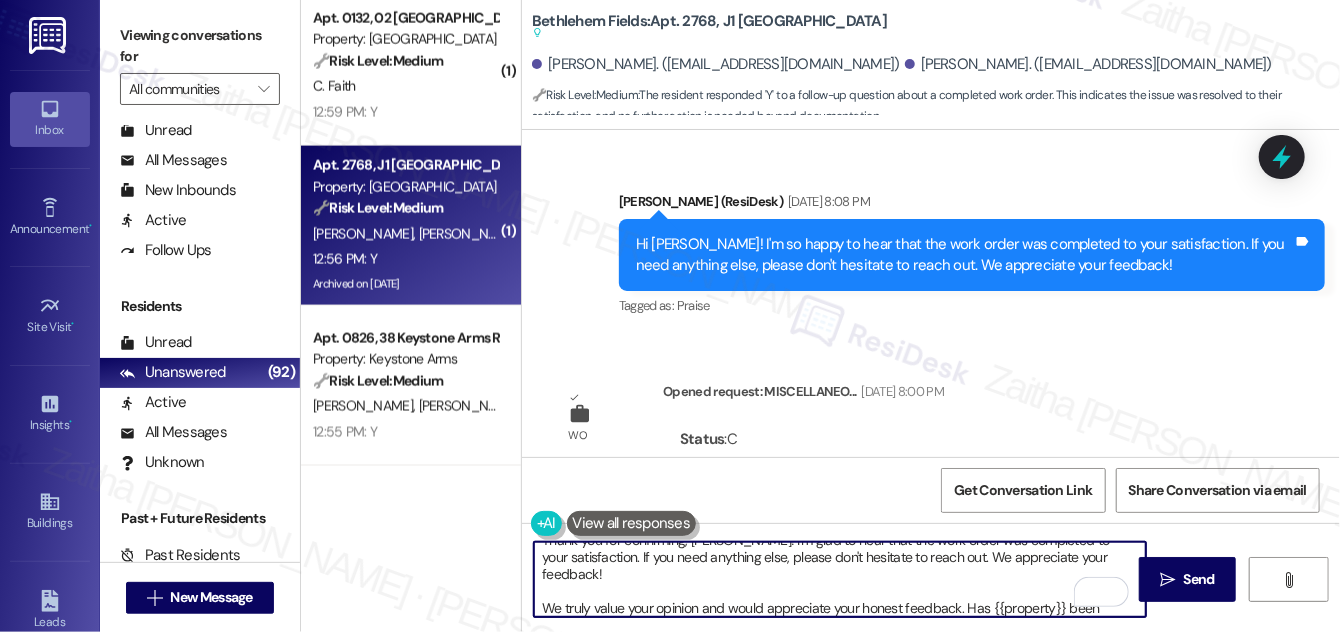 scroll, scrollTop: 34, scrollLeft: 0, axis: vertical 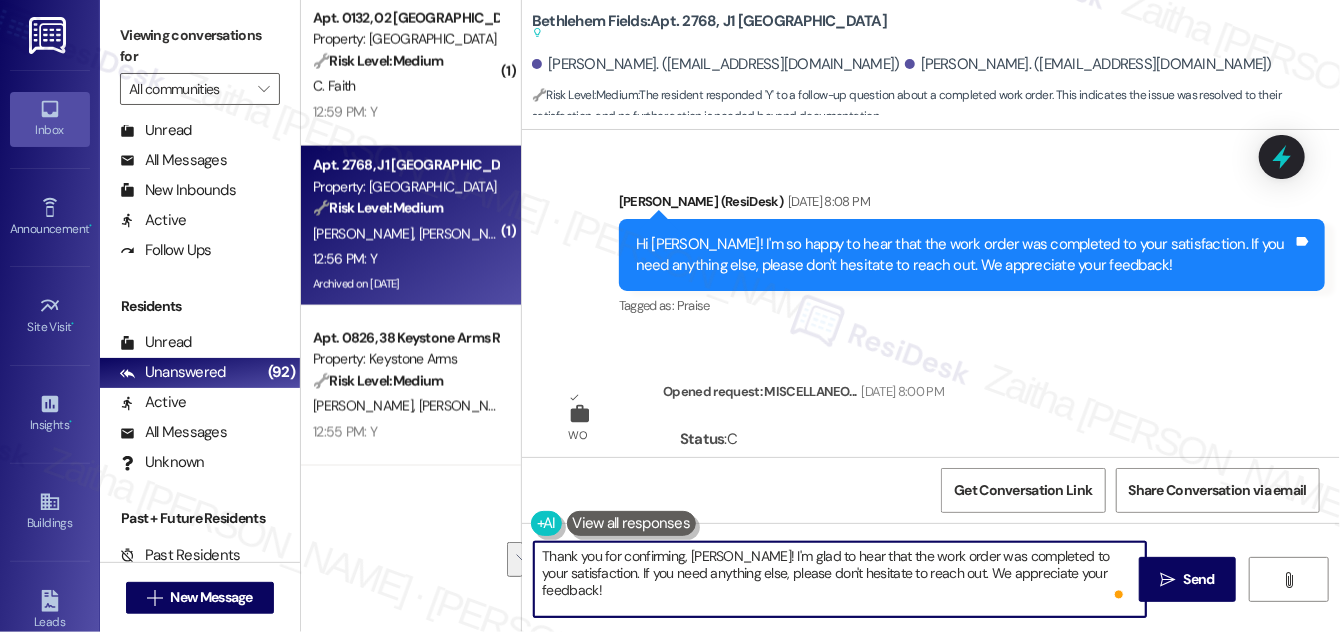 drag, startPoint x: 962, startPoint y: 572, endPoint x: 964, endPoint y: 590, distance: 18.110771 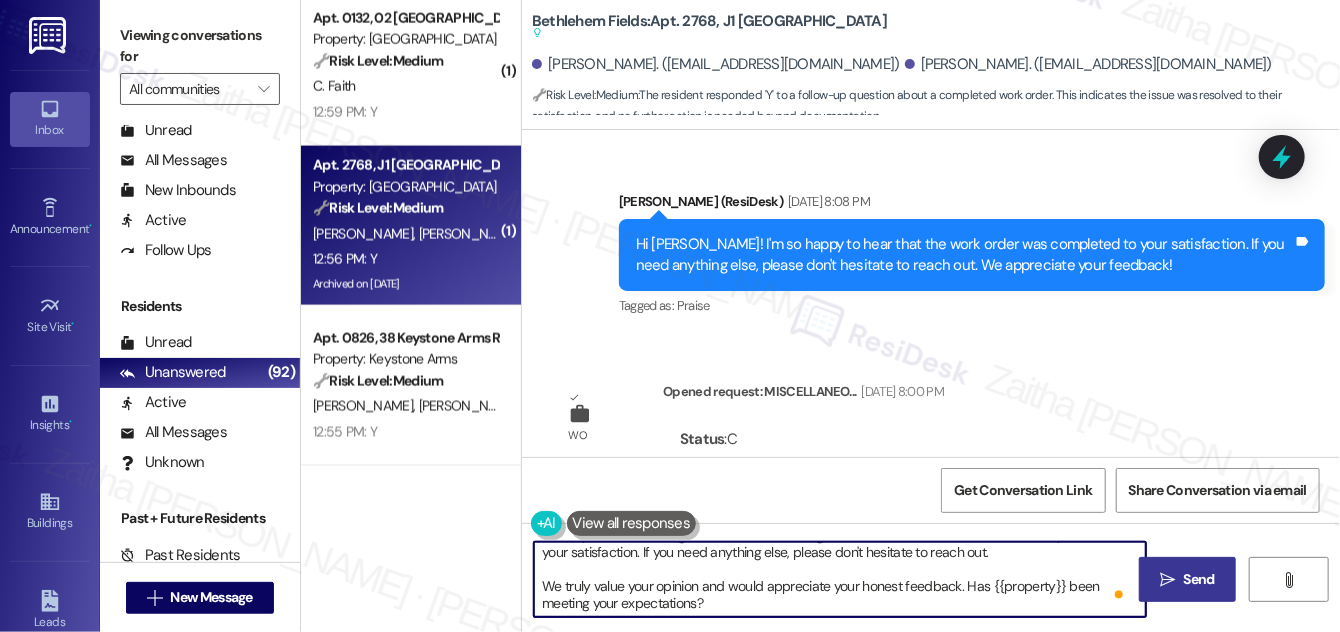 type on "Thank you for confirming, [PERSON_NAME]! I'm glad to hear that the work order was completed to your satisfaction. If you need anything else, please don't hesitate to reach out.
We truly value your opinion and would appreciate your honest feedback. Has {{property}} been meeting your expectations?" 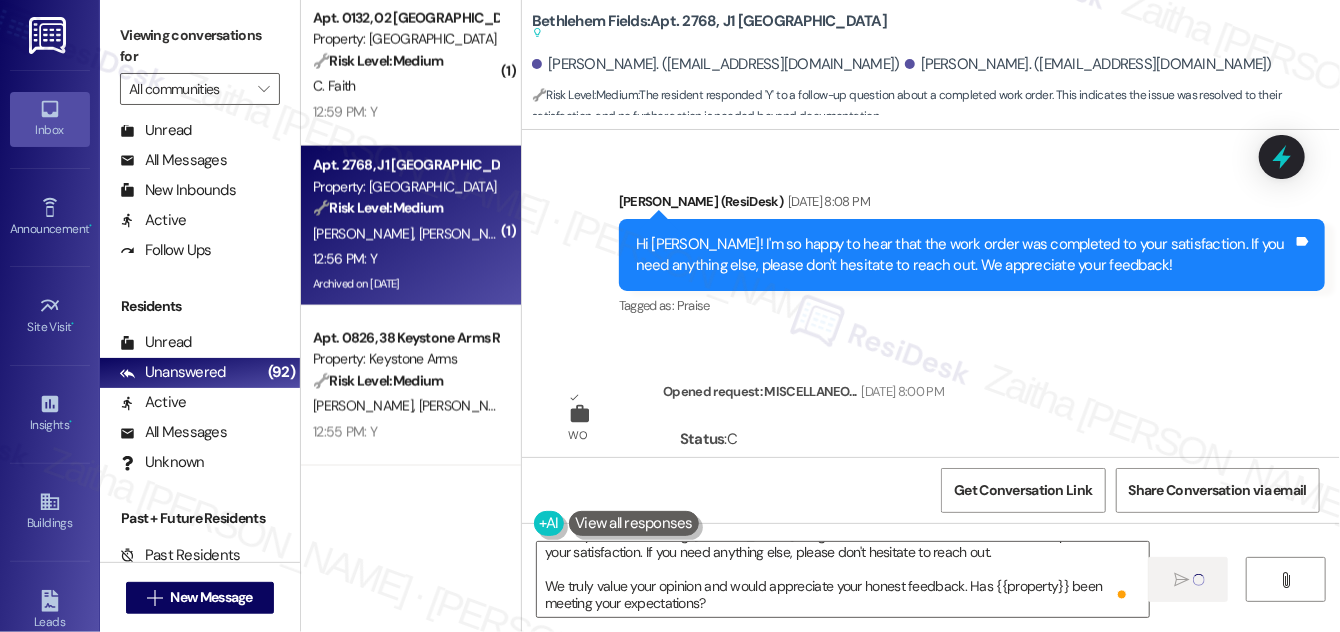 type 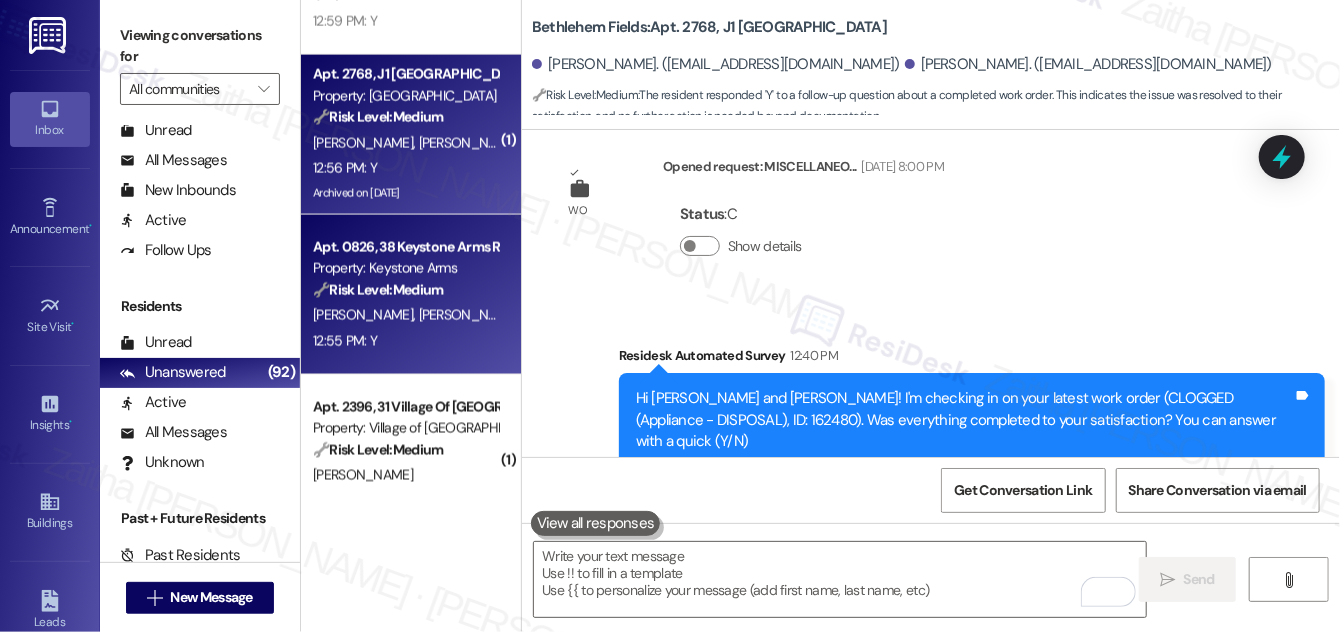 click on "12:55 PM: Y 12:55 PM: Y" at bounding box center (405, 341) 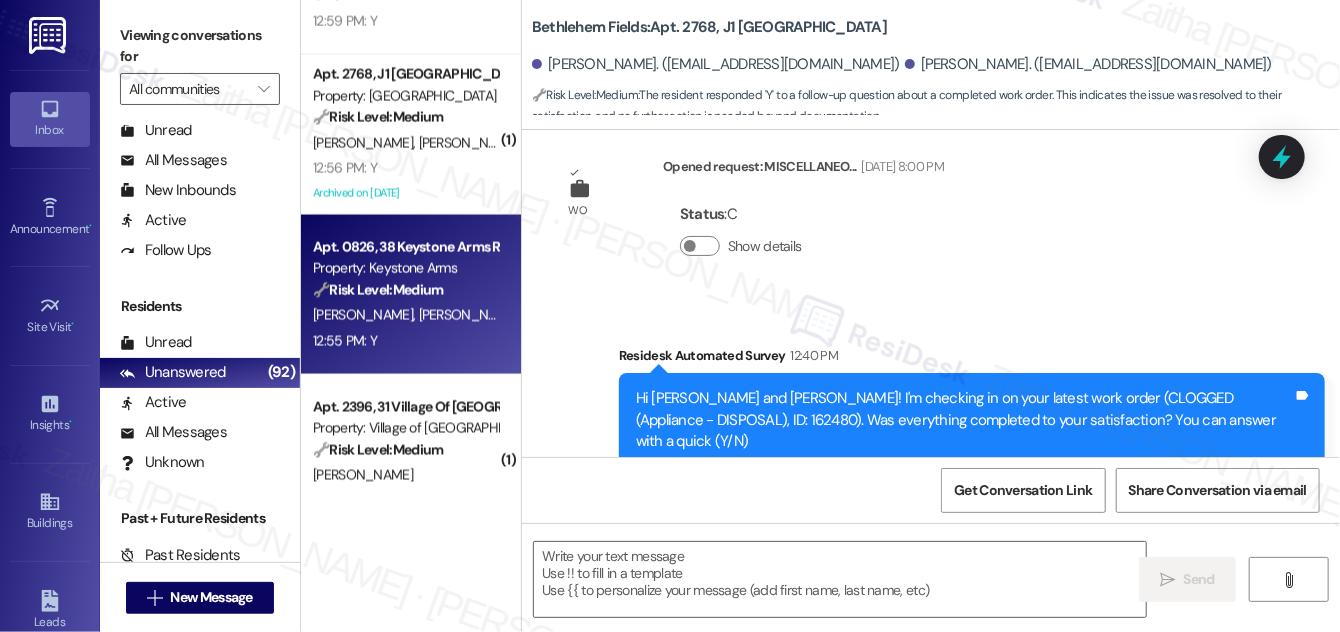 type on "Fetching suggested responses. Please feel free to read through the conversation in the meantime." 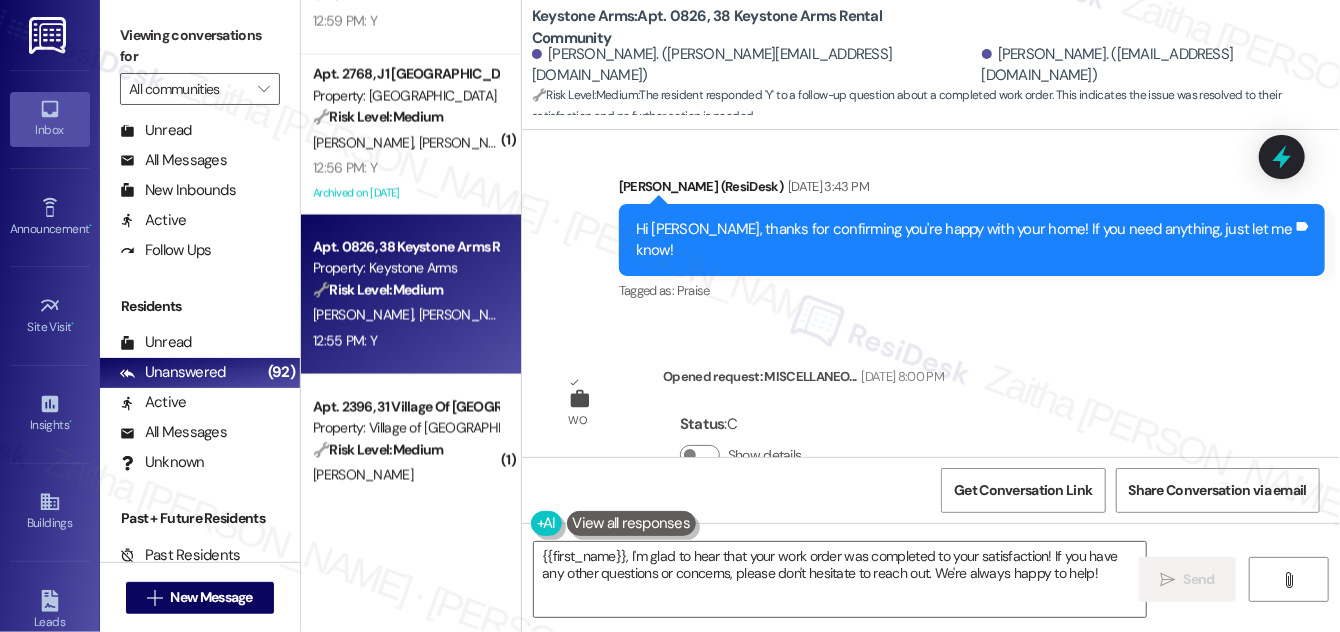 click on "[PERSON_NAME] 12:55 PM" at bounding box center (629, 780) 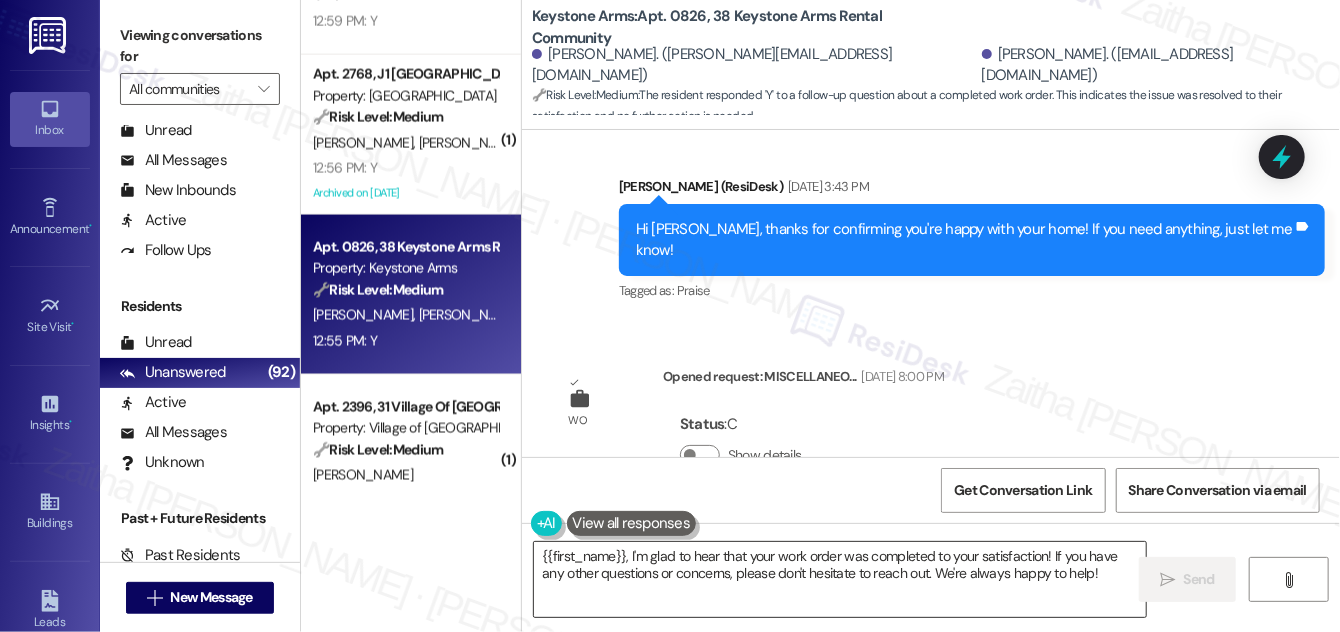 click on "{{first_name}}, I'm glad to hear that your work order was completed to your satisfaction! If you have any other questions or concerns, please don't hesitate to reach out. We're always happy to help!" at bounding box center [840, 579] 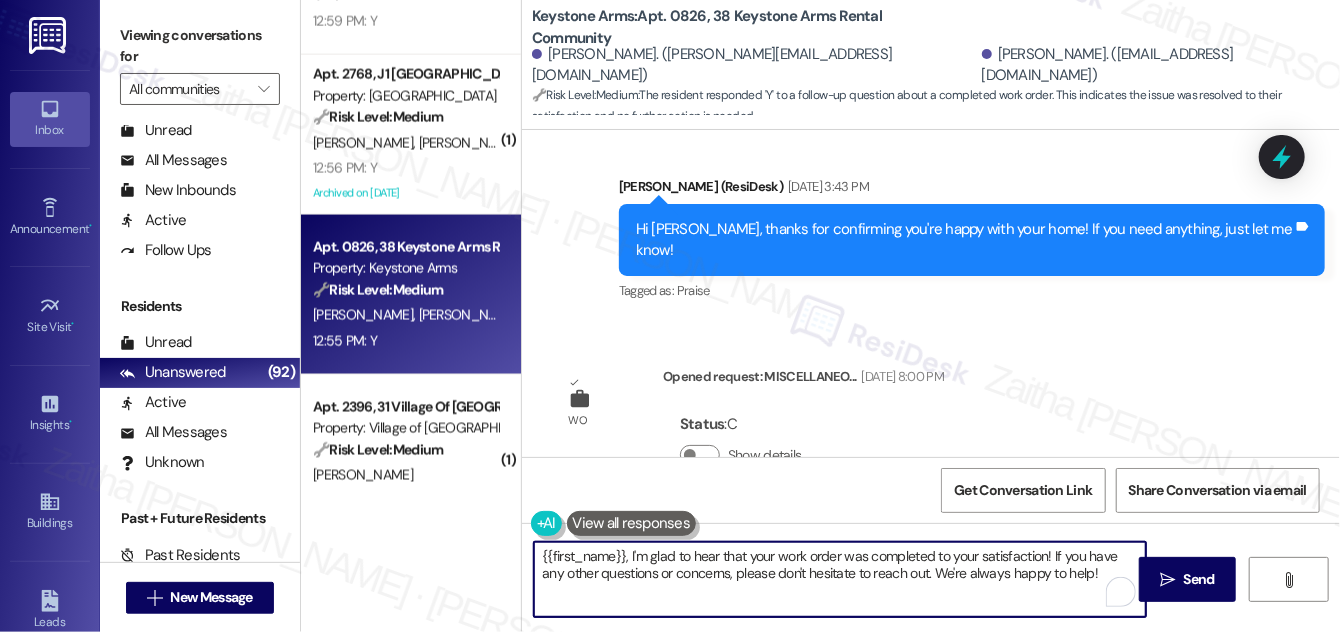 click on "{{first_name}}, I'm glad to hear that your work order was completed to your satisfaction! If you have any other questions or concerns, please don't hesitate to reach out. We're always happy to help!" at bounding box center (840, 579) 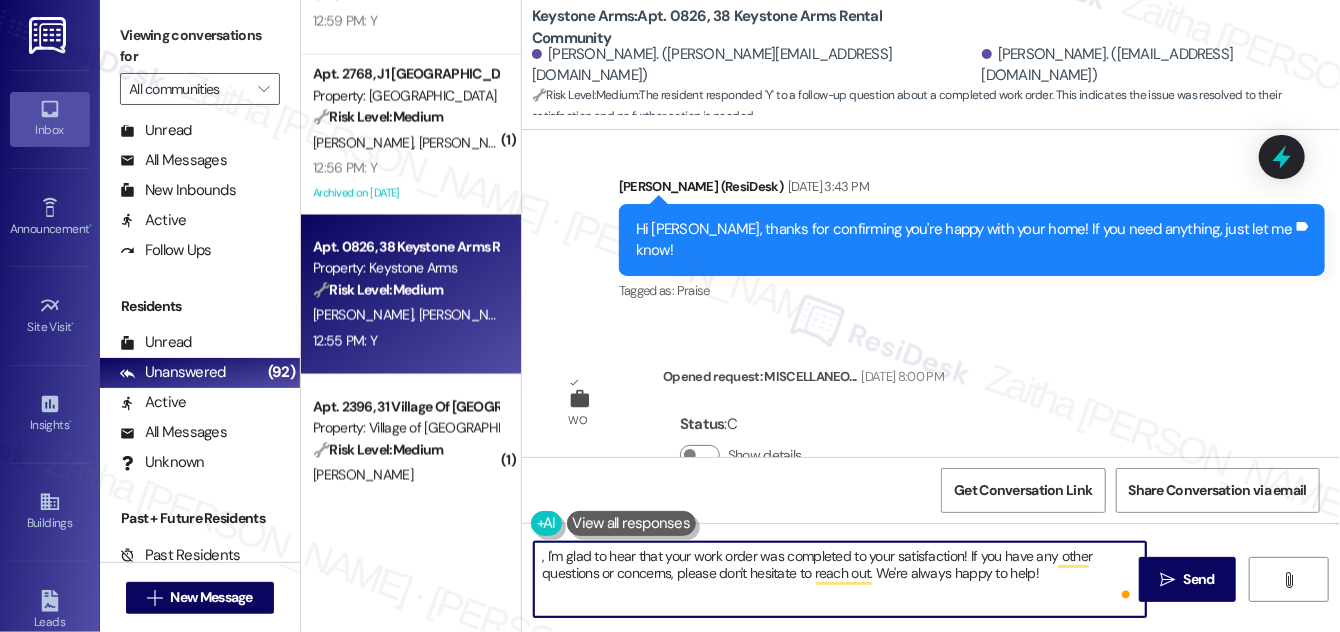 paste on "Victoria" 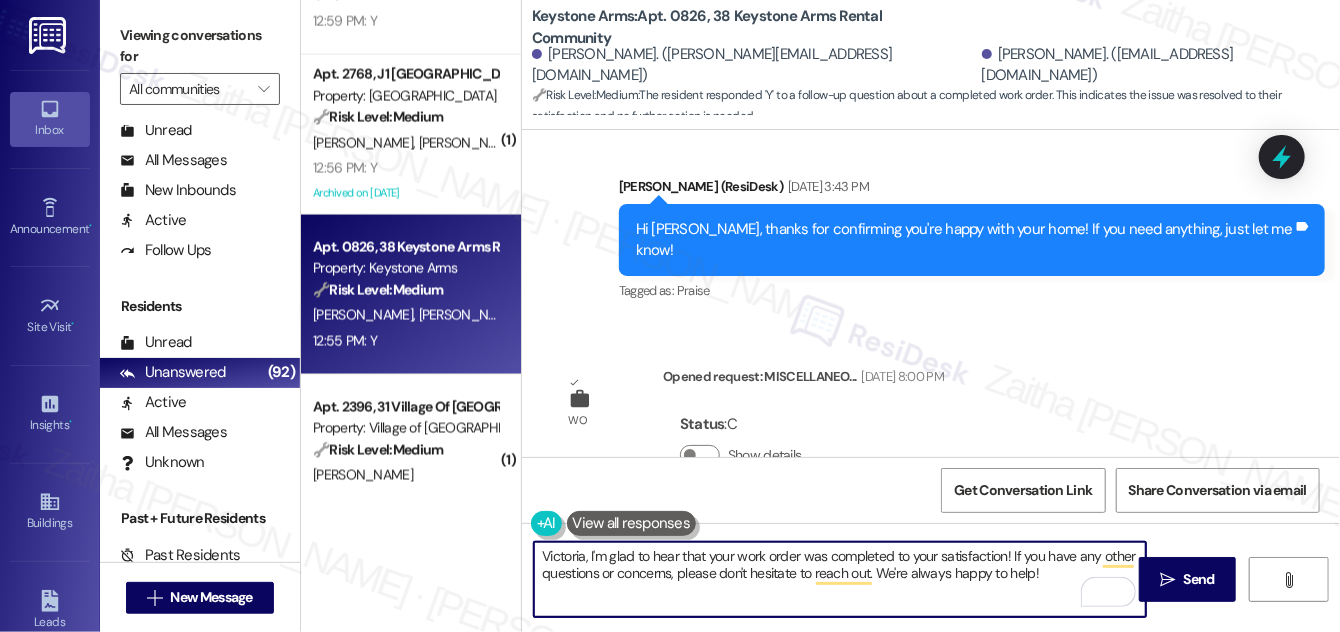 click on "Victoria, I'm glad to hear that your work order was completed to your satisfaction! If you have any other questions or concerns, please don't hesitate to reach out. We're always happy to help!" at bounding box center [840, 579] 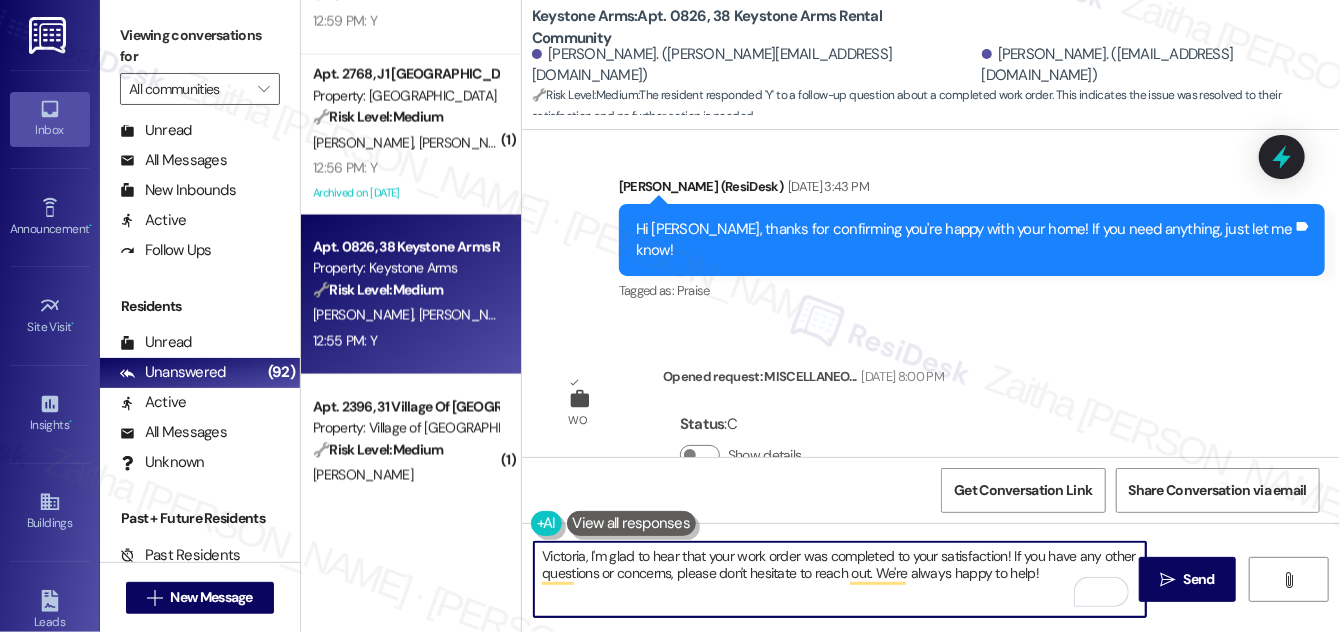 paste on "We truly value your opinion and would appreciate your honest feedback. Has {{property}} been meeting your expectations?" 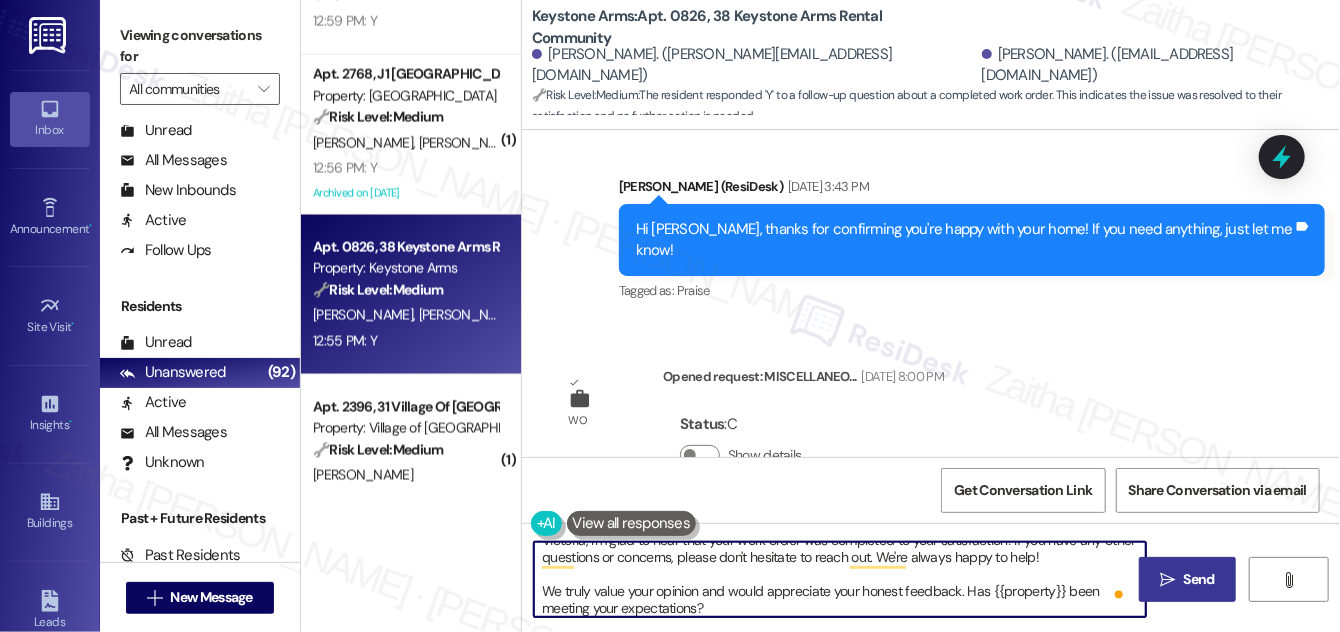 type on "Victoria, I'm glad to hear that your work order was completed to your satisfaction! If you have any other questions or concerns, please don't hesitate to reach out. We're always happy to help!
We truly value your opinion and would appreciate your honest feedback. Has {{property}} been meeting your expectations?" 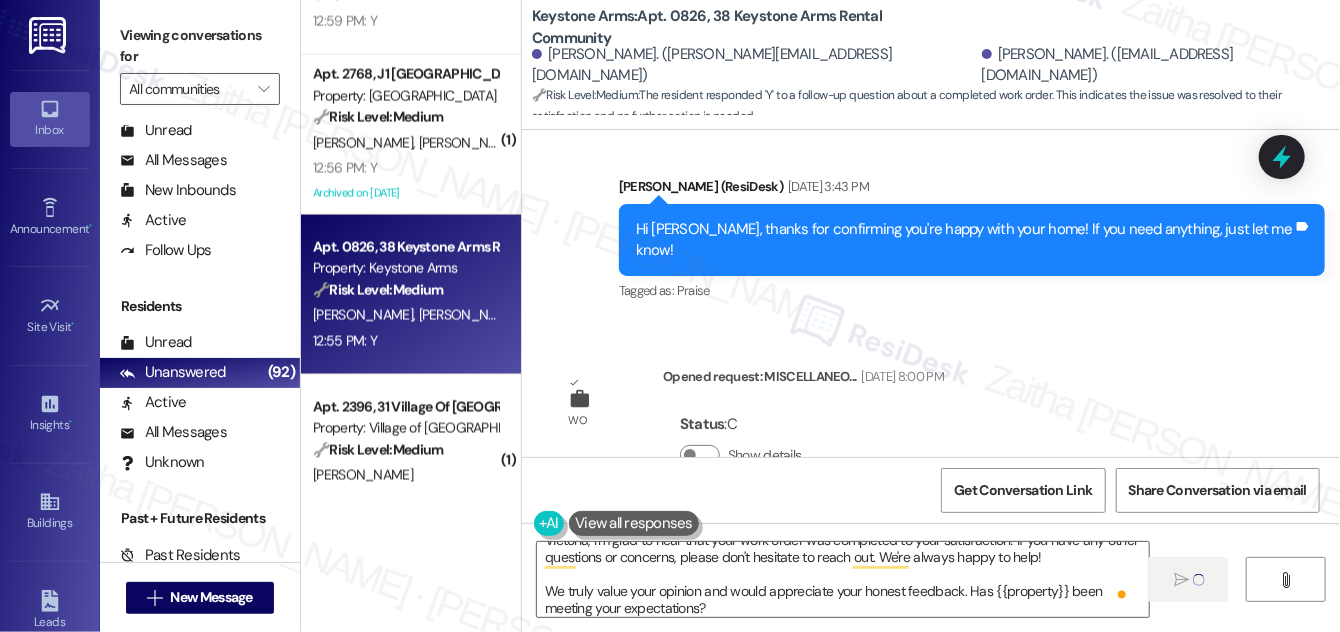 type 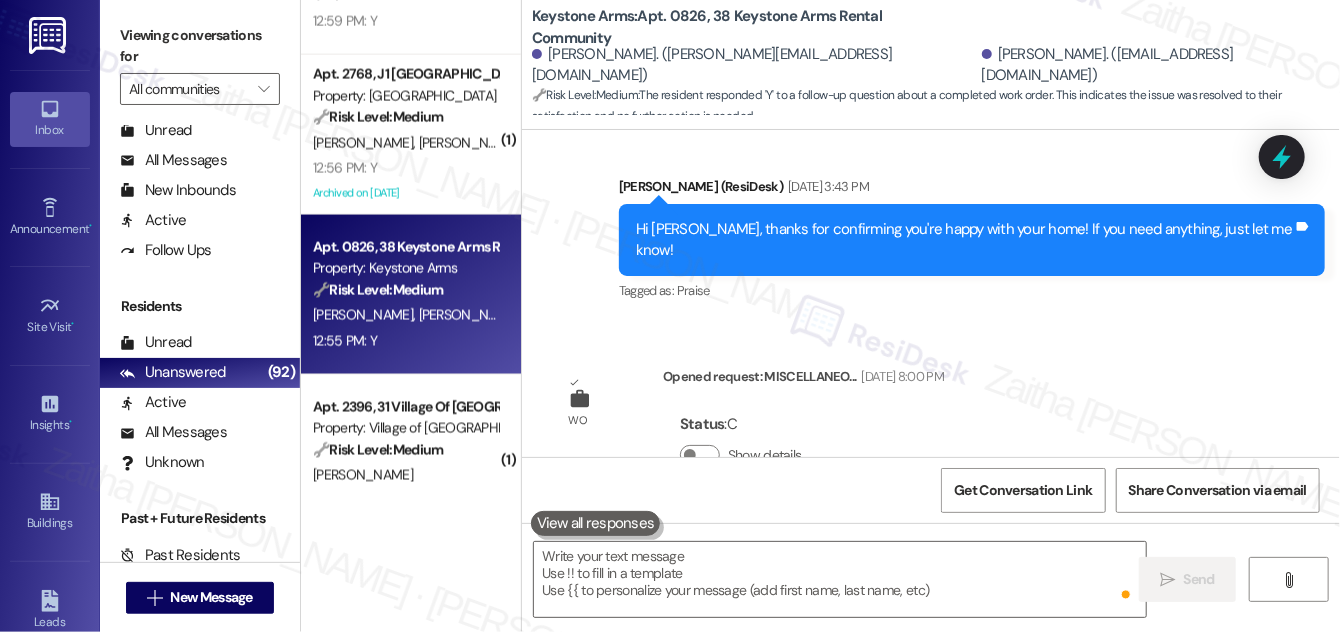 scroll, scrollTop: 0, scrollLeft: 0, axis: both 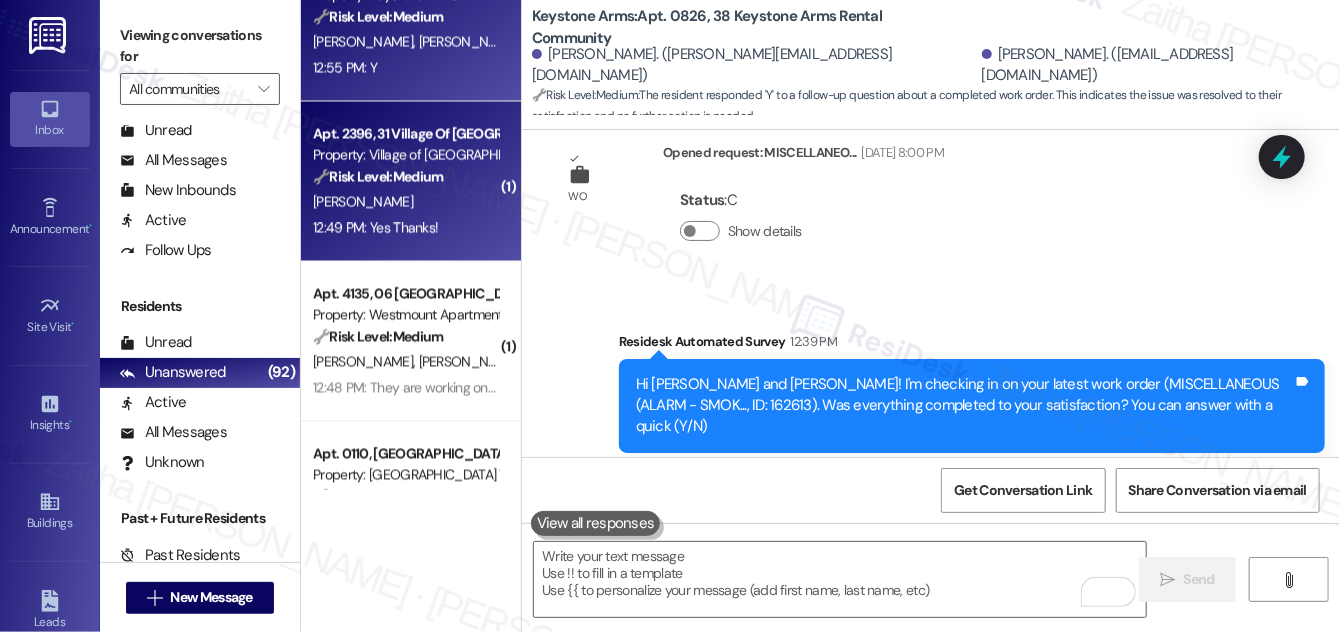 click on "12:49 PM: Yes Thanks! 12:49 PM: Yes Thanks!" at bounding box center (405, 228) 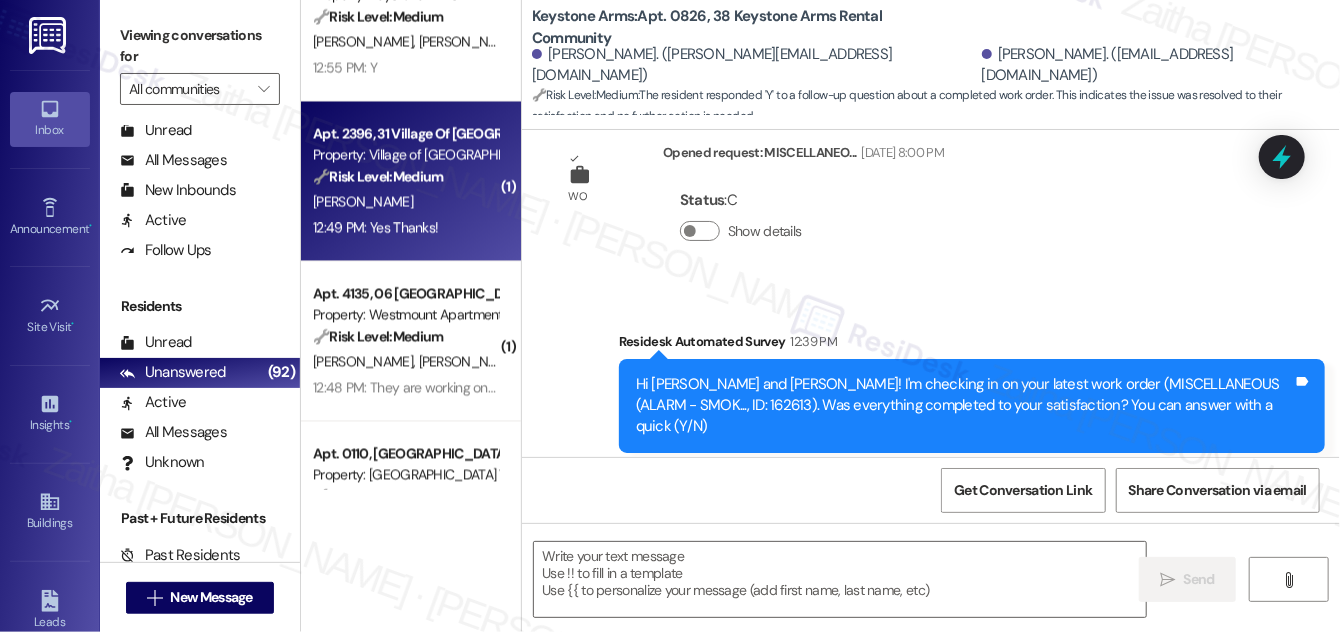 type on "Fetching suggested responses. Please feel free to read through the conversation in the meantime." 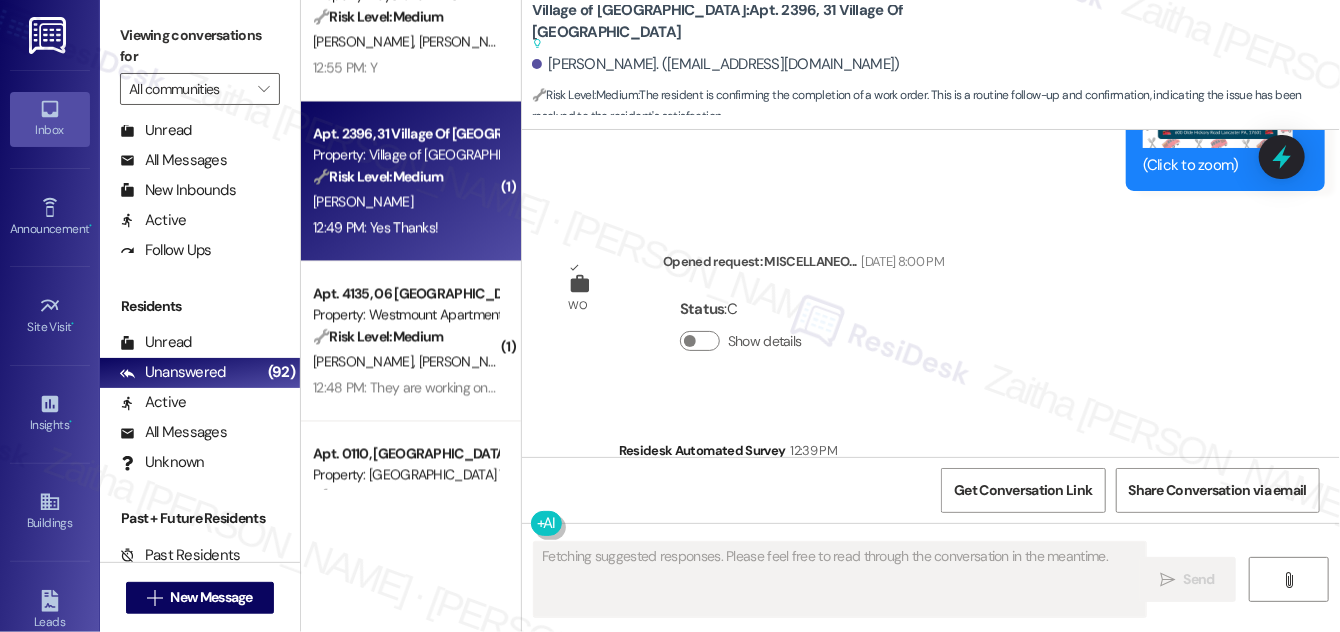 scroll, scrollTop: 30988, scrollLeft: 0, axis: vertical 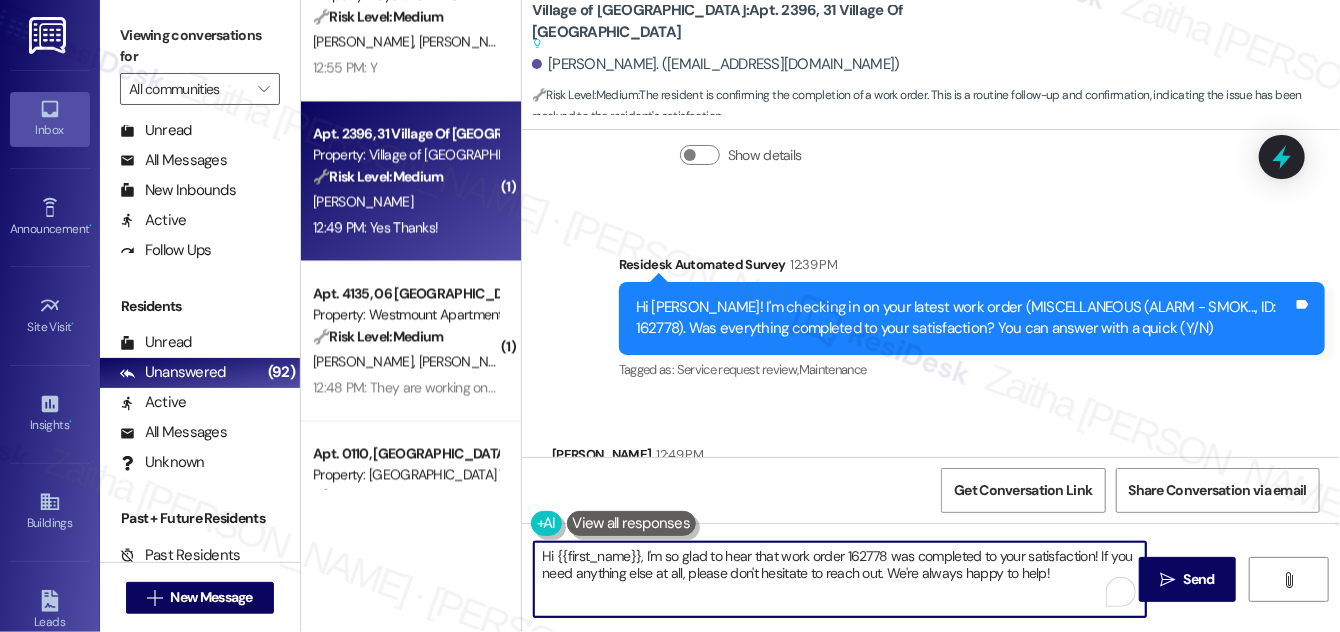 click on "Hi {{first_name}}, I'm so glad to hear that work order 162778 was completed to your satisfaction! If you need anything else at all, please don't hesitate to reach out. We're always happy to help!" at bounding box center (840, 579) 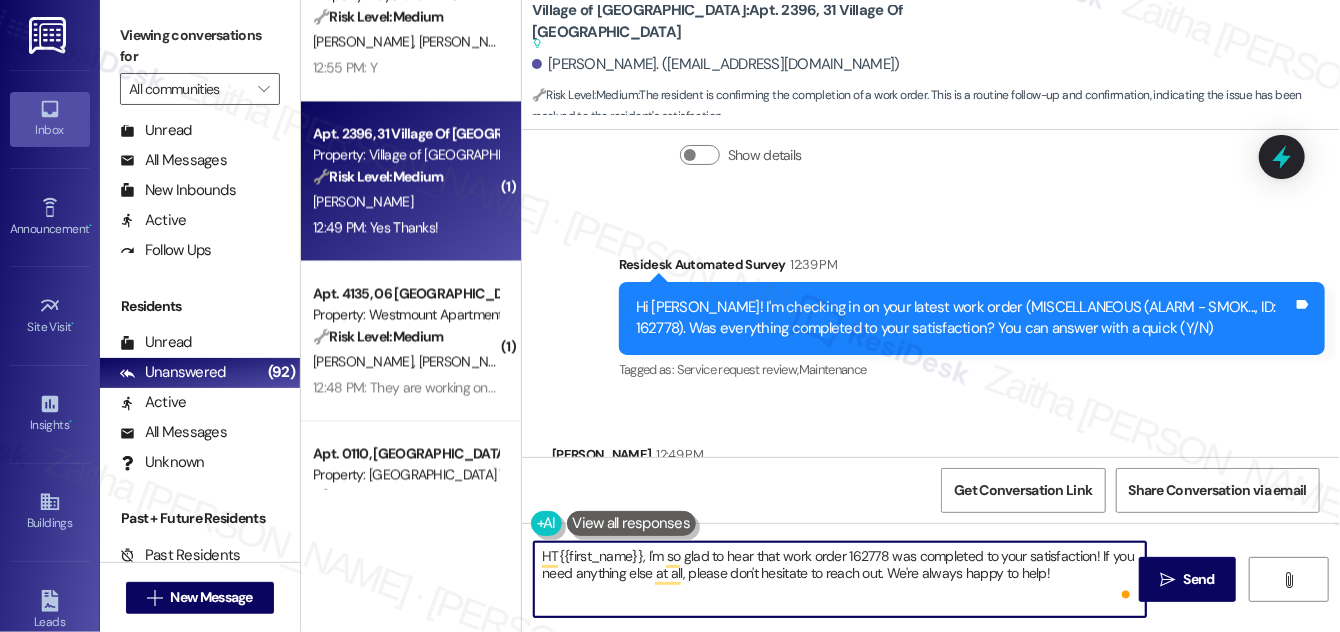 type on "T{{first_name}}, I'm so glad to hear that work order 162778 was completed to your satisfaction! If you need anything else at all, please don't hesitate to reach out. We're always happy to help!" 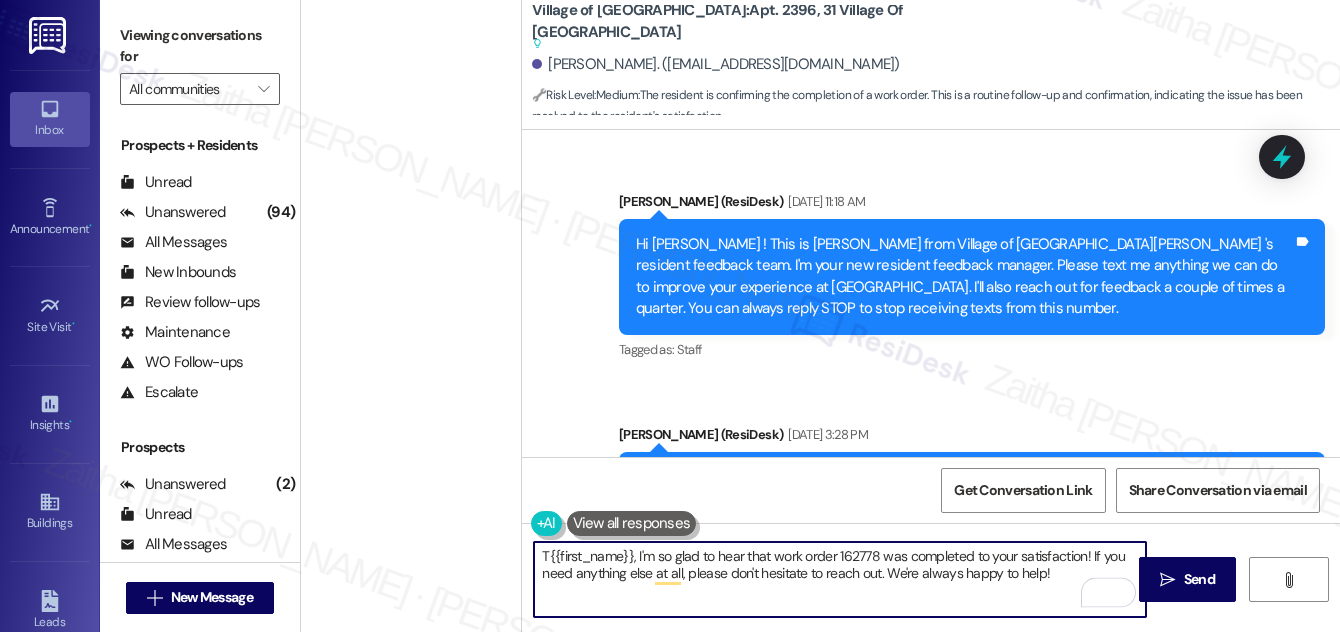 scroll, scrollTop: 0, scrollLeft: 0, axis: both 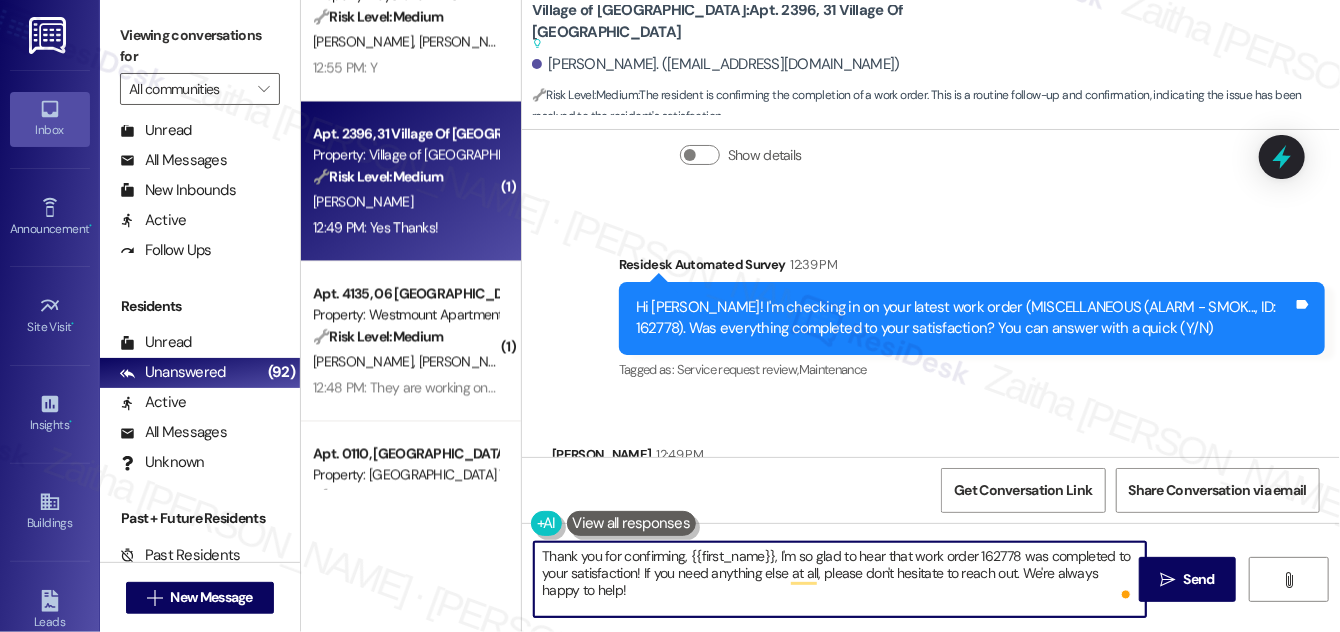 click on "Thank you for confirming, {{first_name}}, I'm so glad to hear that work order 162778 was completed to your satisfaction! If you need anything else at all, please don't hesitate to reach out. We're always happy to help!" at bounding box center [840, 579] 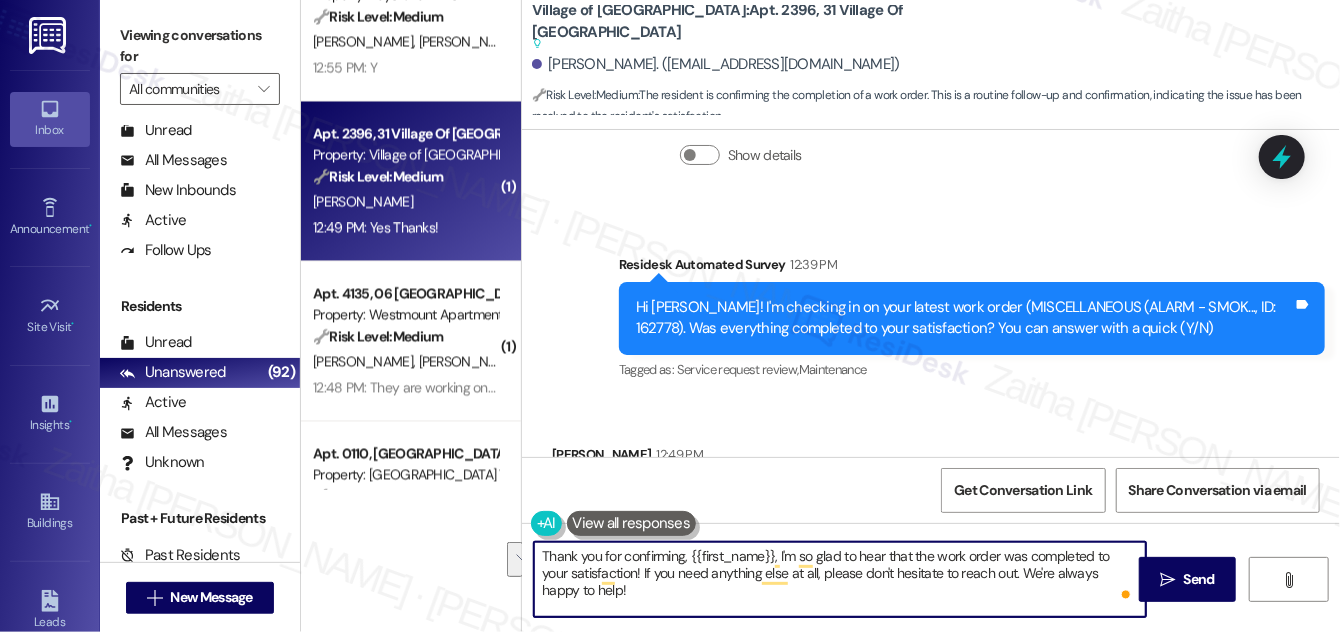 drag, startPoint x: 991, startPoint y: 569, endPoint x: 996, endPoint y: 590, distance: 21.587032 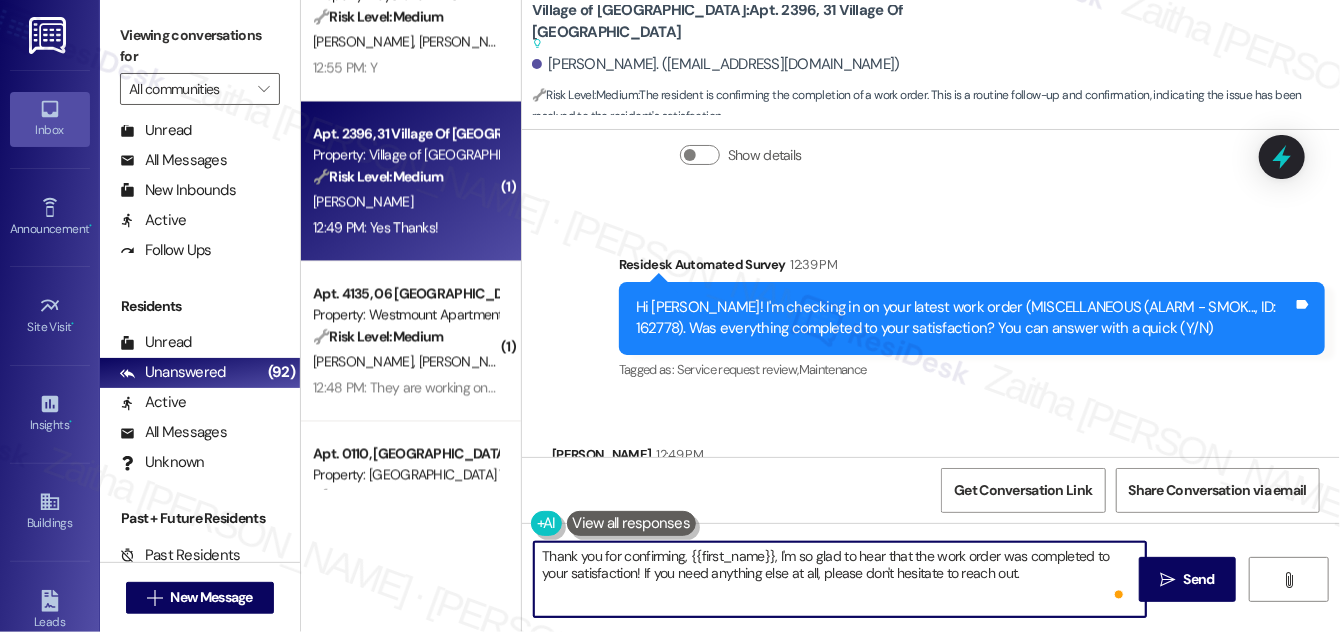 paste on "We truly value your opinion and would appreciate your honest feedback. Has {{property}} been meeting your expectations?" 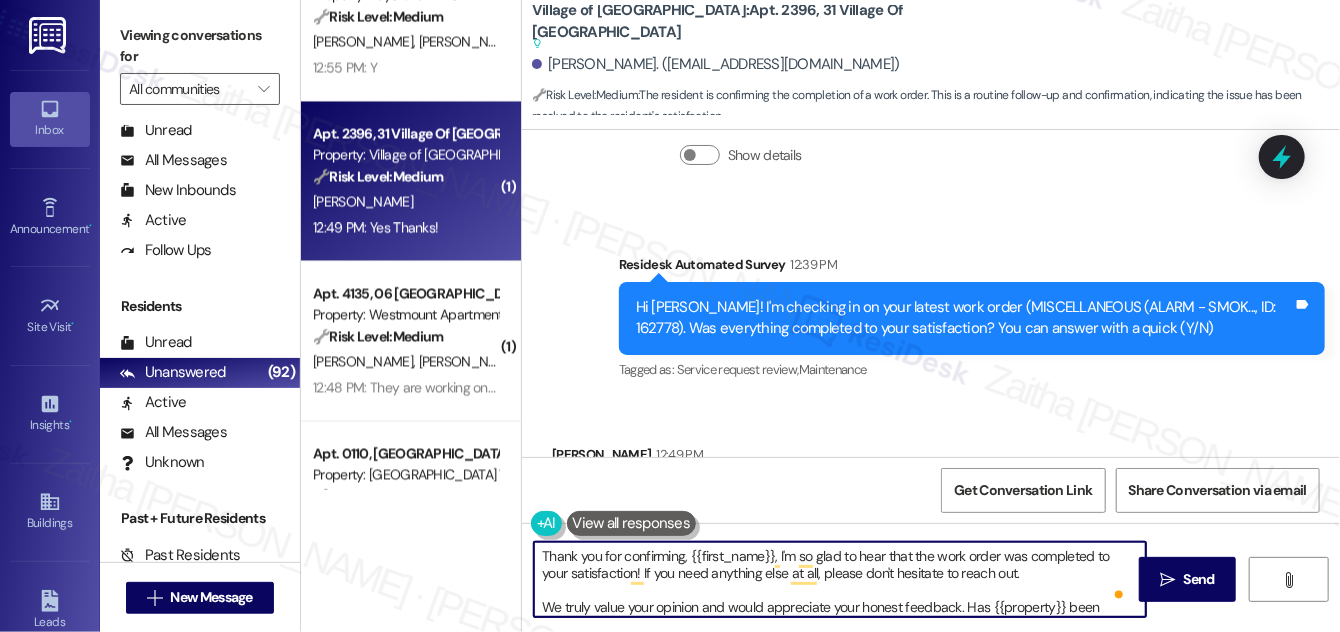 scroll, scrollTop: 16, scrollLeft: 0, axis: vertical 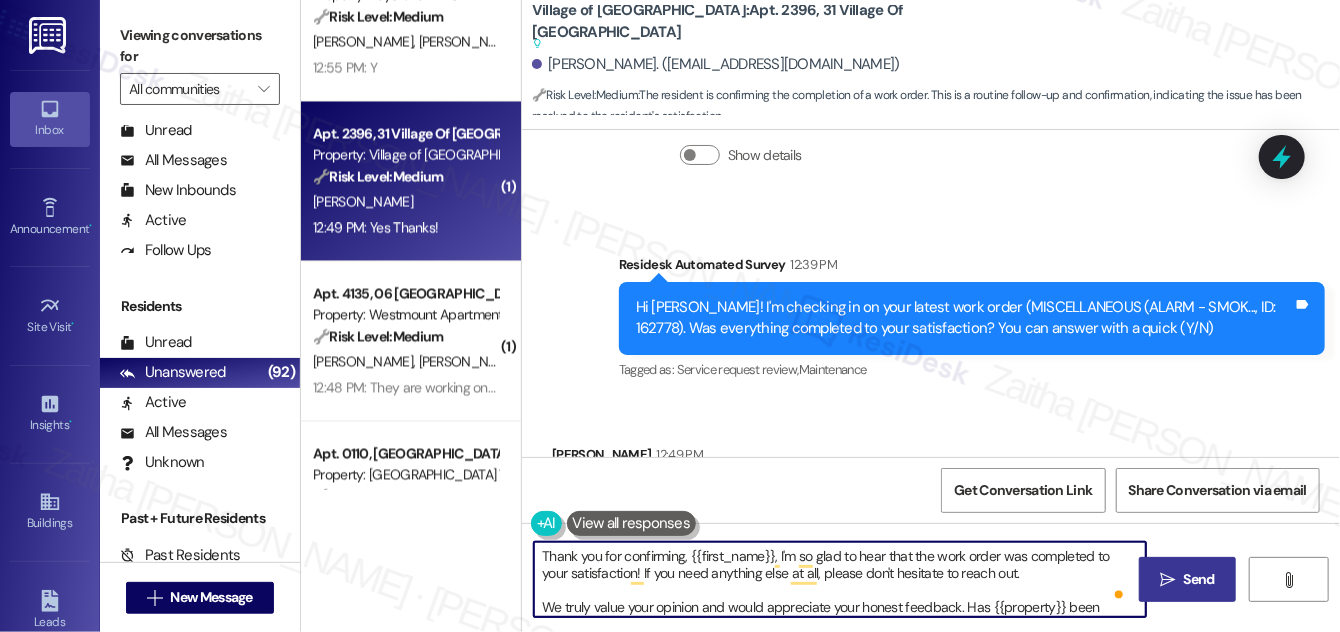 type on "Thank you for confirming, {{first_name}}, I'm so glad to hear that the work order was completed to your satisfaction! If you need anything else at all, please don't hesitate to reach out.
We truly value your opinion and would appreciate your honest feedback. Has {{property}} been meeting your expectations?" 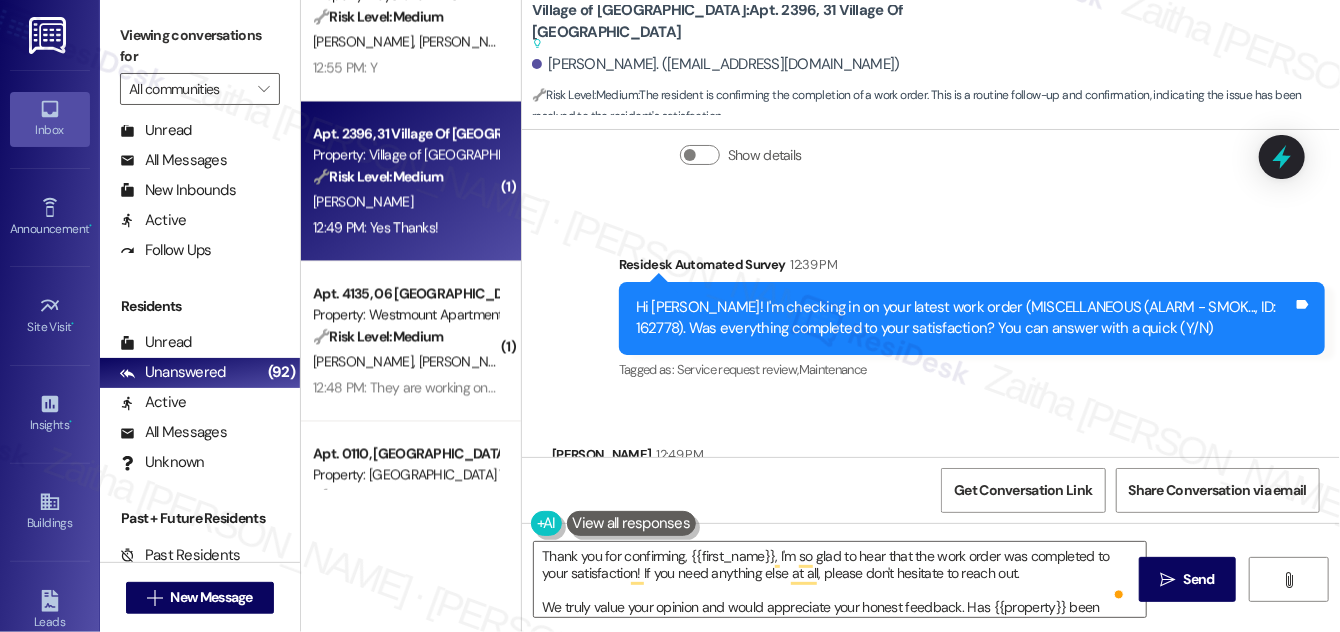 drag, startPoint x: 1201, startPoint y: 575, endPoint x: 1186, endPoint y: 553, distance: 26.627054 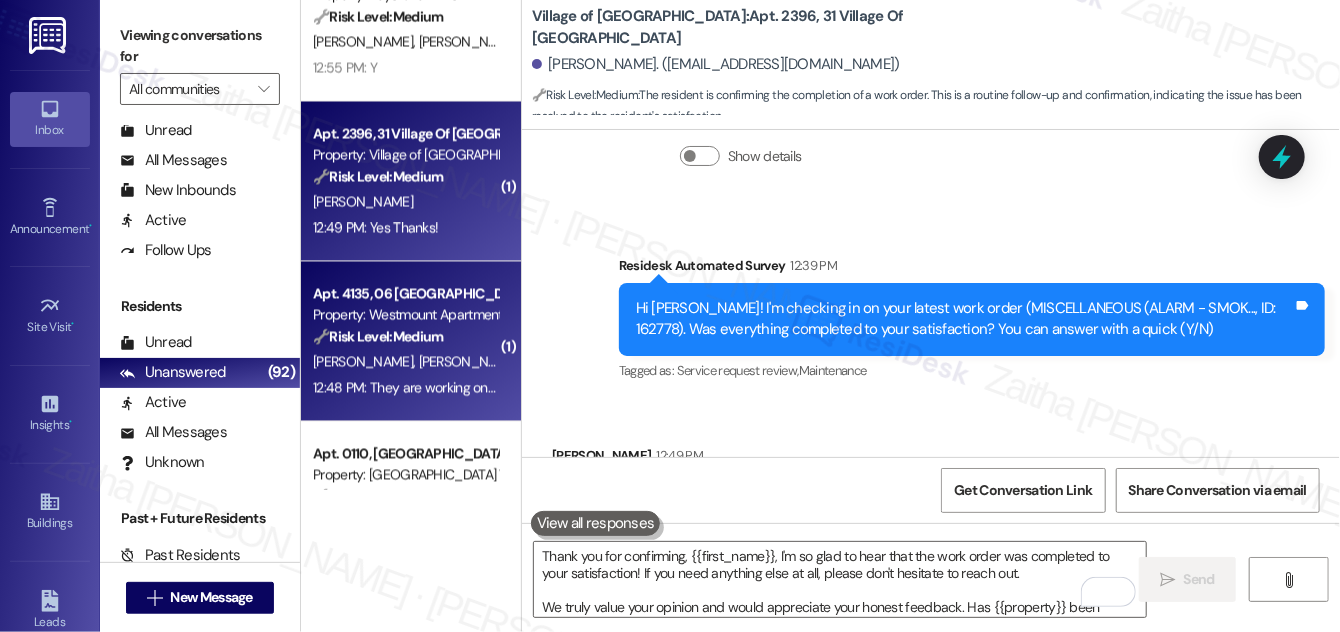 click on "A. Purdy D. Purdy" at bounding box center [405, 362] 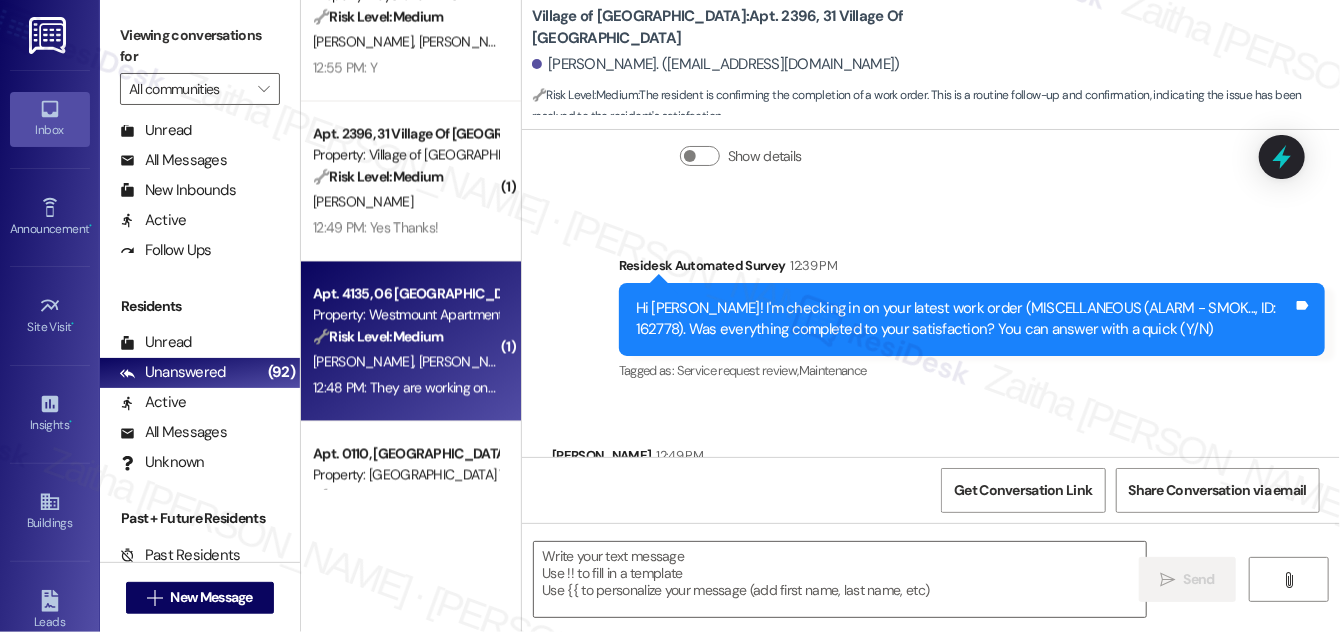 type on "Fetching suggested responses. Please feel free to read through the conversation in the meantime." 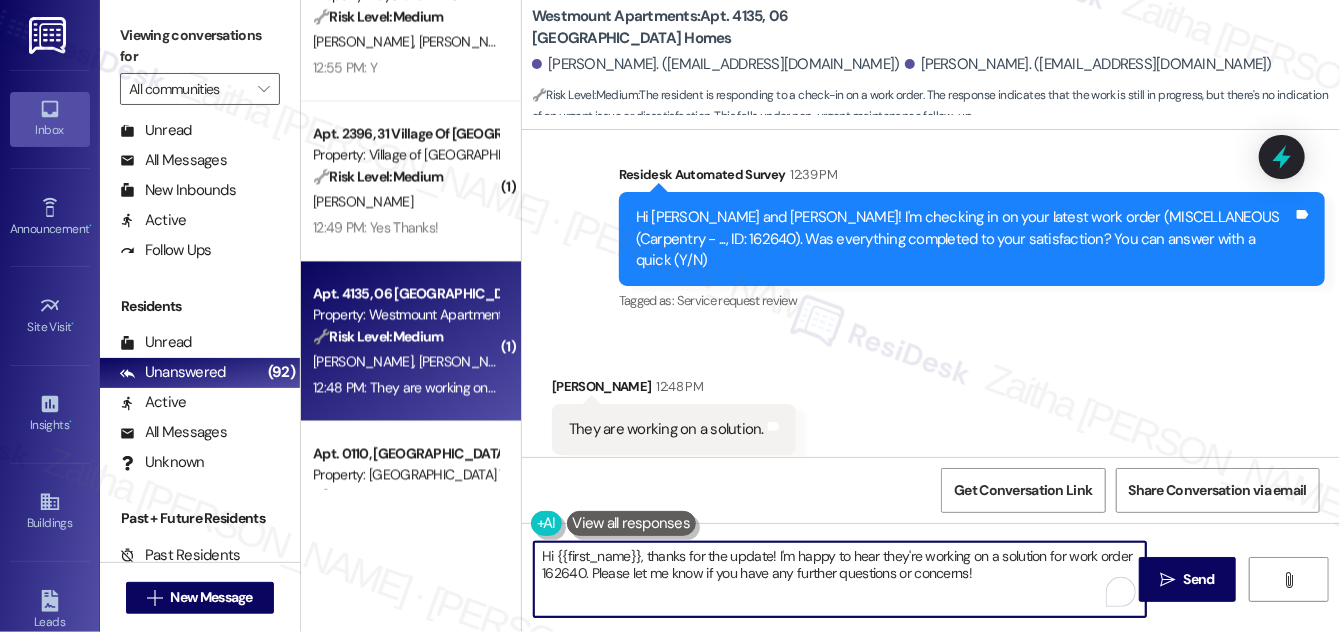 drag, startPoint x: 650, startPoint y: 551, endPoint x: 536, endPoint y: 549, distance: 114.01754 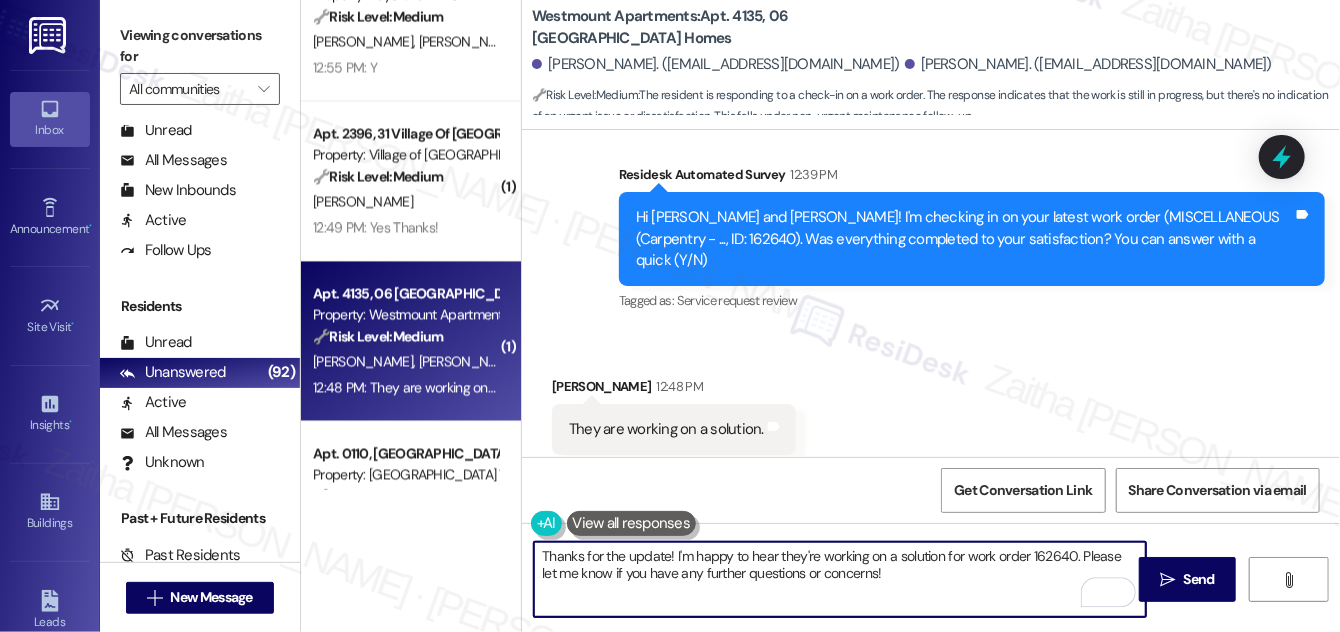 click on "Diane Purdy 12:48 PM" at bounding box center [674, 390] 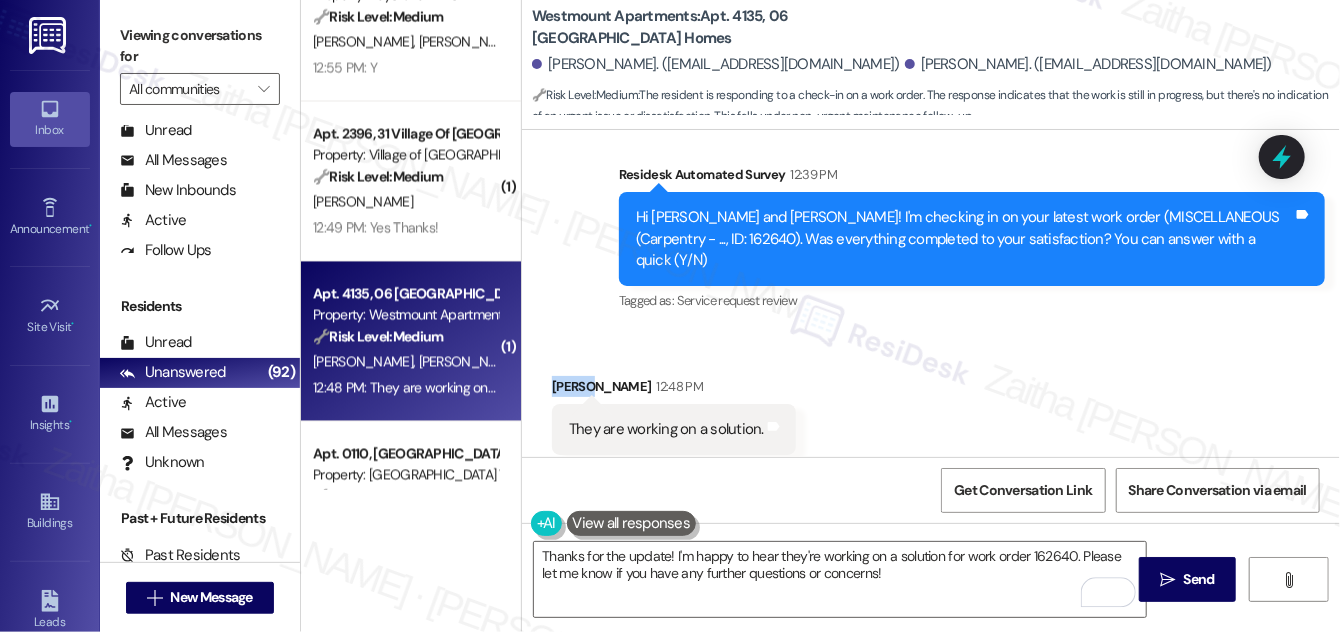 click on "Diane Purdy 12:48 PM" at bounding box center [674, 390] 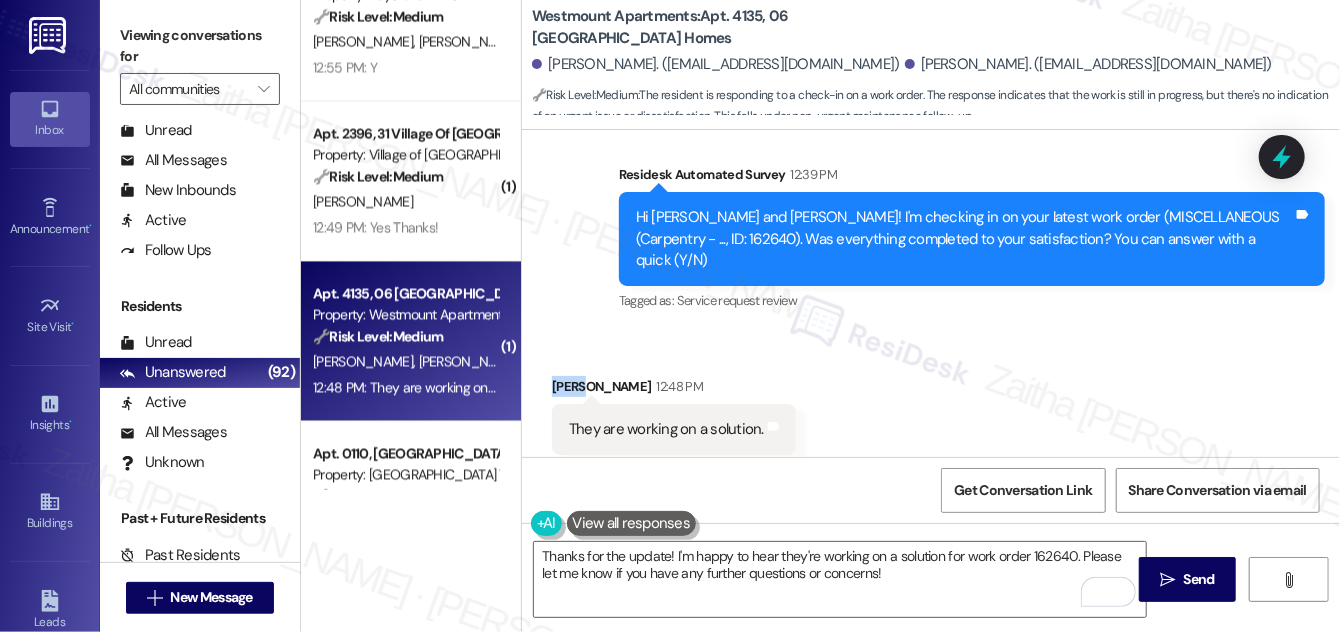 copy on "Diane" 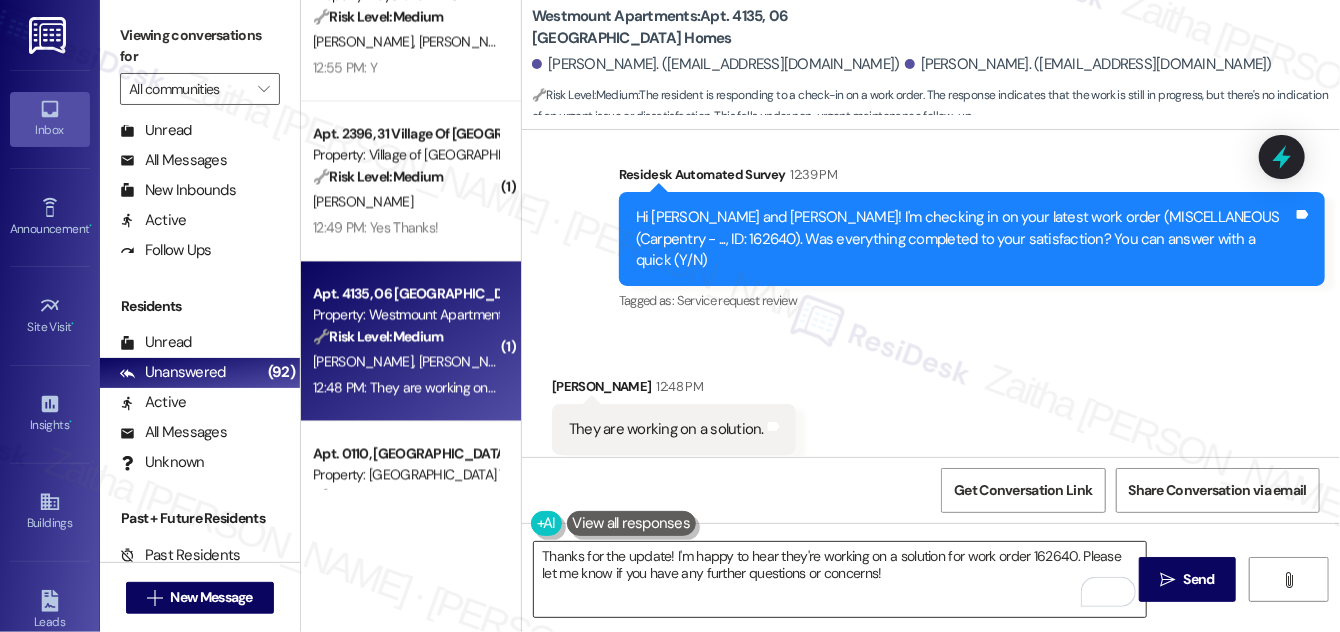 click on "Thanks for the update! I'm happy to hear they're working on a solution for work order 162640. Please let me know if you have any further questions or concerns!" at bounding box center [840, 579] 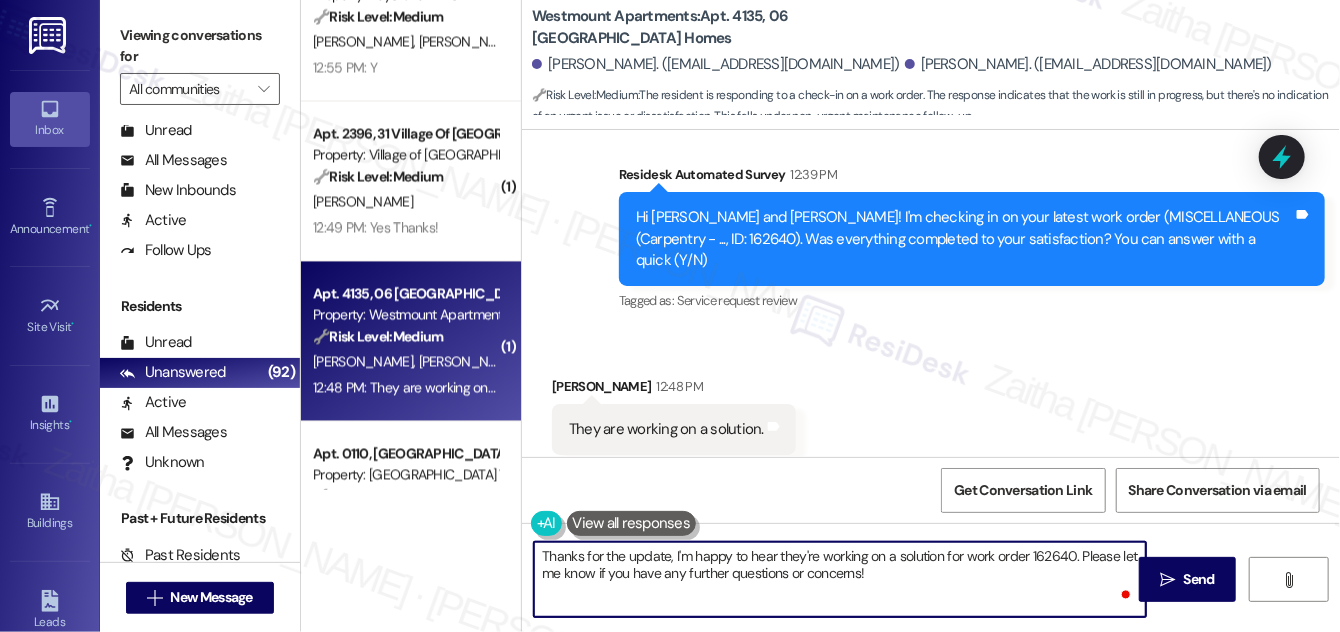 paste on "Diane" 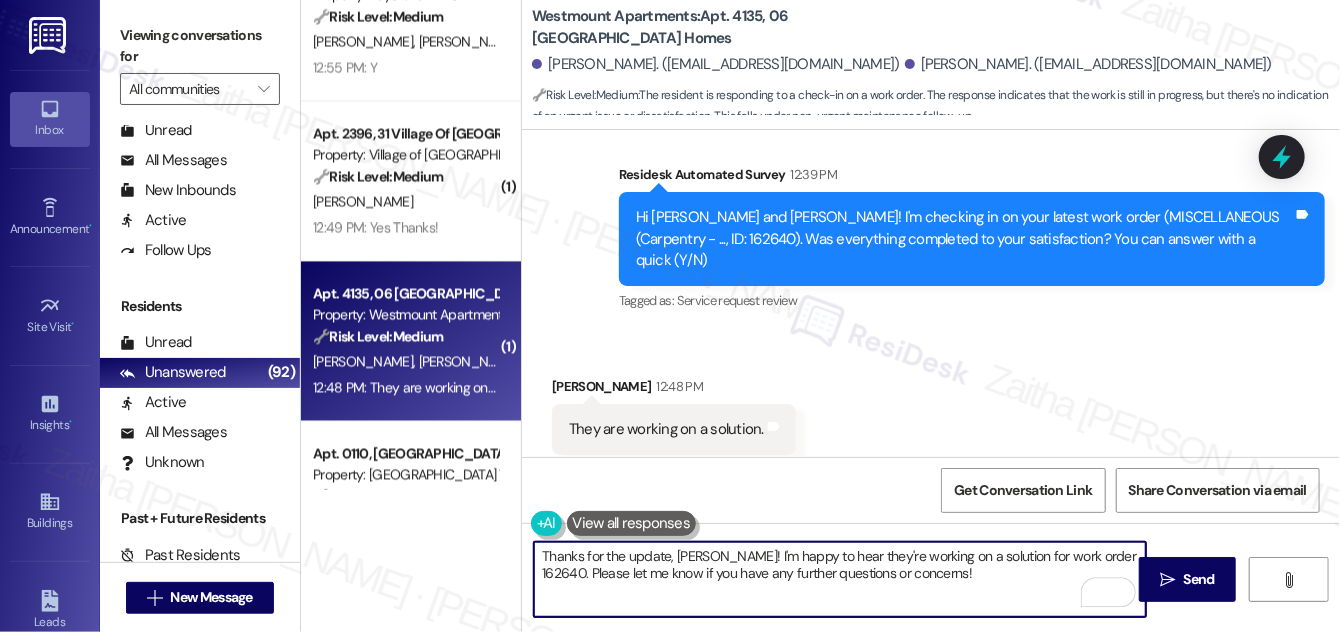 click on "Thanks for the update, Diane! I'm happy to hear they're working on a solution for work order 162640. Please let me know if you have any further questions or concerns!" at bounding box center [840, 579] 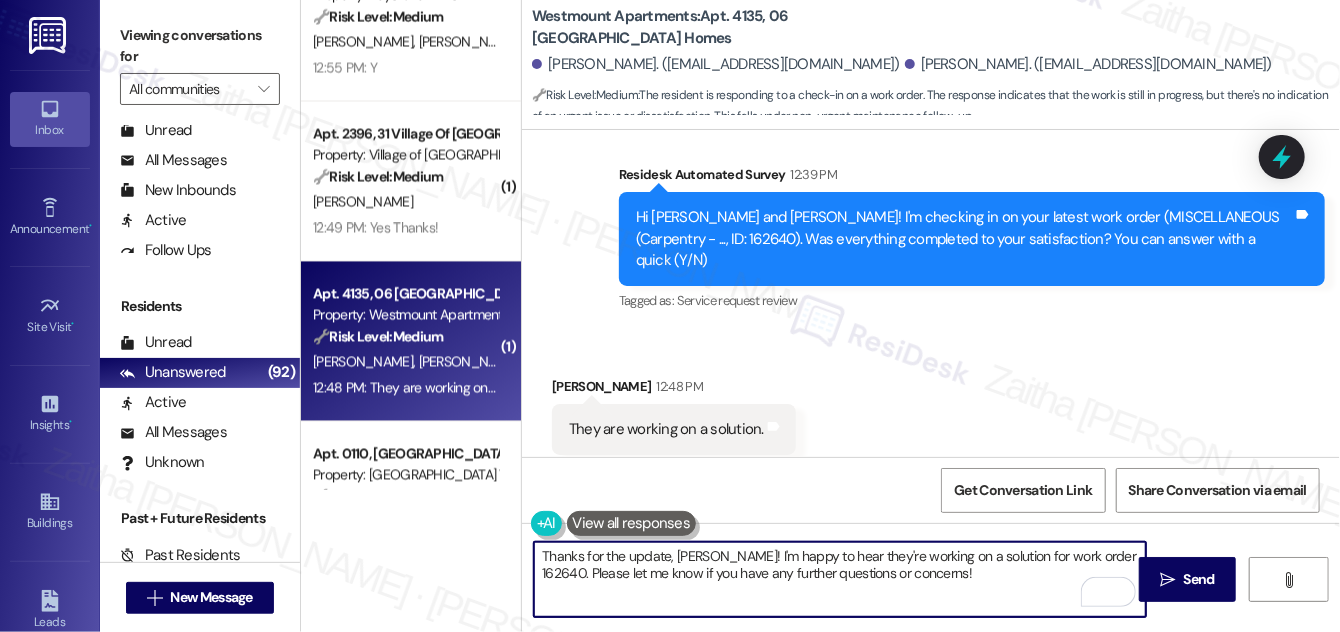 click on "Thanks for the update, Diane! I'm happy to hear they're working on a solution for work order 162640. Please let me know if you have any further questions or concerns!" at bounding box center (840, 579) 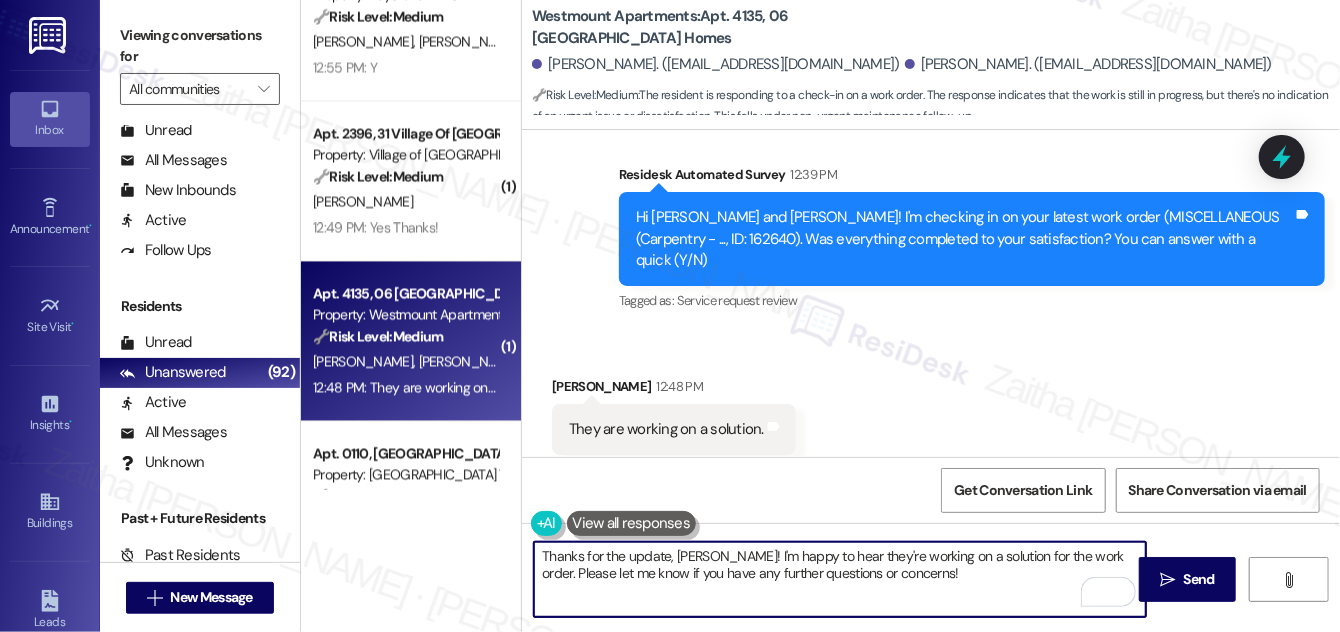click on "Thanks for the update, Diane! I'm happy to hear they're working on a solution for the work order. Please let me know if you have any further questions or concerns!" at bounding box center (840, 579) 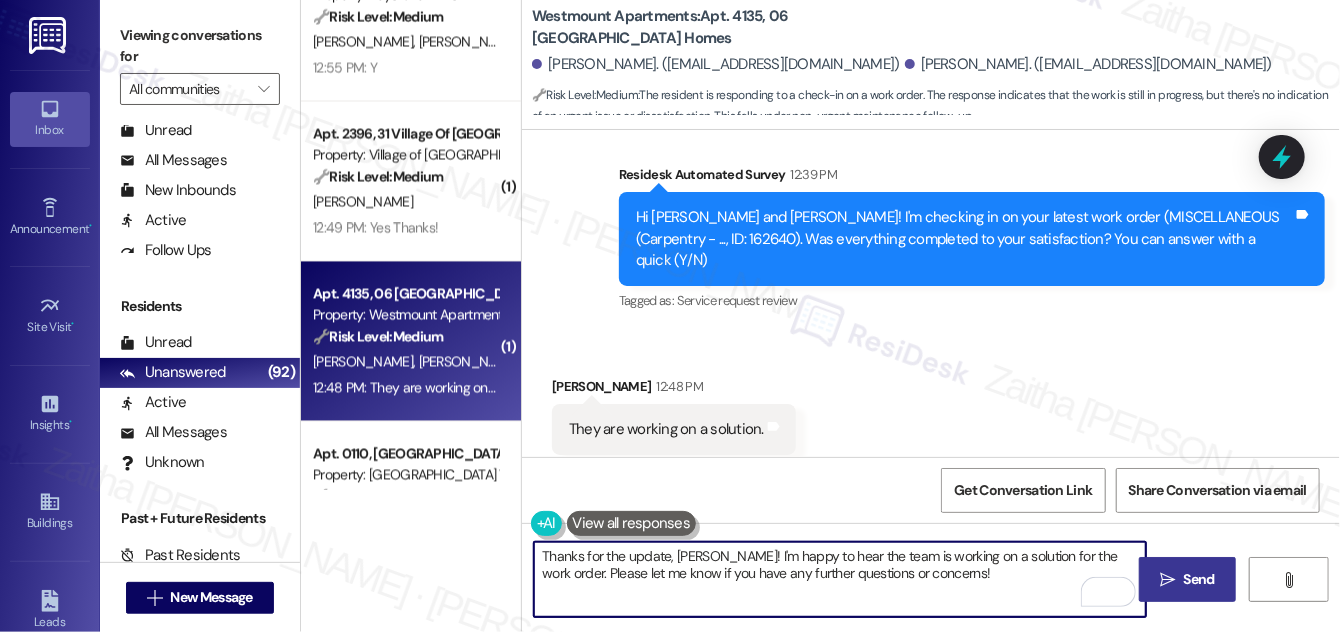 type on "Thanks for the update, Diane! I'm happy to hear the team is working on a solution for the work order. Please let me know if you have any further questions or concerns!" 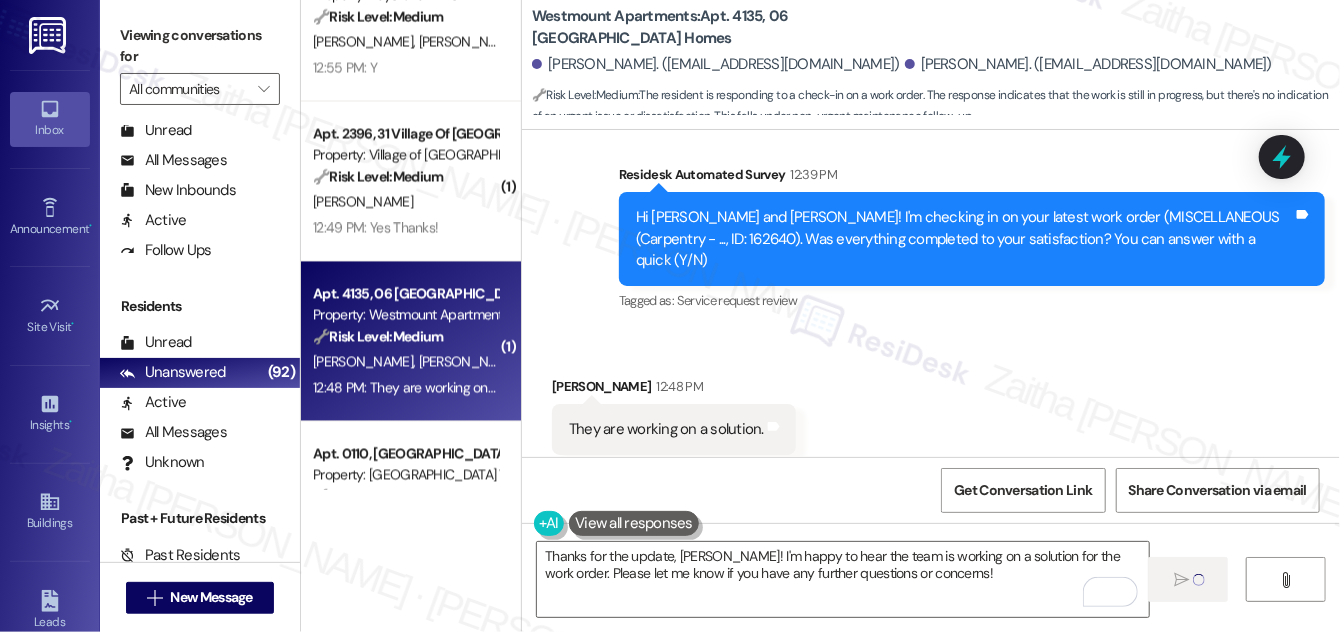 type 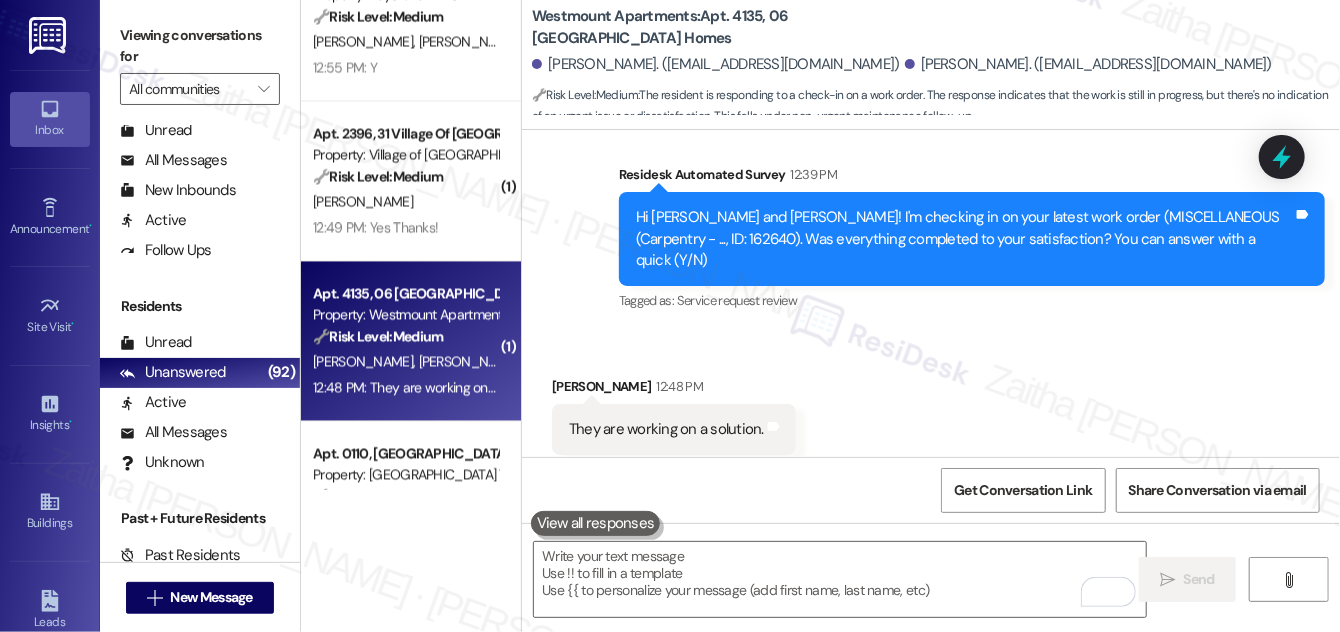 scroll, scrollTop: 2932, scrollLeft: 0, axis: vertical 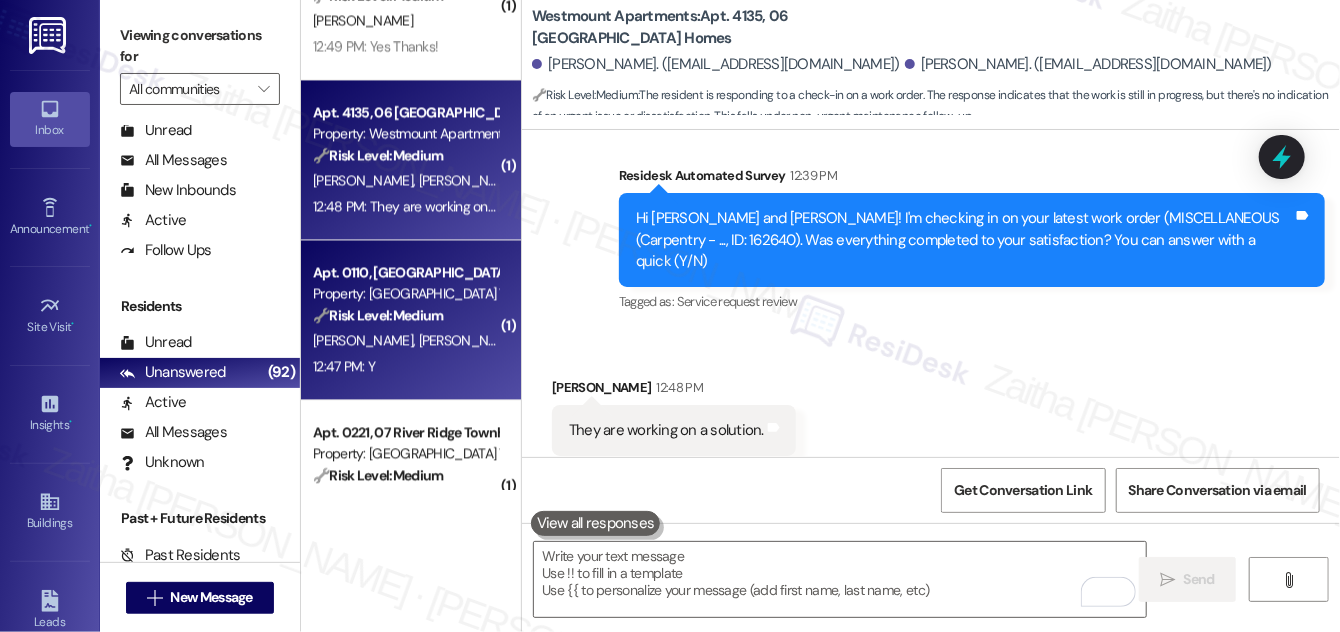 click on "12:47 PM: Y 12:47 PM: Y" at bounding box center (405, 366) 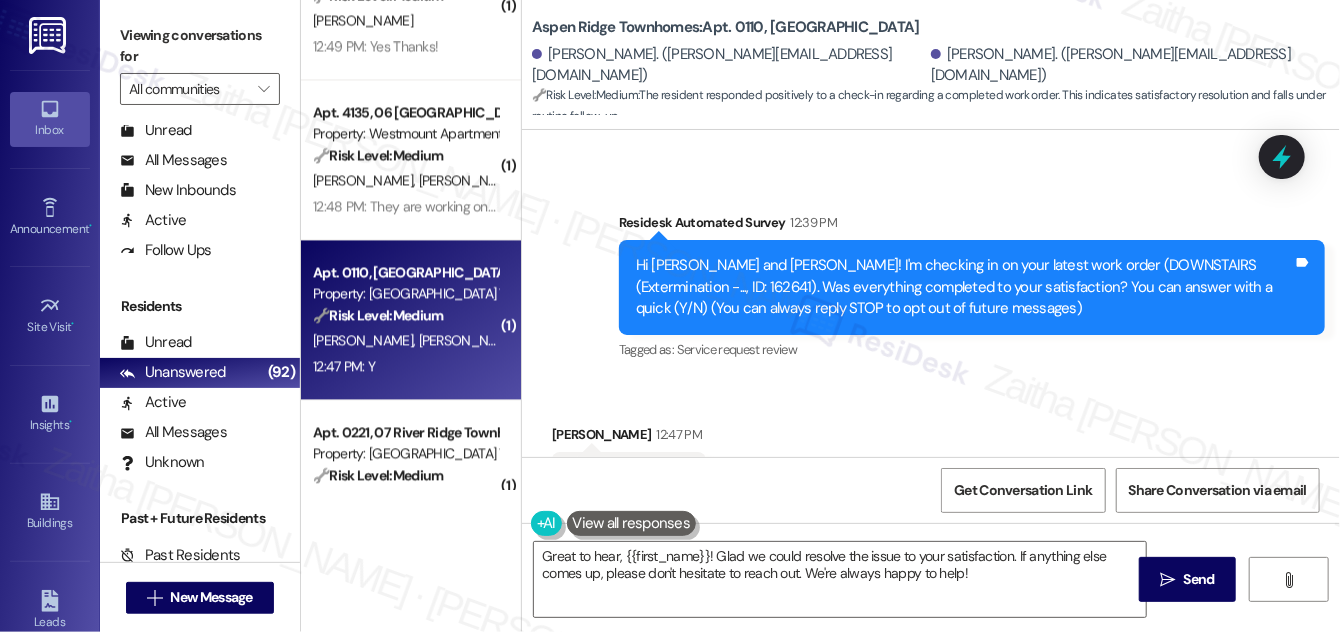 scroll, scrollTop: 227, scrollLeft: 0, axis: vertical 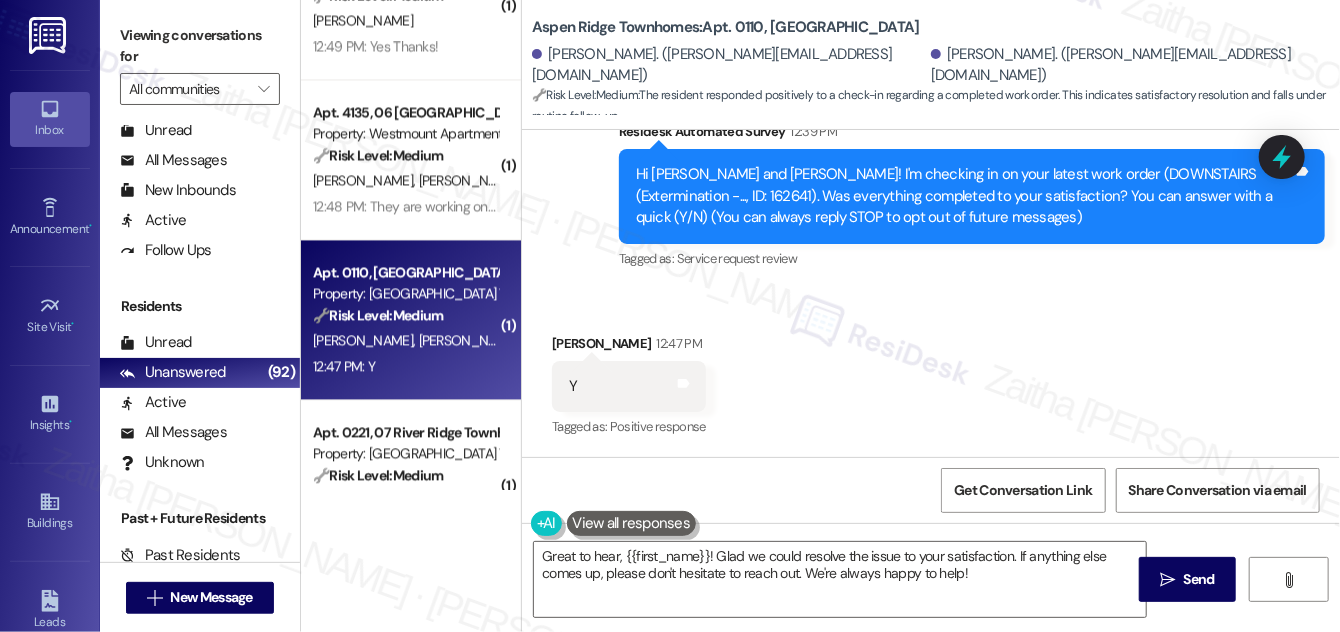 click on "Sarah Demille 12:47 PM" at bounding box center (629, 347) 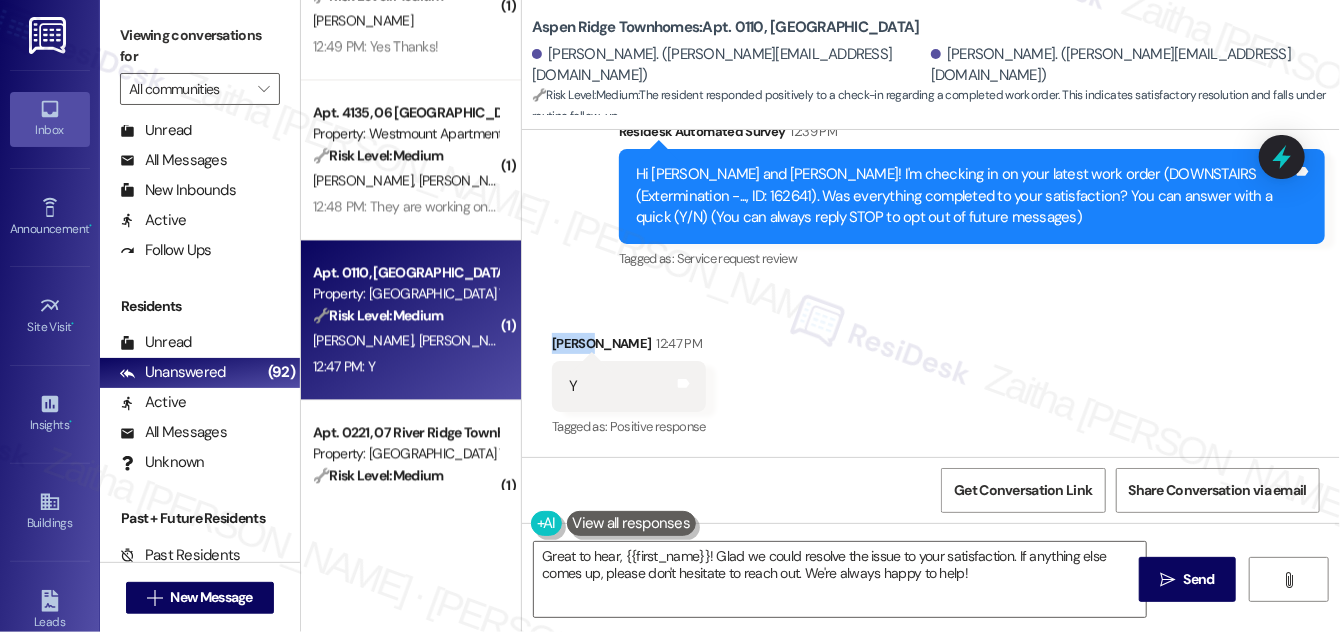 click on "Sarah Demille 12:47 PM" at bounding box center [629, 347] 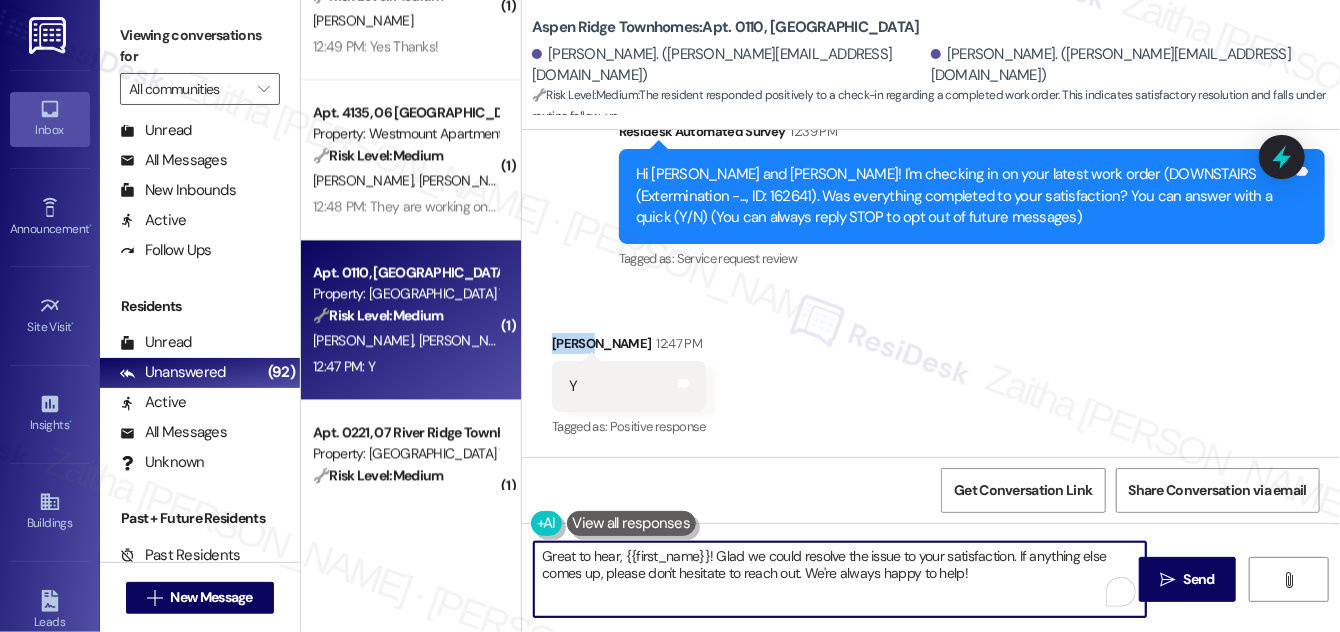 click on "Great to hear, {{first_name}}! Glad we could resolve the issue to your satisfaction. If anything else comes up, please don't hesitate to reach out. We're always happy to help!" at bounding box center (840, 579) 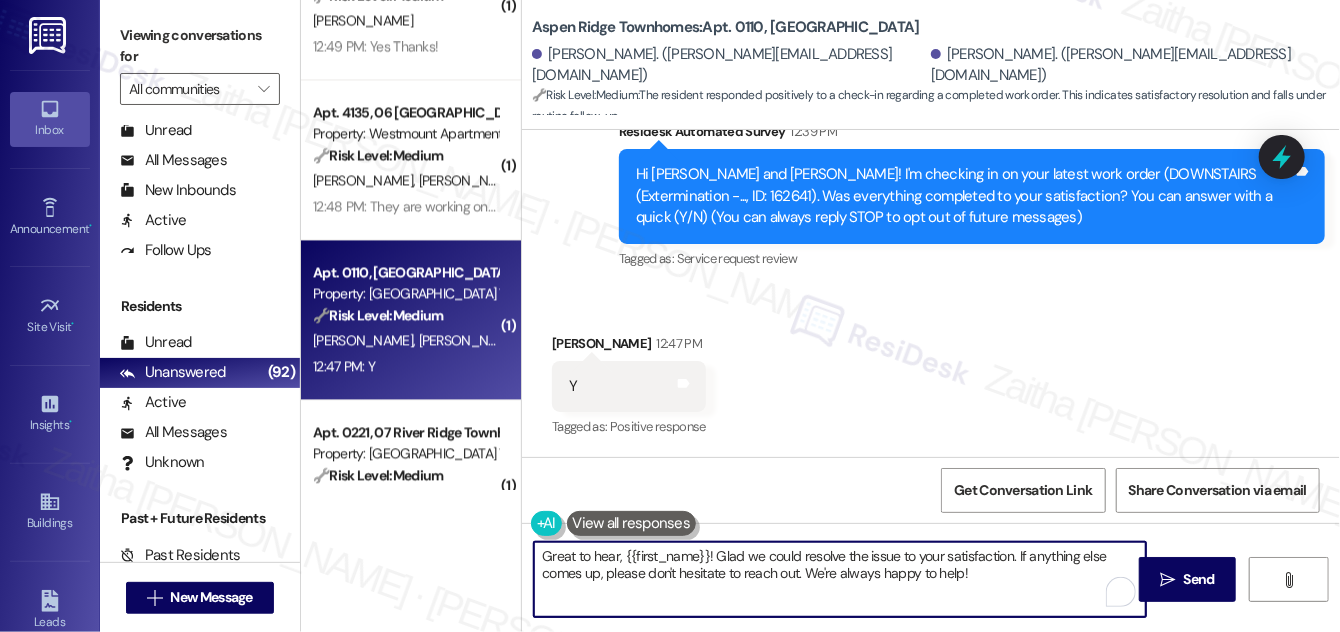 click on "Great to hear, {{first_name}}! Glad we could resolve the issue to your satisfaction. If anything else comes up, please don't hesitate to reach out. We're always happy to help!" at bounding box center (840, 579) 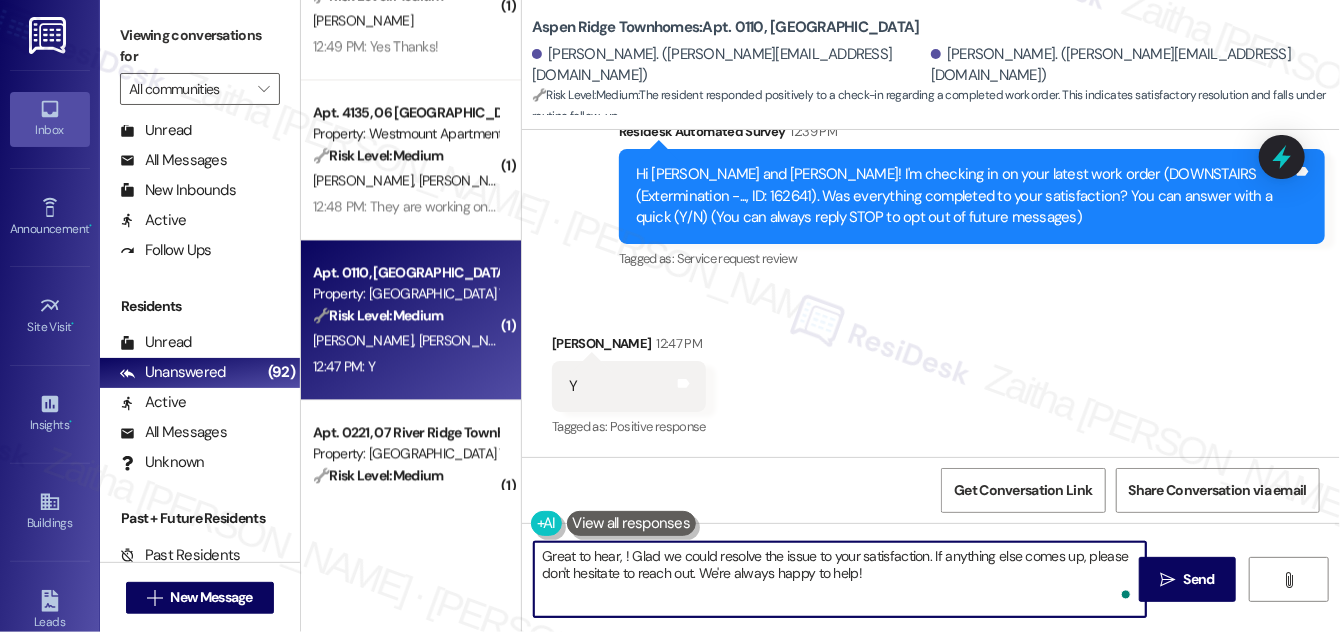 paste on "[PERSON_NAME]" 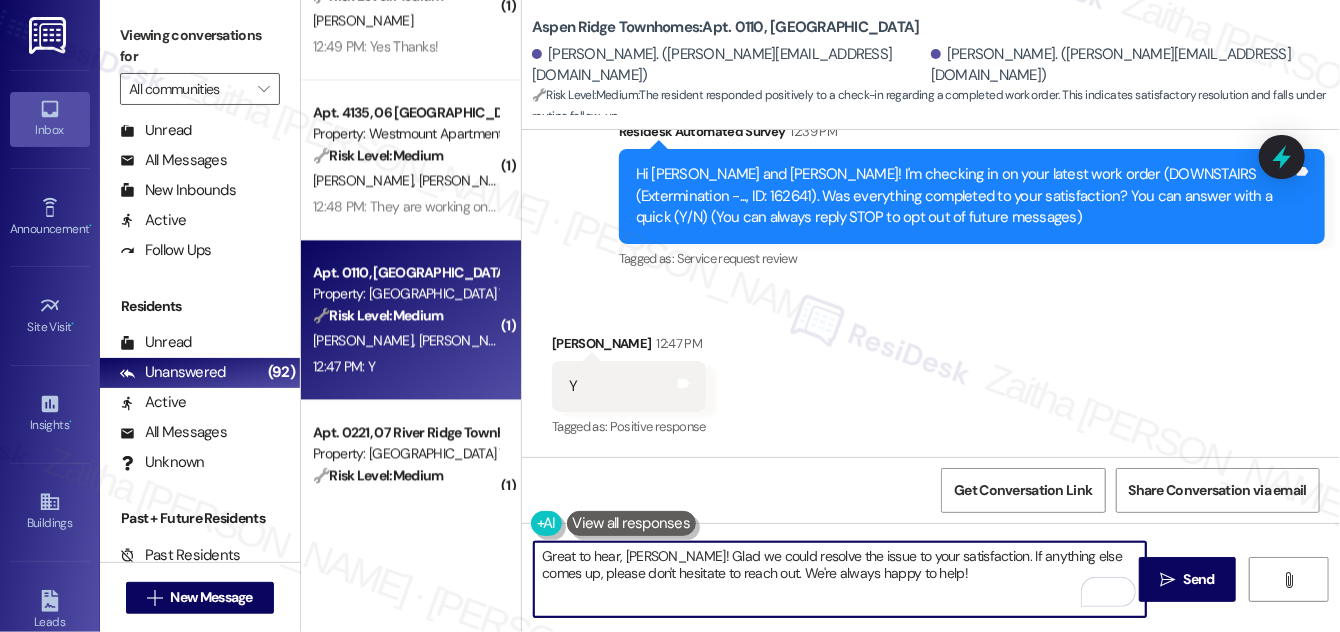 click on "Great to hear, Sarah! Glad we could resolve the issue to your satisfaction. If anything else comes up, please don't hesitate to reach out. We're always happy to help!" at bounding box center [840, 579] 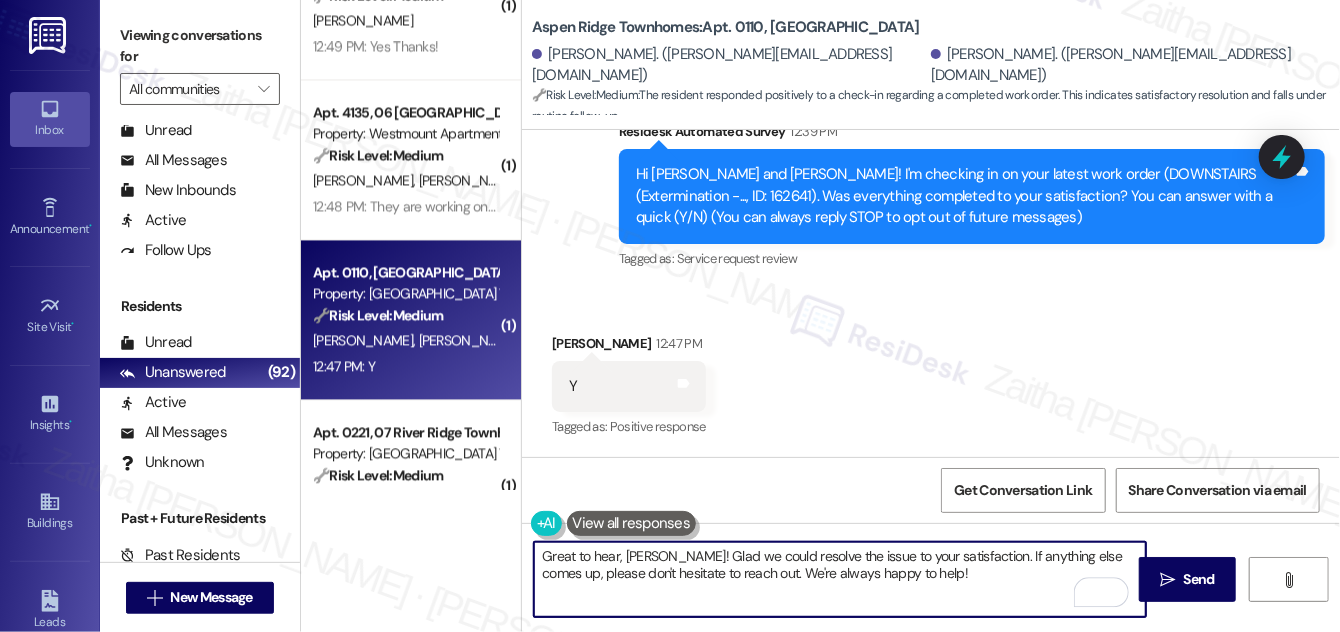 paste on "We truly value your opinion and would appreciate your honest feedback. Has {{property}} been meeting your expectations?" 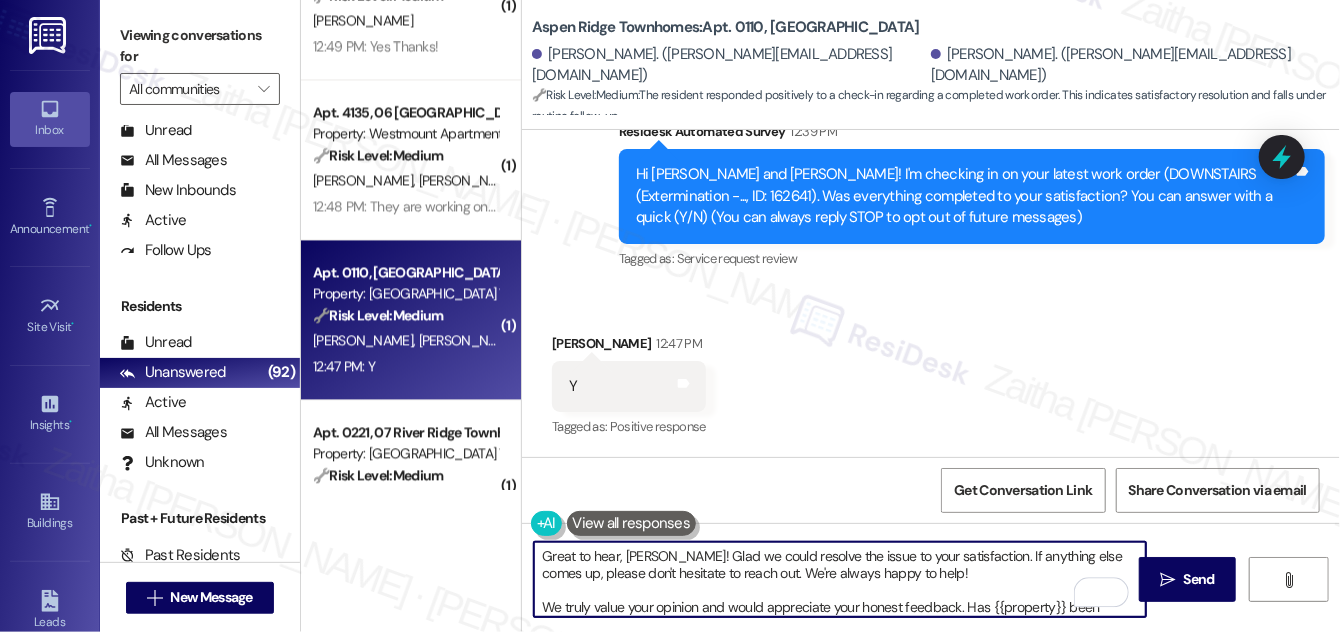 scroll, scrollTop: 16, scrollLeft: 0, axis: vertical 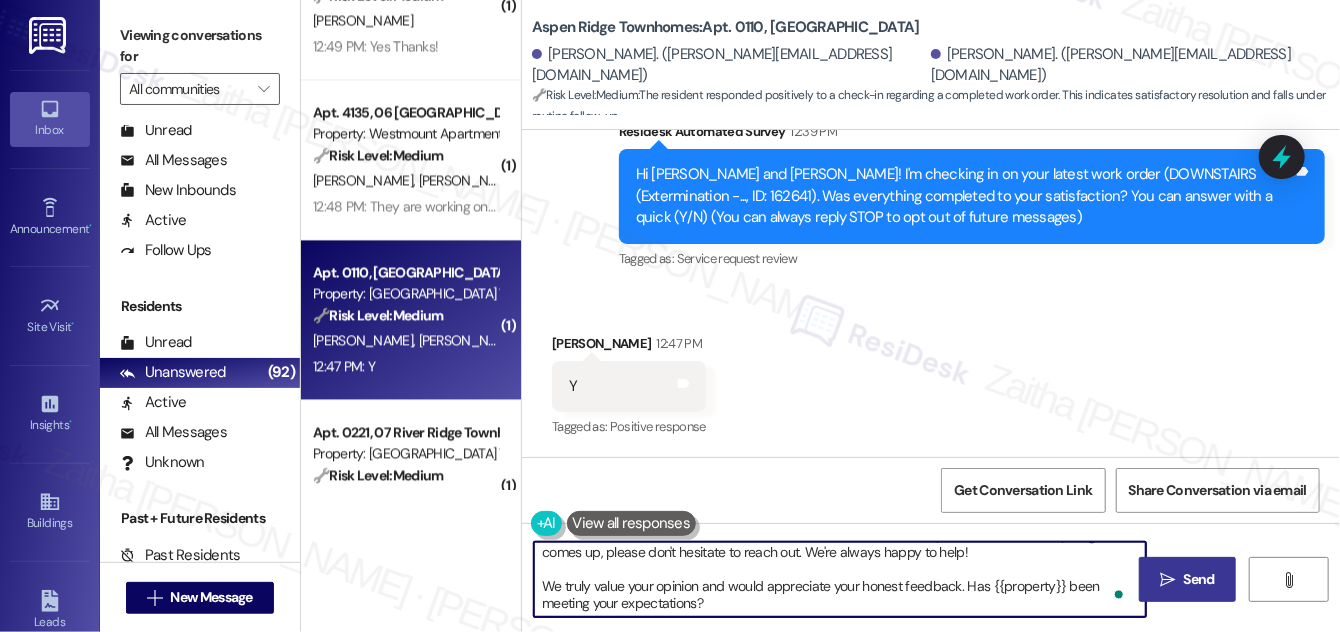 type on "Great to hear, Sarah! Glad we could resolve the issue to your satisfaction. If anything else comes up, please don't hesitate to reach out. We're always happy to help!
We truly value your opinion and would appreciate your honest feedback. Has {{property}} been meeting your expectations?" 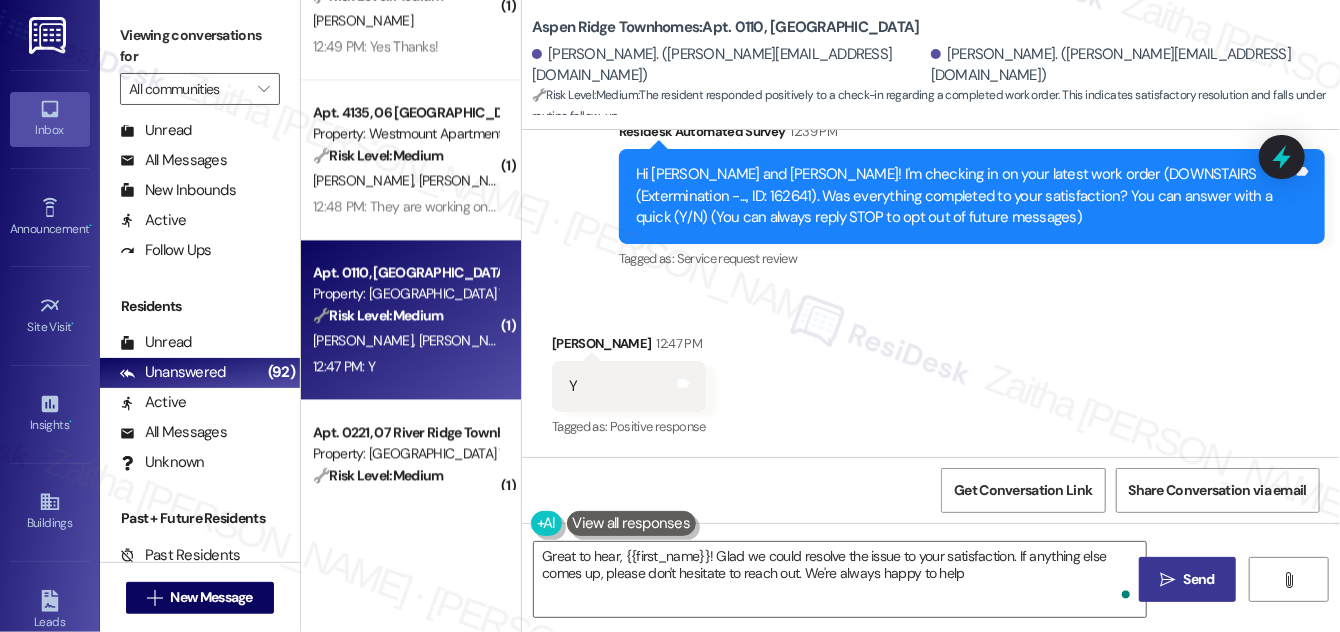 type on "Great to hear, {{first_name}}! Glad we could resolve the issue to your satisfaction. If anything else comes up, please don't hesitate to reach out. We're always happy to help!" 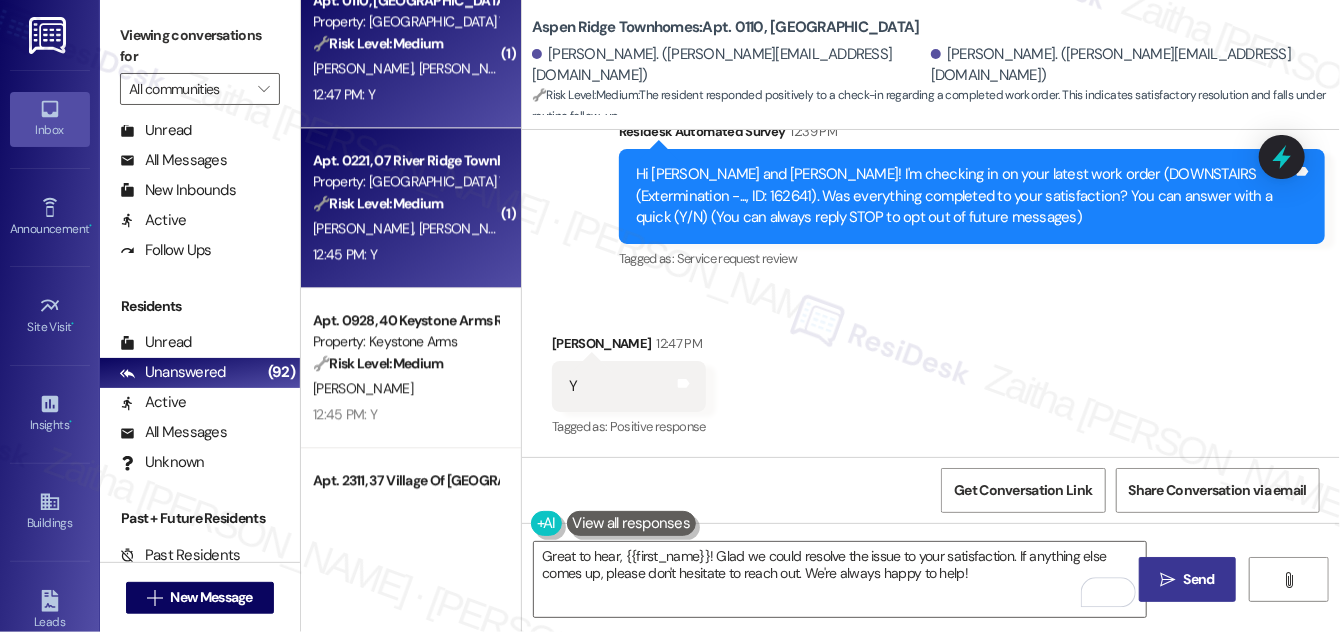 click on "Apt. 0221, 07 River Ridge Townhomes LLC Property: River Ridge Townhomes 🔧  Risk Level:  Medium The resident responded 'Y' to confirm that the water leak work order was completed to their satisfaction. This indicates the issue is resolved and no further action is needed. J. Mcglothlin K. Mcglothlin 12:45 PM: Y  12:45 PM: Y" at bounding box center [411, 208] 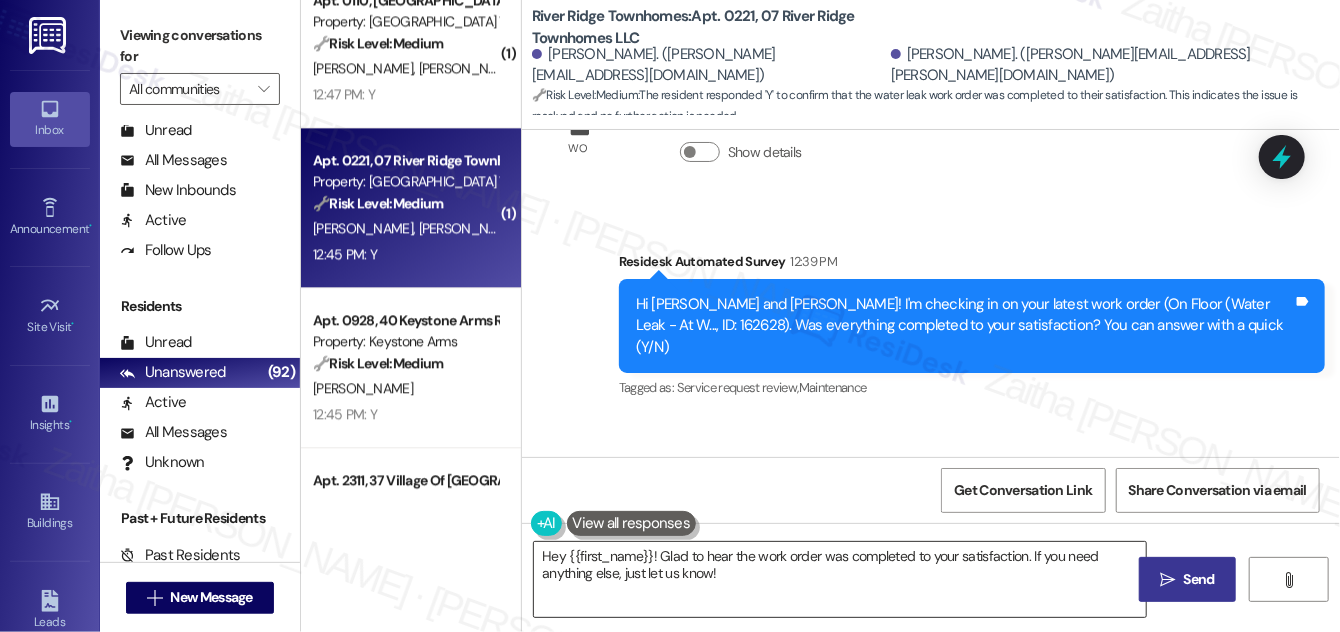 click on "Hey {{first_name}}! Glad to hear the work order was completed to your satisfaction. If you need anything else, just let us know!" at bounding box center [840, 579] 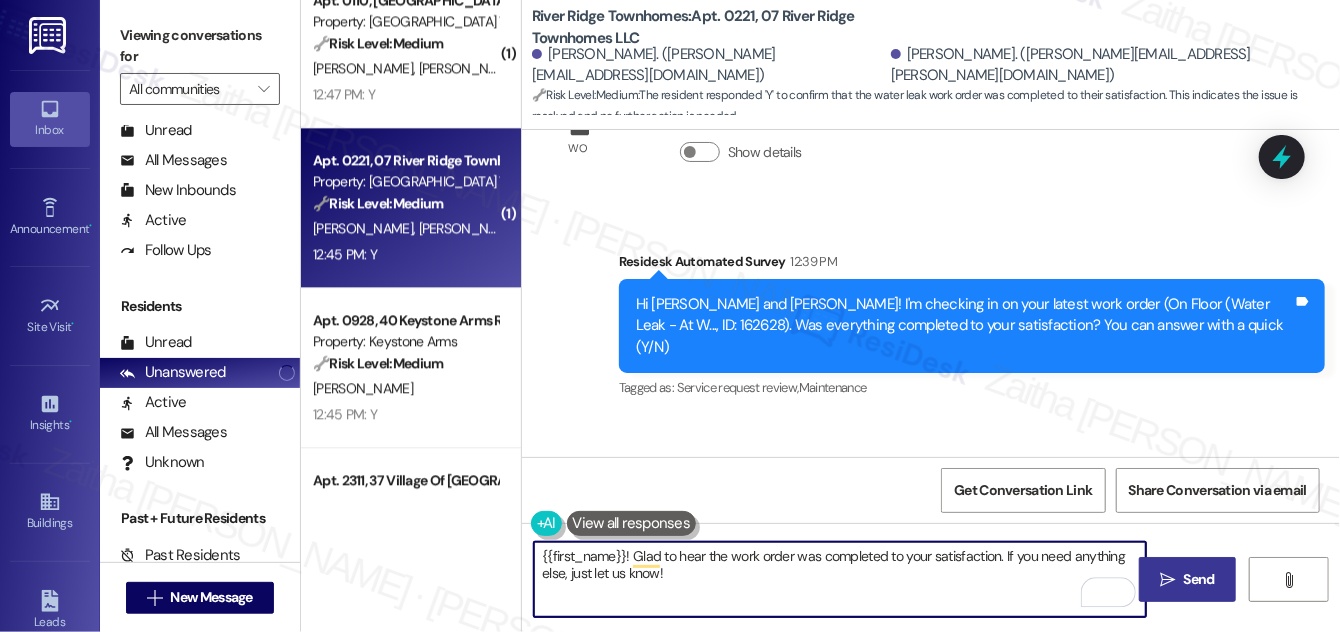 click on "{{first_name}}! Glad to hear the work order was completed to your satisfaction. If you need anything else, just let us know!" at bounding box center [840, 579] 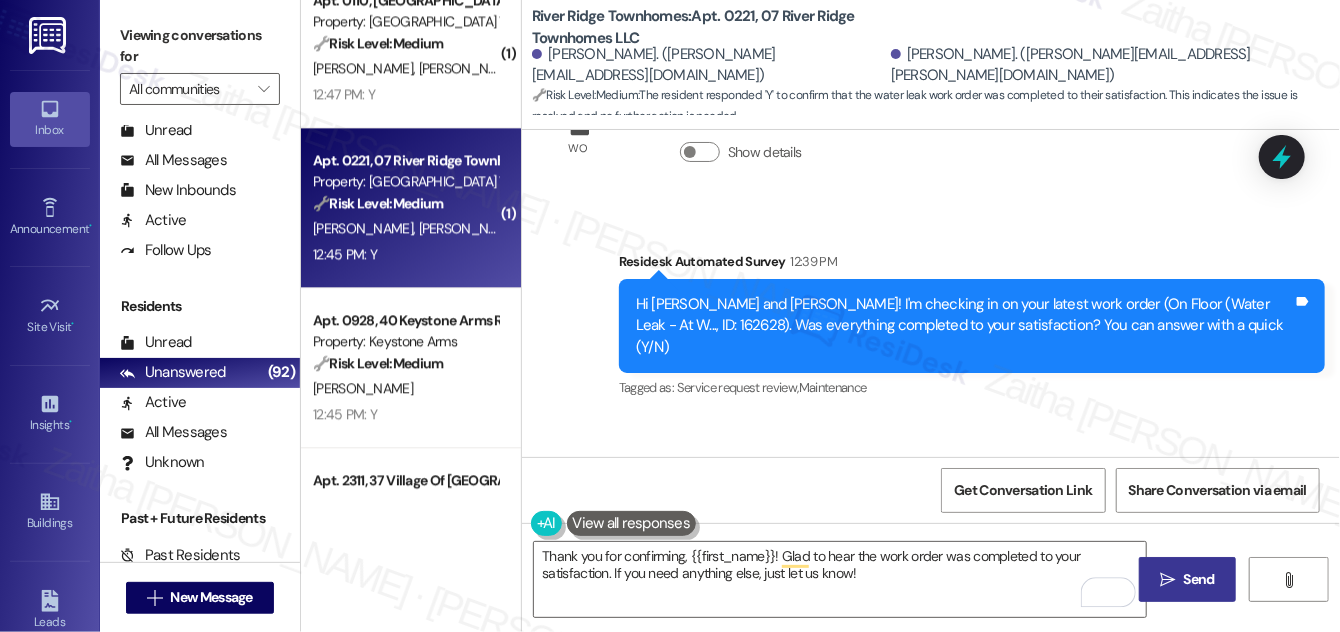 click on "Kayla Mcglothlin 12:45 PM" at bounding box center [629, 477] 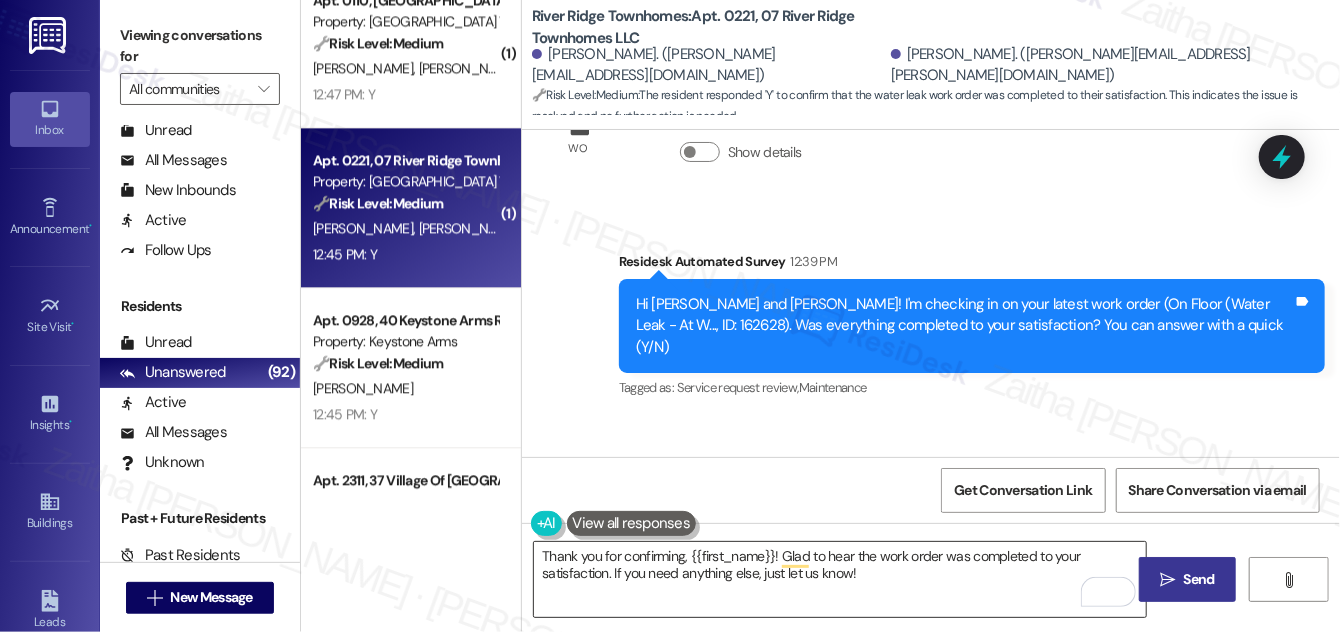 click on "Thank you for confirming, {{first_name}}! Glad to hear the work order was completed to your satisfaction. If you need anything else, just let us know!" at bounding box center [840, 579] 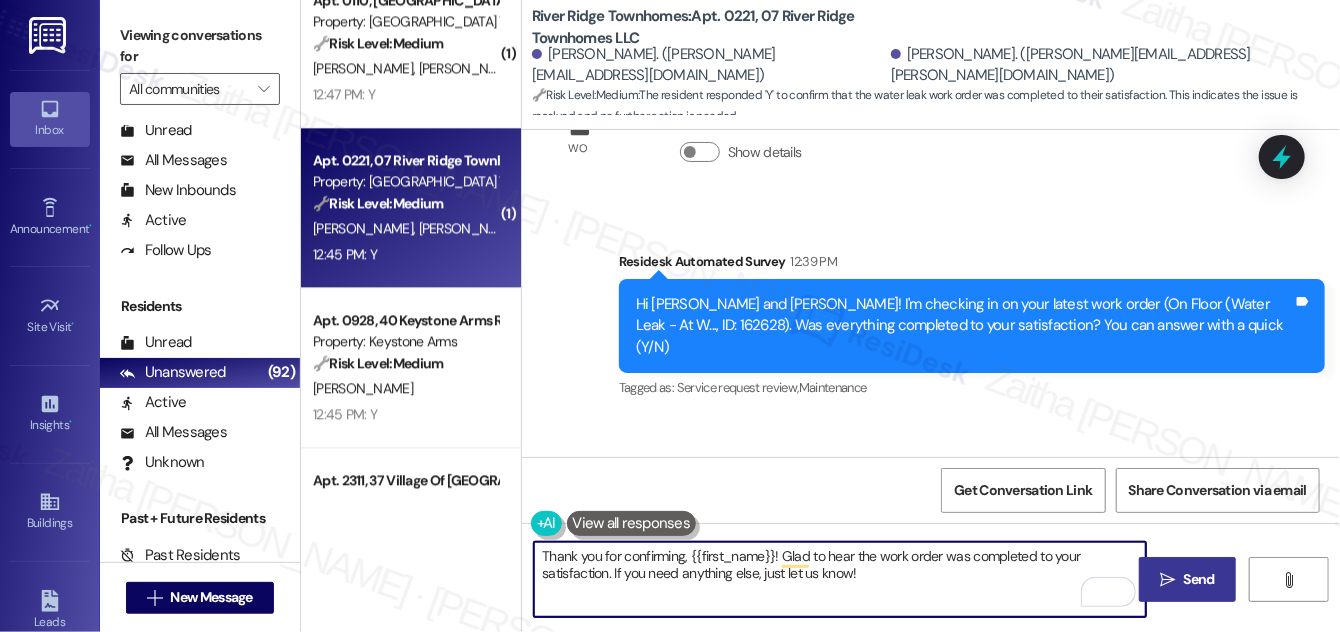 click on "Thank you for confirming, {{first_name}}! Glad to hear the work order was completed to your satisfaction. If you need anything else, just let us know!" at bounding box center (840, 579) 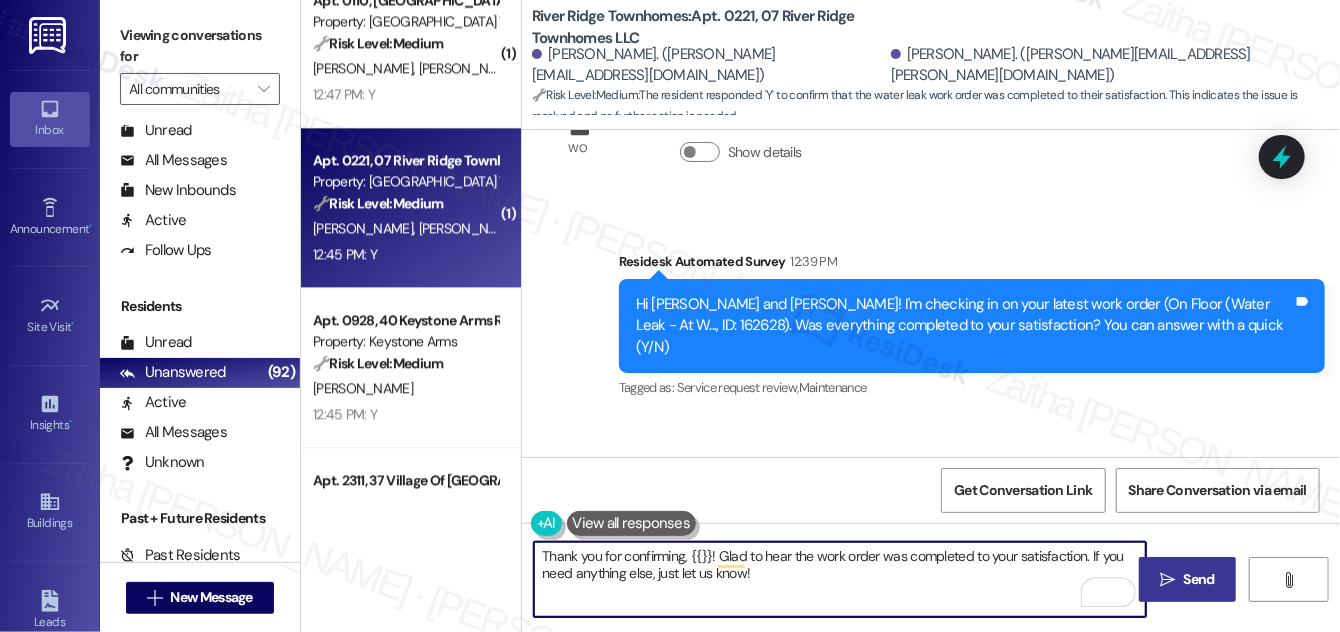 click on "Thank you for confirming, {{}}! Glad to hear the work order was completed to your satisfaction. If you need anything else, just let us know!" at bounding box center (840, 579) 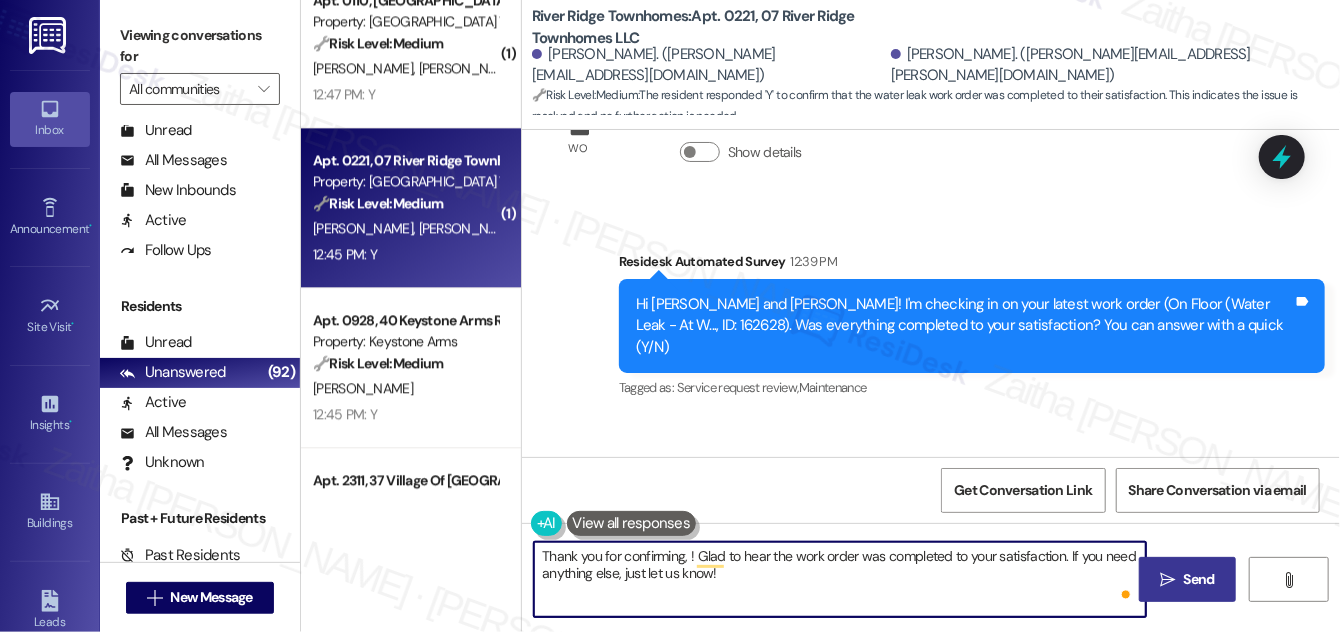 paste on "Kayla" 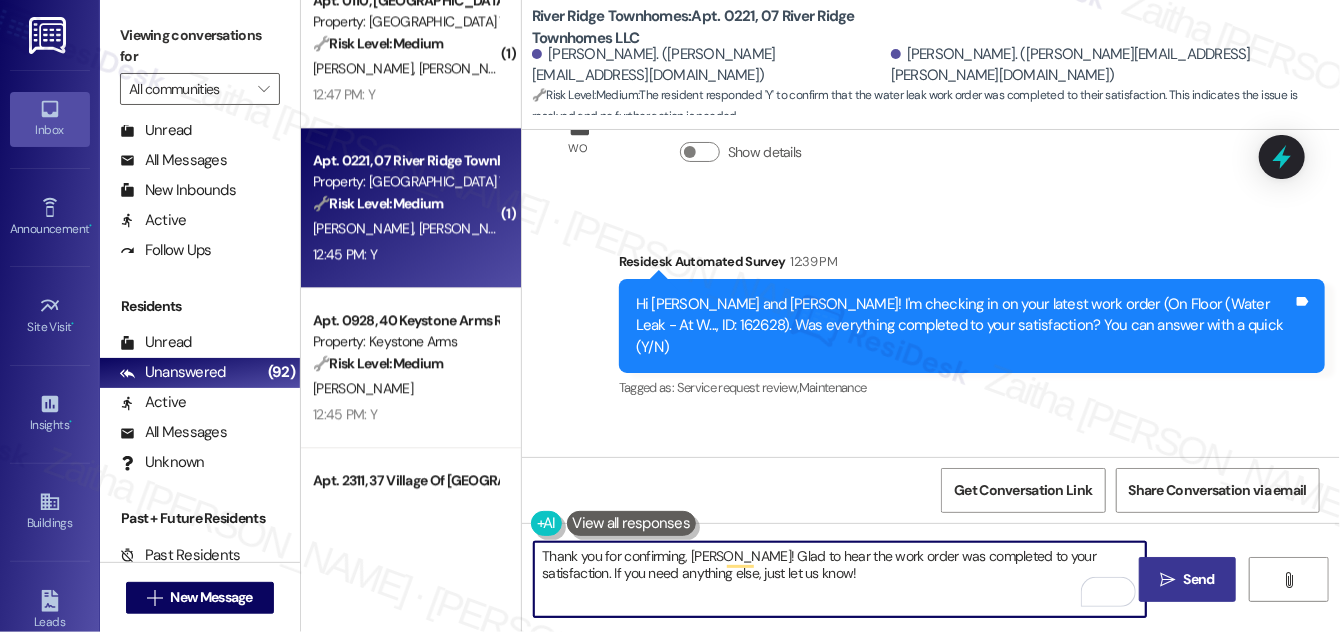 click on "Thank you for confirming, Kayla! Glad to hear the work order was completed to your satisfaction. If you need anything else, just let us know!" at bounding box center [840, 579] 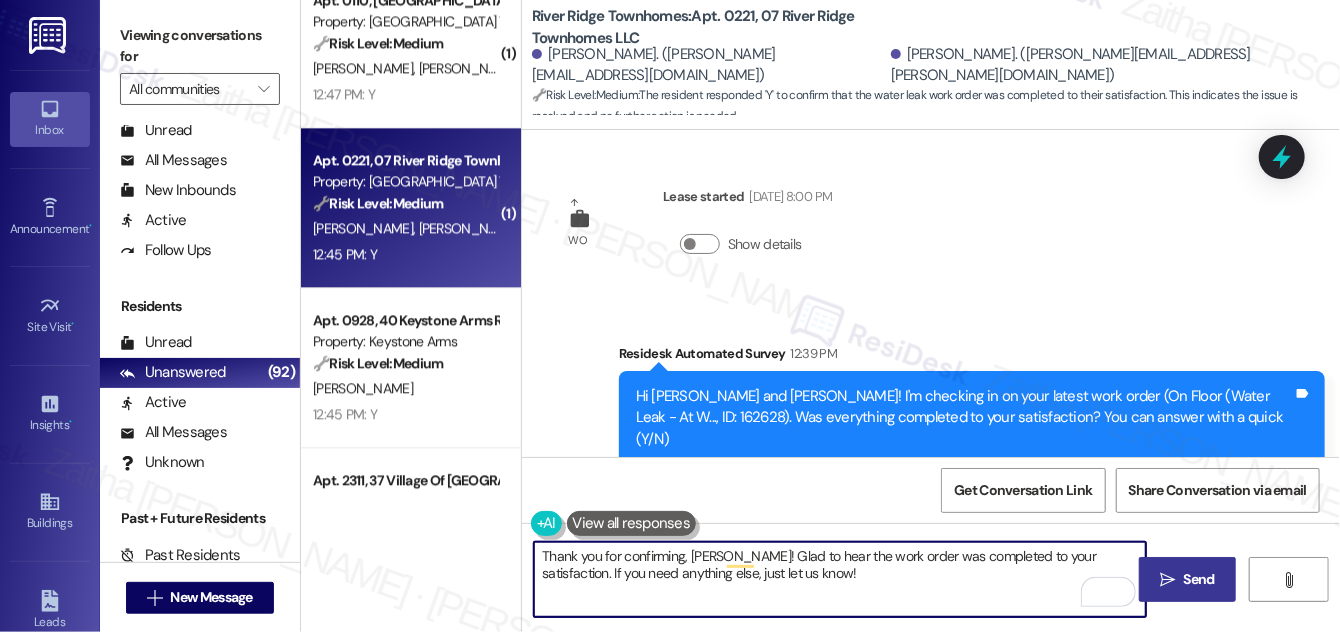 scroll, scrollTop: 7054, scrollLeft: 0, axis: vertical 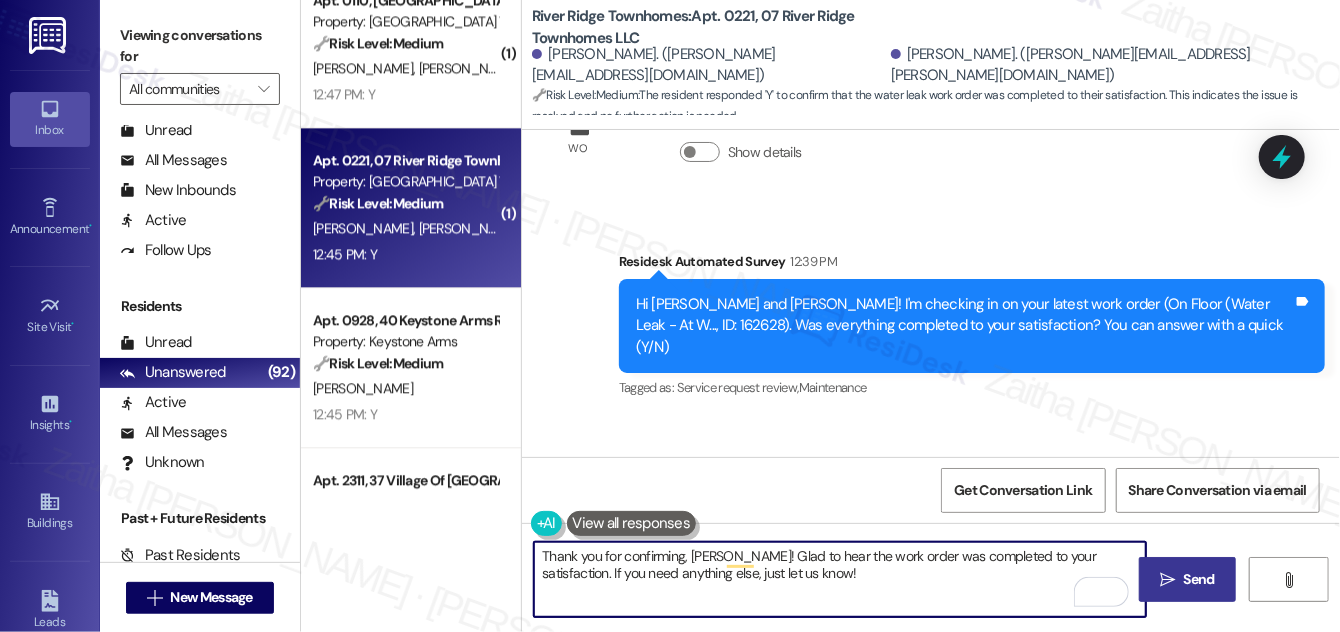paste on "We truly value your opinion and would appreciate your honest feedback. Has {{property}} been meeting your expectations?" 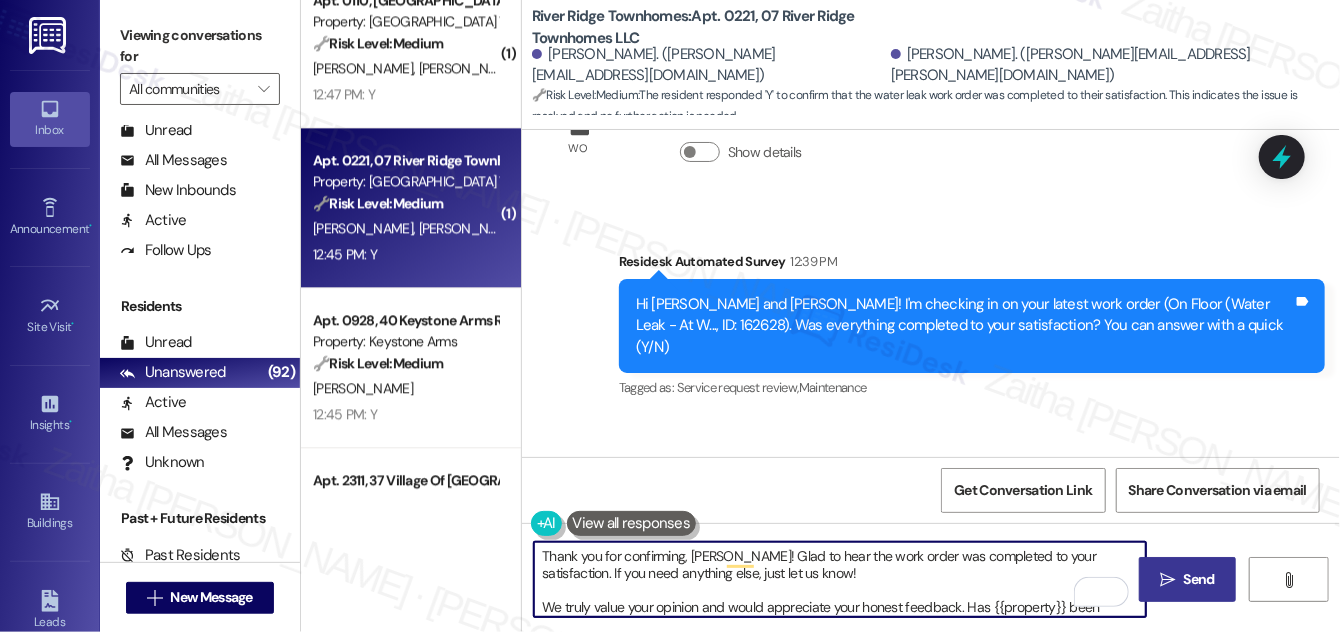 scroll, scrollTop: 16, scrollLeft: 0, axis: vertical 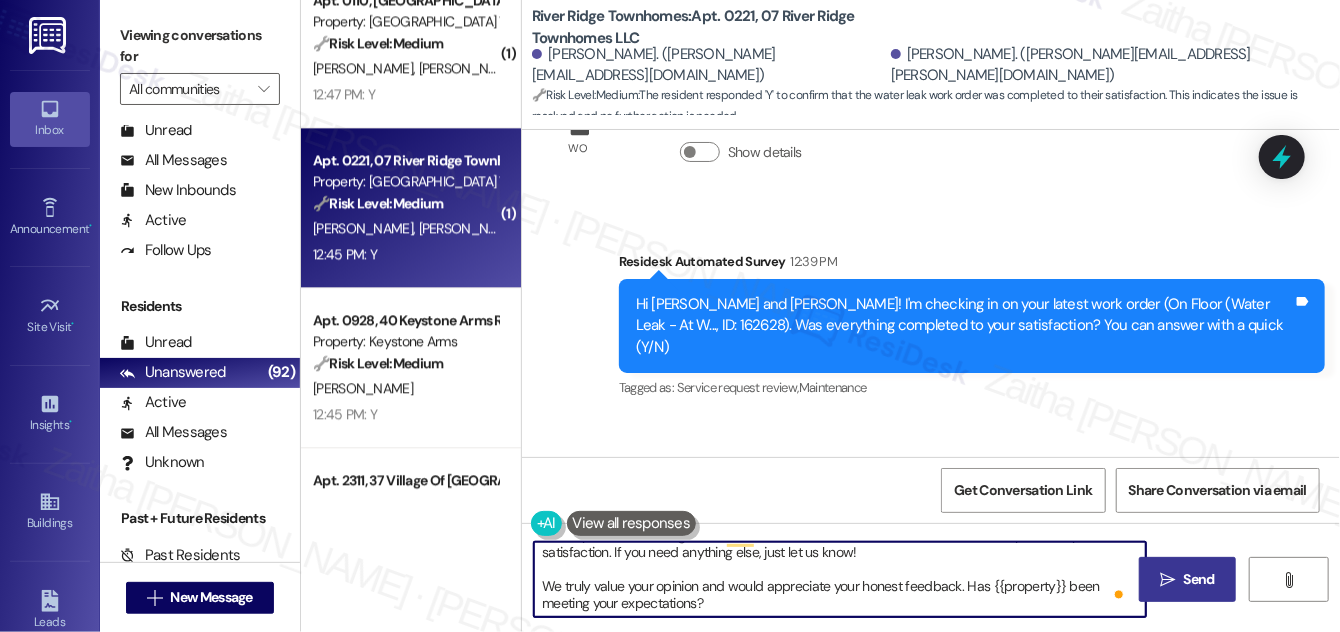 type on "Thank you for confirming, Kayla! Glad to hear the work order was completed to your satisfaction. If you need anything else, just let us know!
We truly value your opinion and would appreciate your honest feedback. Has {{property}} been meeting your expectations?" 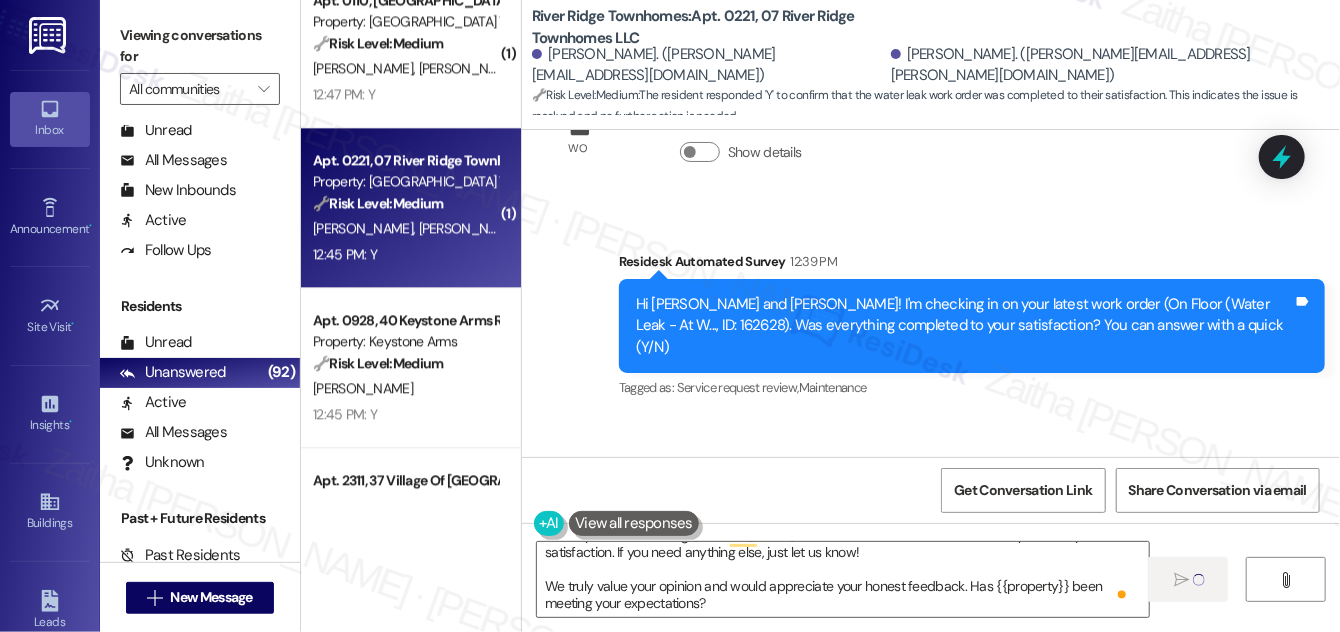 type 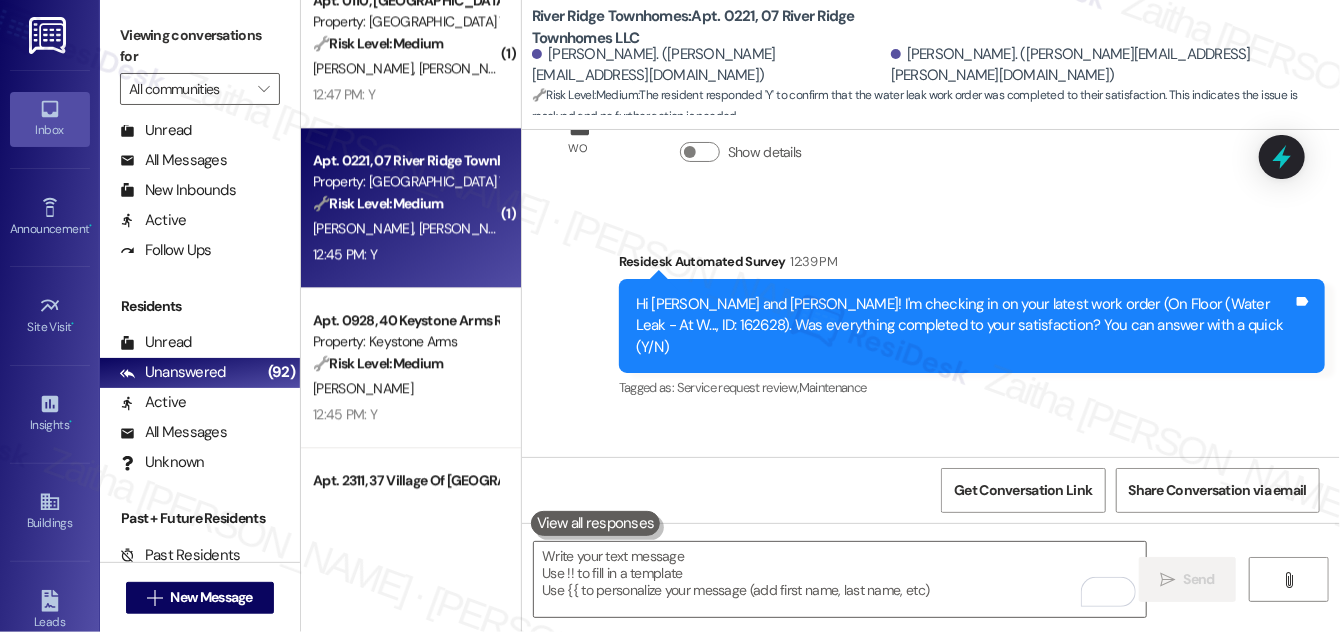 scroll, scrollTop: 0, scrollLeft: 0, axis: both 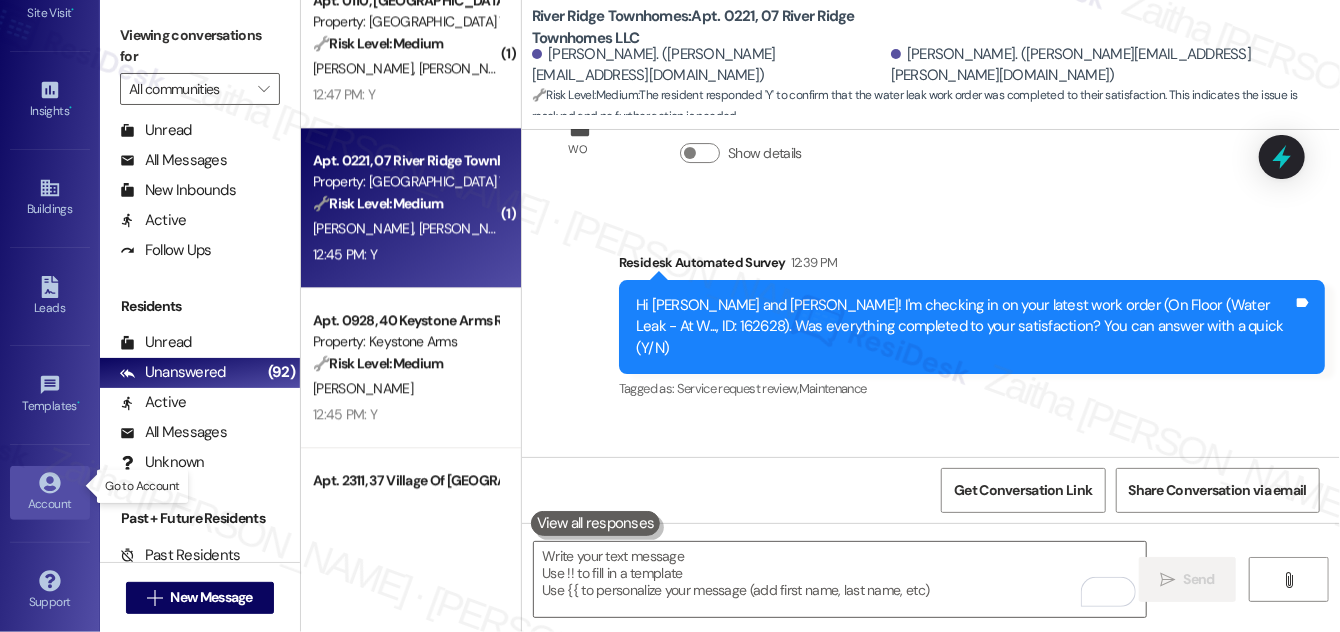 click on "Account" at bounding box center (50, 504) 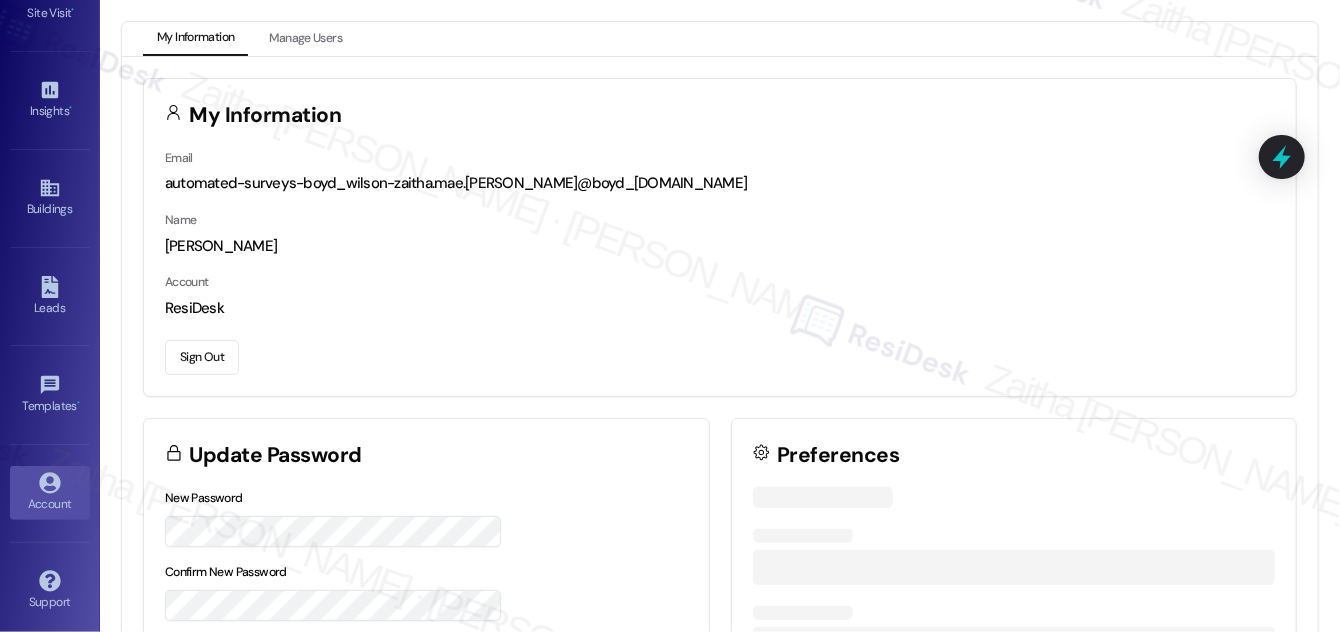 click on "Sign Out" at bounding box center (202, 357) 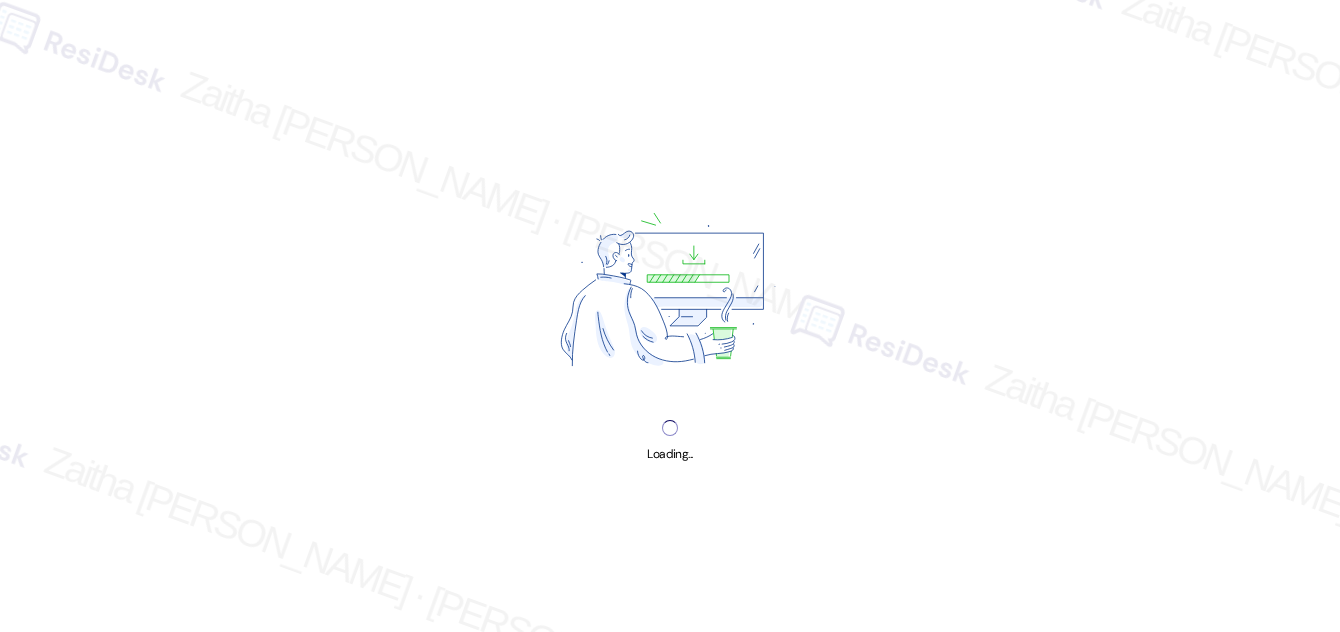 scroll, scrollTop: 0, scrollLeft: 0, axis: both 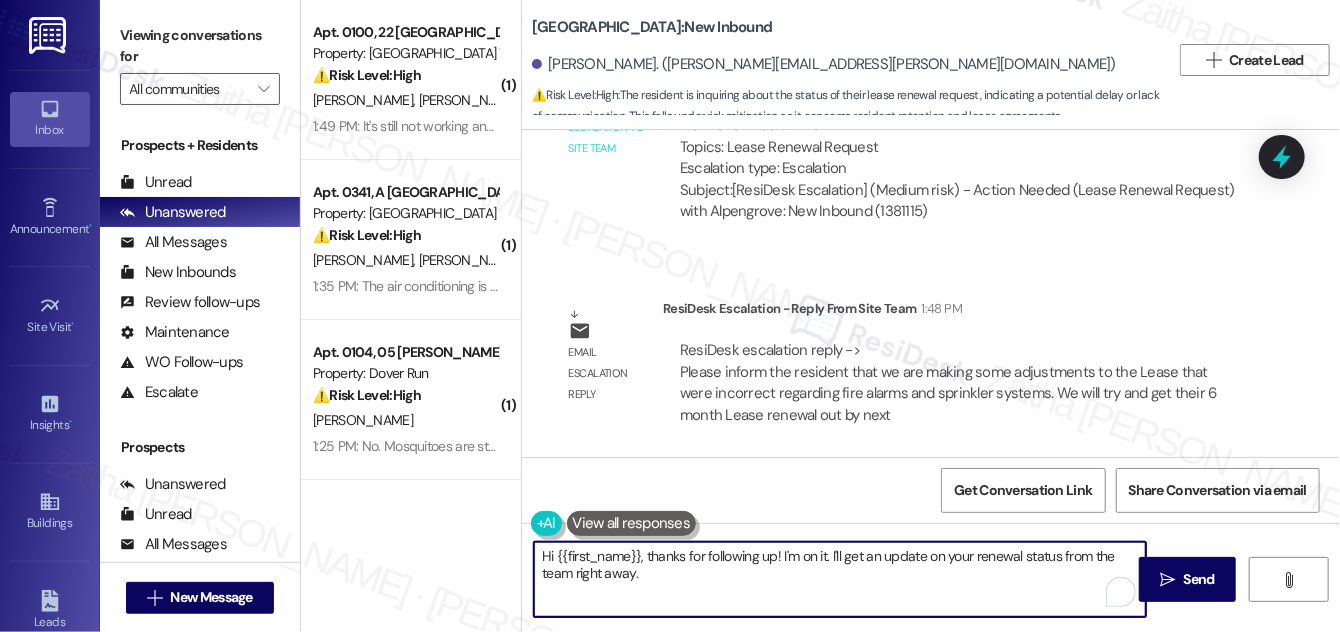 drag, startPoint x: 642, startPoint y: 554, endPoint x: 664, endPoint y: 578, distance: 32.55764 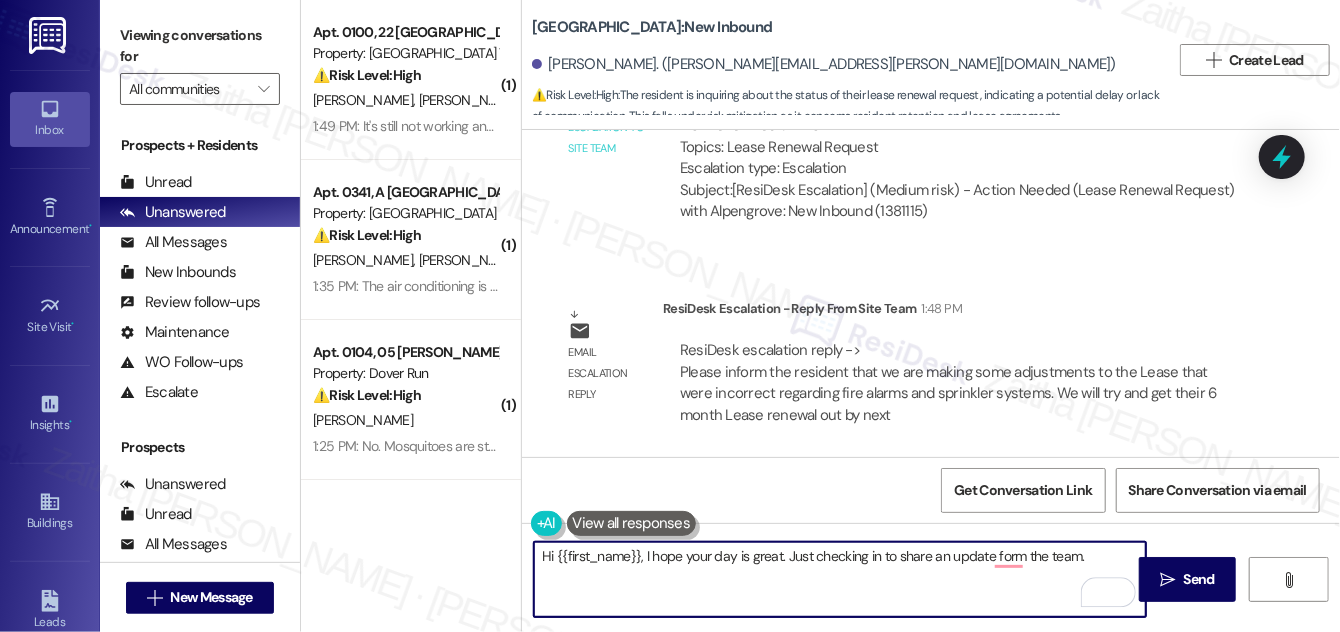 click on "Hi {{first_name}}, I hope your day is great. Just checking in to share an update form the team." at bounding box center [840, 579] 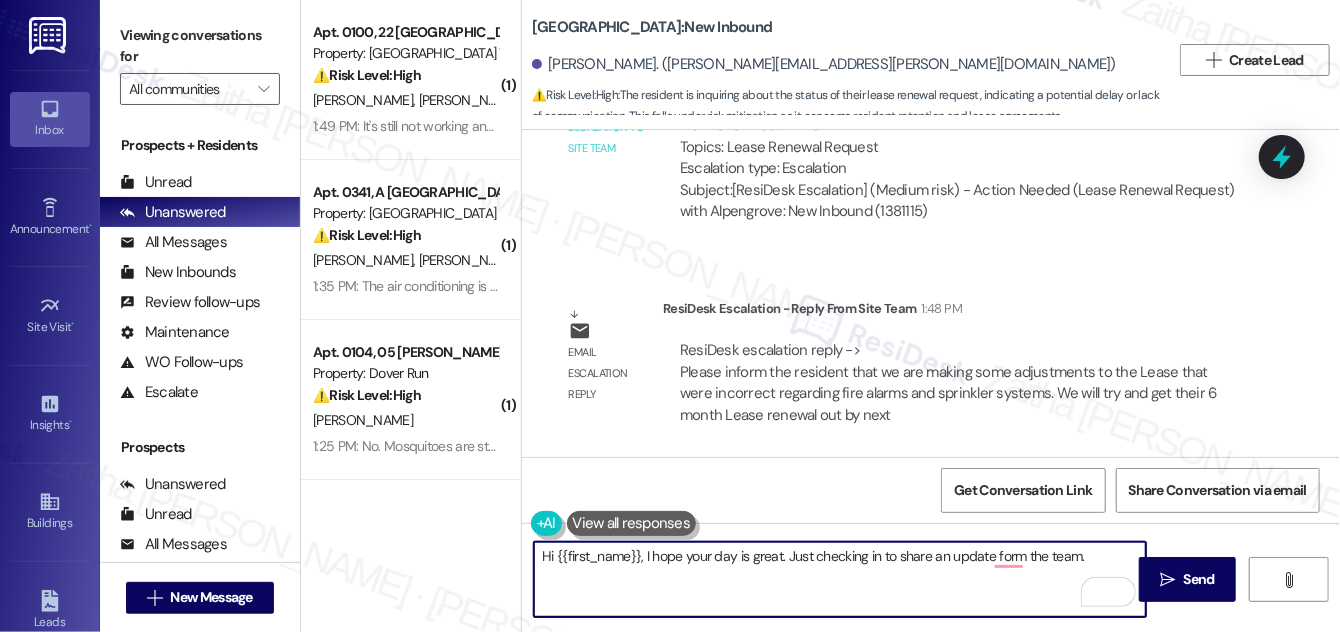 click on "Hi {{first_name}}, I hope your day is great. Just checking in to share an update form the team." at bounding box center (840, 579) 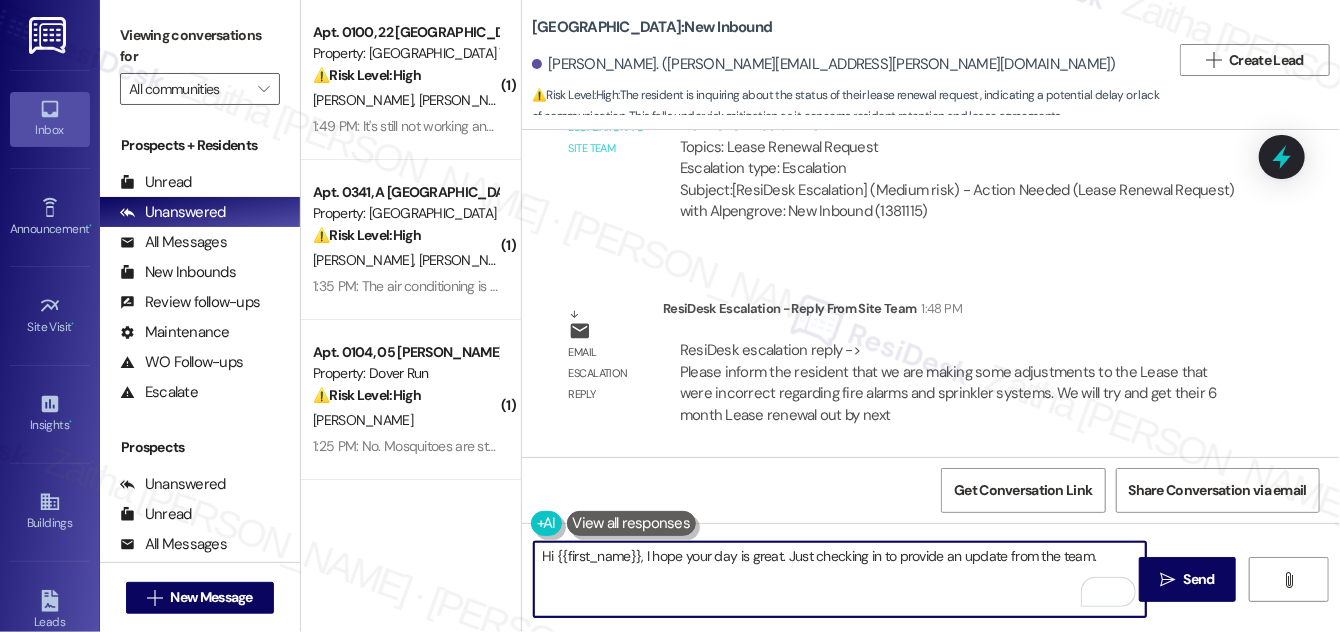 click on "Hi {{first_name}}, I hope your day is great. Just checking in to provide an update from the team." at bounding box center [840, 579] 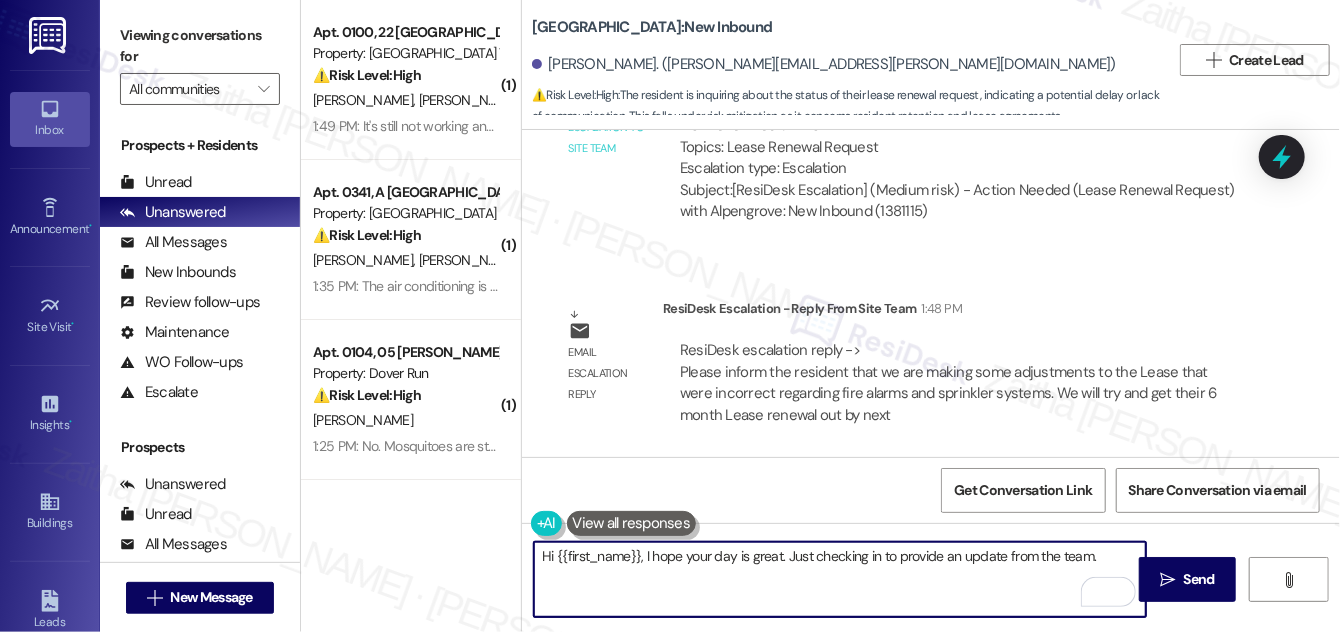paste on "we are making some adjustments to the Lease that were incorrect regarding fire alarms and sprinkler systems. We will try and get their 6 month Lease renewal out by next Monday or Tuesday." 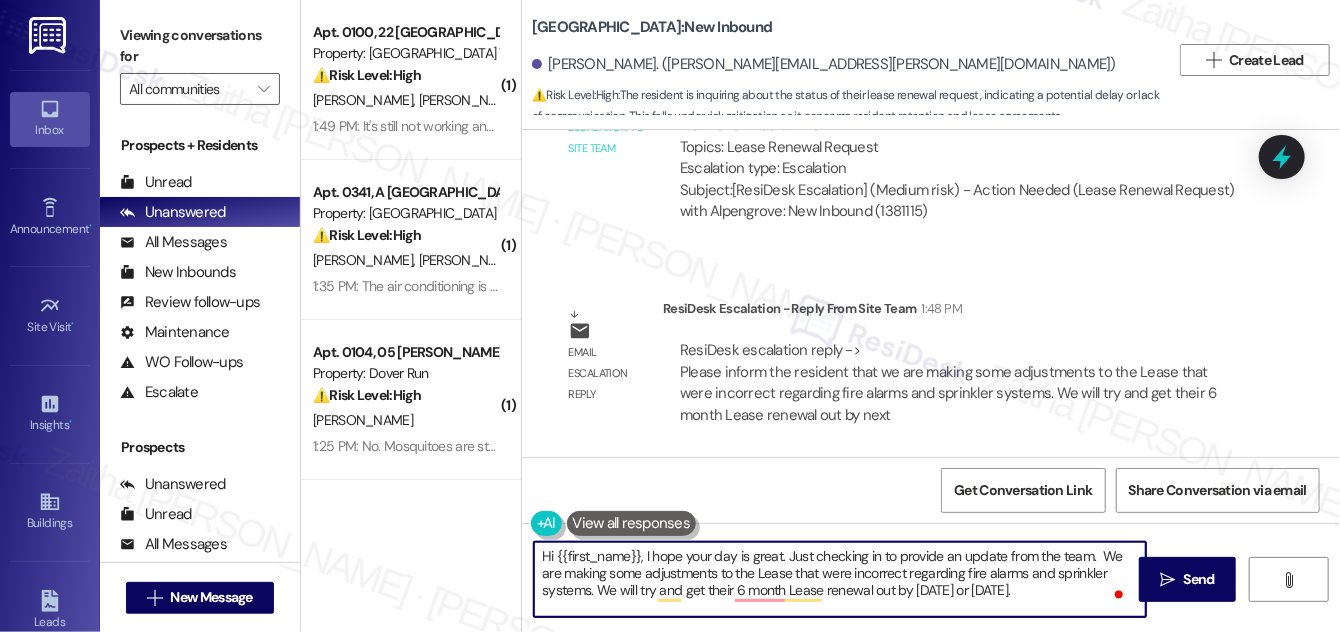 click on "Hi {{first_name}}, I hope your day is great. Just checking in to provide an update from the team.  We are making some adjustments to the Lease that were incorrect regarding fire alarms and sprinkler systems. We will try and get their 6 month Lease renewal out by next Monday or Tuesday." at bounding box center [840, 579] 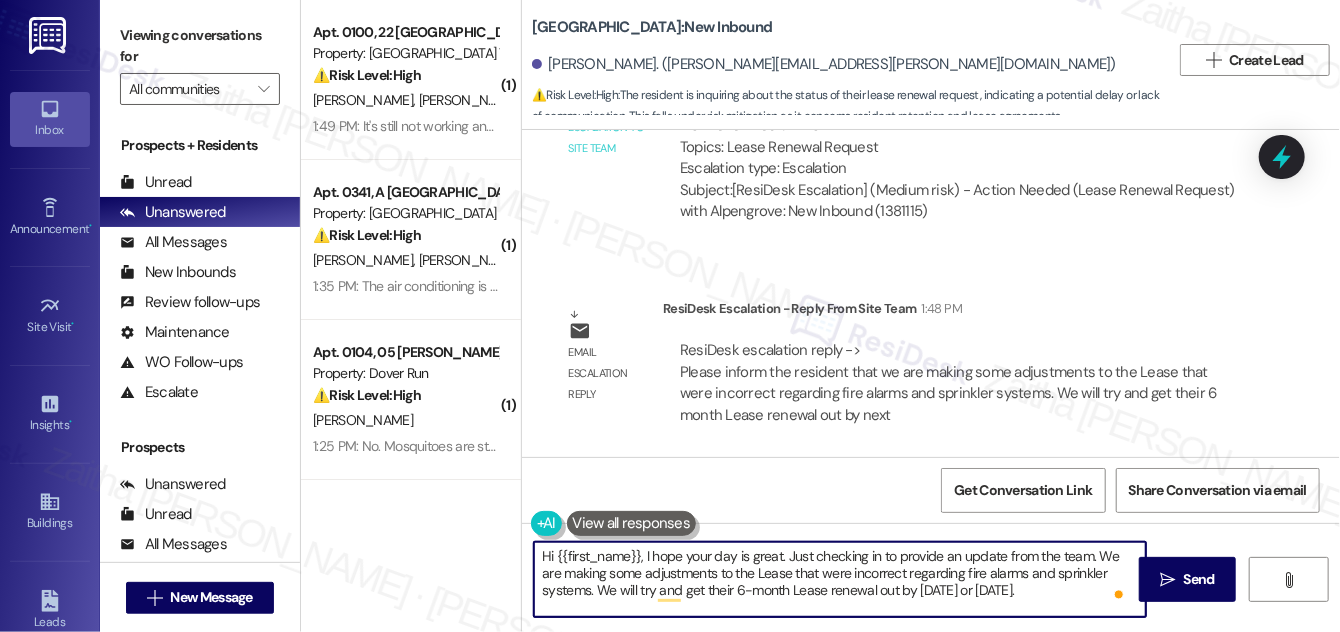 click on "Hi {{first_name}}, I hope your day is great. Just checking in to provide an update from the team. We are making some adjustments to the Lease that were incorrect regarding fire alarms and sprinkler systems. We will try and get their 6-month Lease renewal out by next Monday or Tuesday." at bounding box center [840, 579] 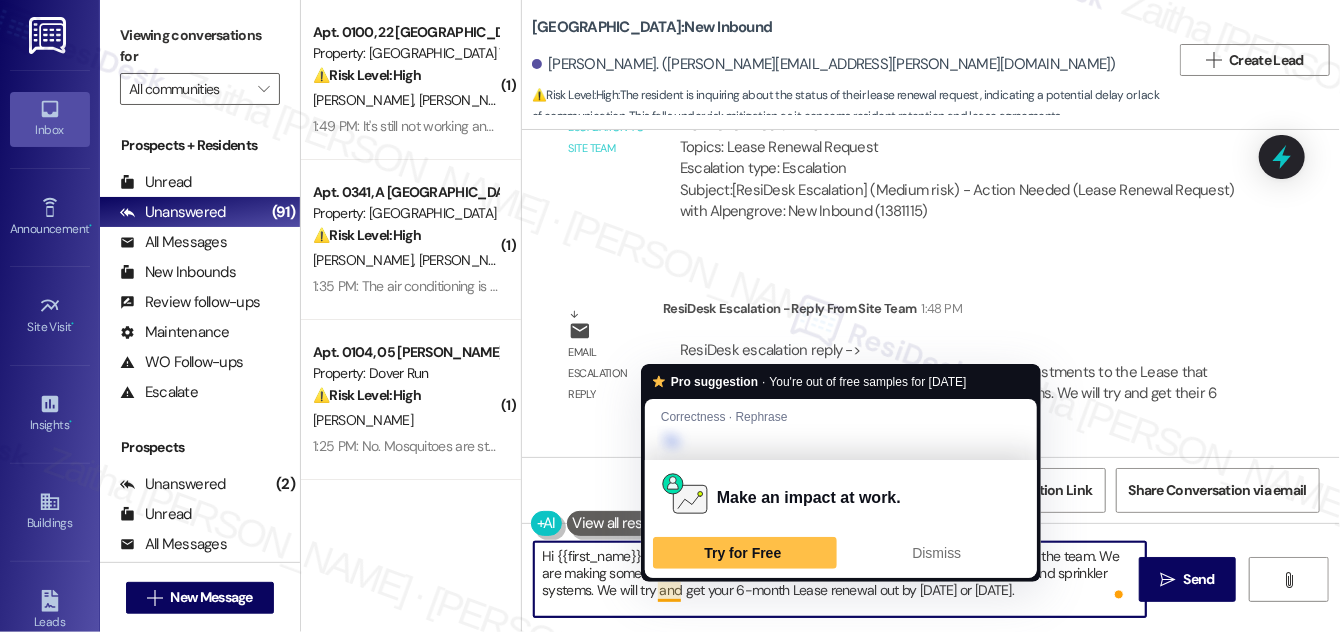 click on "Hi {{first_name}}, I hope your day is great. Just checking in to provide an update from the team. We are making some adjustments to the Lease that were incorrect regarding fire alarms and sprinkler systems. We will try and get your 6-month Lease renewal out by next Monday or Tuesday." at bounding box center [840, 579] 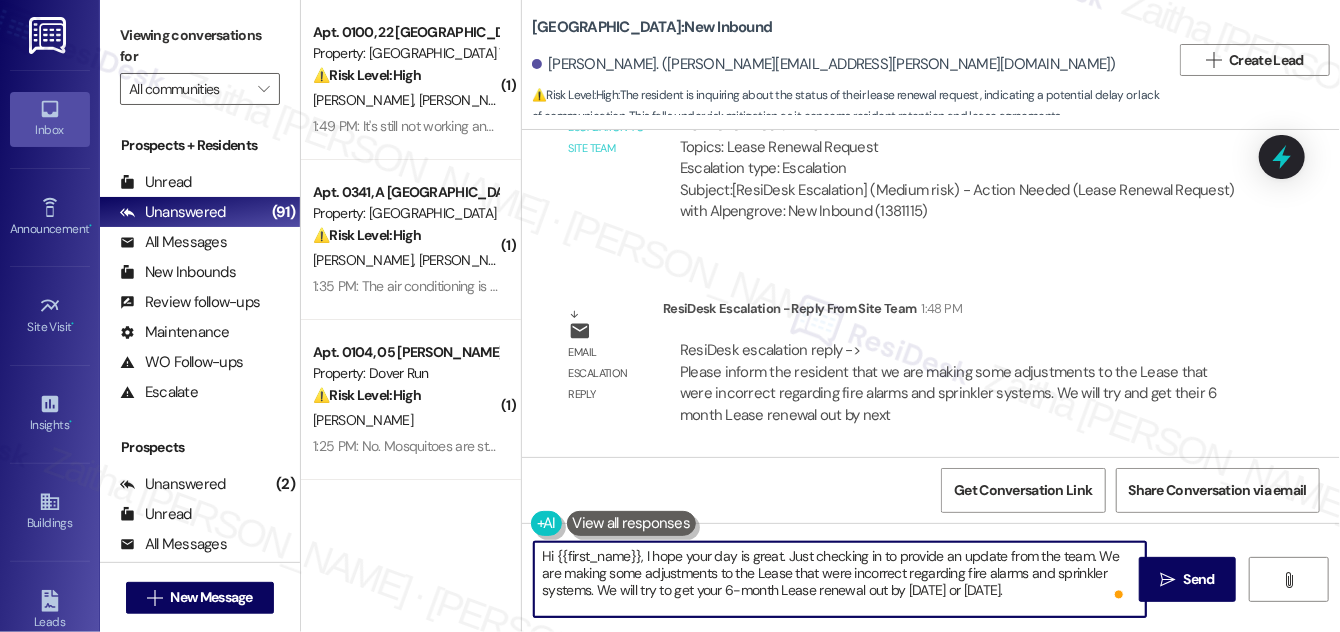 click on "Hi {{first_name}}, I hope your day is great. Just checking in to provide an update from the team. We are making some adjustments to the Lease that were incorrect regarding fire alarms and sprinkler systems. We will try to get your 6-month Lease renewal out by next Monday or Tuesday." at bounding box center (840, 579) 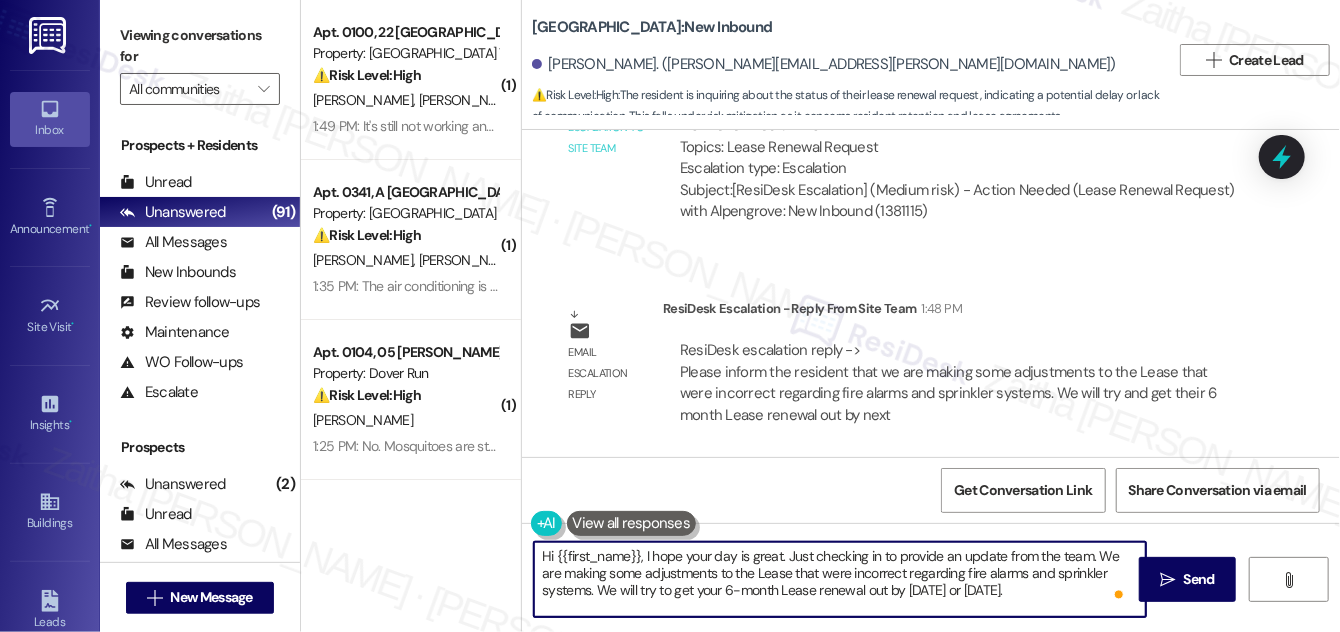 scroll, scrollTop: 16, scrollLeft: 0, axis: vertical 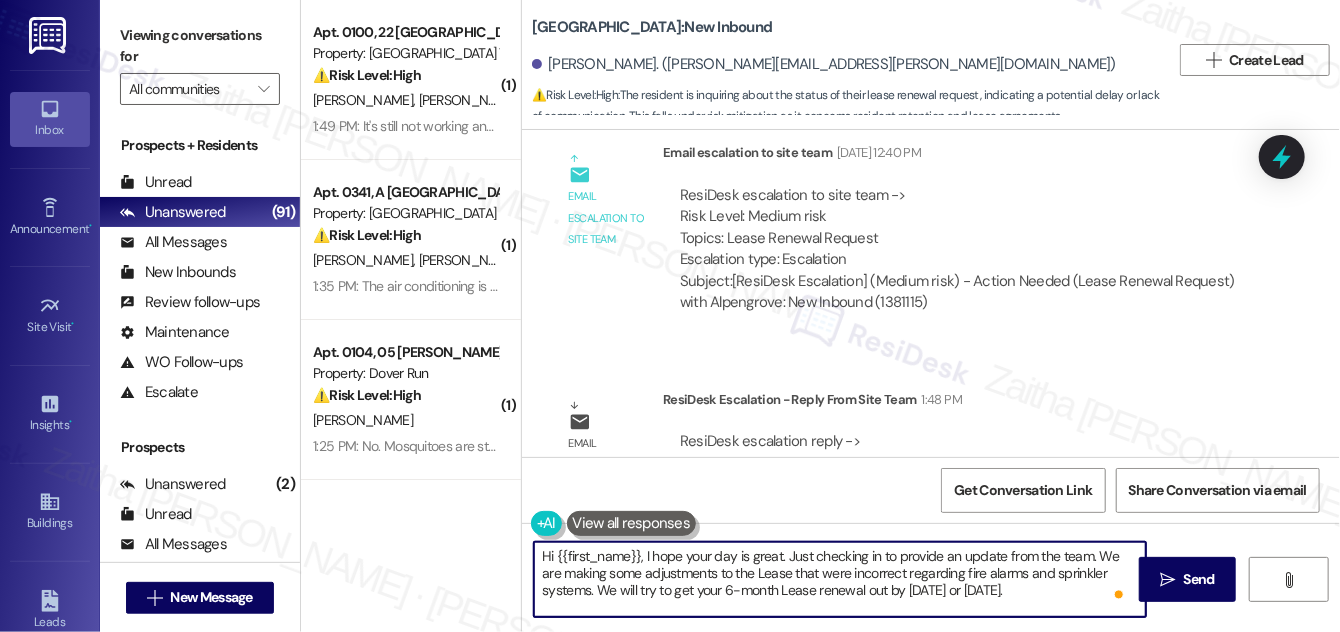 click on "Hi {{first_name}}, I hope your day is great. Just checking in to provide an update from the team. We are making some adjustments to the Lease that were incorrect regarding fire alarms and sprinkler systems. We will try to get your 6-month Lease renewal out by next Monday or Tuesday.
Please let me know if you need anything else in the meantime." at bounding box center (840, 579) 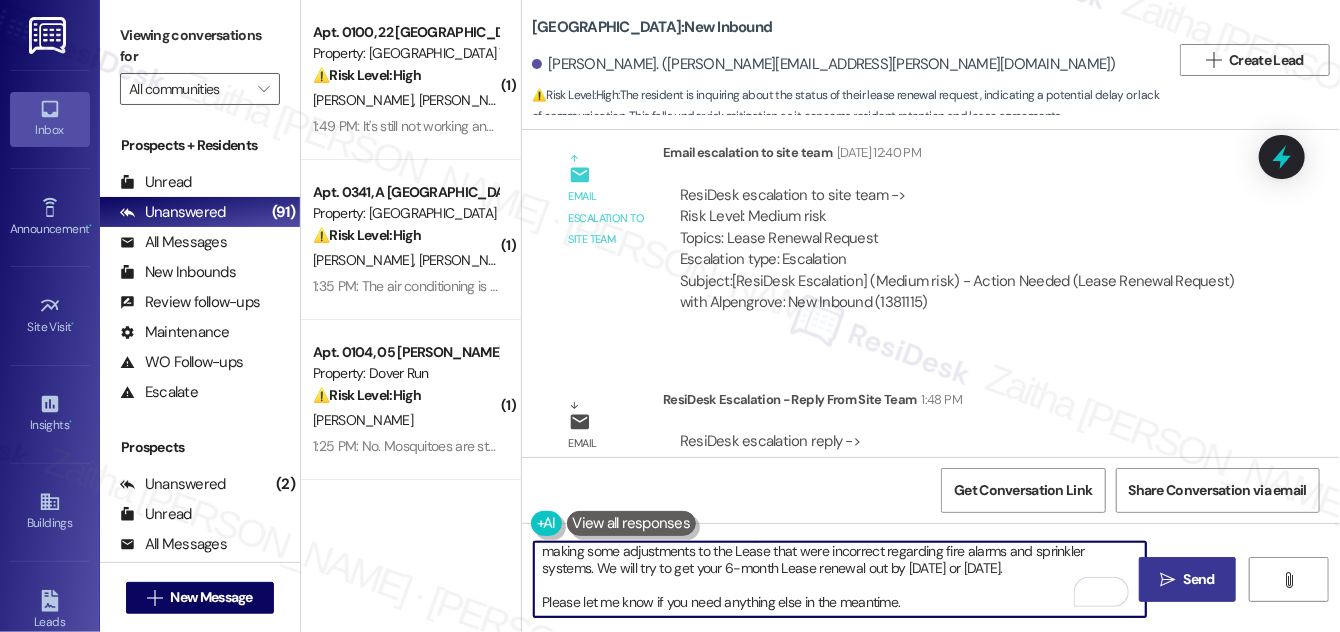 type on "Hi {{first_name}}, I hope your day is great. Just wanted to provide an update from the team. We are making some adjustments to the Lease that were incorrect regarding fire alarms and sprinkler systems. We will try to get your 6-month Lease renewal out by next Monday or Tuesday.
Please let me know if you need anything else in the meantime." 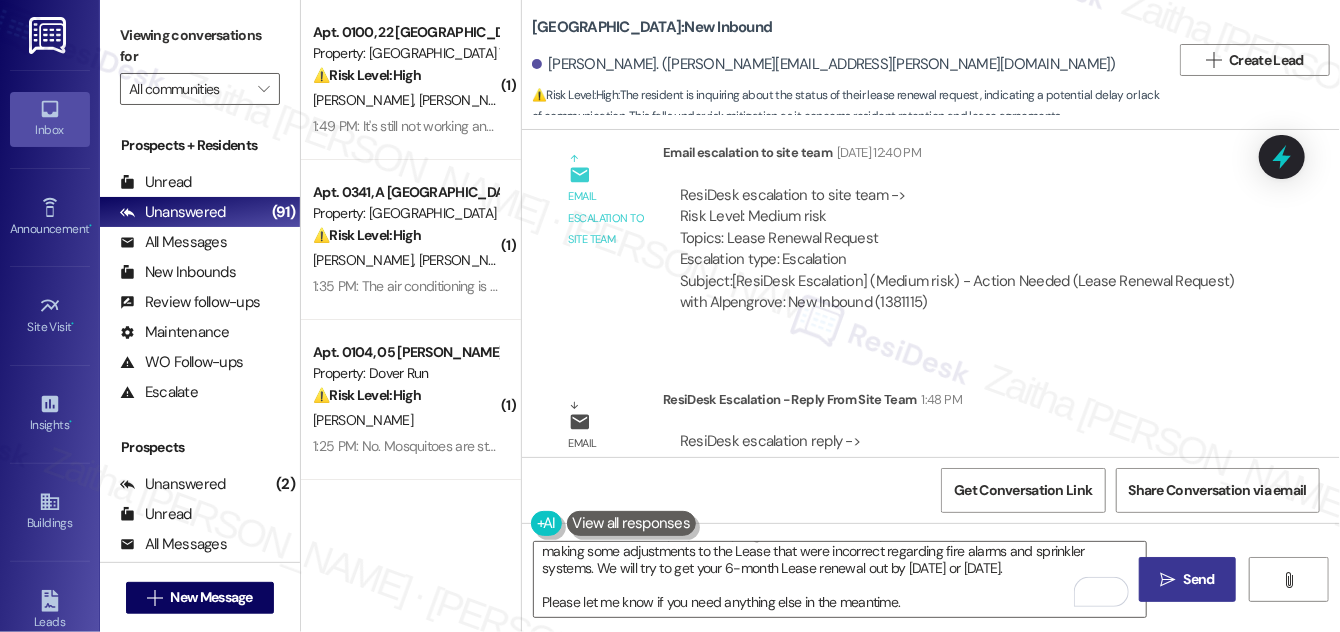 click on "Send" at bounding box center [1199, 579] 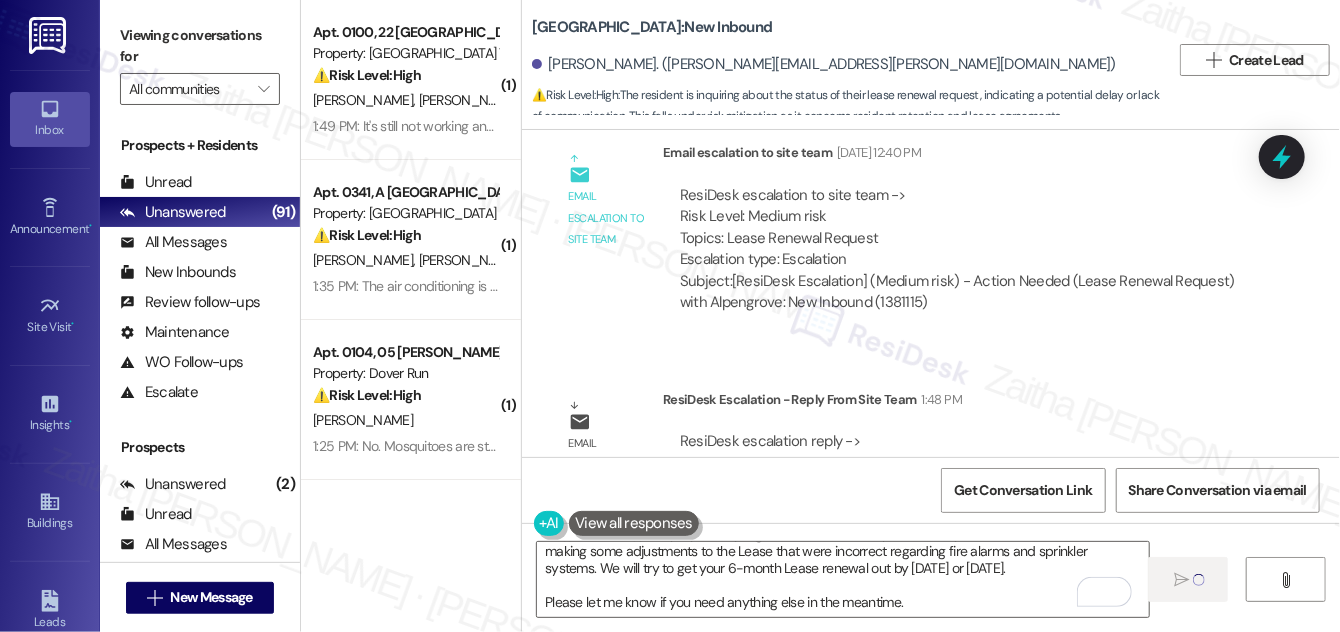 type 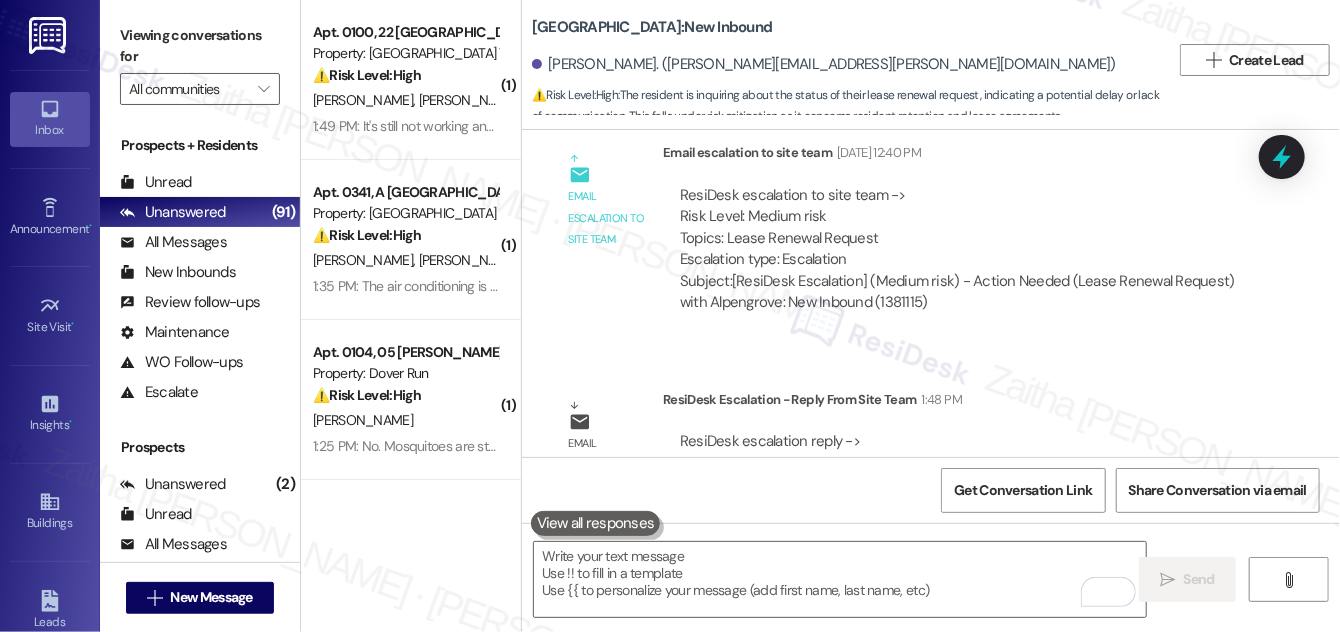 scroll, scrollTop: 0, scrollLeft: 0, axis: both 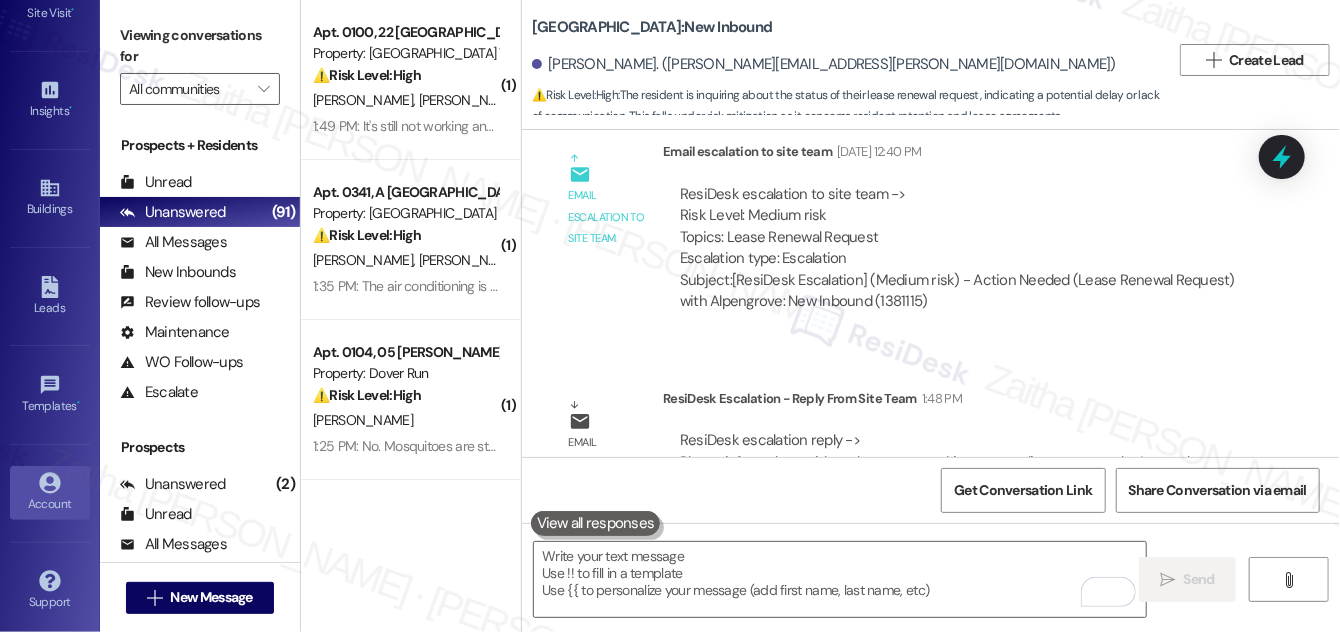 click on "Account" at bounding box center [50, 504] 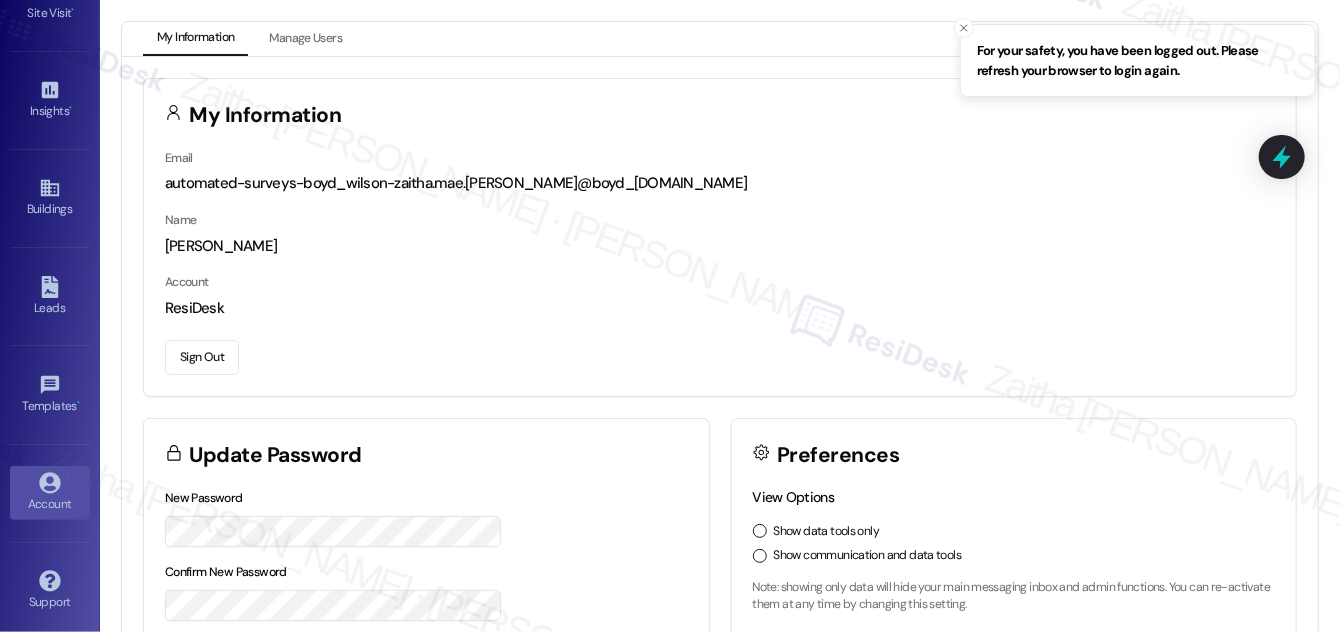 click on "Sign Out" at bounding box center (202, 357) 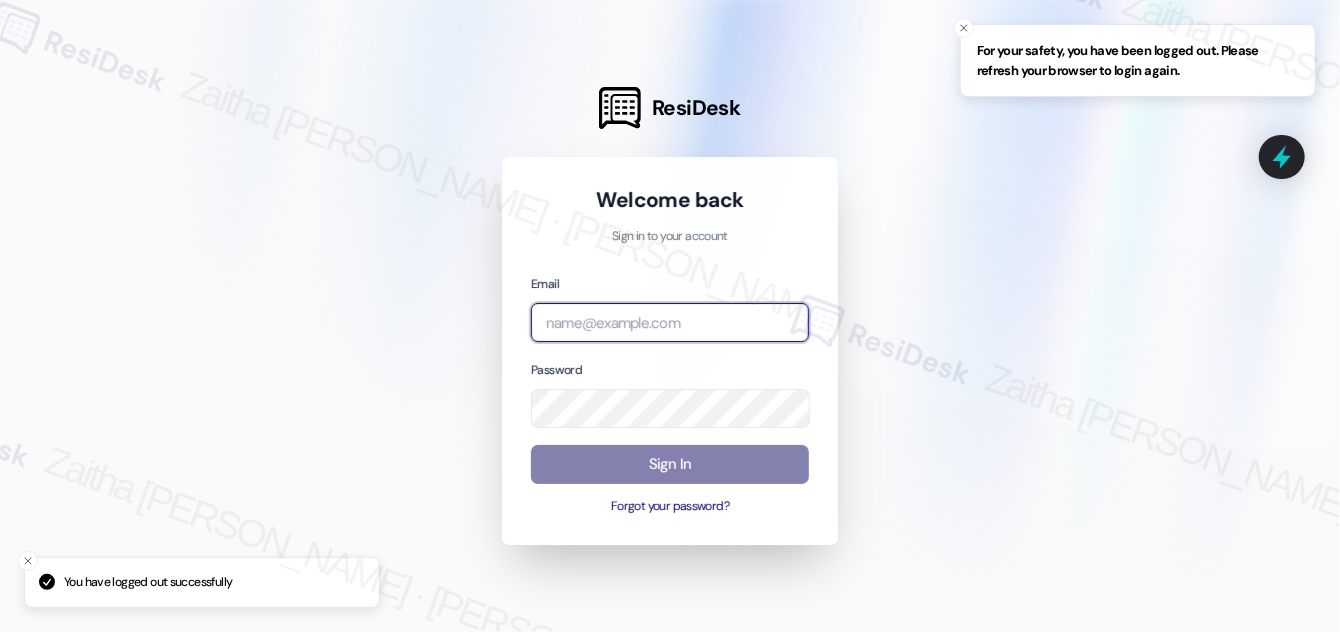 click at bounding box center (670, 322) 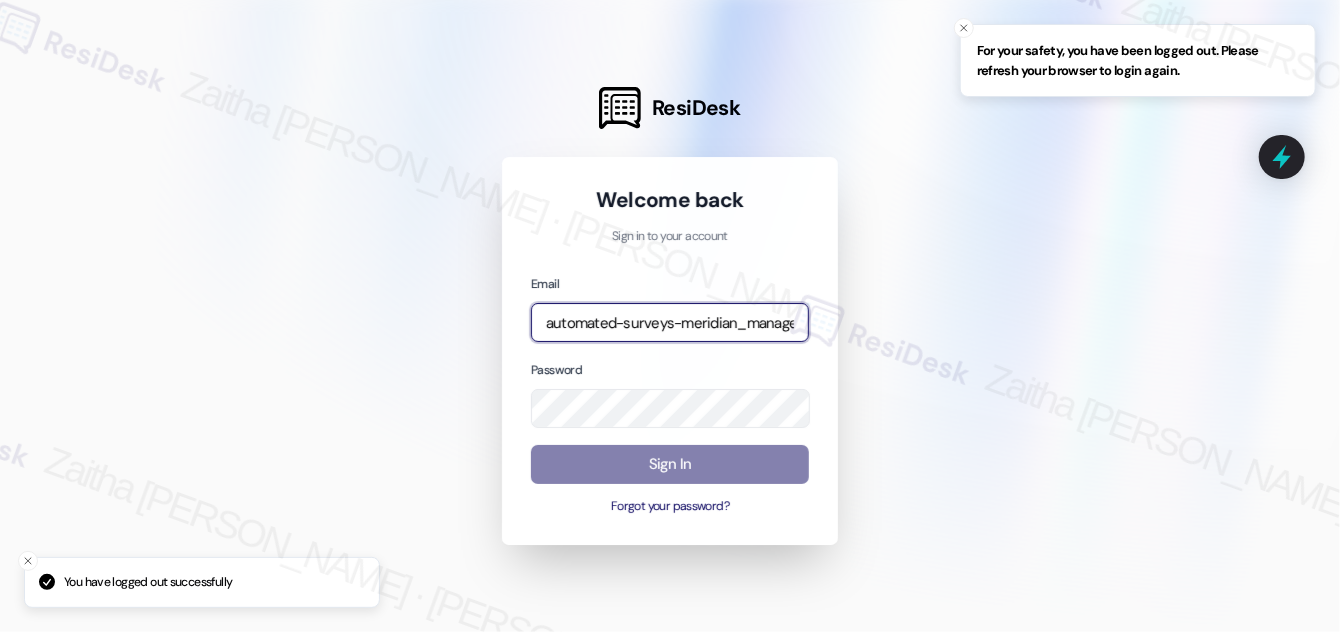 type on "automated-surveys-meridian_management-zaitha.mae.garcia@meridian_management.com" 